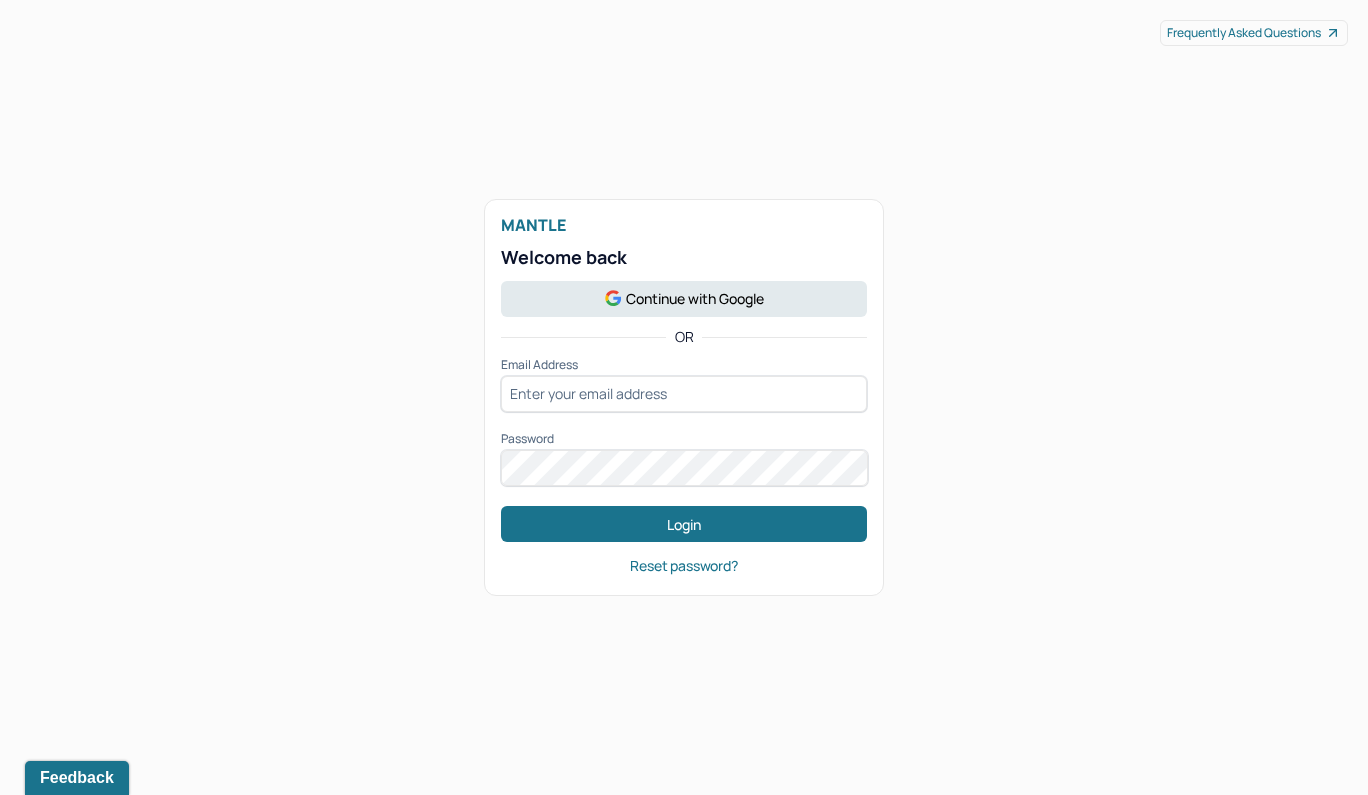 scroll, scrollTop: 0, scrollLeft: 0, axis: both 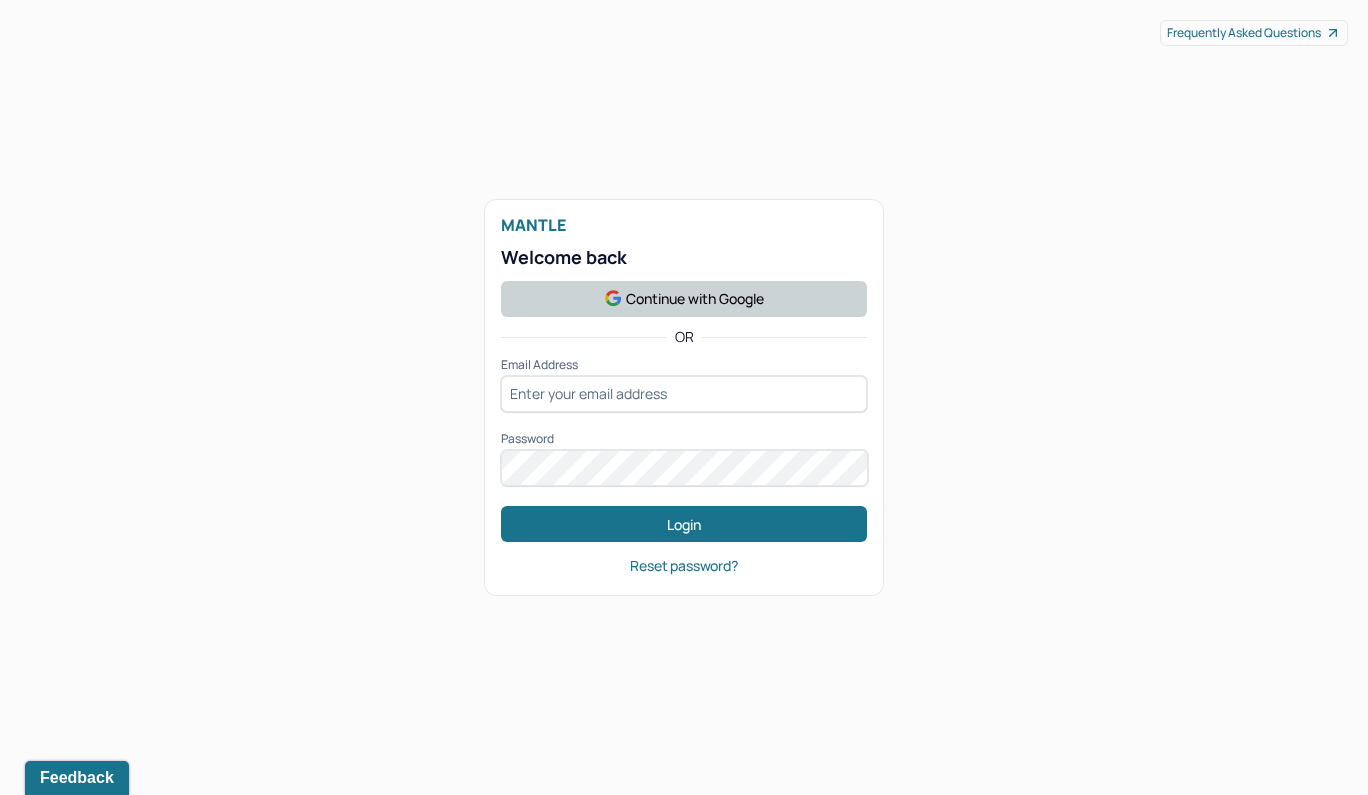 click on "Continue with Google" at bounding box center [684, 299] 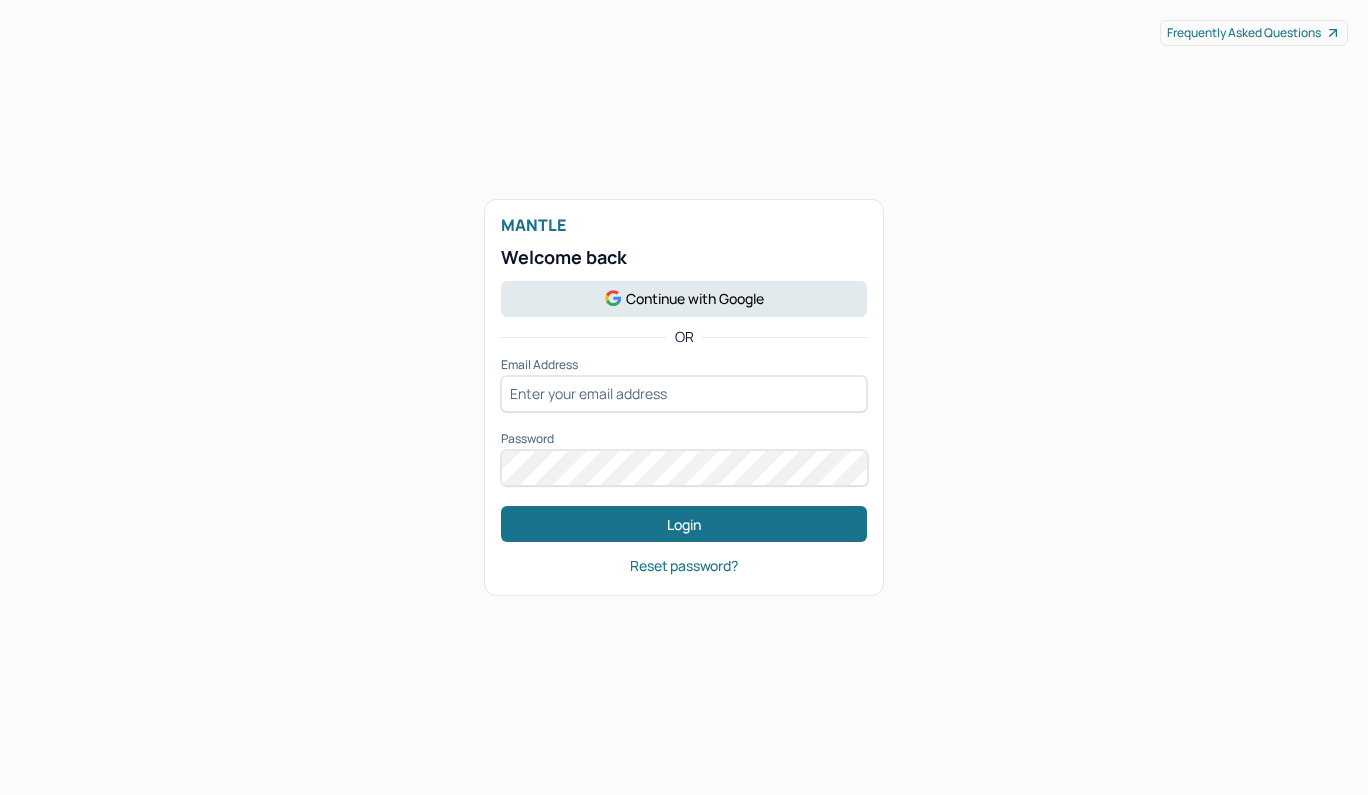 scroll, scrollTop: 0, scrollLeft: 0, axis: both 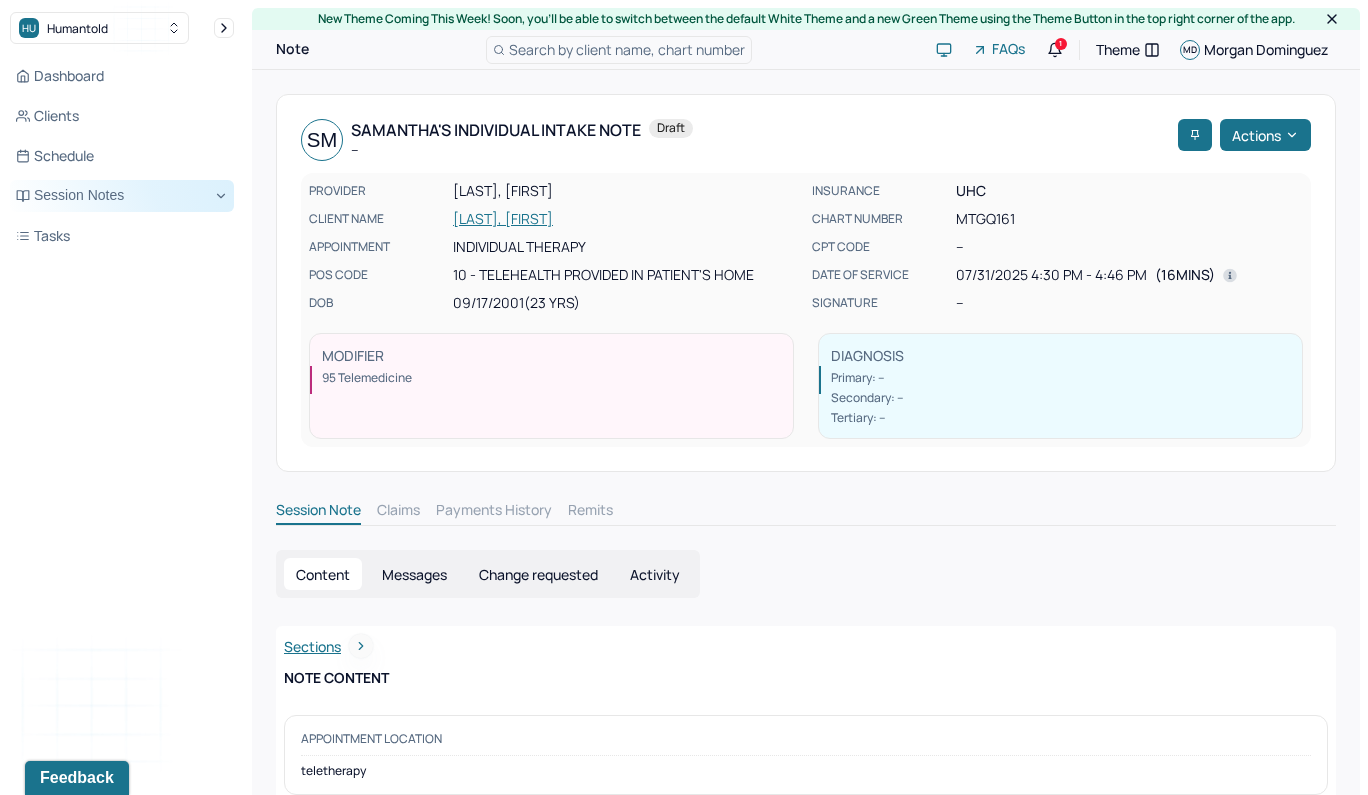 click on "Session Notes" at bounding box center [122, 196] 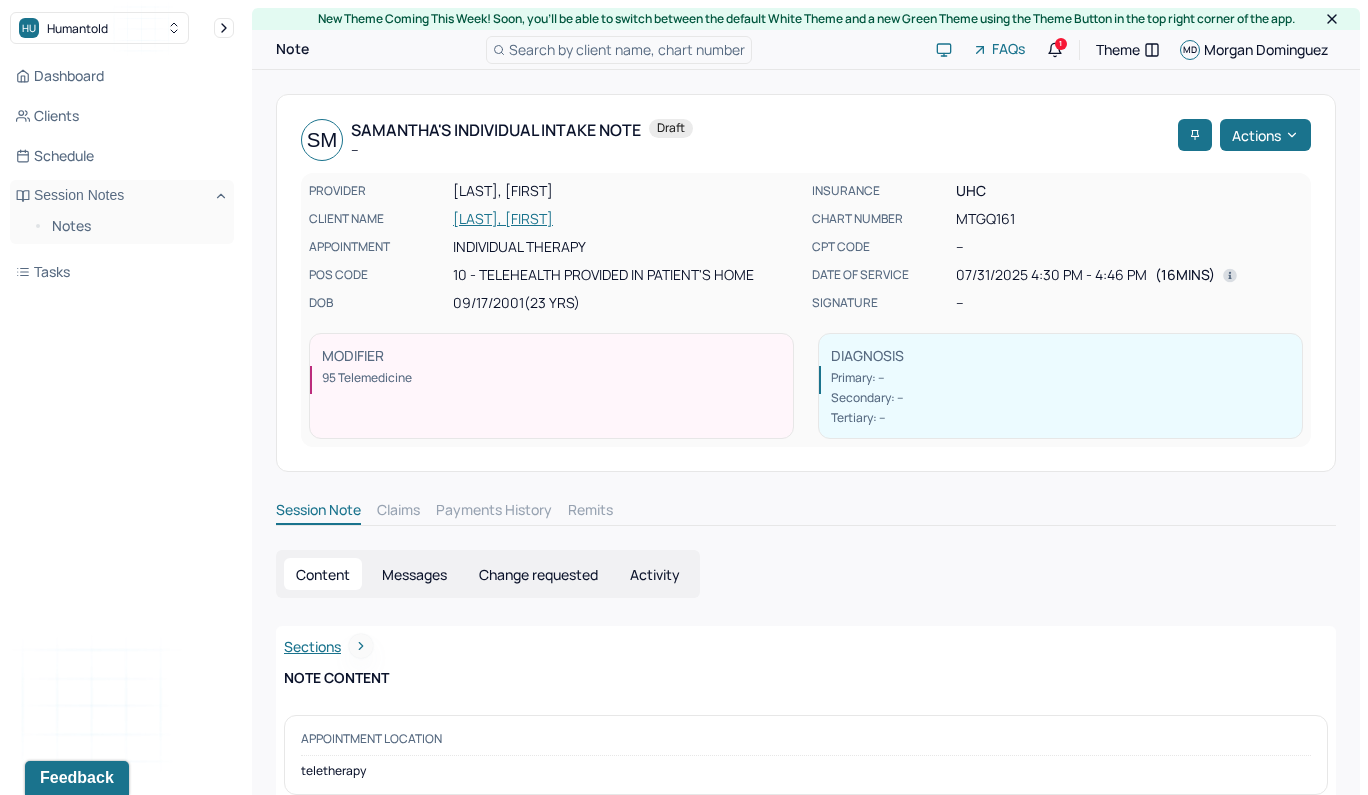 click on "Search by client name, chart number" at bounding box center (627, 49) 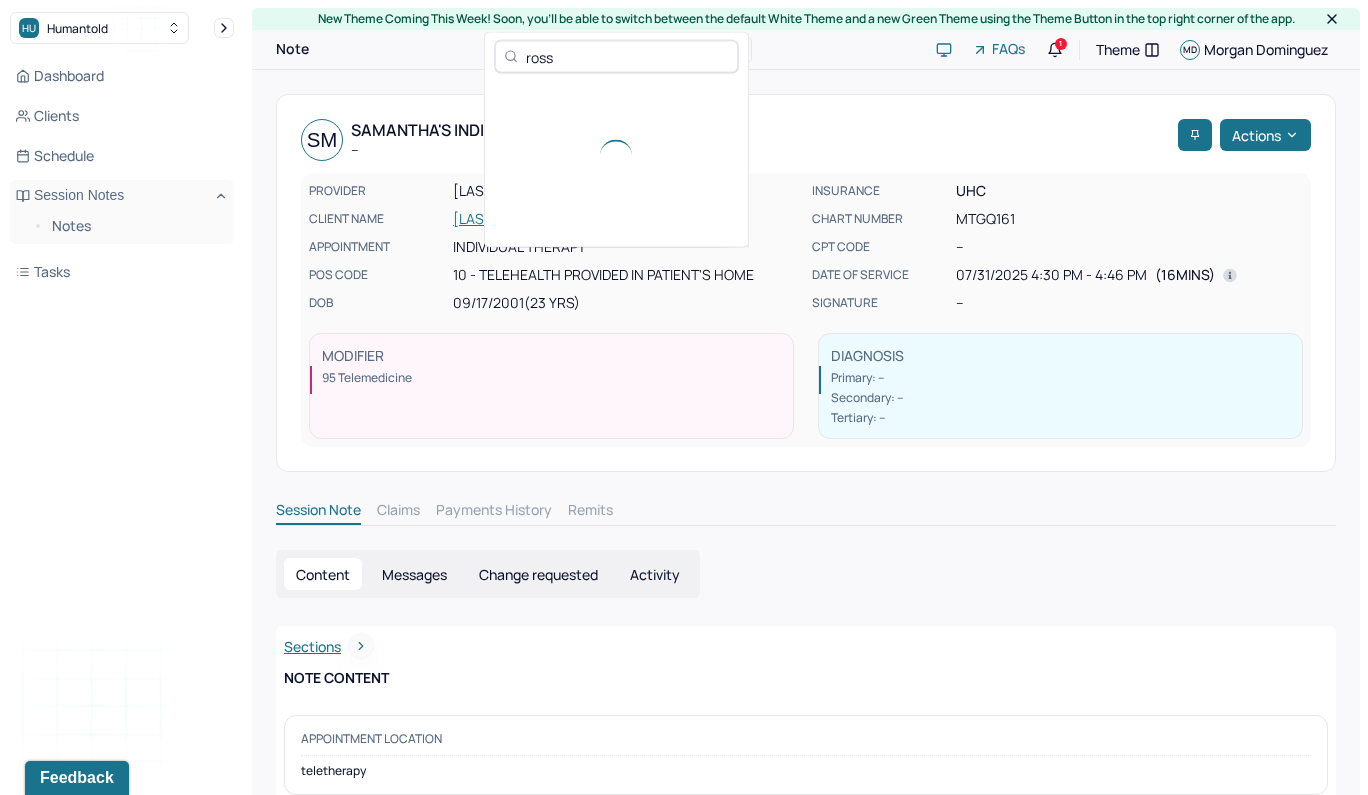 type on "ros" 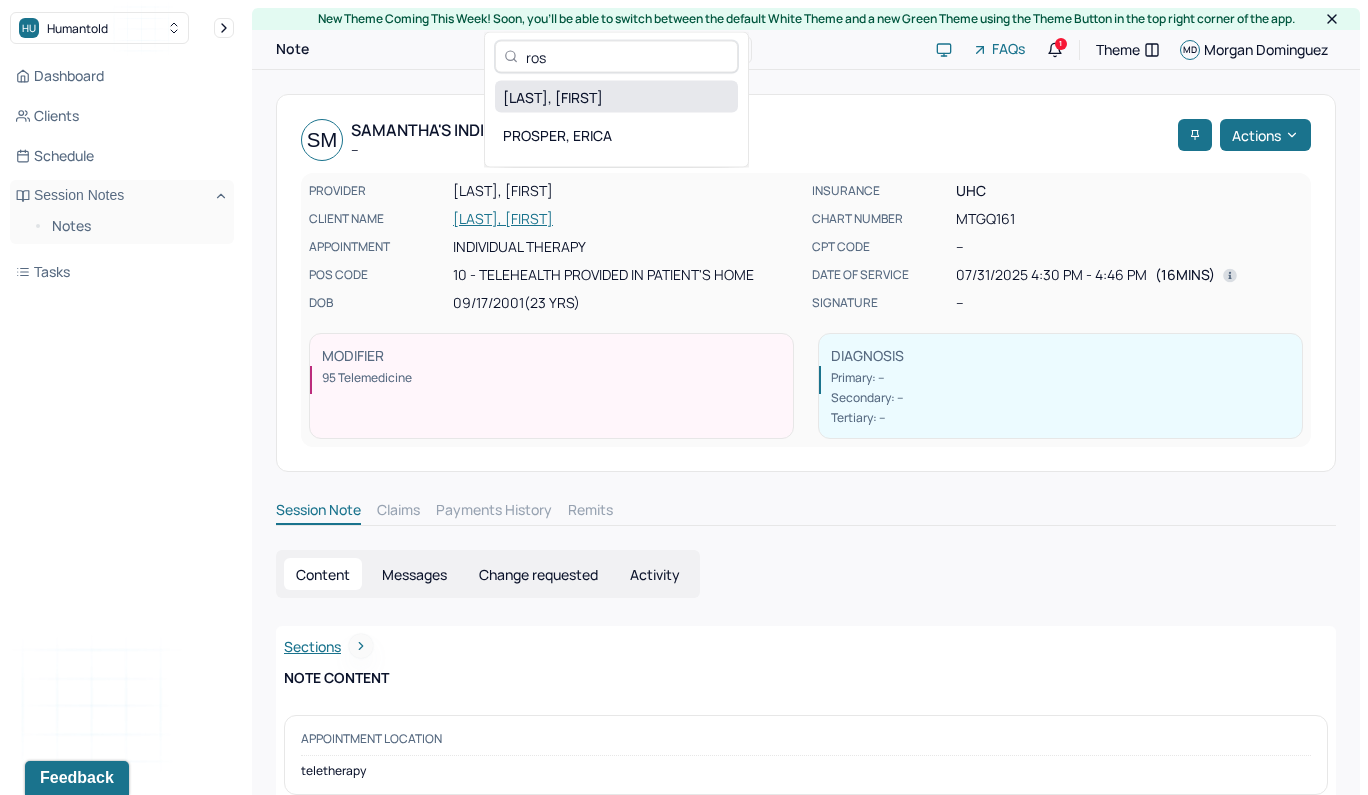 click on "[LAST], [FIRST]" at bounding box center (616, 97) 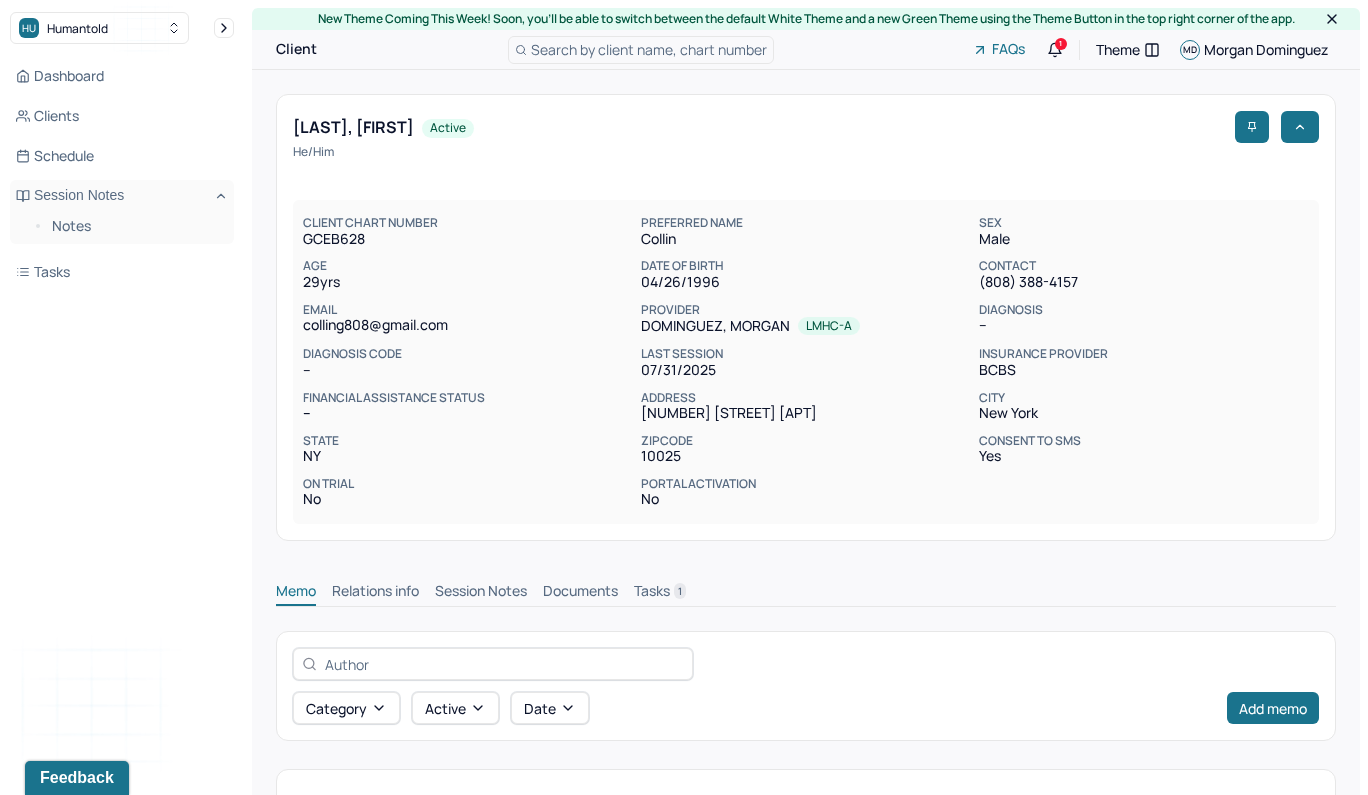 click on "Session Notes" at bounding box center (481, 593) 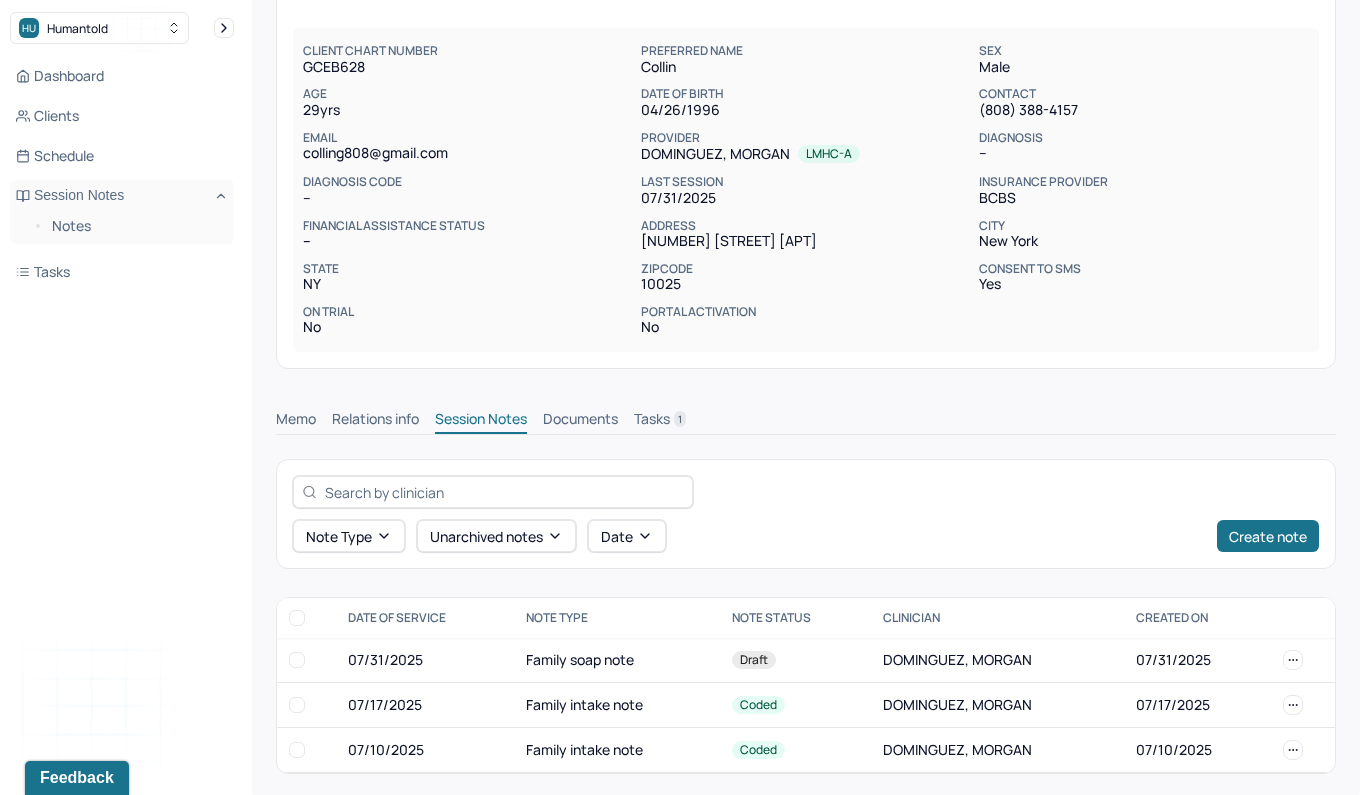 scroll, scrollTop: 171, scrollLeft: 0, axis: vertical 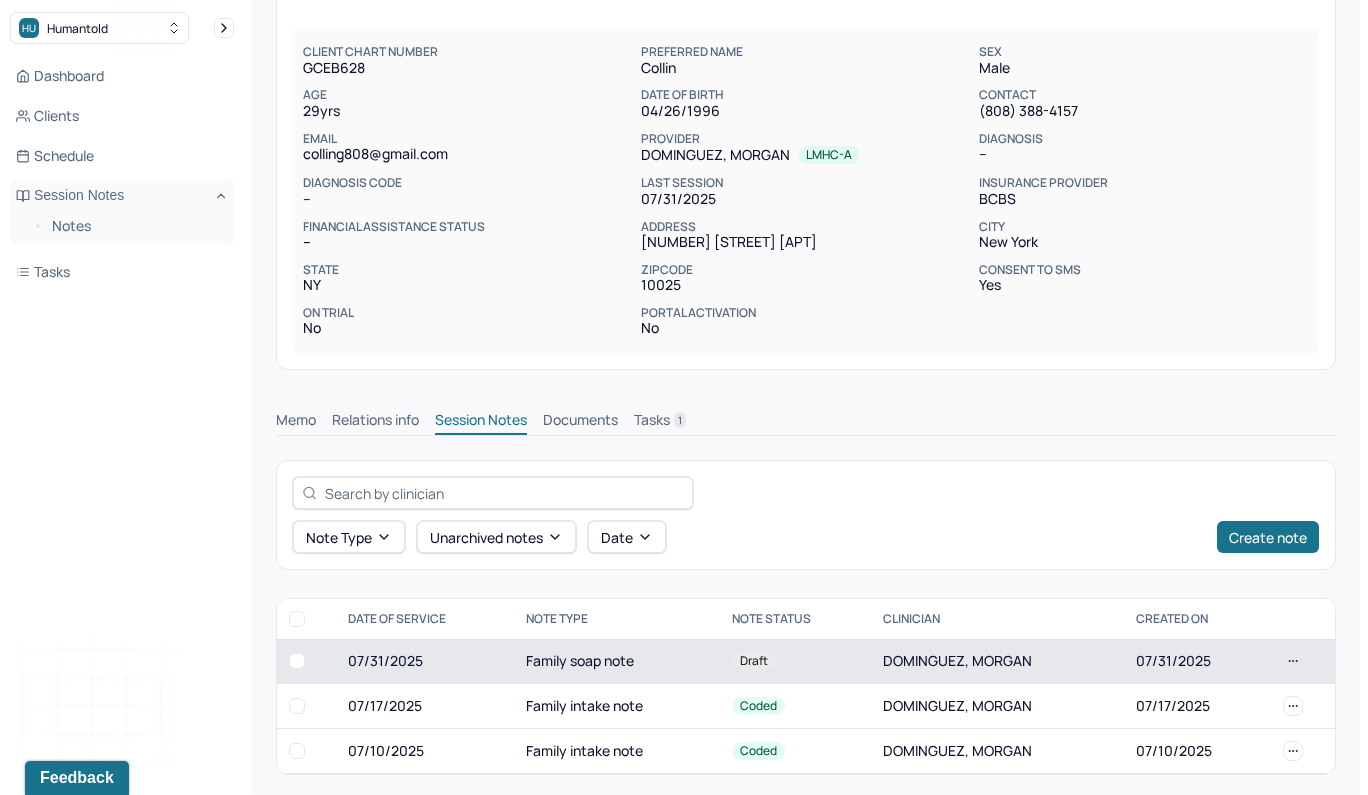 click on "Family soap note" at bounding box center (617, 661) 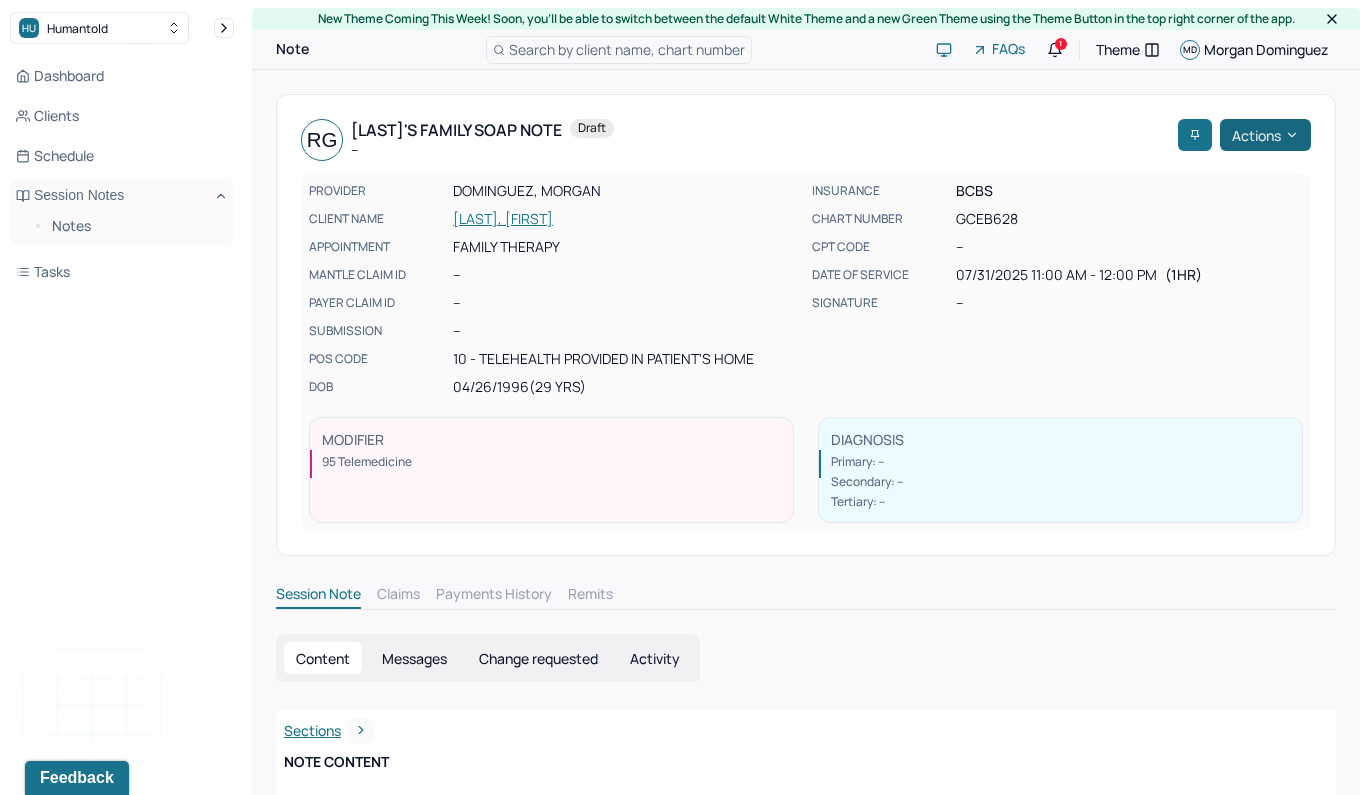 scroll, scrollTop: 0, scrollLeft: 0, axis: both 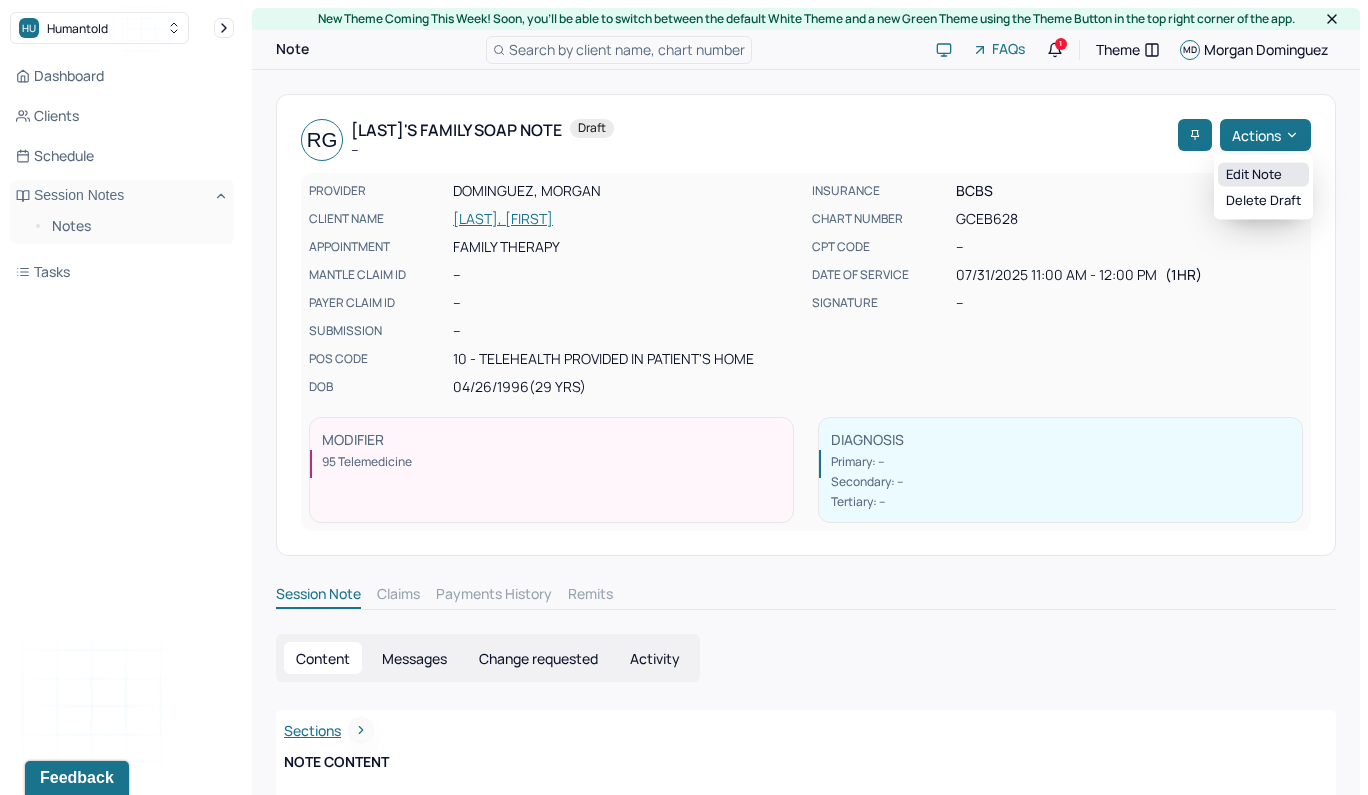 click on "Edit note" at bounding box center (1263, 175) 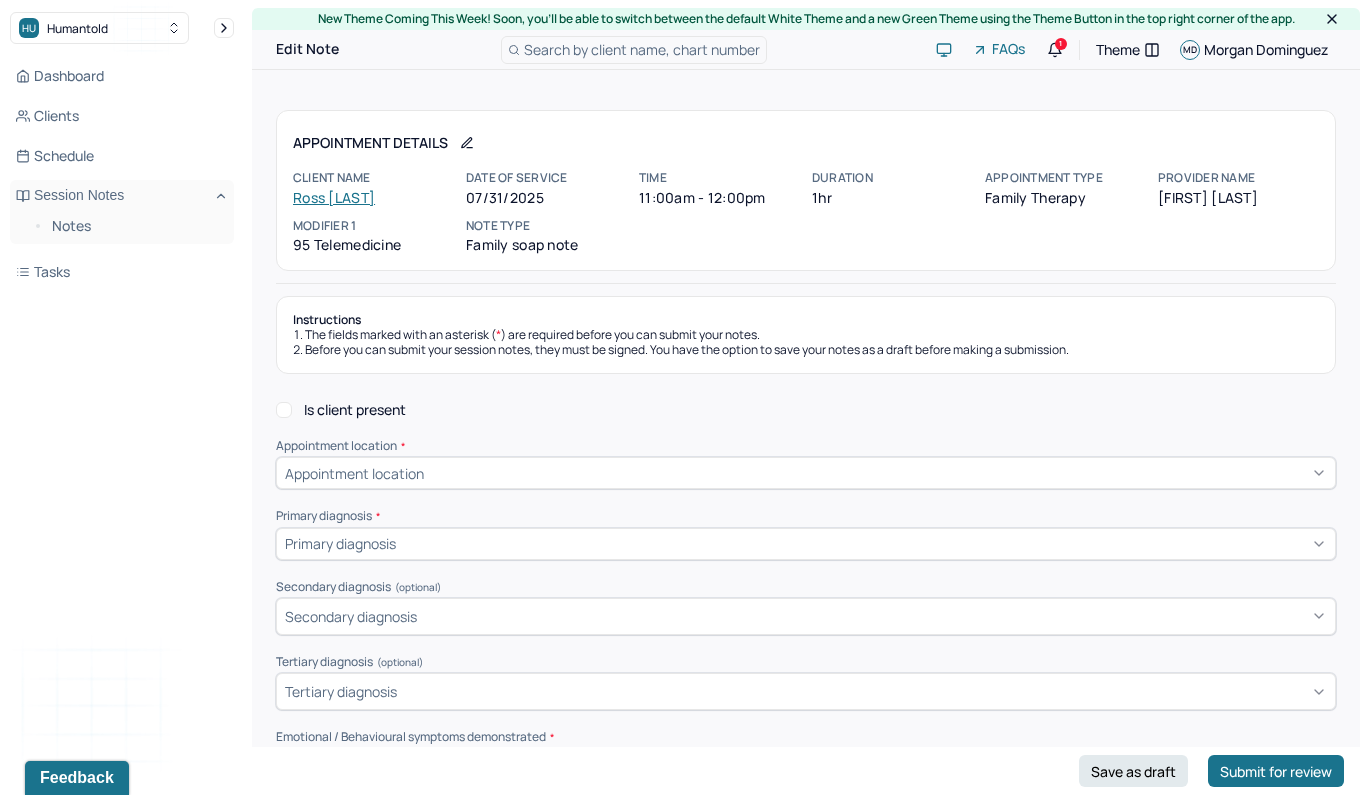 scroll, scrollTop: 0, scrollLeft: 0, axis: both 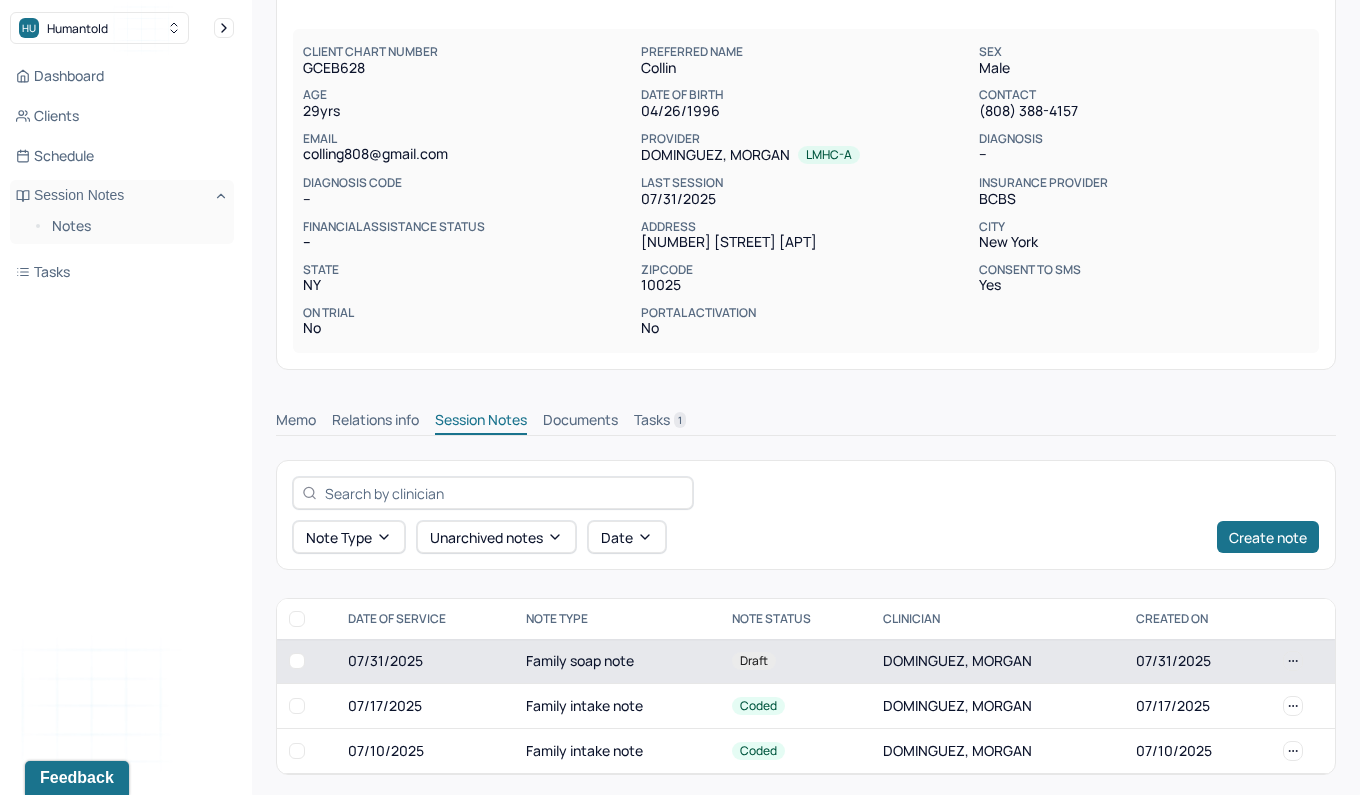 click at bounding box center (297, 661) 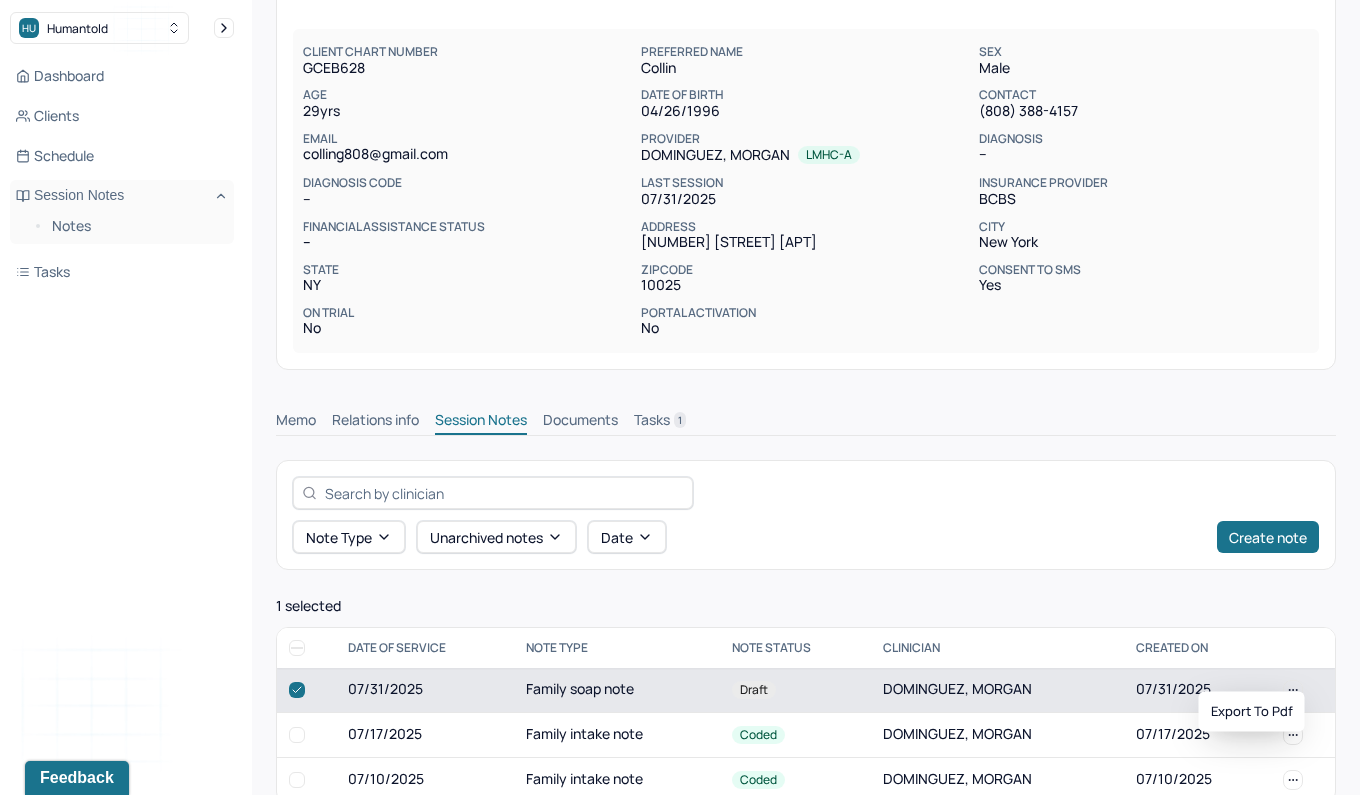 click 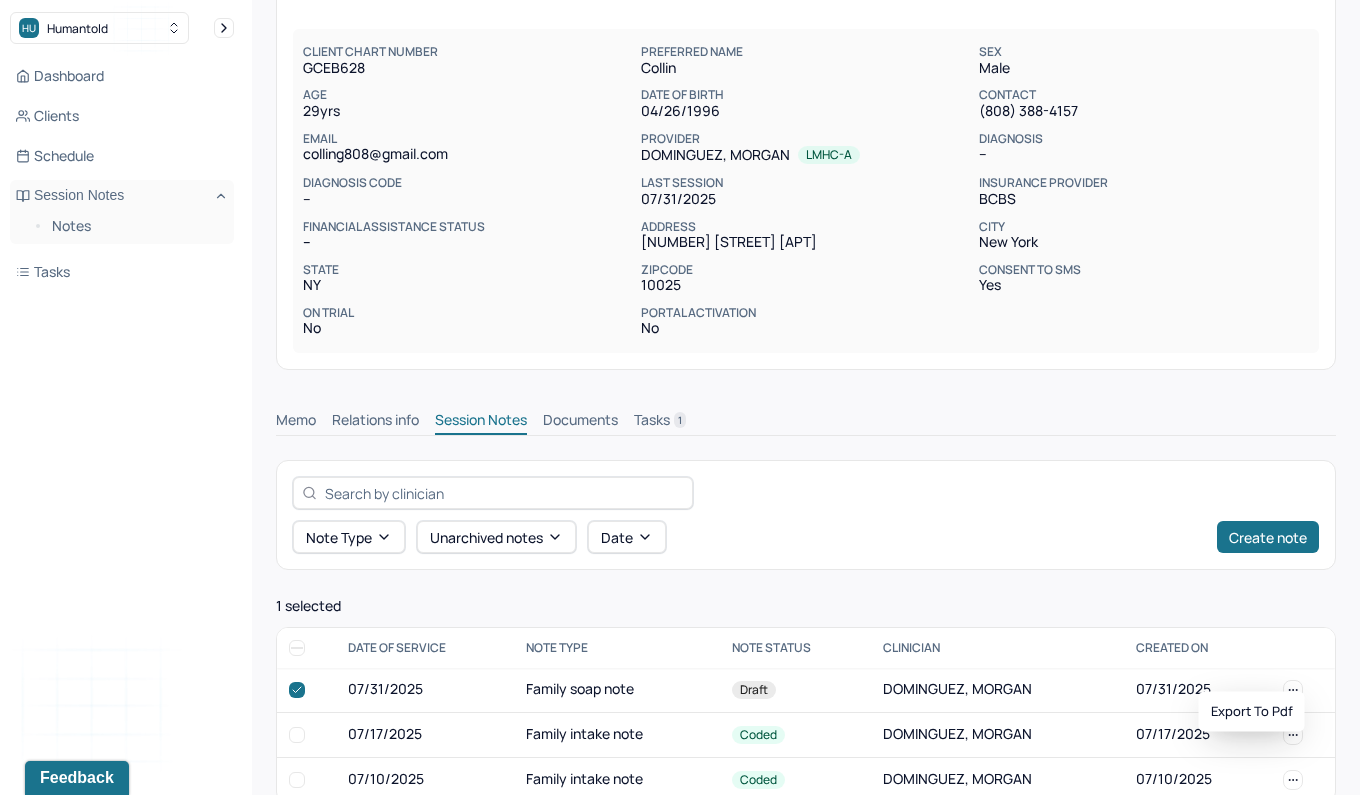click on "Note type Unarchived notes Date Create note" at bounding box center (806, 515) 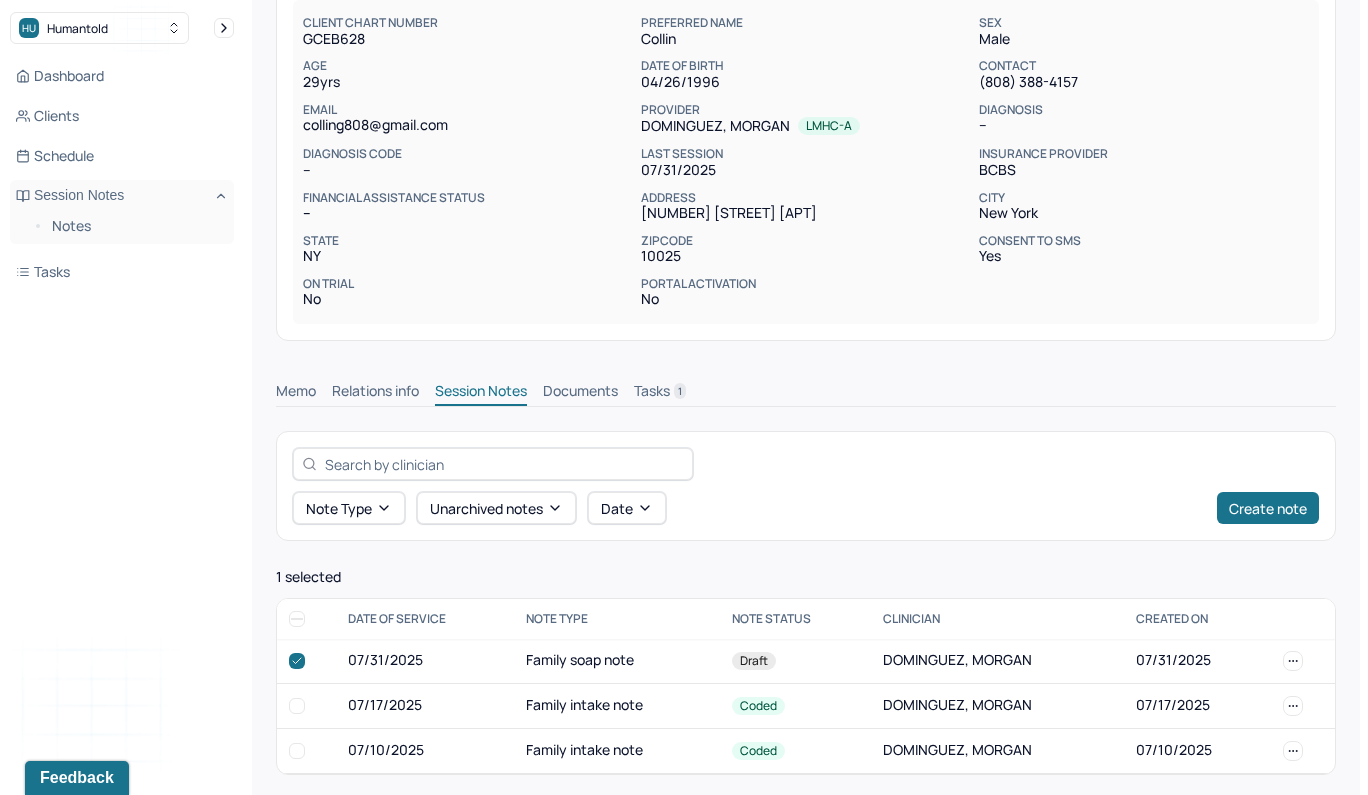 scroll, scrollTop: 199, scrollLeft: 0, axis: vertical 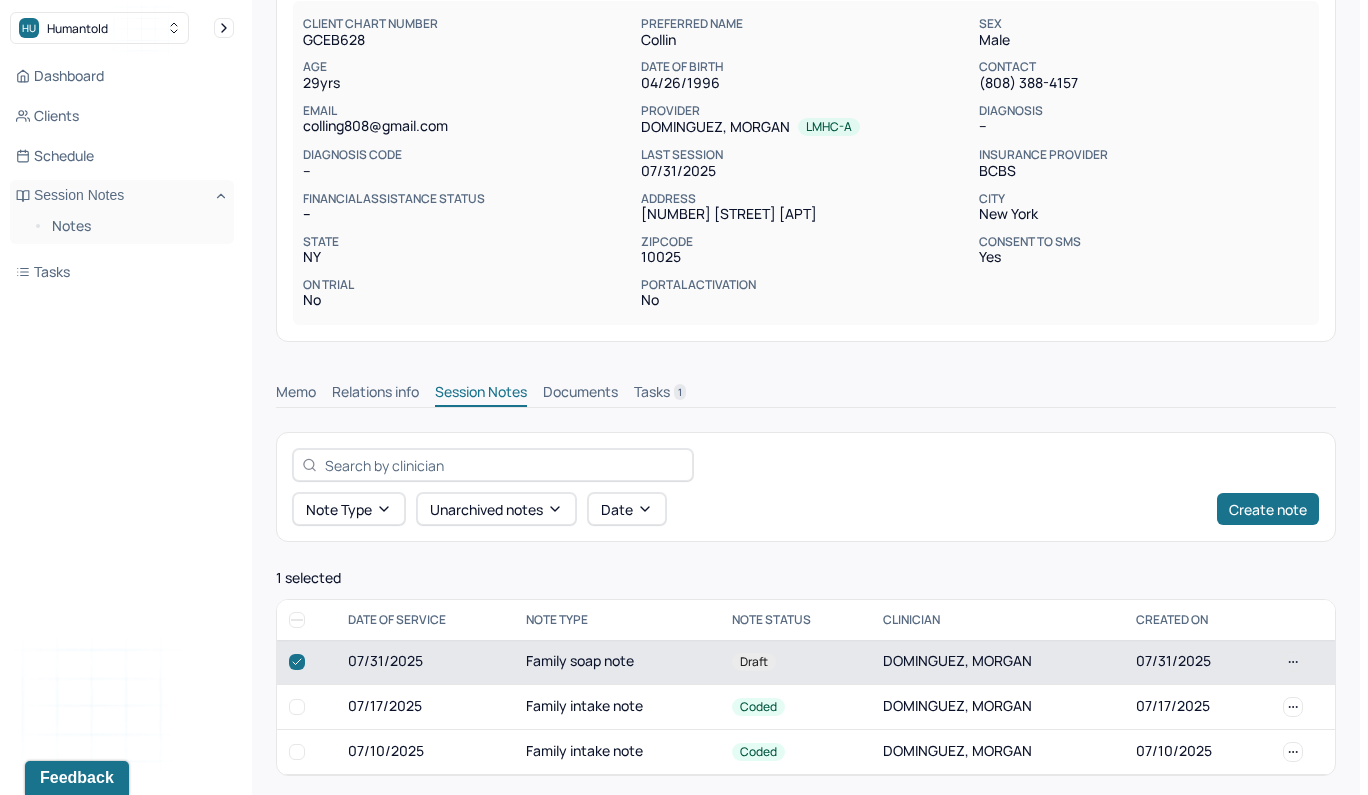 click on "07/31/2025" at bounding box center [425, 662] 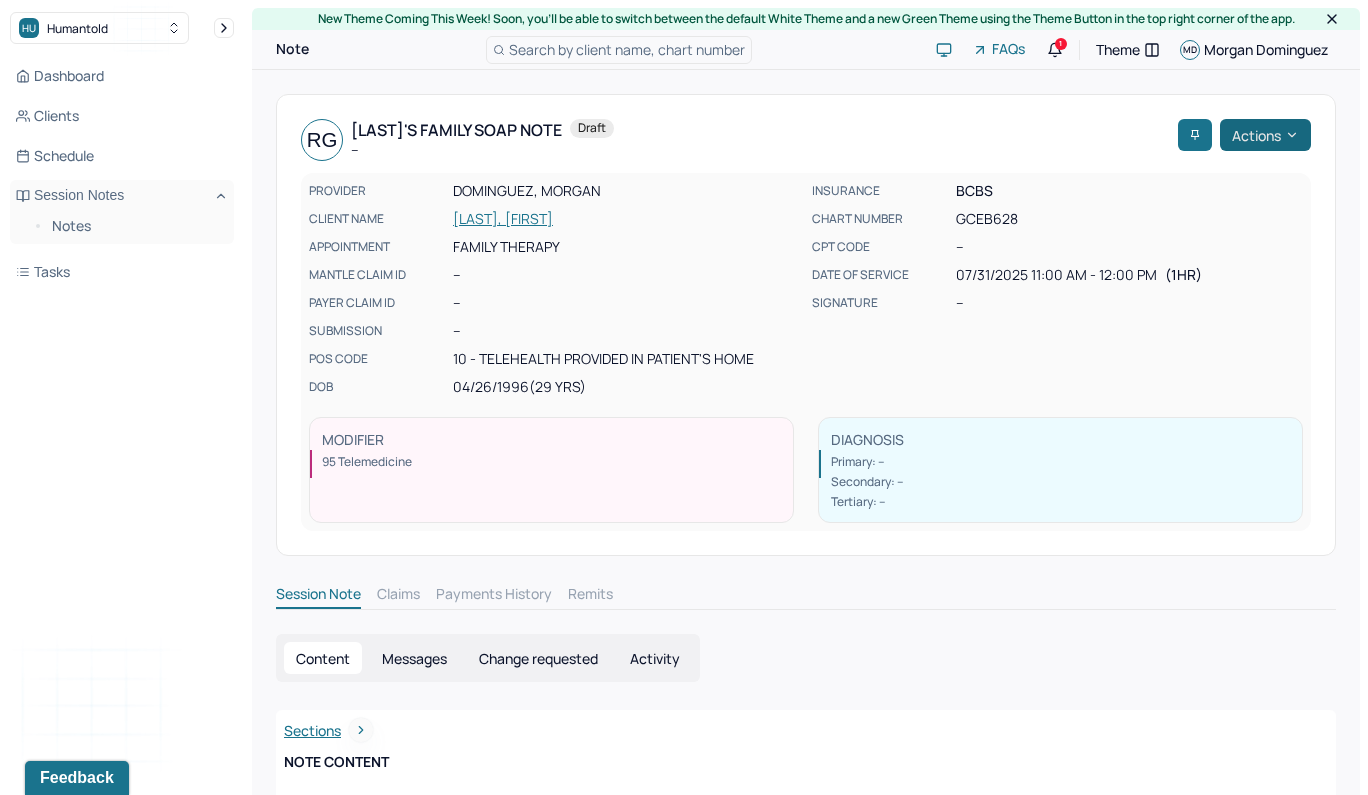 scroll, scrollTop: 0, scrollLeft: 0, axis: both 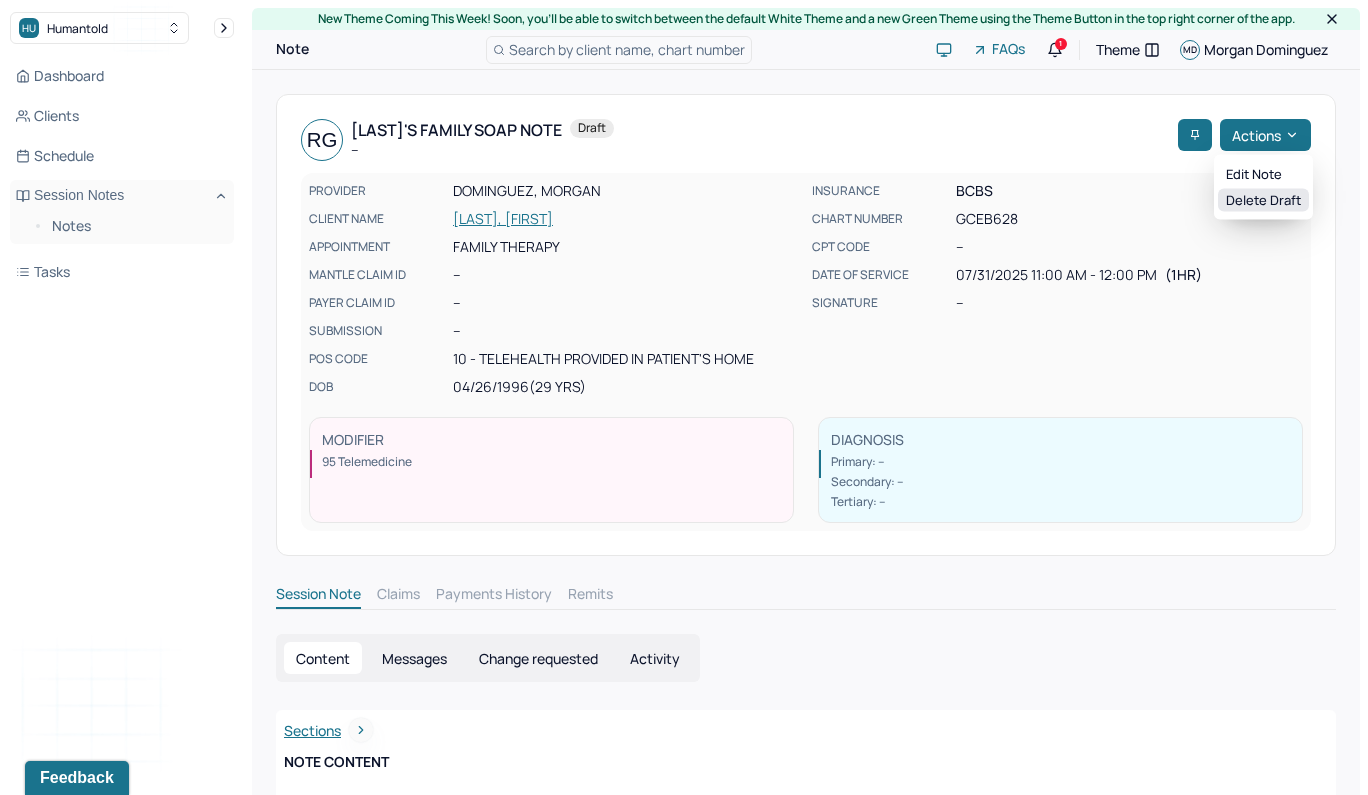 click on "Delete draft" at bounding box center (1263, 200) 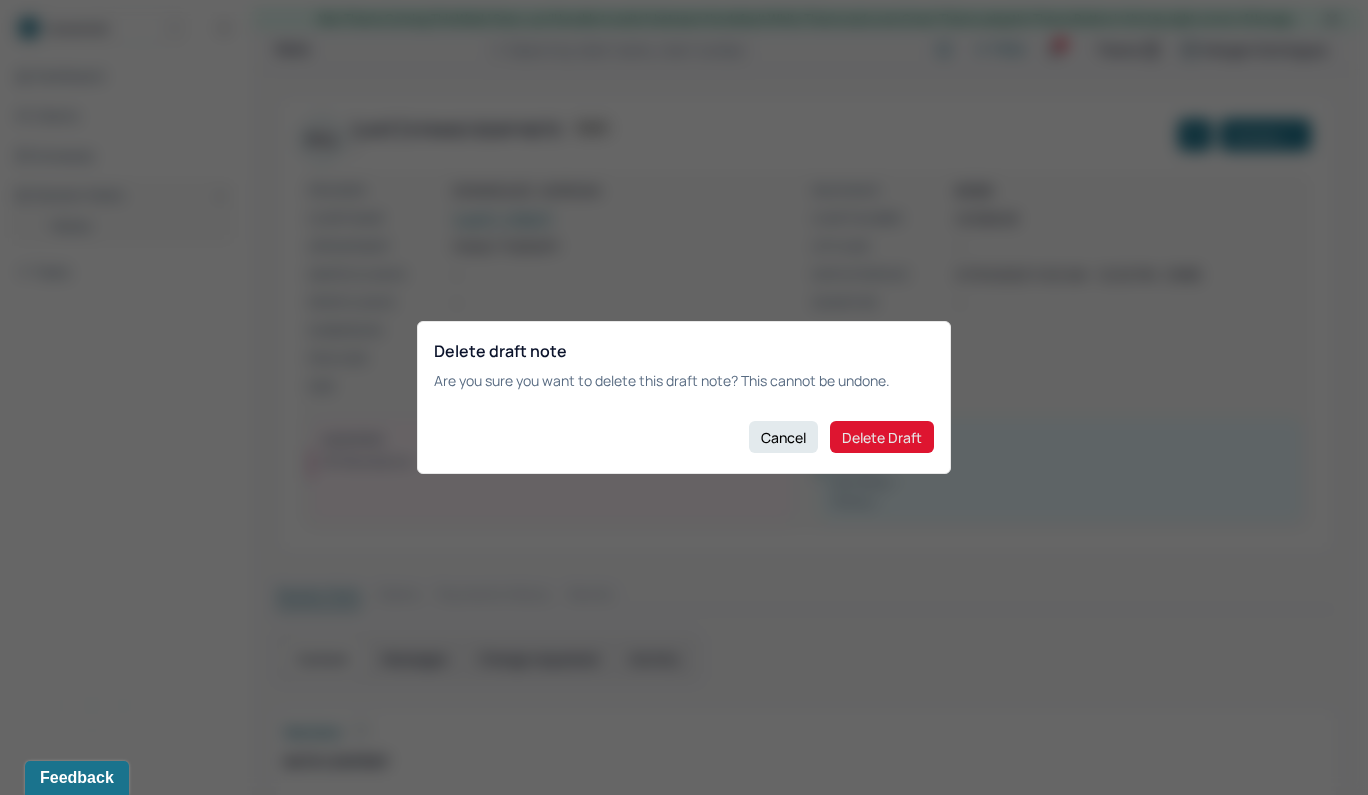 click on "Delete Draft" at bounding box center (882, 437) 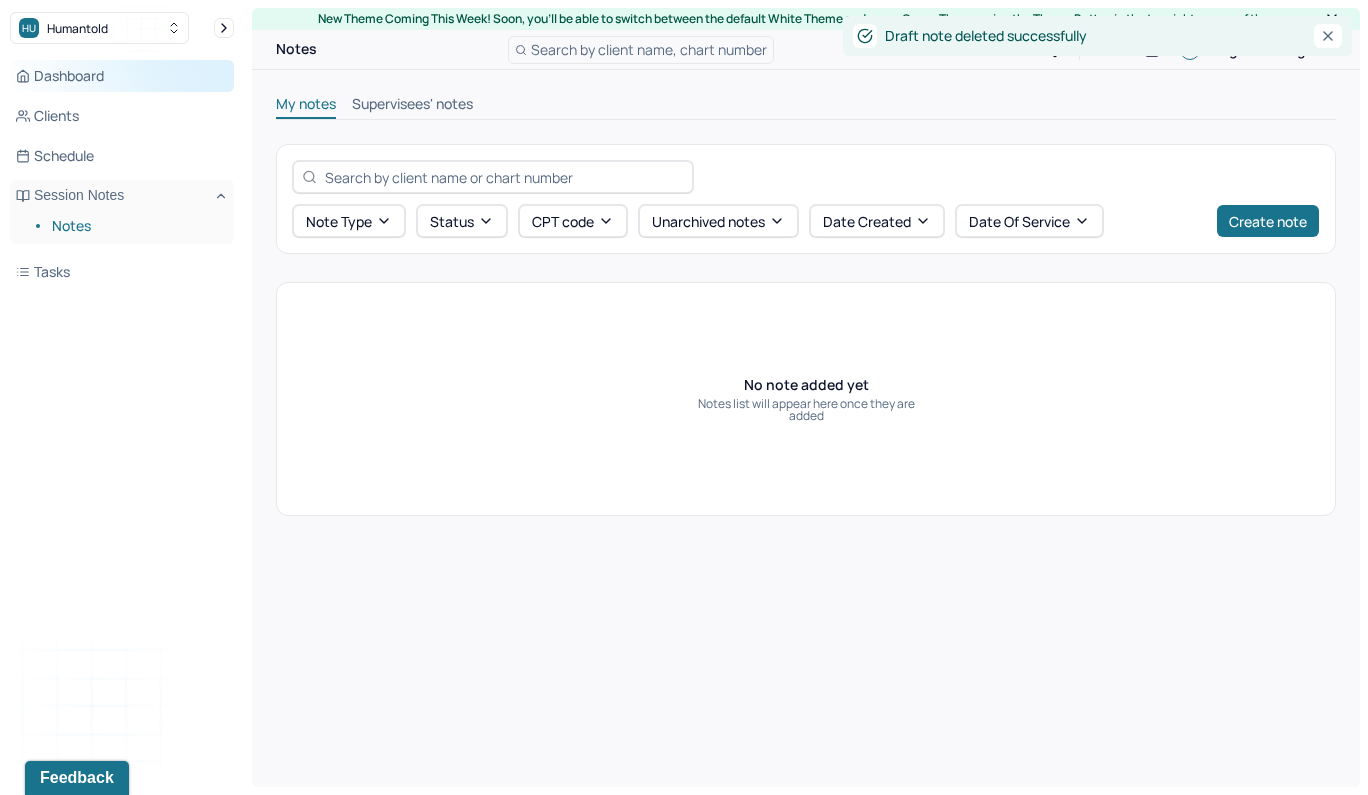 click on "Dashboard" at bounding box center [122, 76] 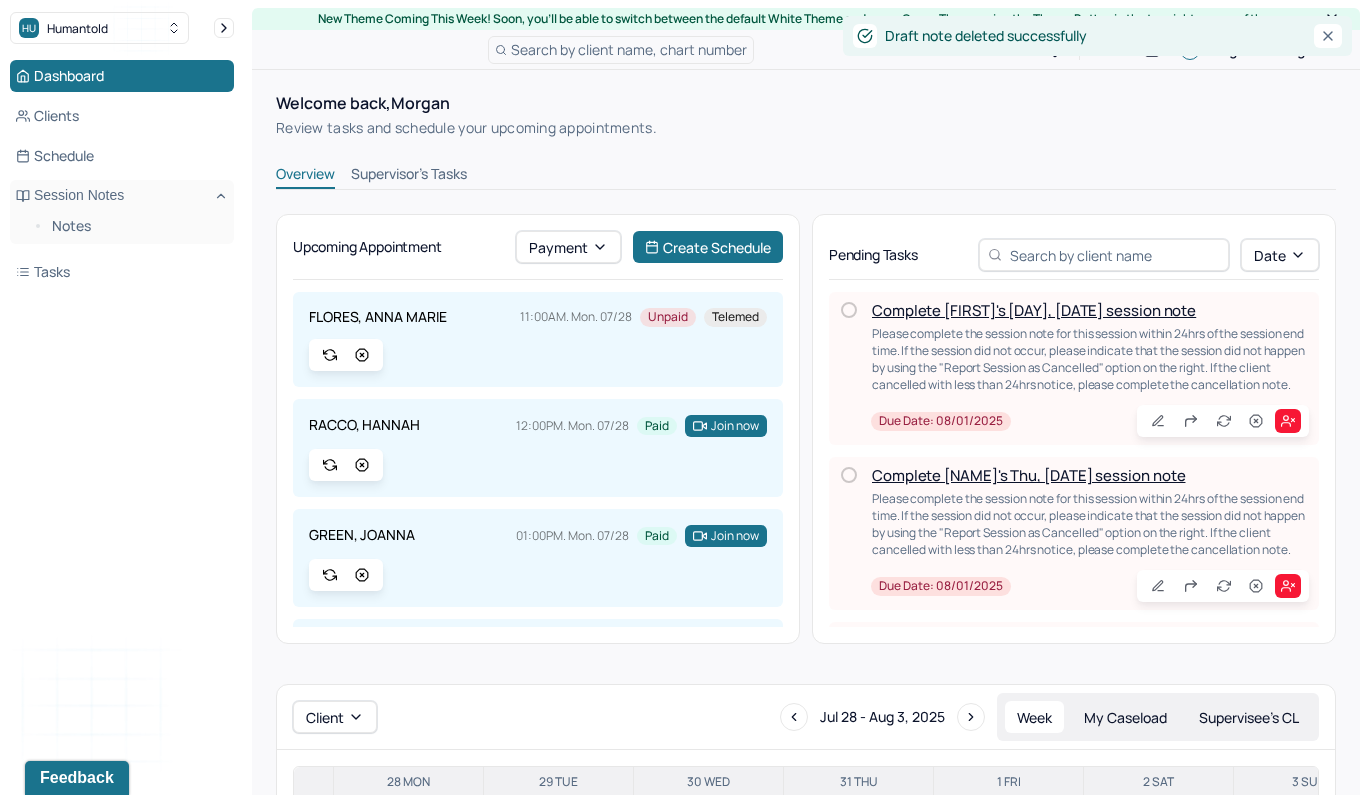 scroll, scrollTop: 11, scrollLeft: 0, axis: vertical 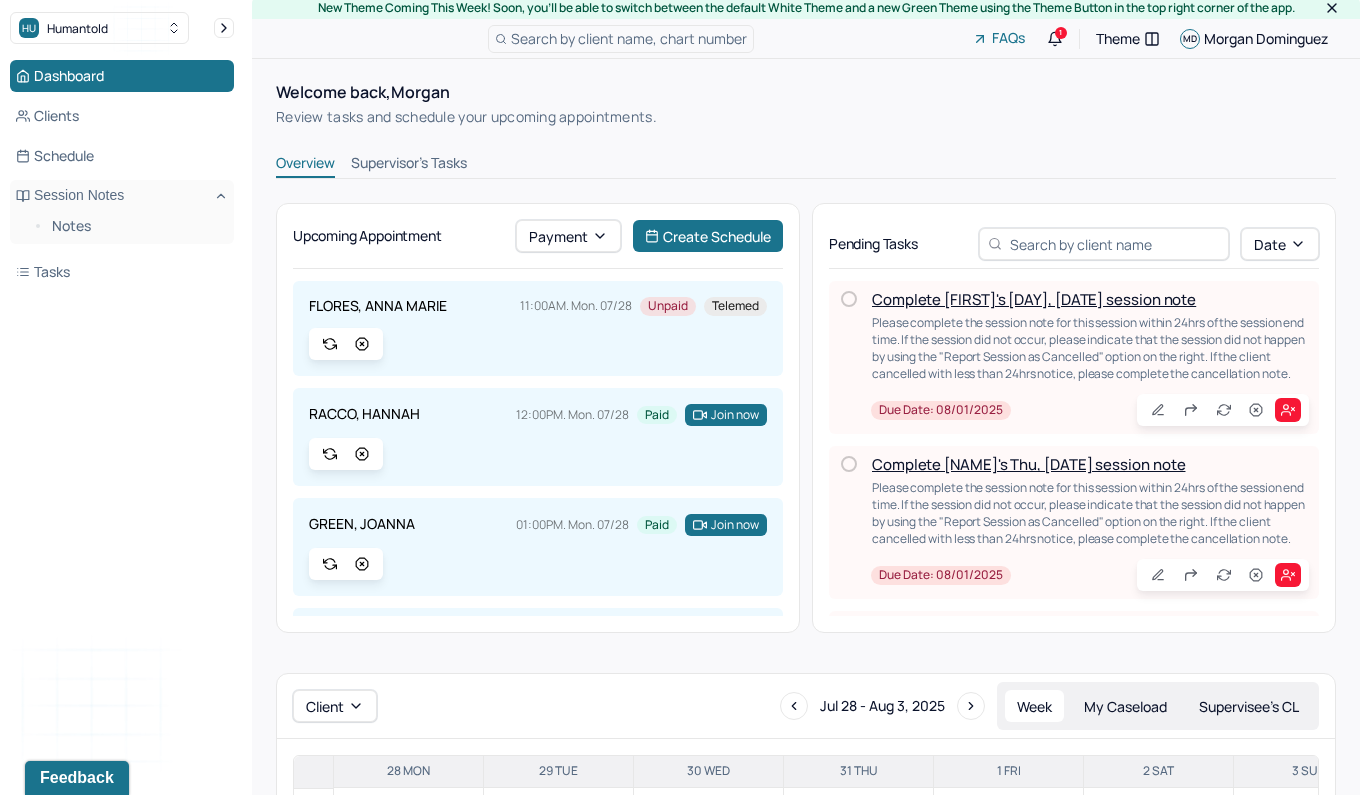 click on "Complete [FIRST]'s [DAY], [DATE] session note" at bounding box center (1034, 299) 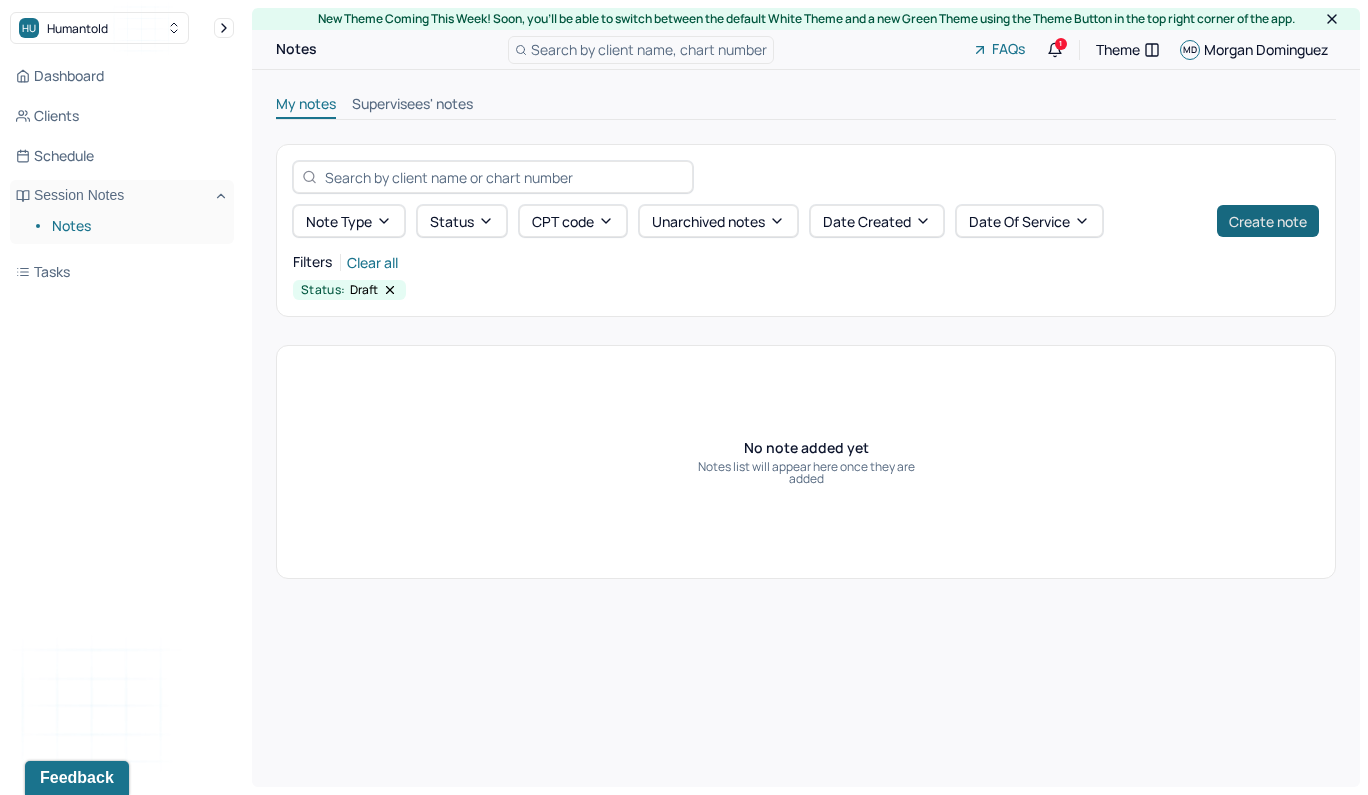 click on "Create note" at bounding box center (1268, 221) 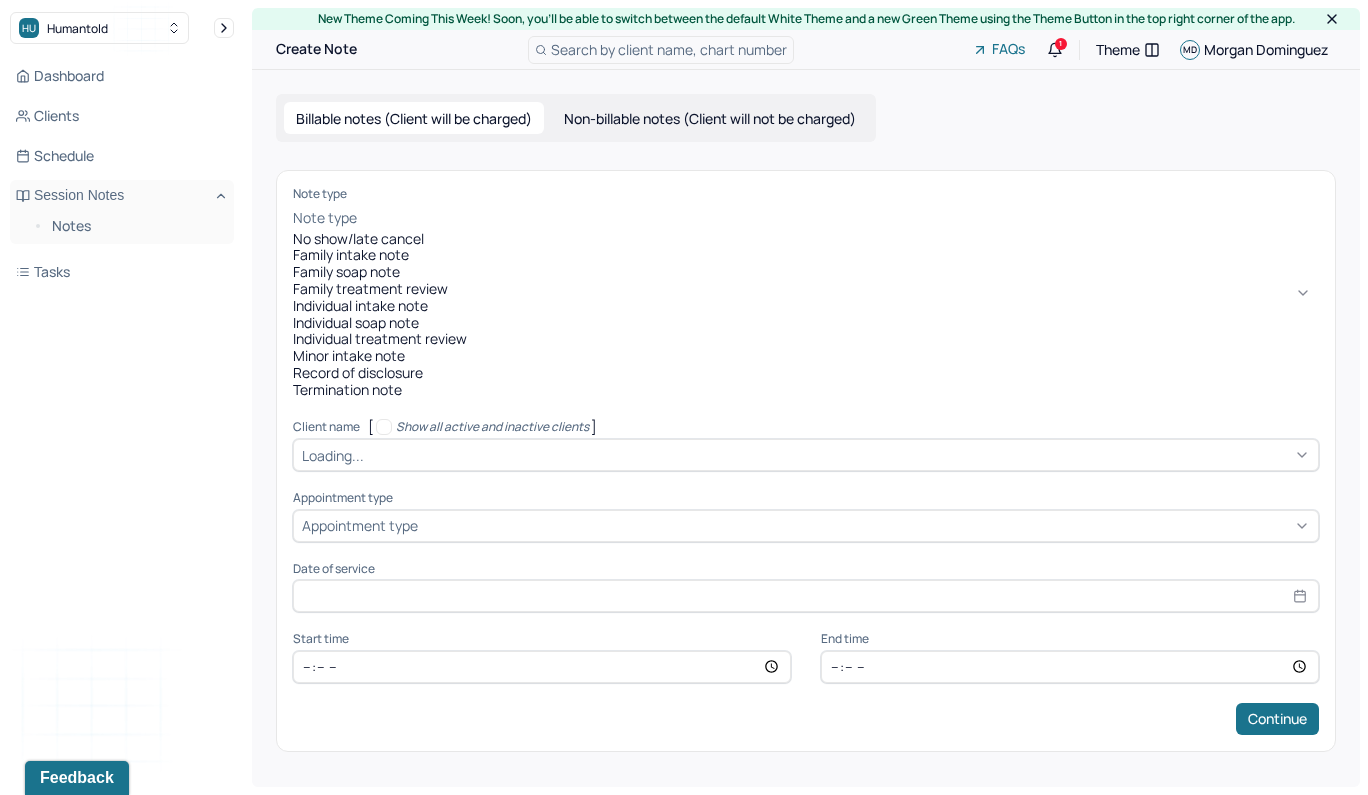 click on "Note type" at bounding box center (806, 218) 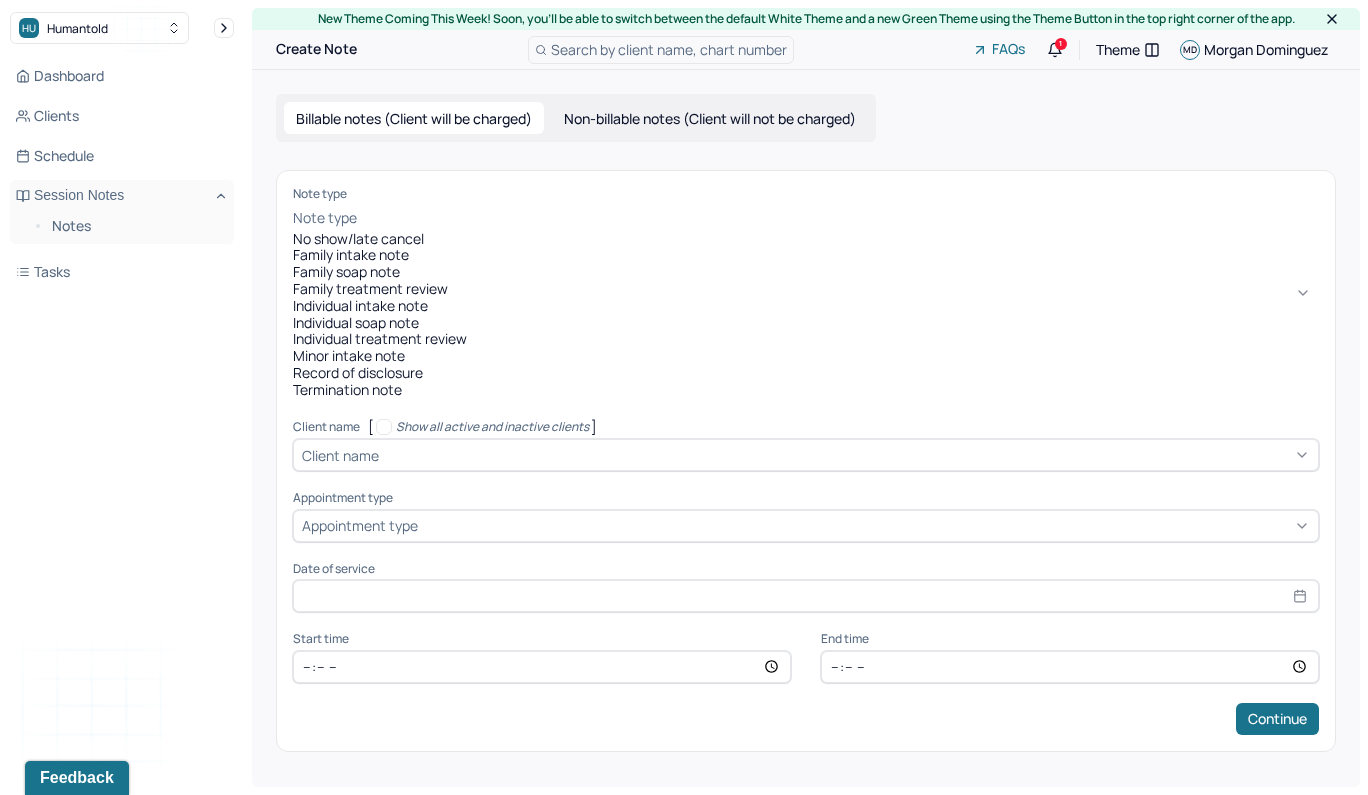 click on "Family soap note" at bounding box center [806, 272] 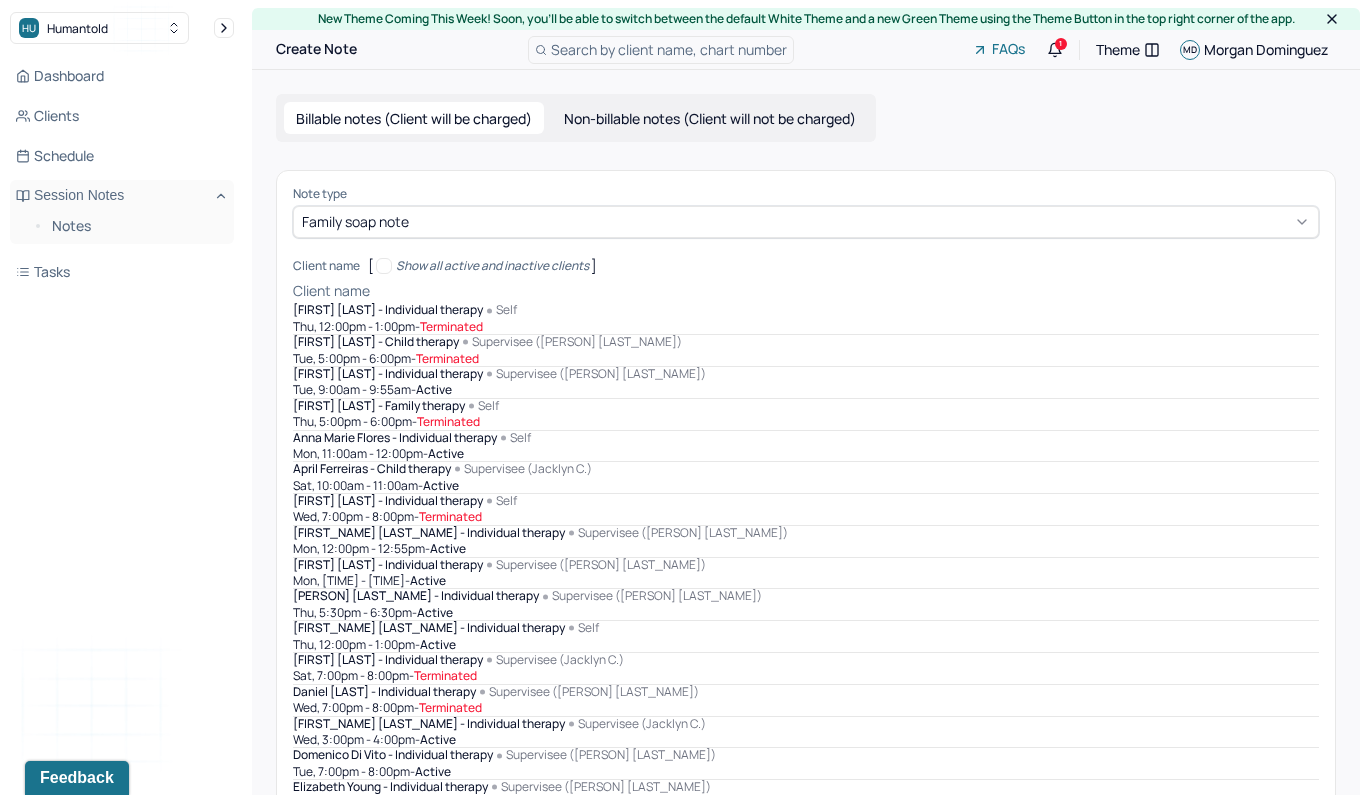 click on "Client name" at bounding box center (806, 291) 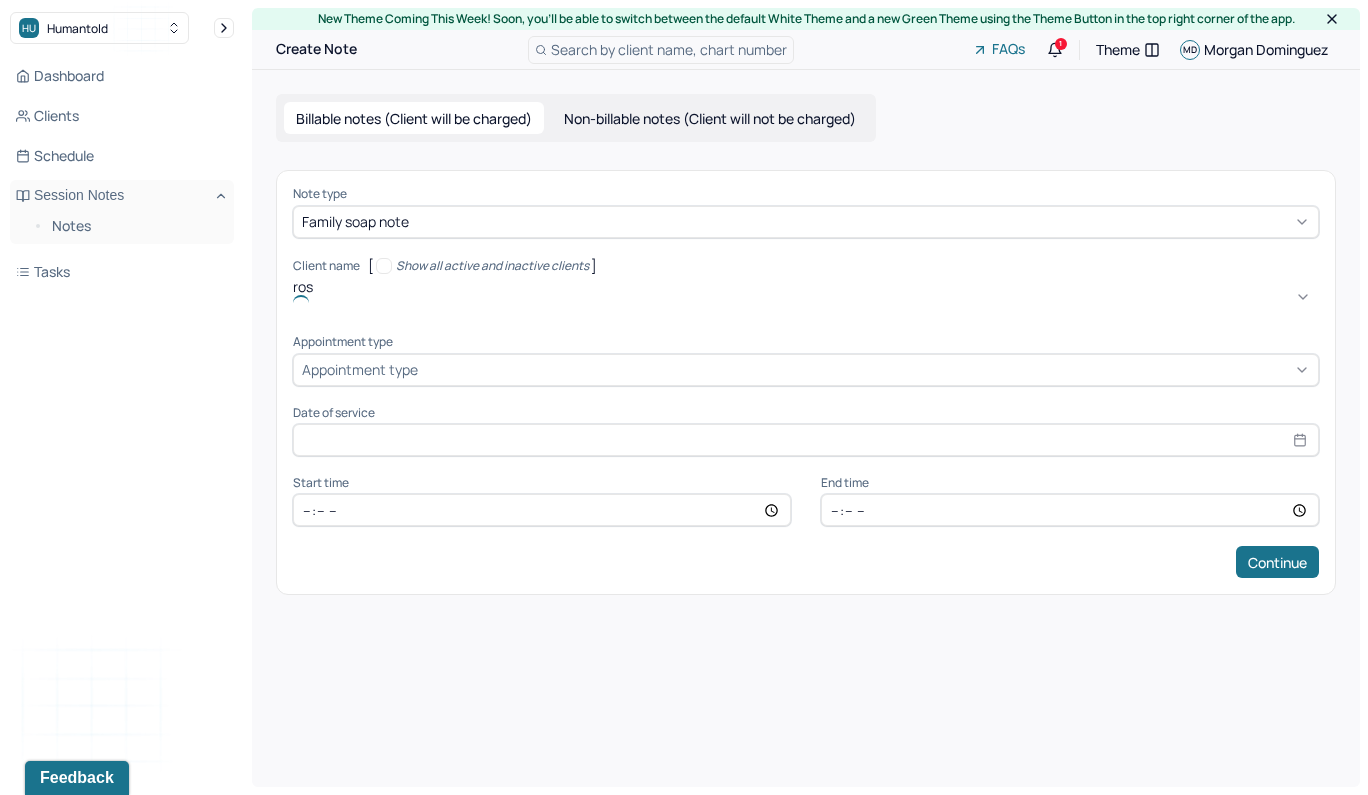 type on "ross" 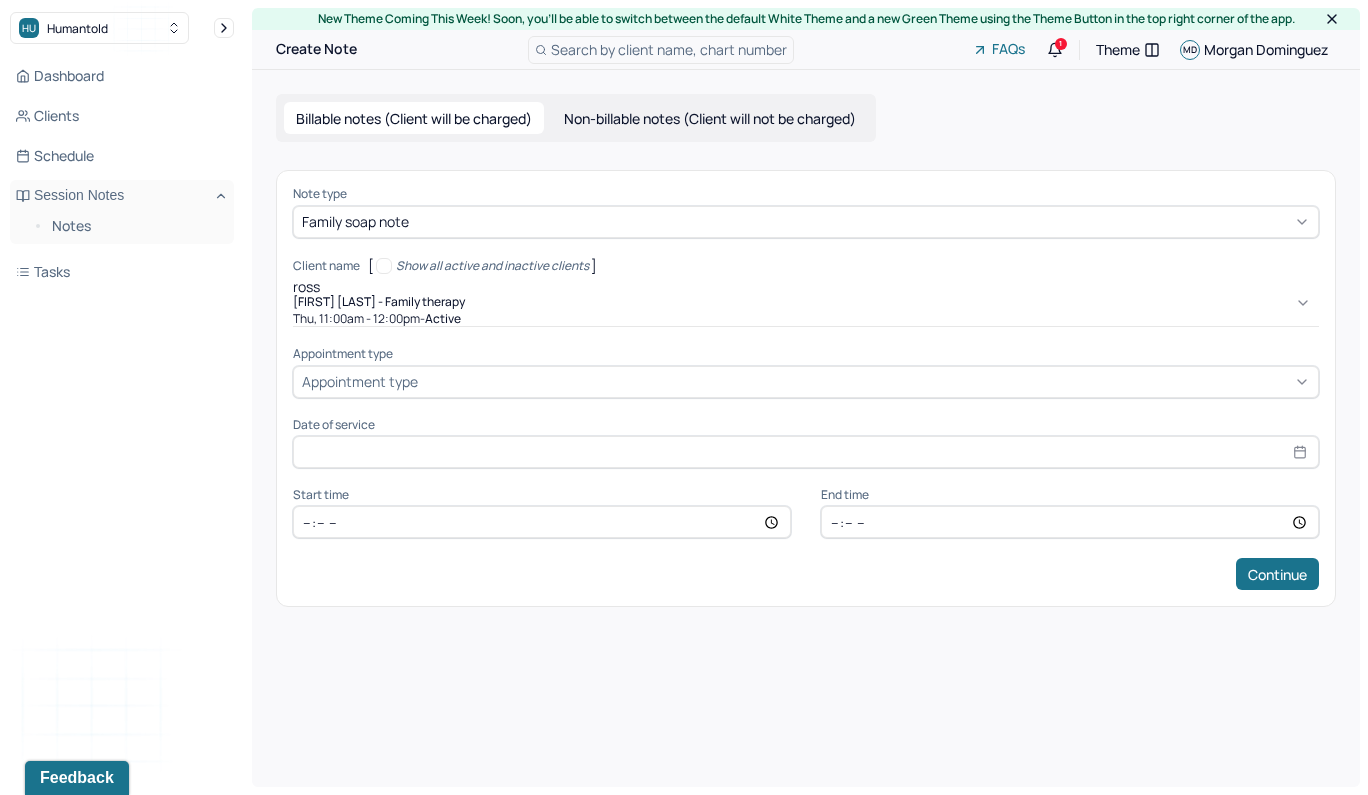 click on "Thu, 11:00am - 12:00pm  -  active" at bounding box center (806, 319) 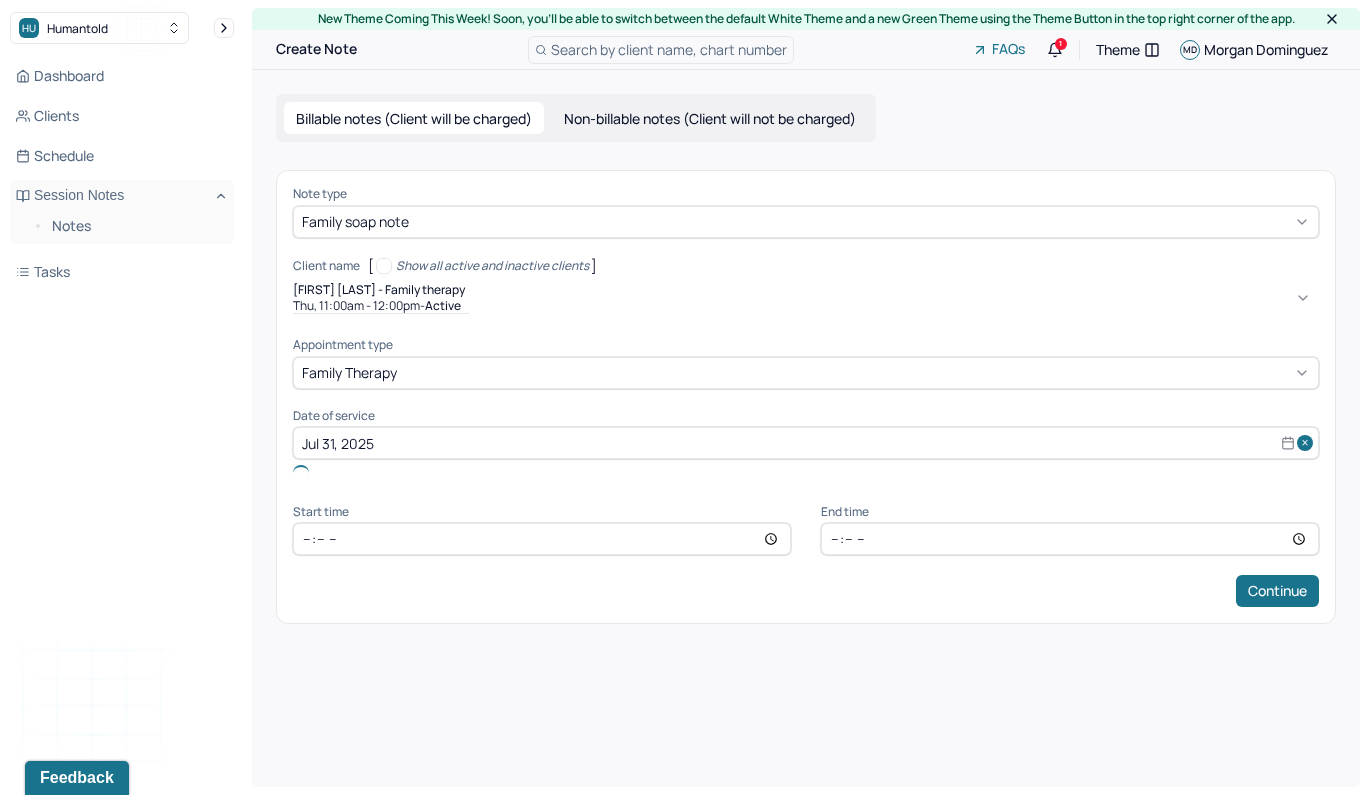 type 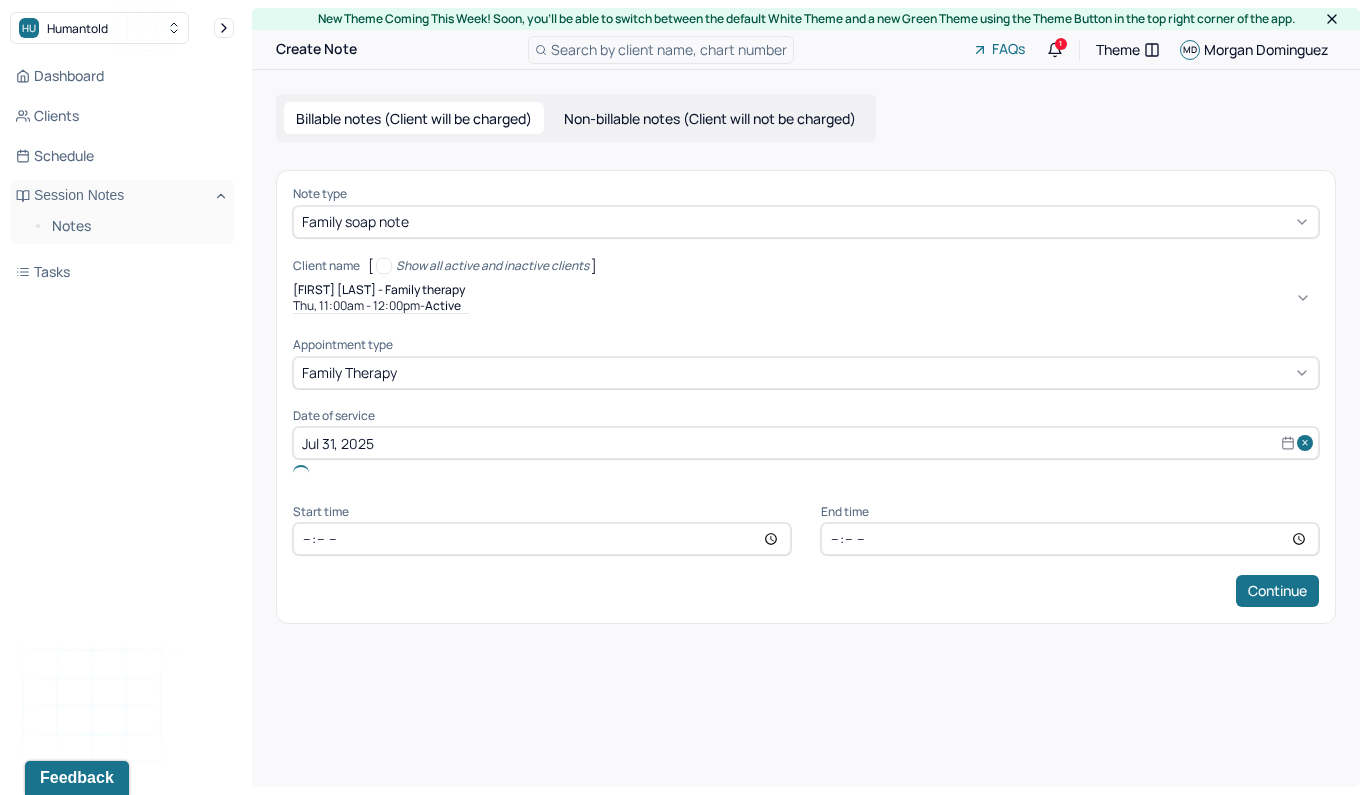 type on "Jul 31, 2025" 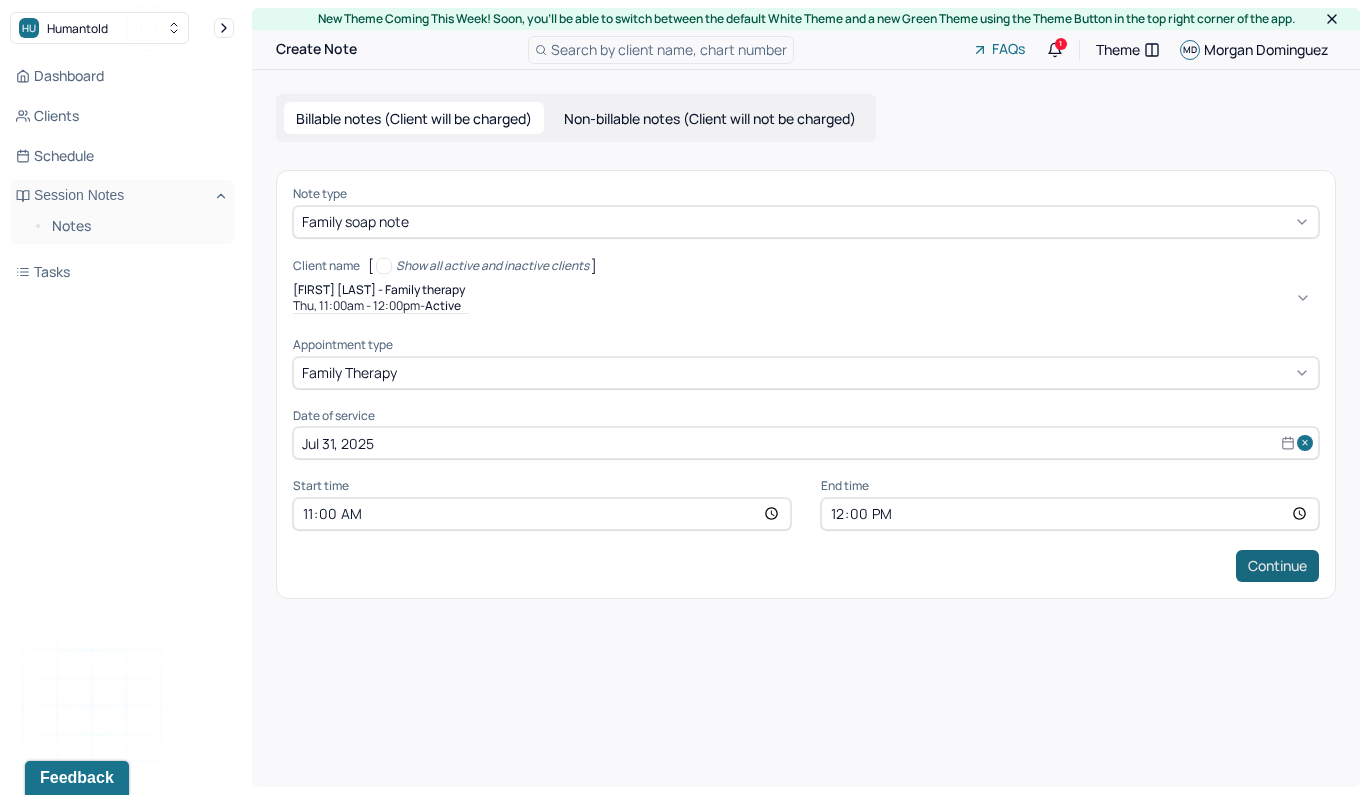 click on "Continue" at bounding box center [1277, 566] 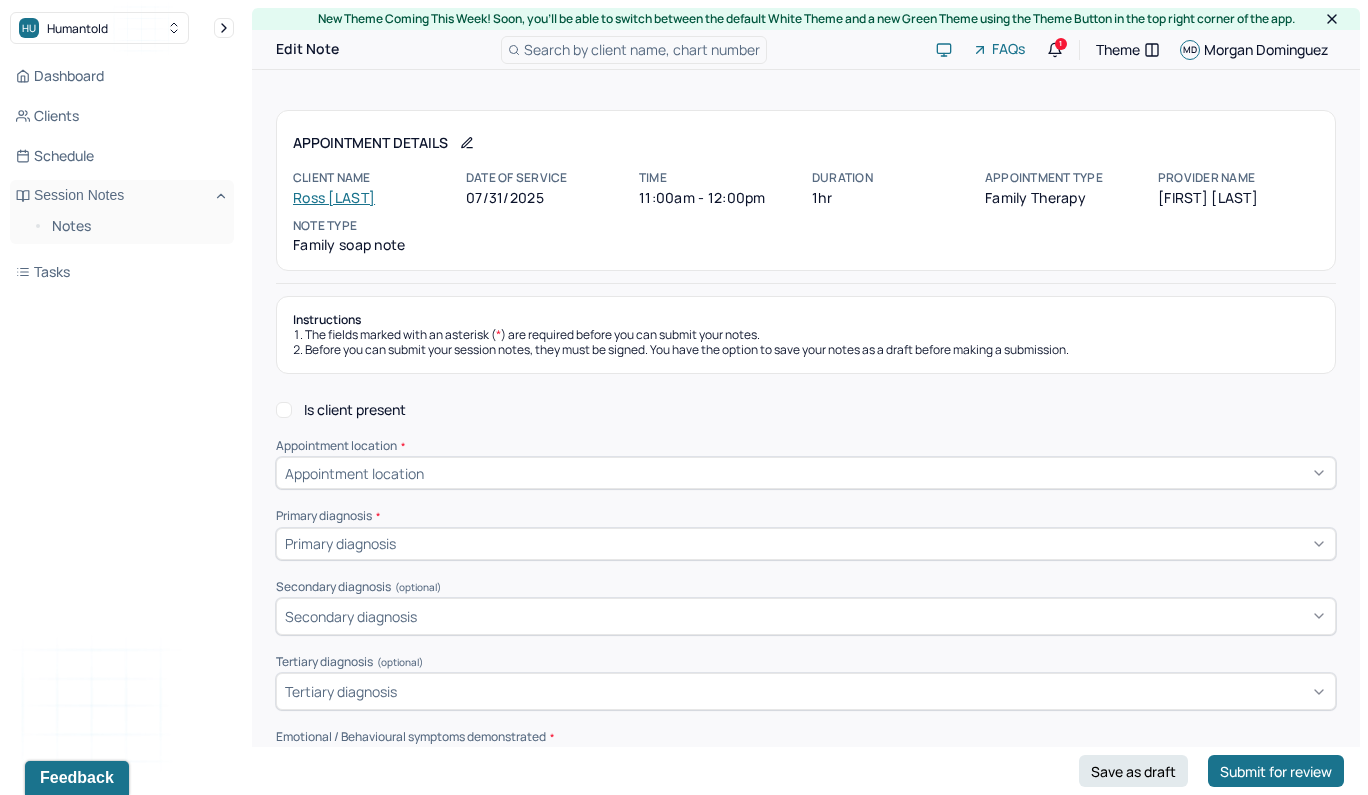 scroll, scrollTop: 0, scrollLeft: 0, axis: both 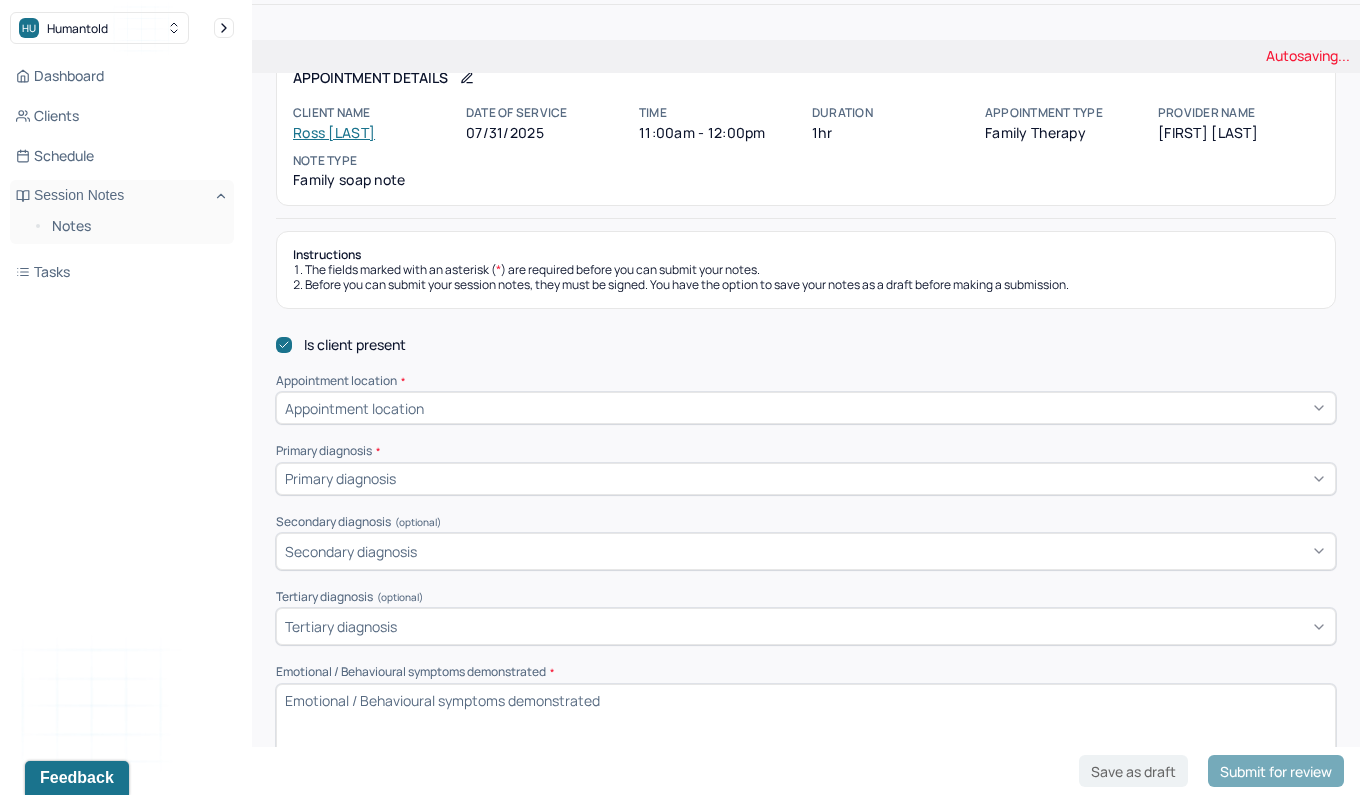 click on "Appointment location" at bounding box center (806, 408) 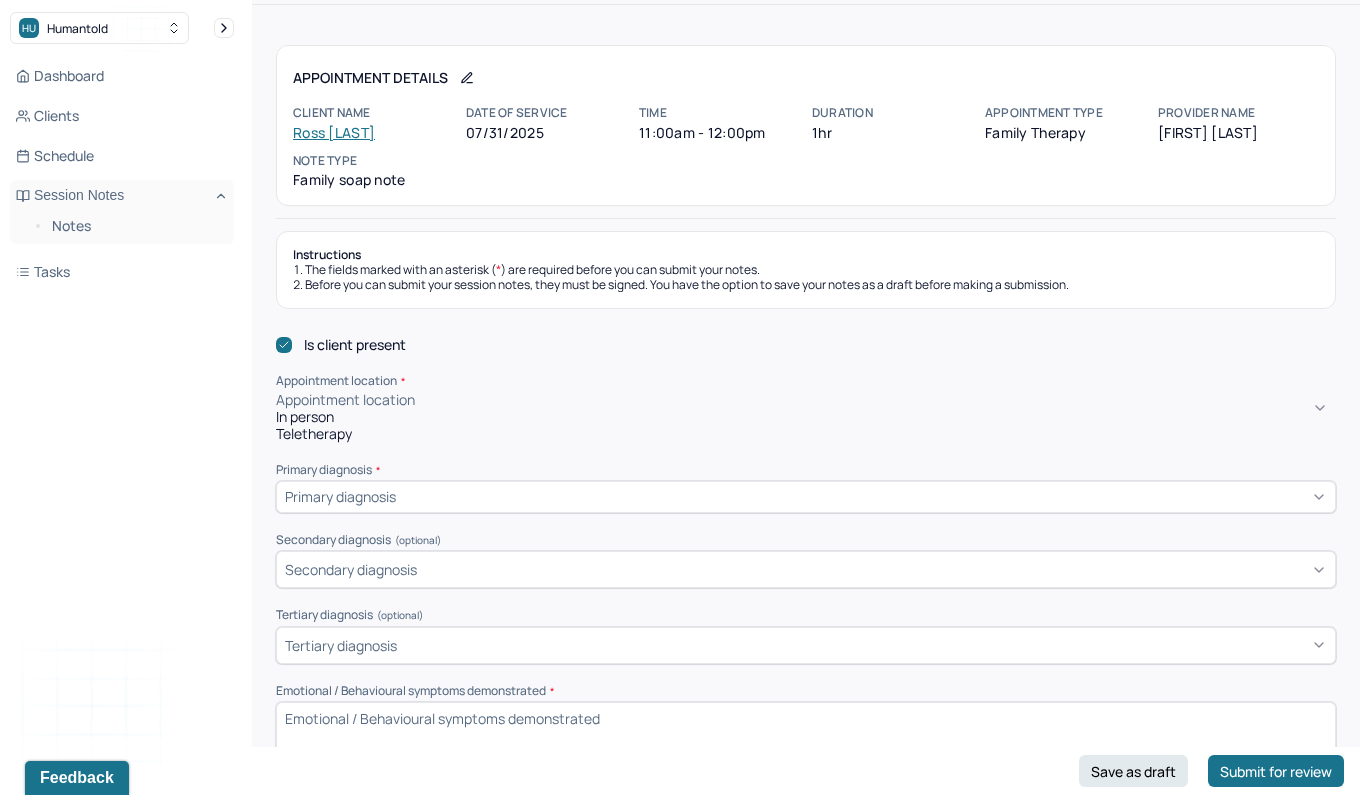 click on "Teletherapy" at bounding box center (806, 434) 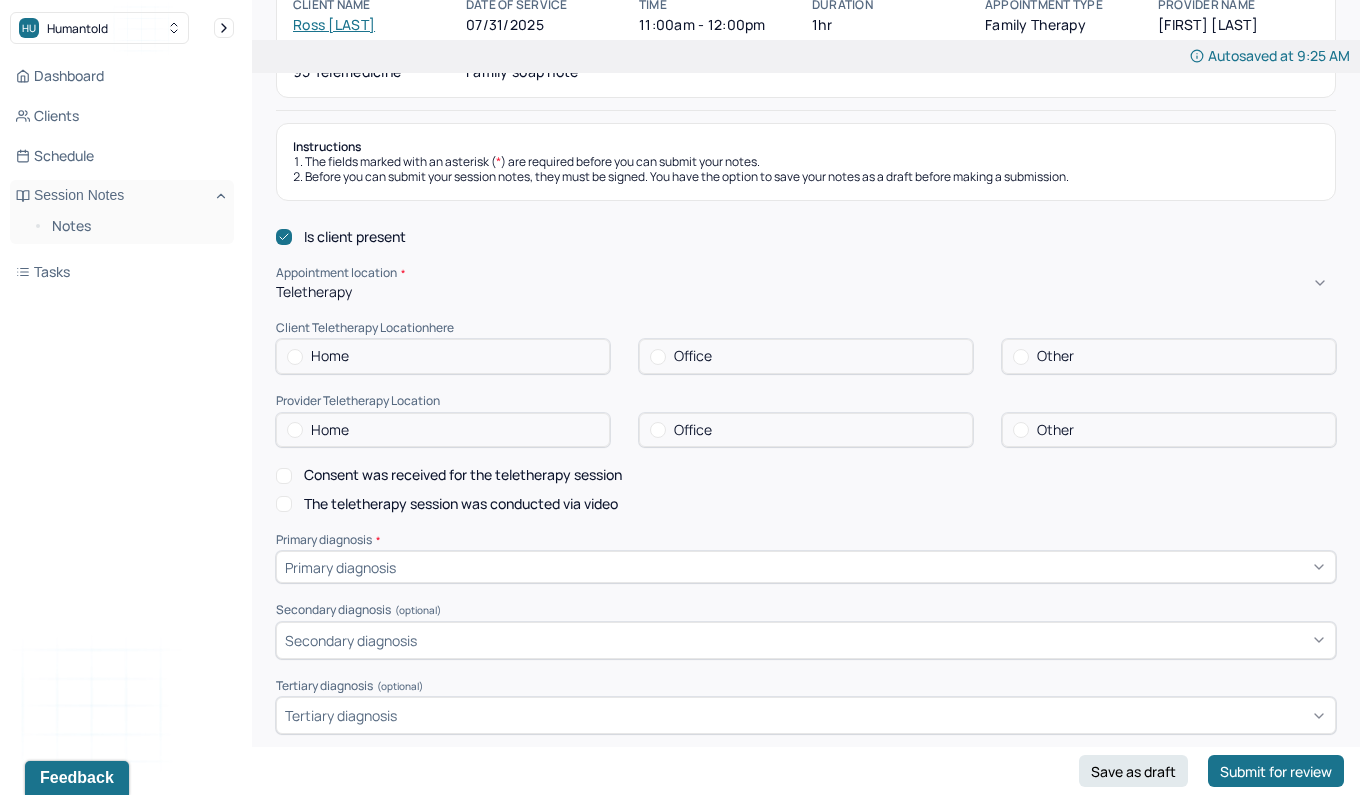 scroll, scrollTop: 178, scrollLeft: 0, axis: vertical 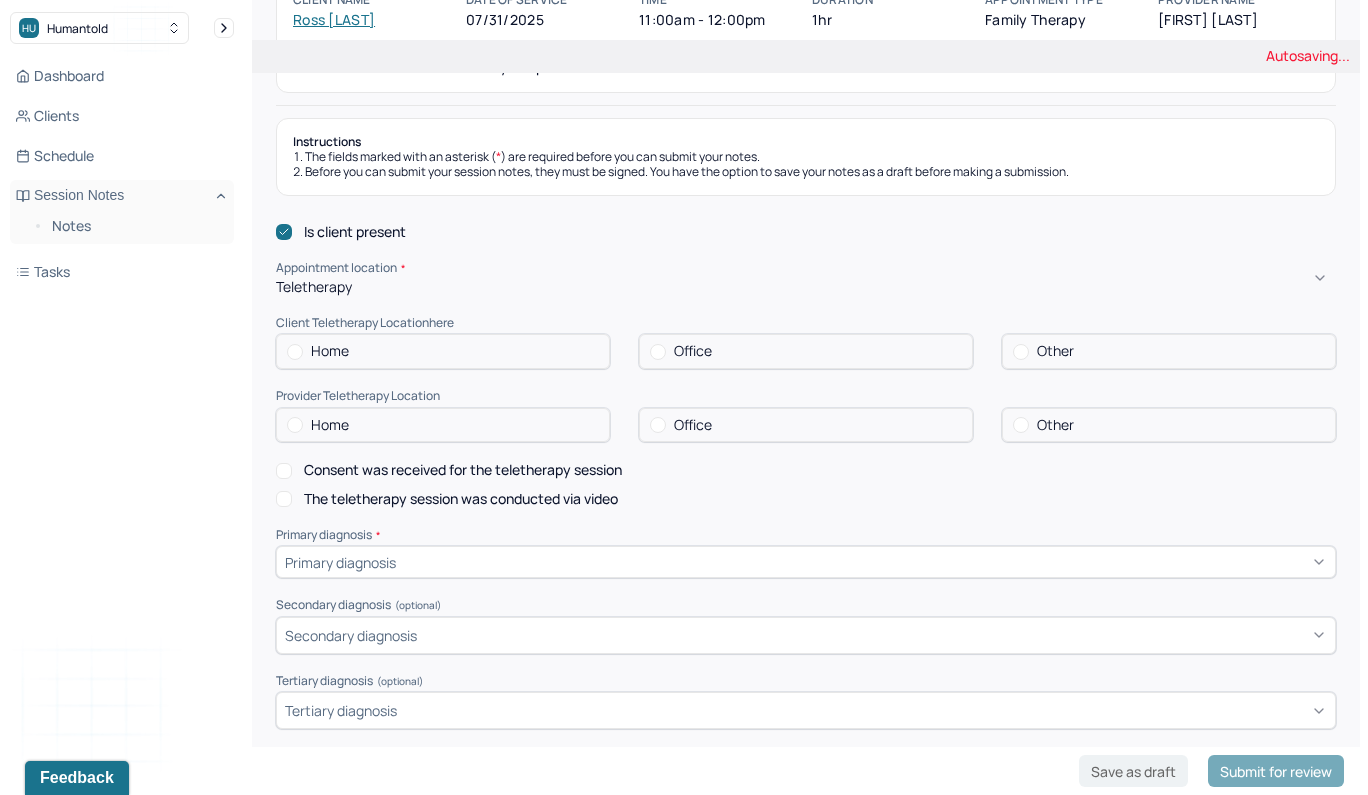 click on "Home" at bounding box center [330, 351] 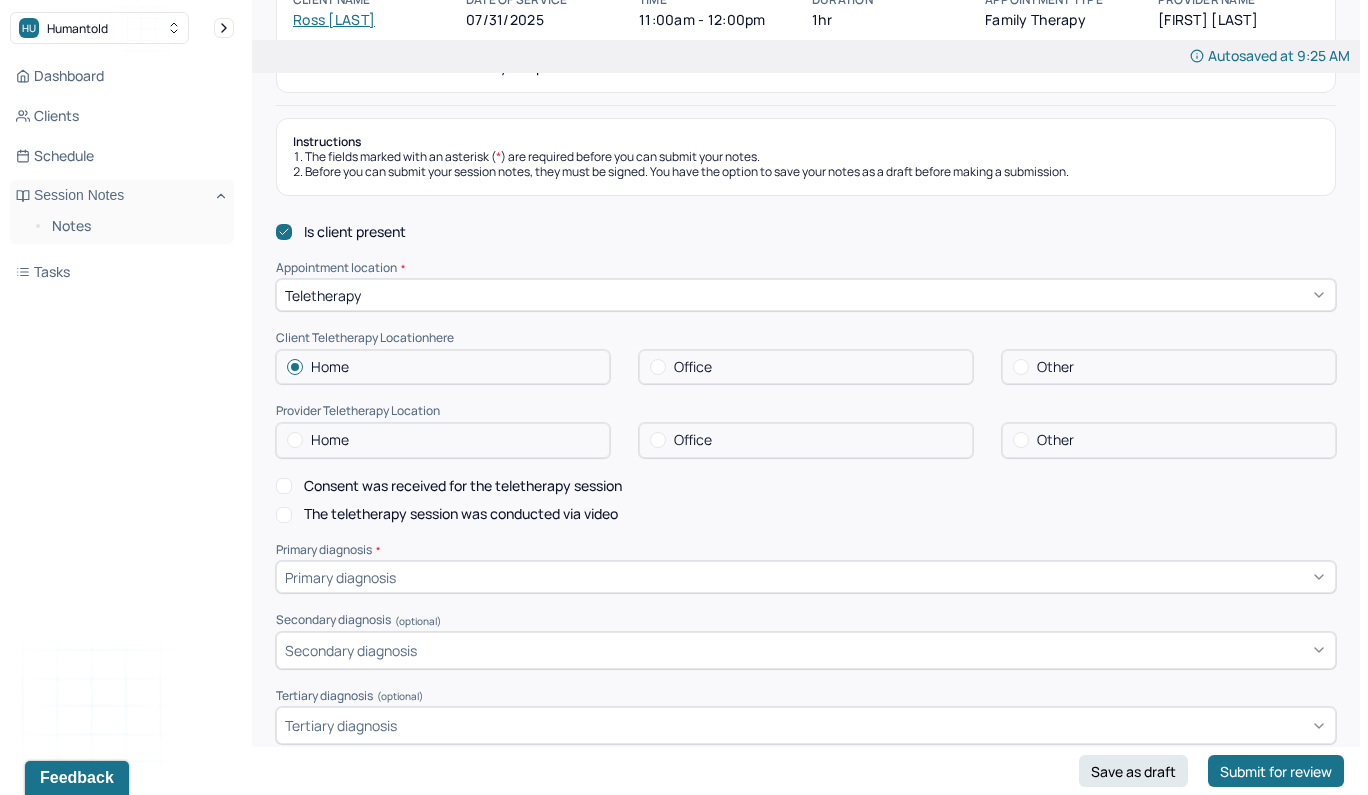 click on "Home" at bounding box center [330, 440] 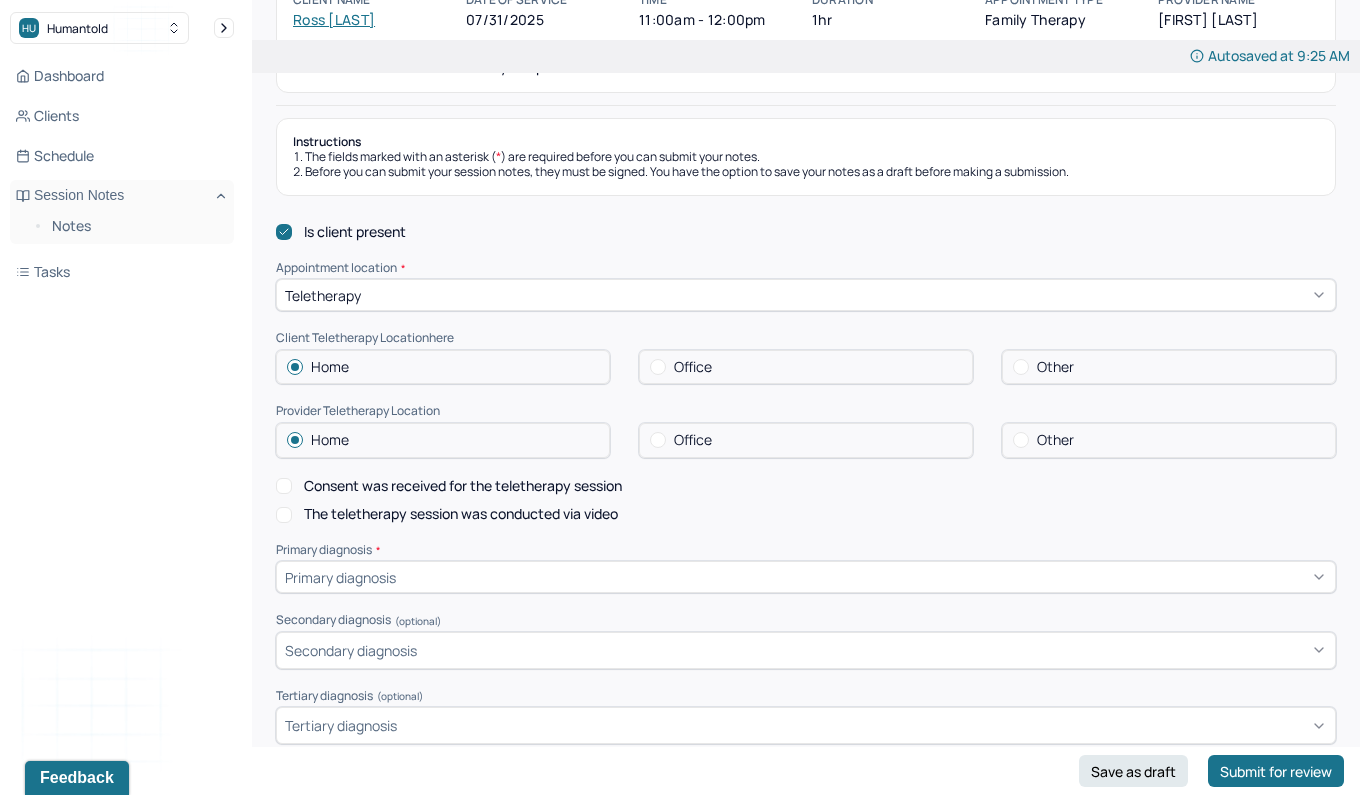 click on "Consent was received for the teletherapy session" at bounding box center [284, 486] 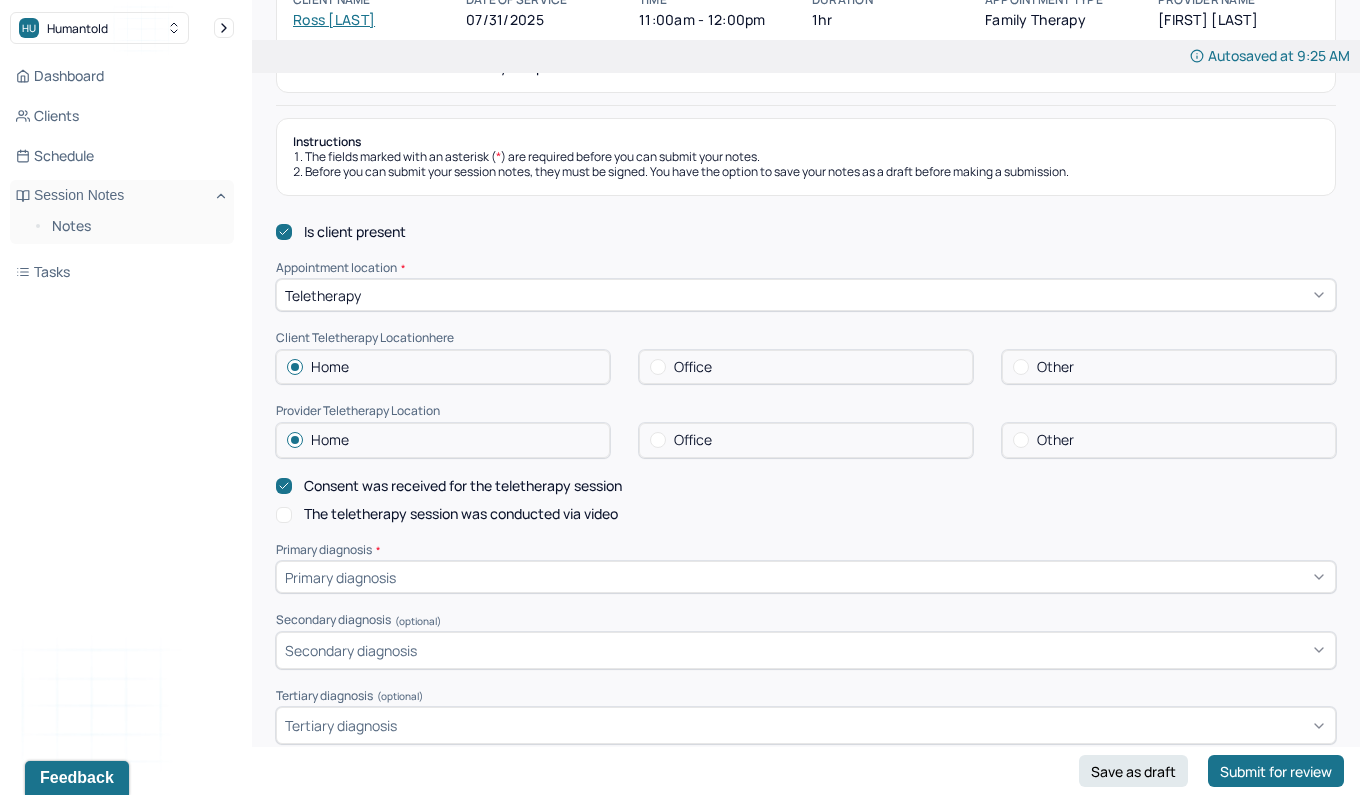 click on "The teletherapy session was conducted via video" at bounding box center [284, 515] 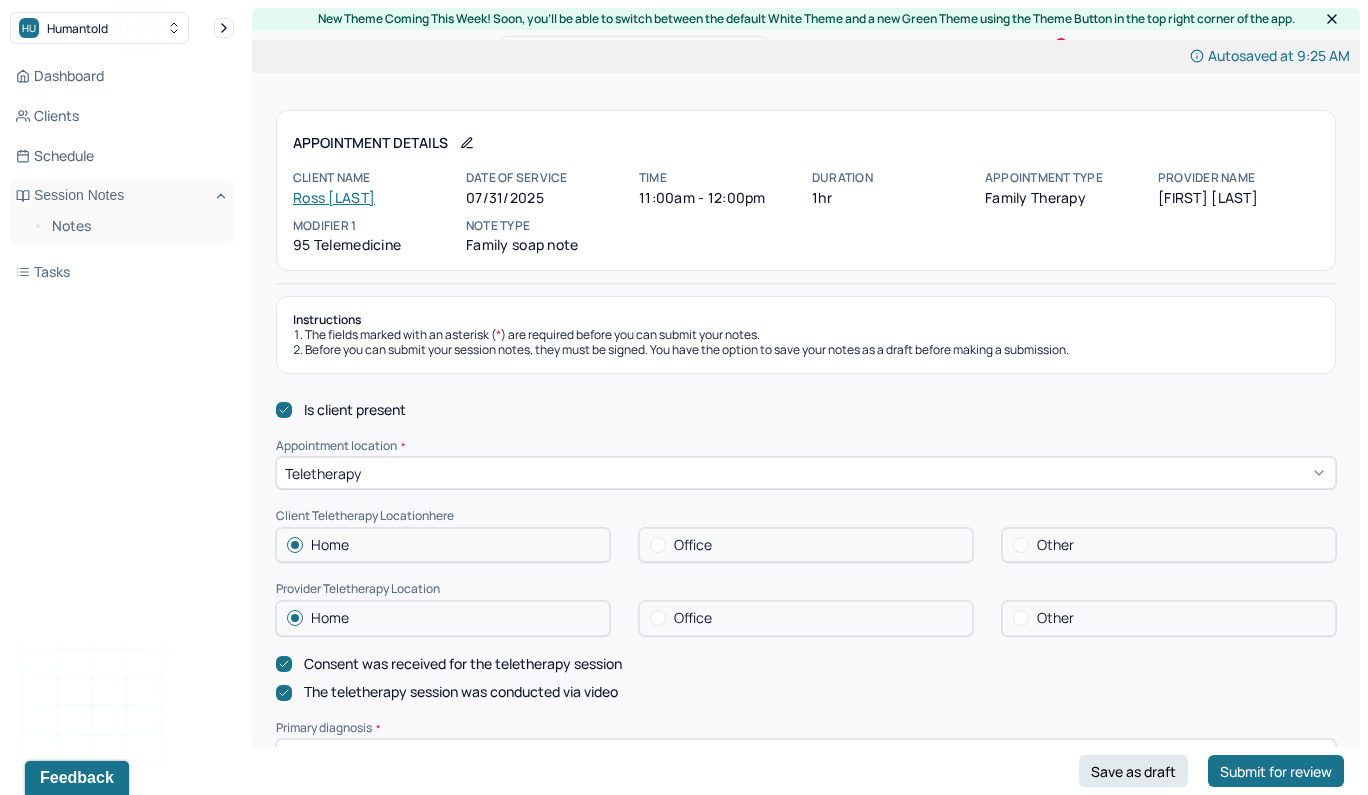 scroll, scrollTop: 0, scrollLeft: 0, axis: both 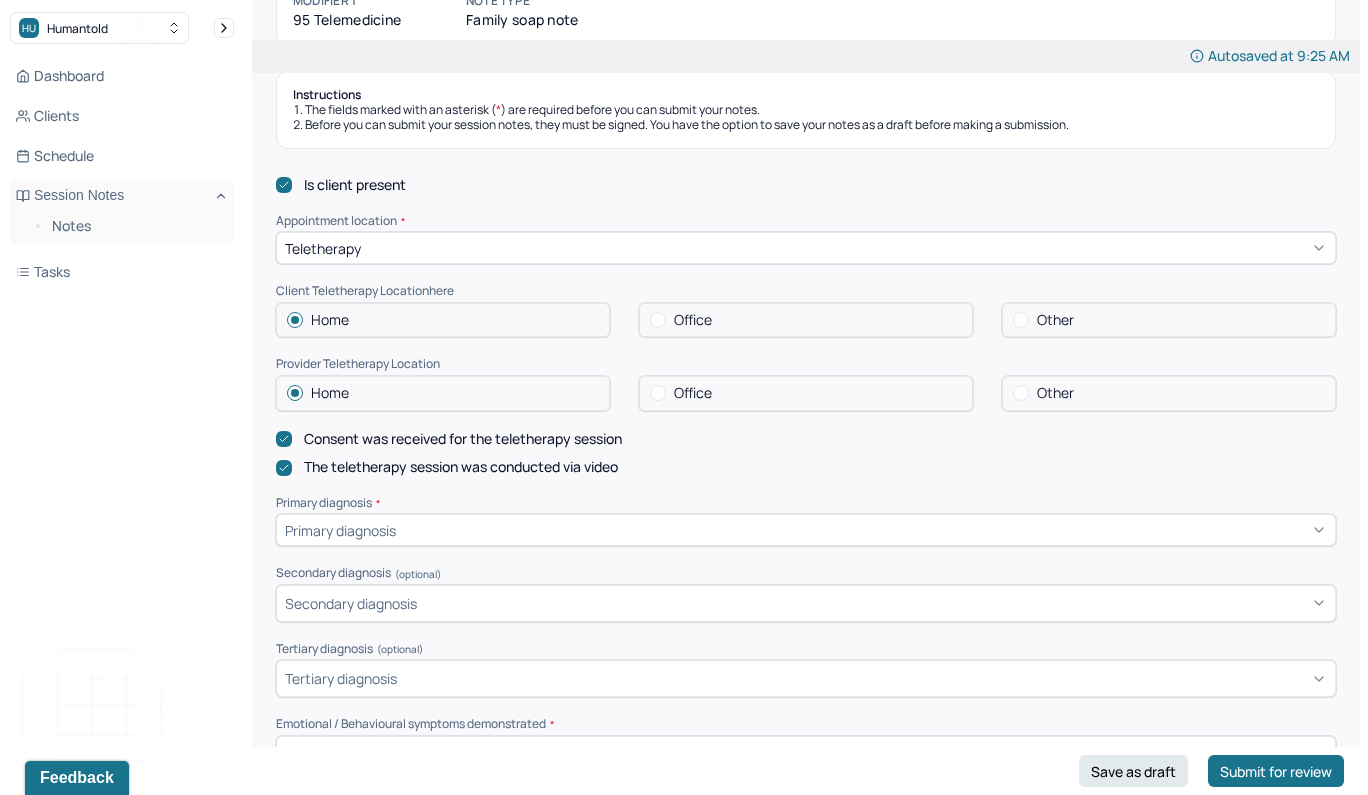 click on "Primary diagnosis" at bounding box center (806, 530) 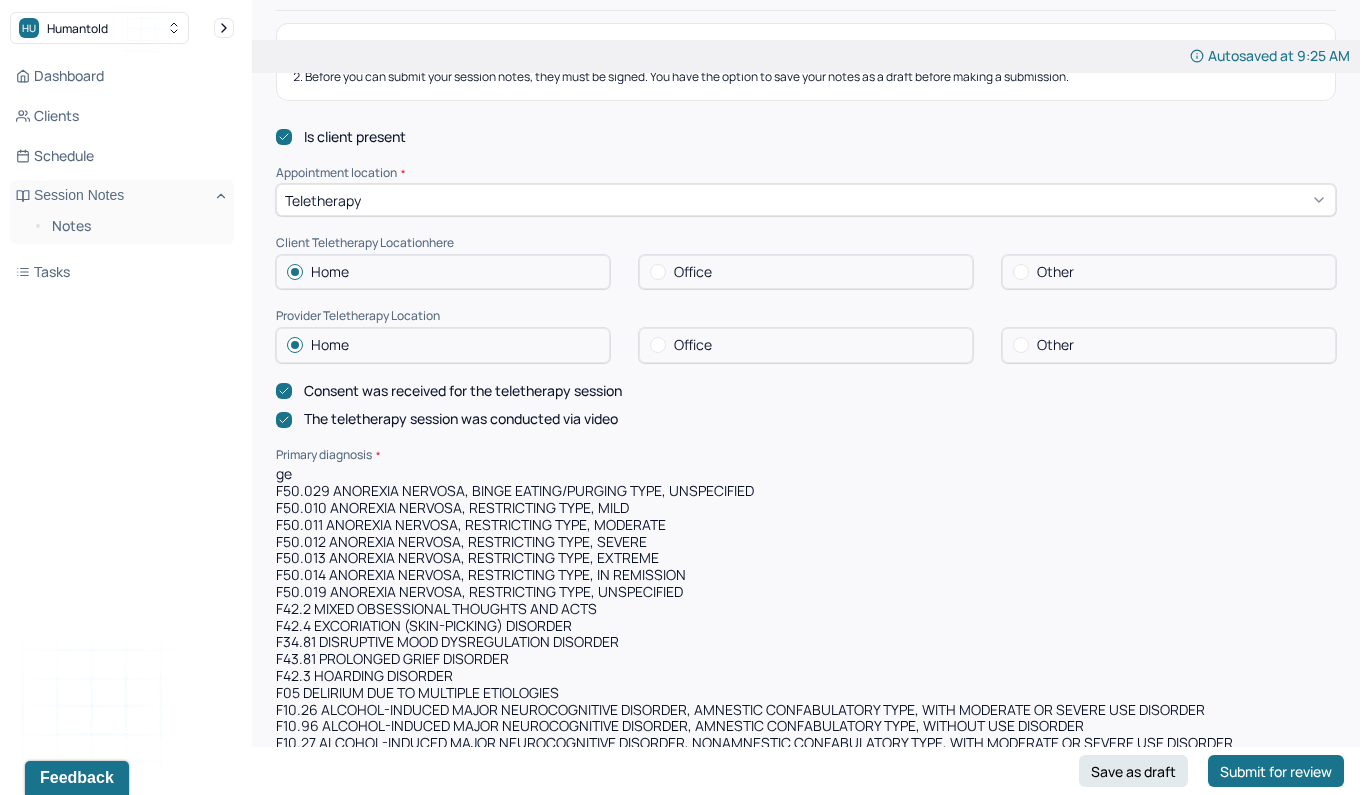 scroll, scrollTop: 275, scrollLeft: 0, axis: vertical 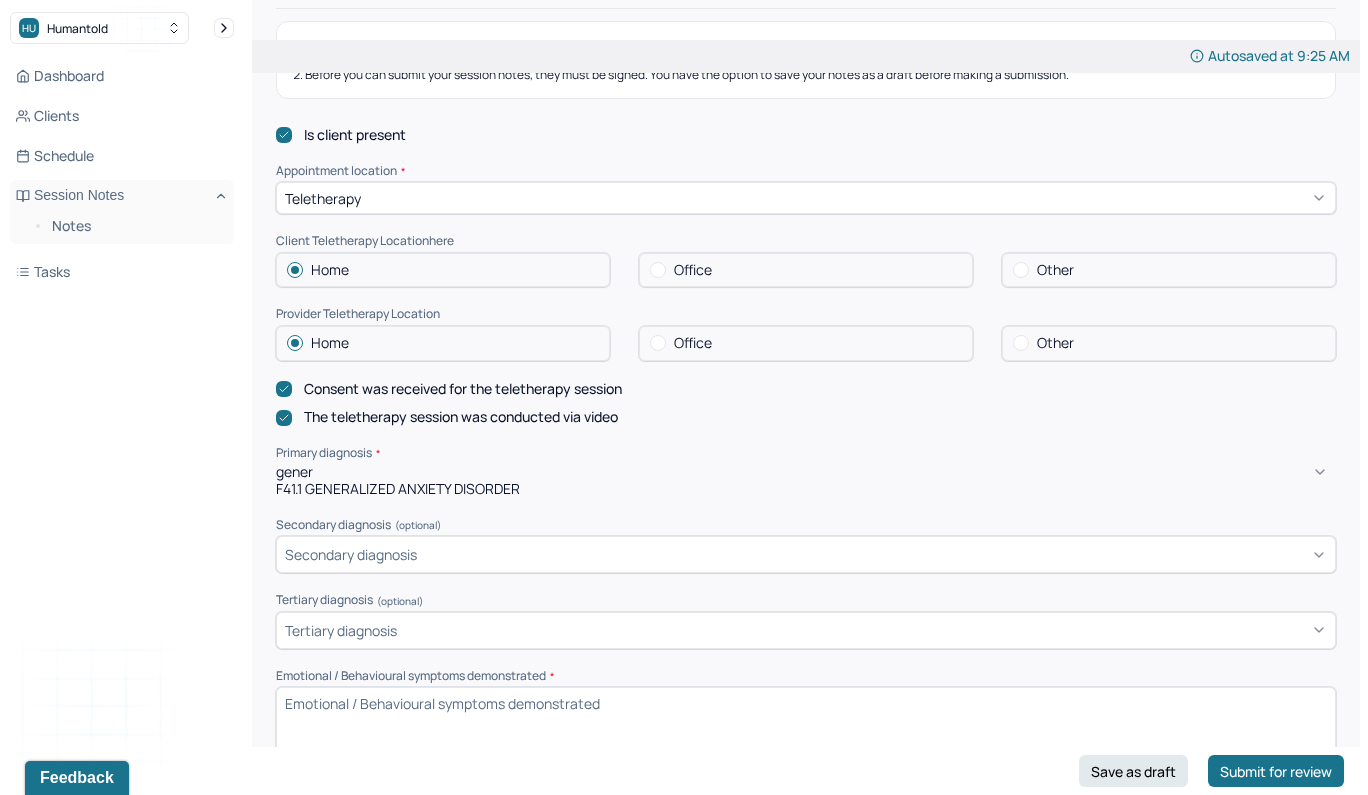 type on "genera" 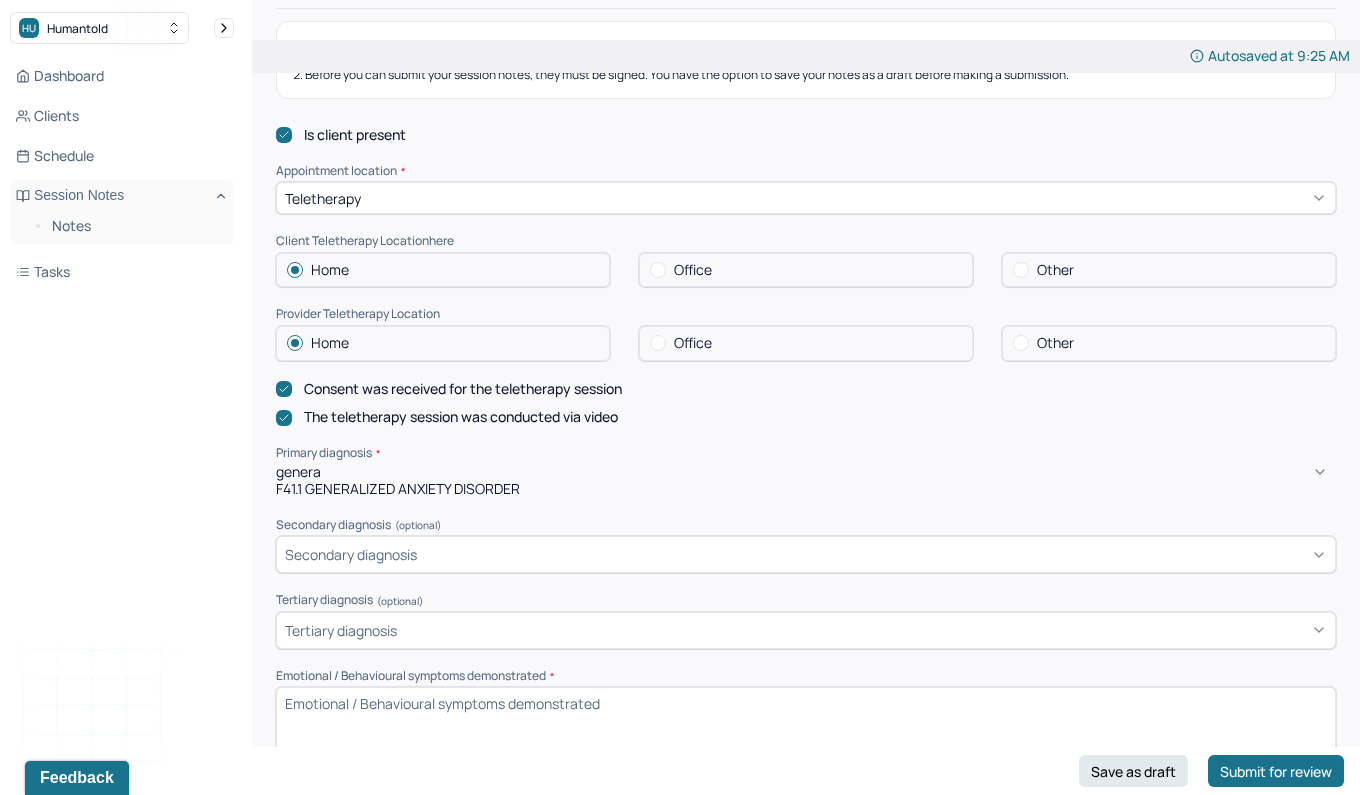 click on "F41.1 GENERALIZED ANXIETY DISORDER" at bounding box center (806, 489) 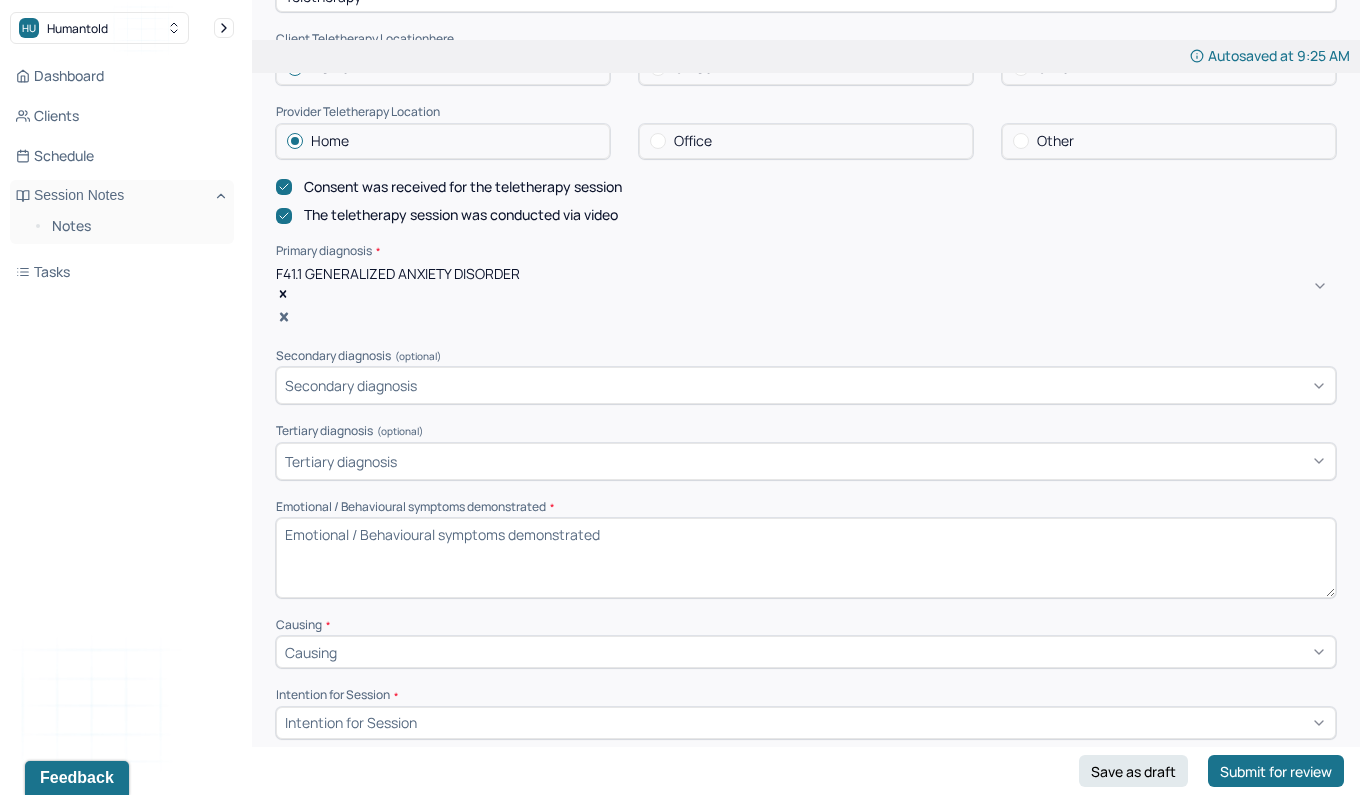 scroll, scrollTop: 532, scrollLeft: 0, axis: vertical 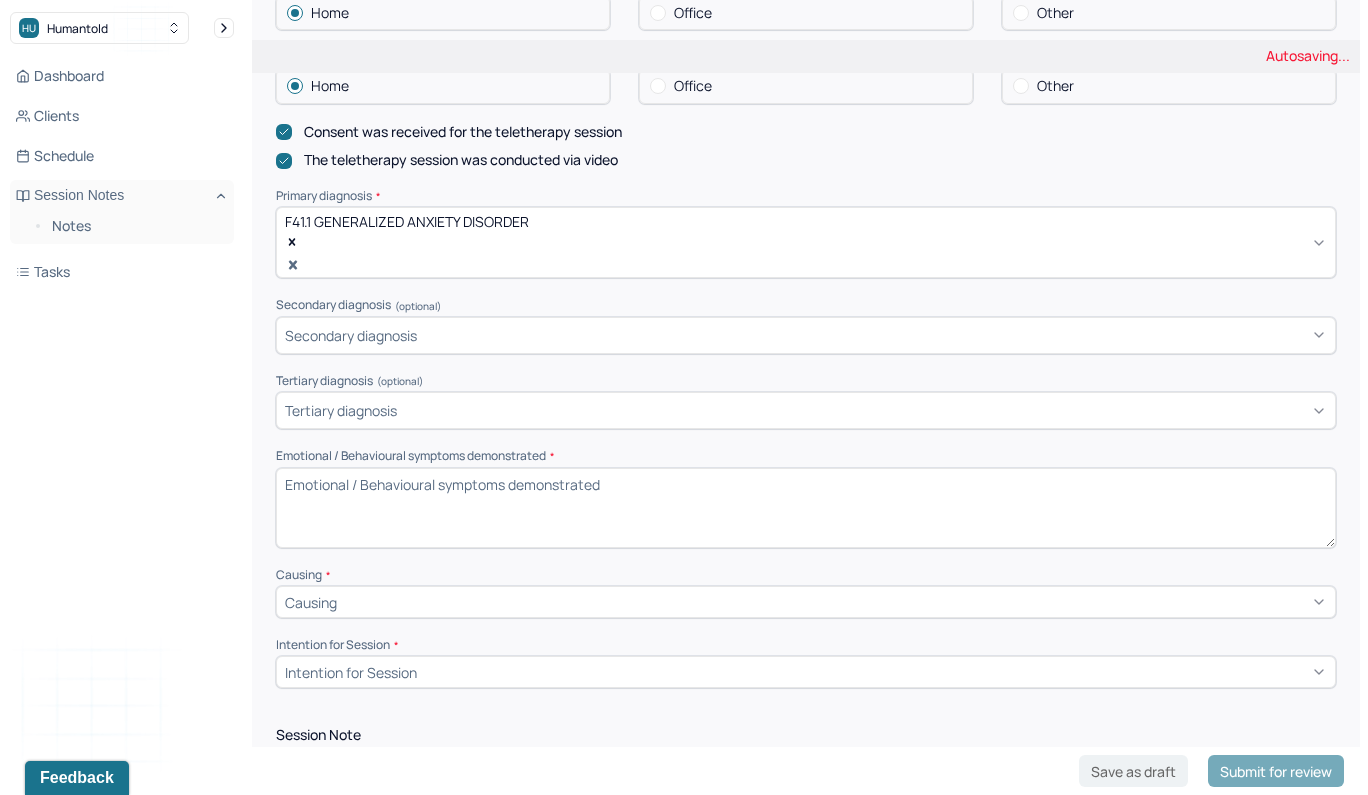 click on "Emotional / Behavioural symptoms demonstrated *" at bounding box center (806, 508) 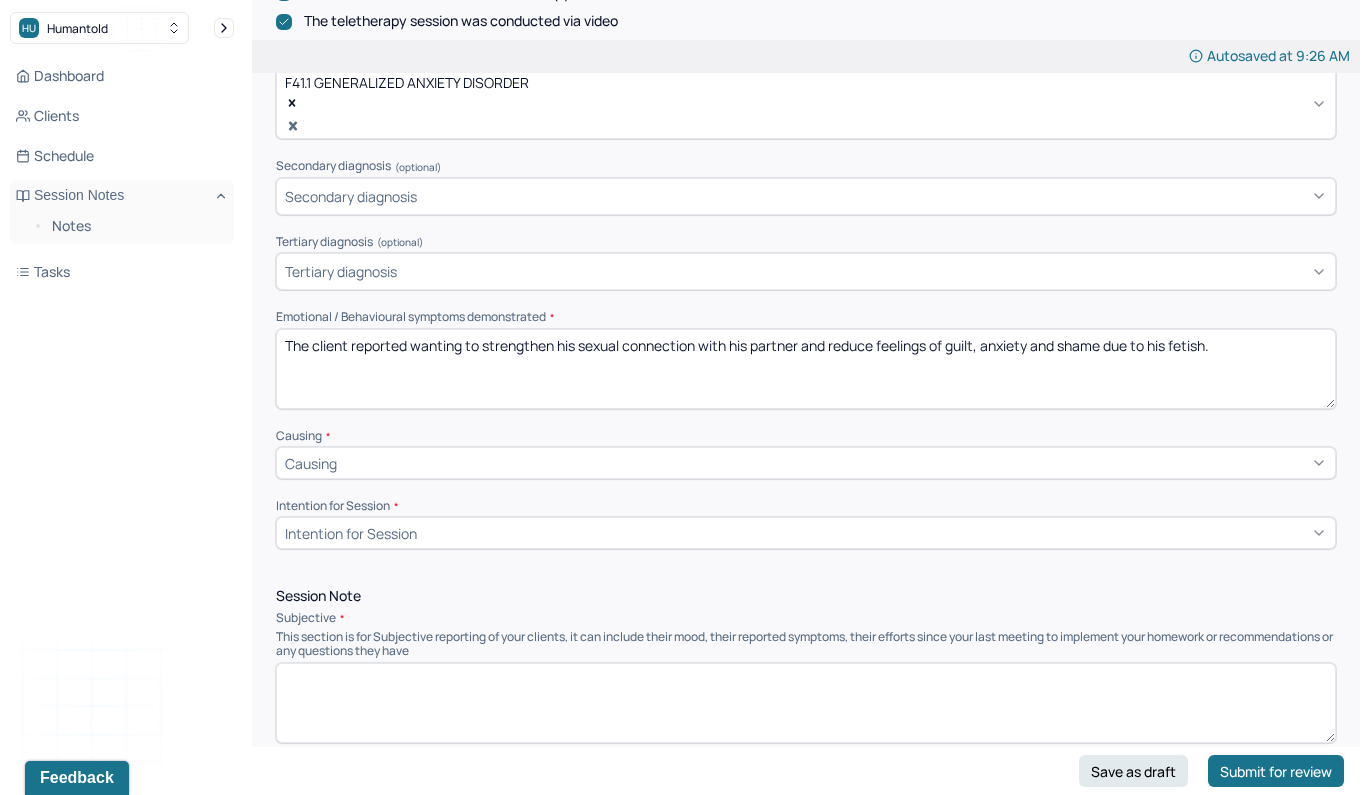 scroll, scrollTop: 702, scrollLeft: 0, axis: vertical 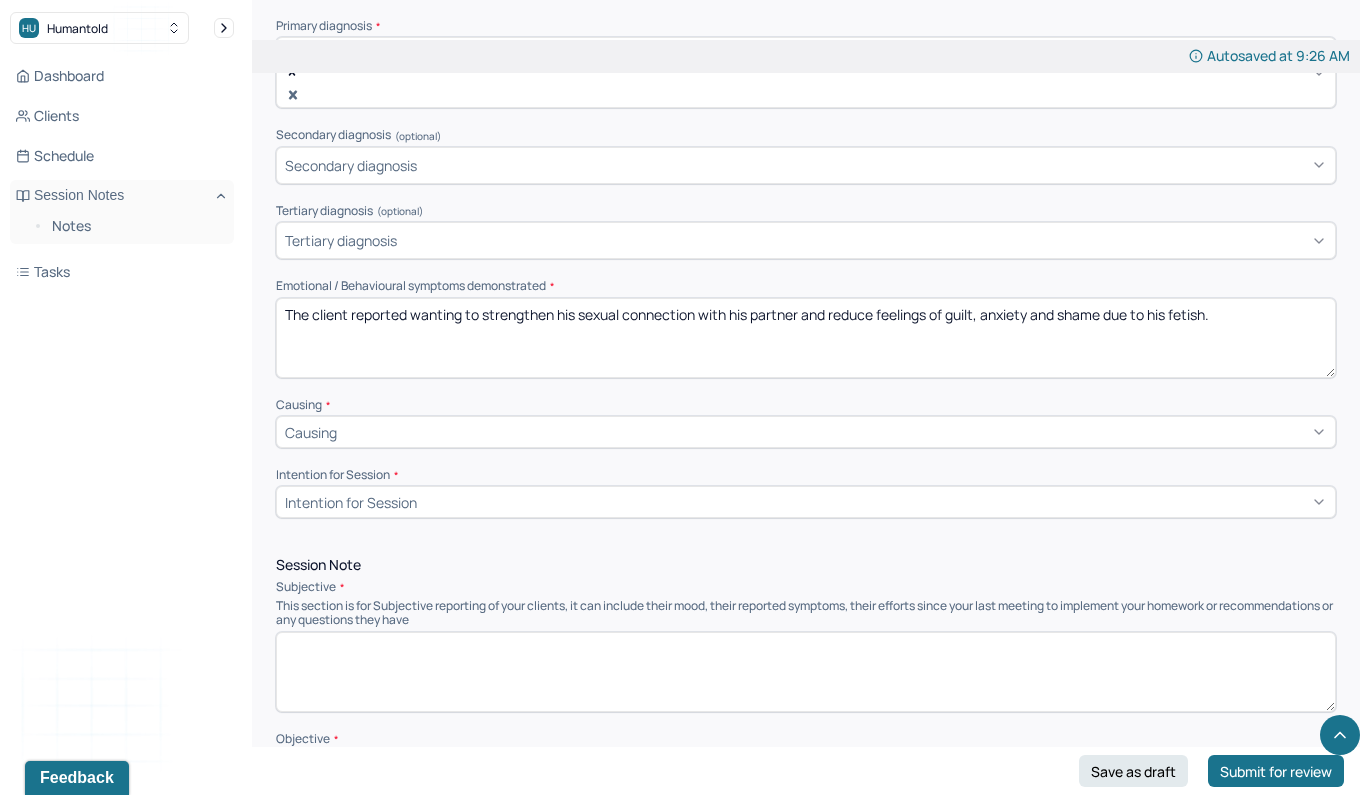 type on "The client reported wanting to strengthen his sexual connection with his partner and reduce feelings of guilt, anxiety and shame due to his fetish." 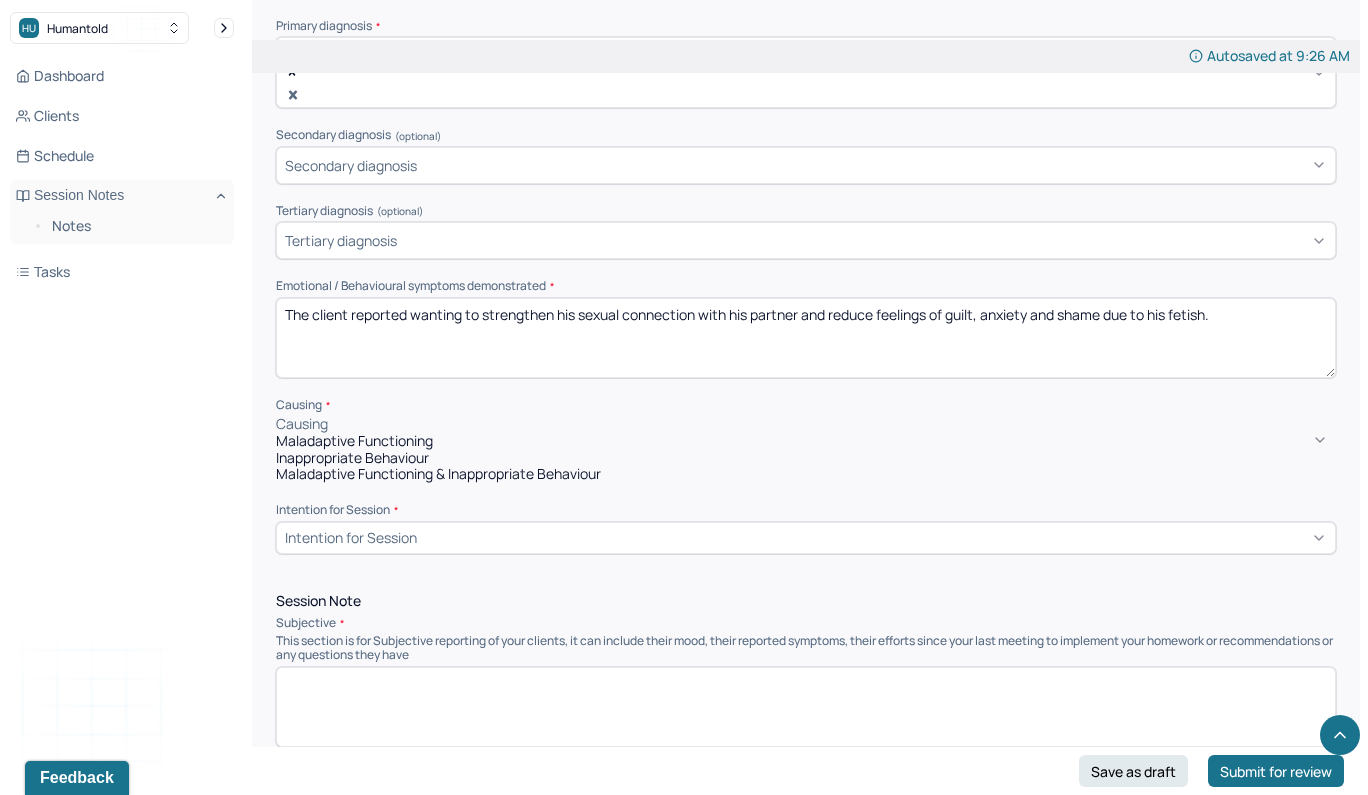 click on "Maladaptive Functioning" at bounding box center [806, 441] 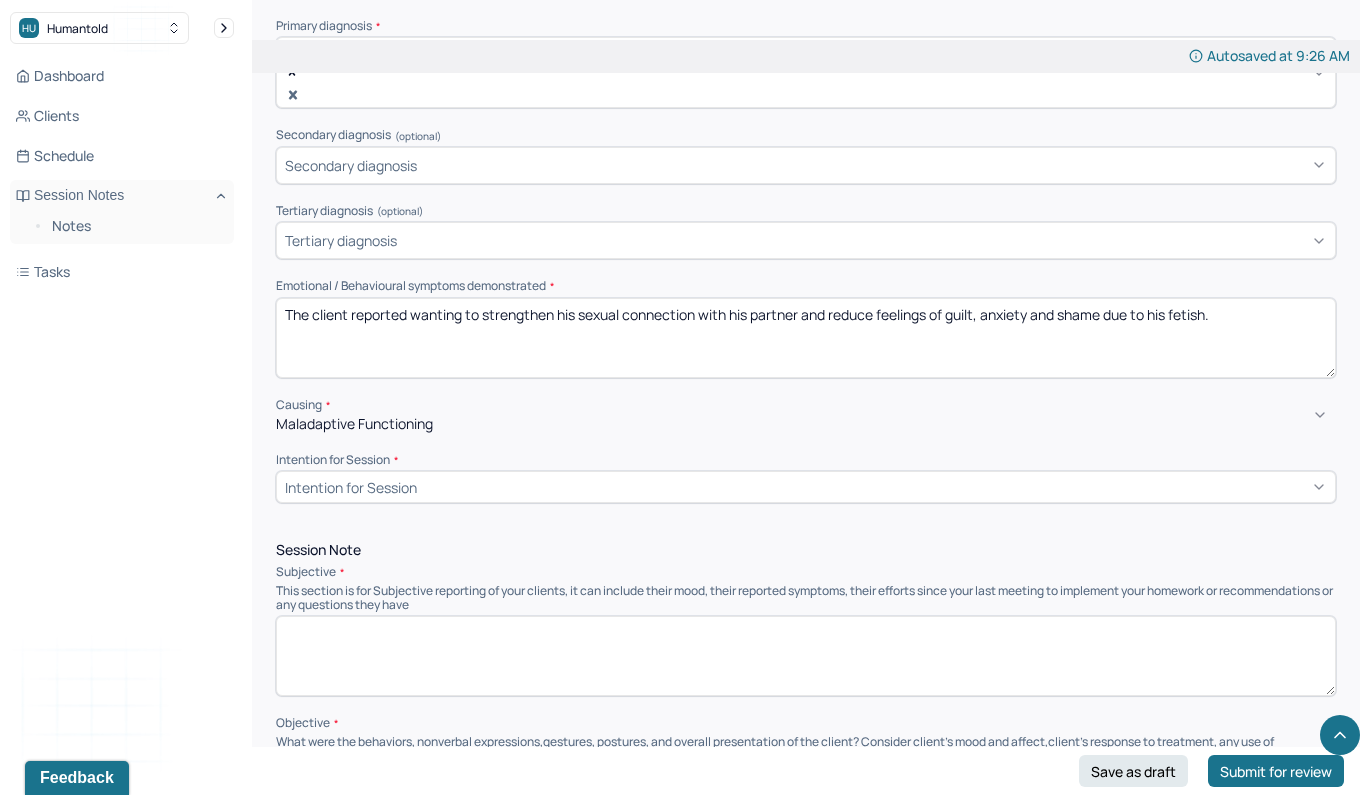 click on "Intention for Session" at bounding box center [806, 487] 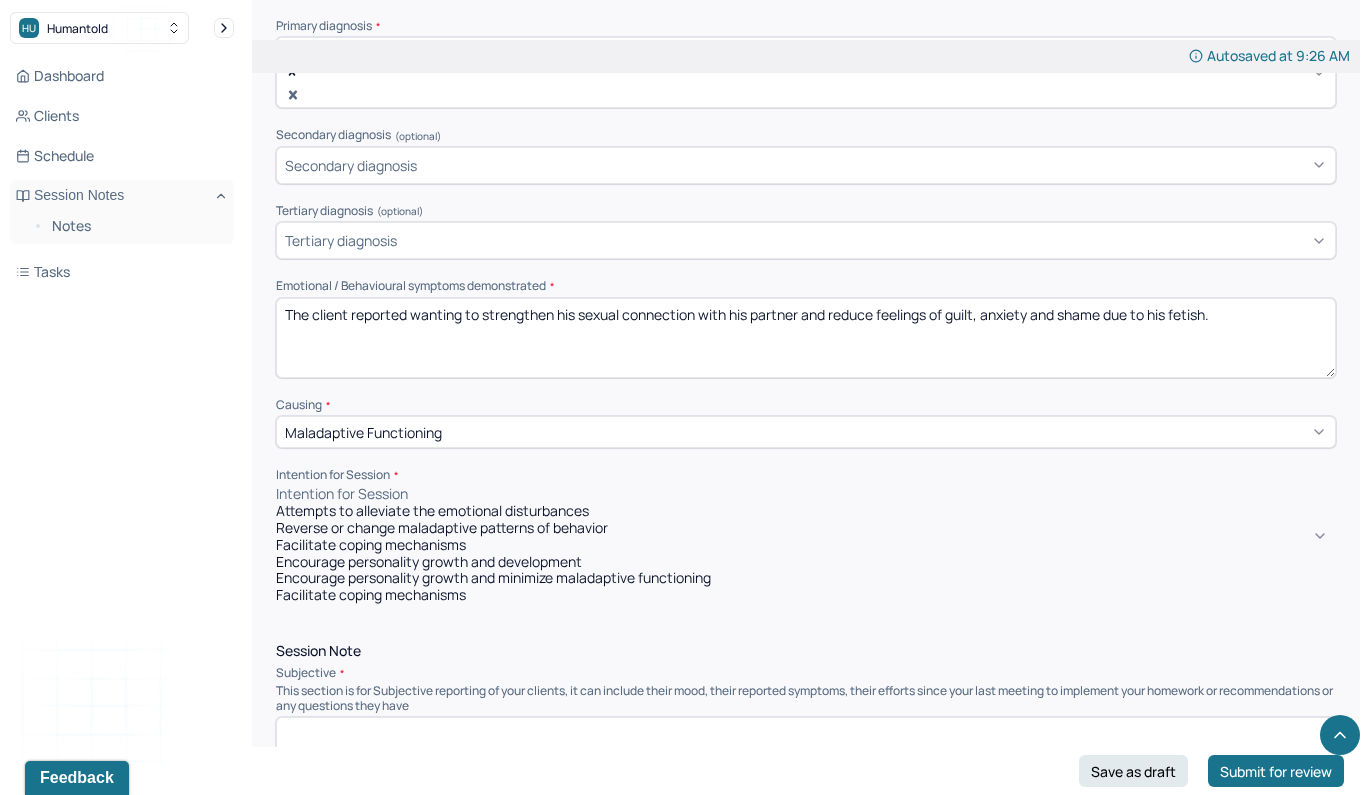 click on "Attempts to alleviate the emotional disturbances" at bounding box center (806, 511) 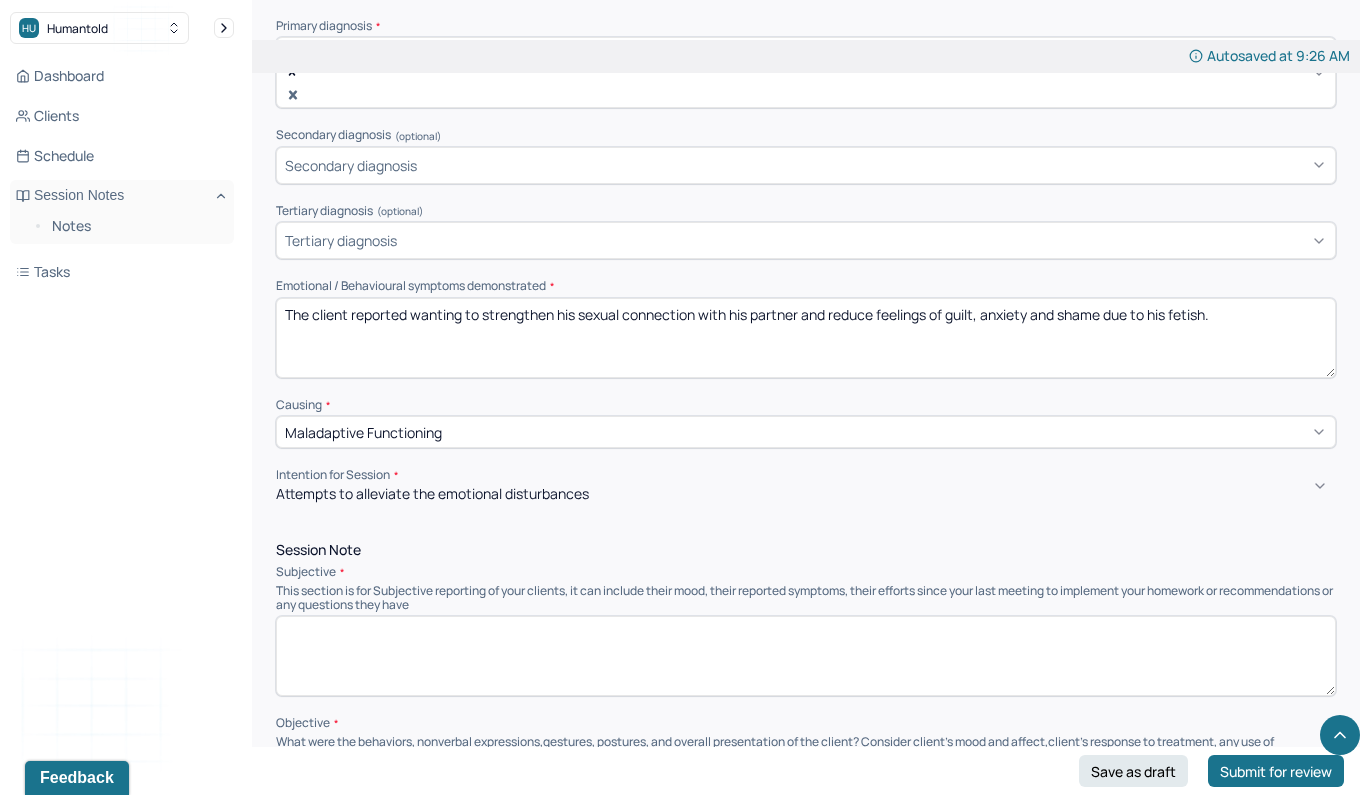 scroll, scrollTop: 847, scrollLeft: 0, axis: vertical 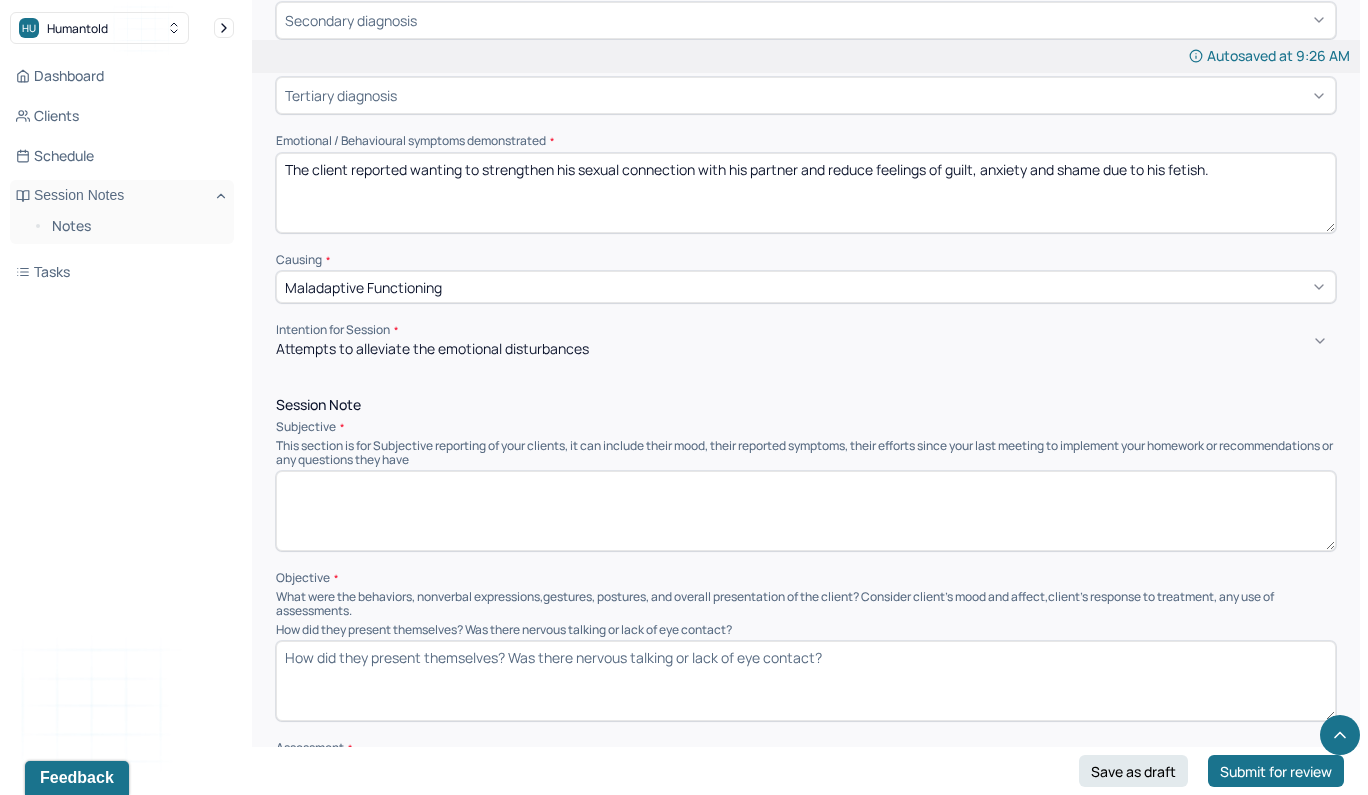click at bounding box center (806, 511) 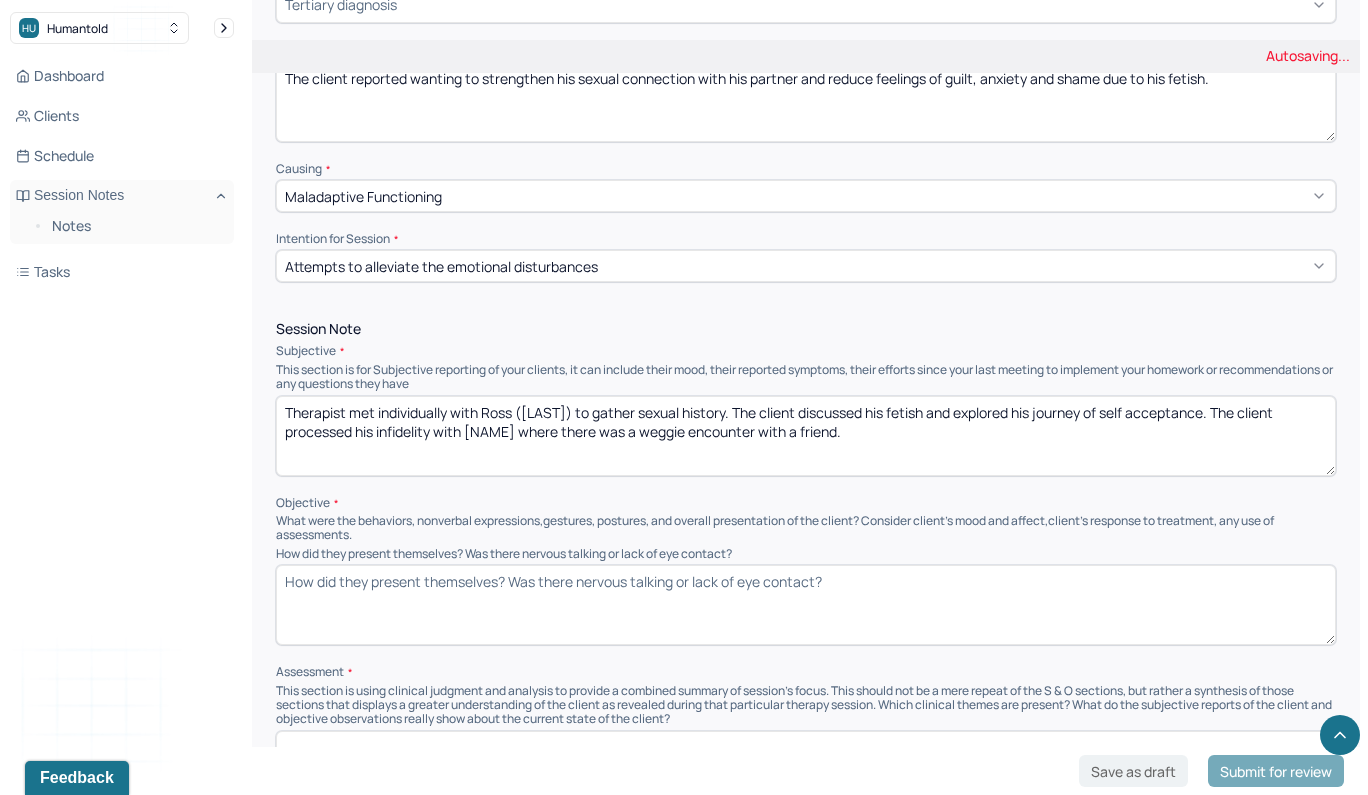 scroll, scrollTop: 944, scrollLeft: 0, axis: vertical 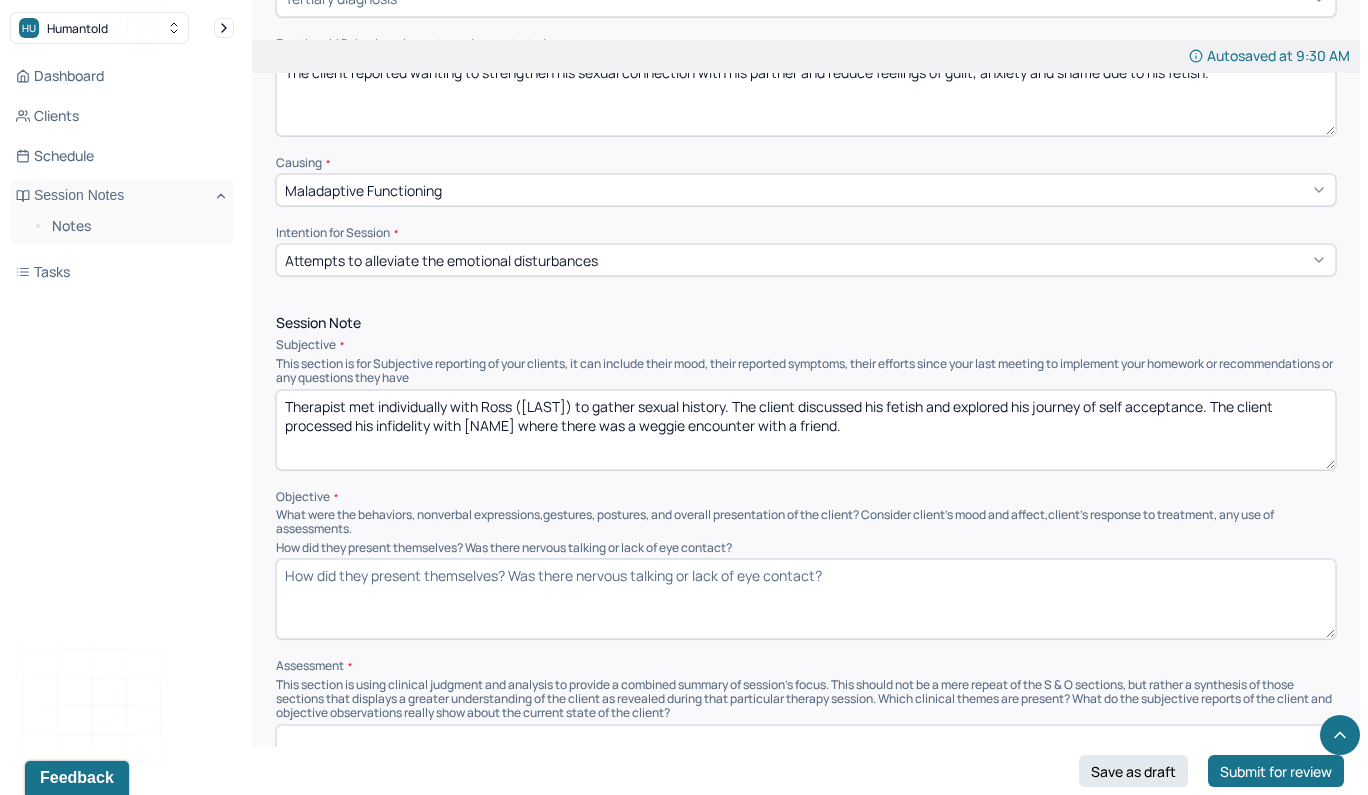 type on "Therapist met individually with Ross ([LAST]) to gather sexual history. The client discussed his fetish and explored his journey of self acceptance. The client processed his infidelity with [NAME] where there was a weggie encounter with a friend." 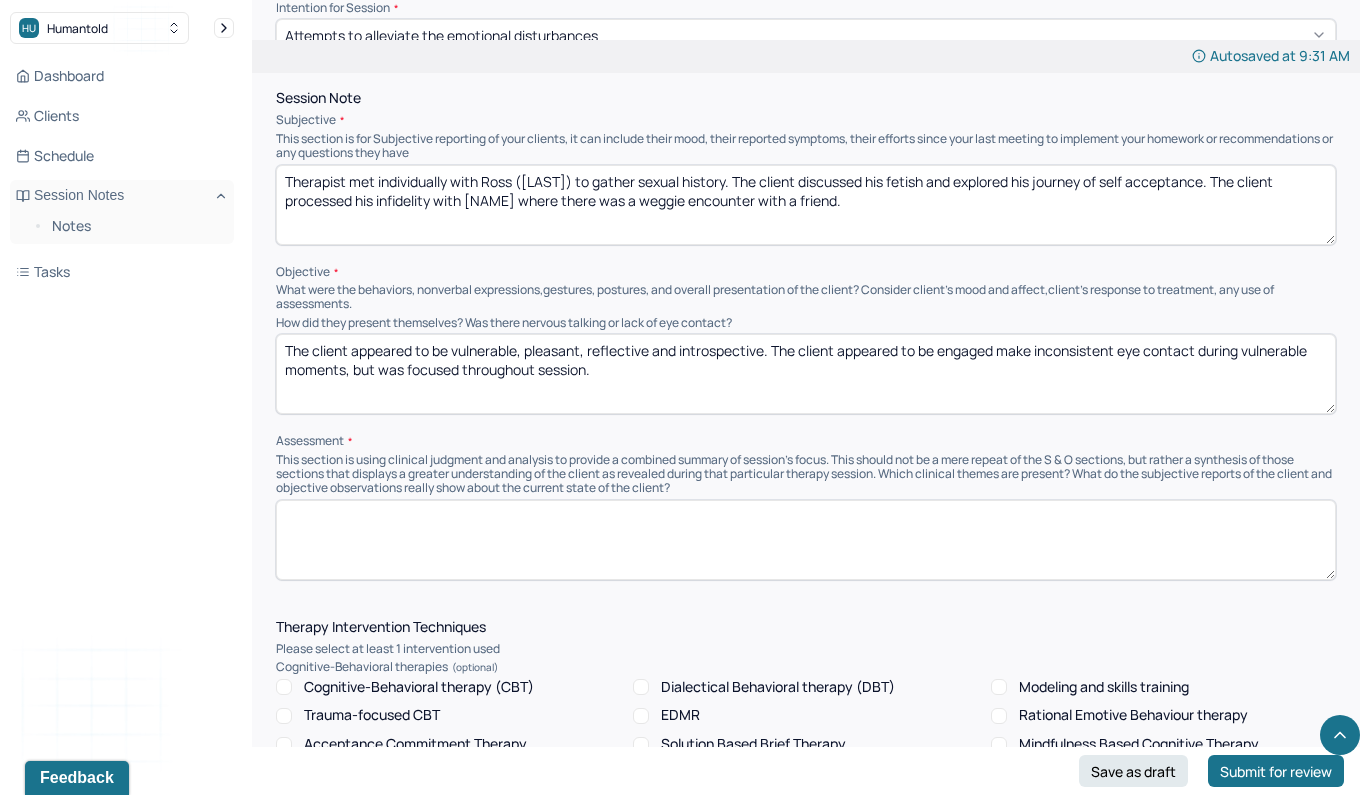 scroll, scrollTop: 1189, scrollLeft: 0, axis: vertical 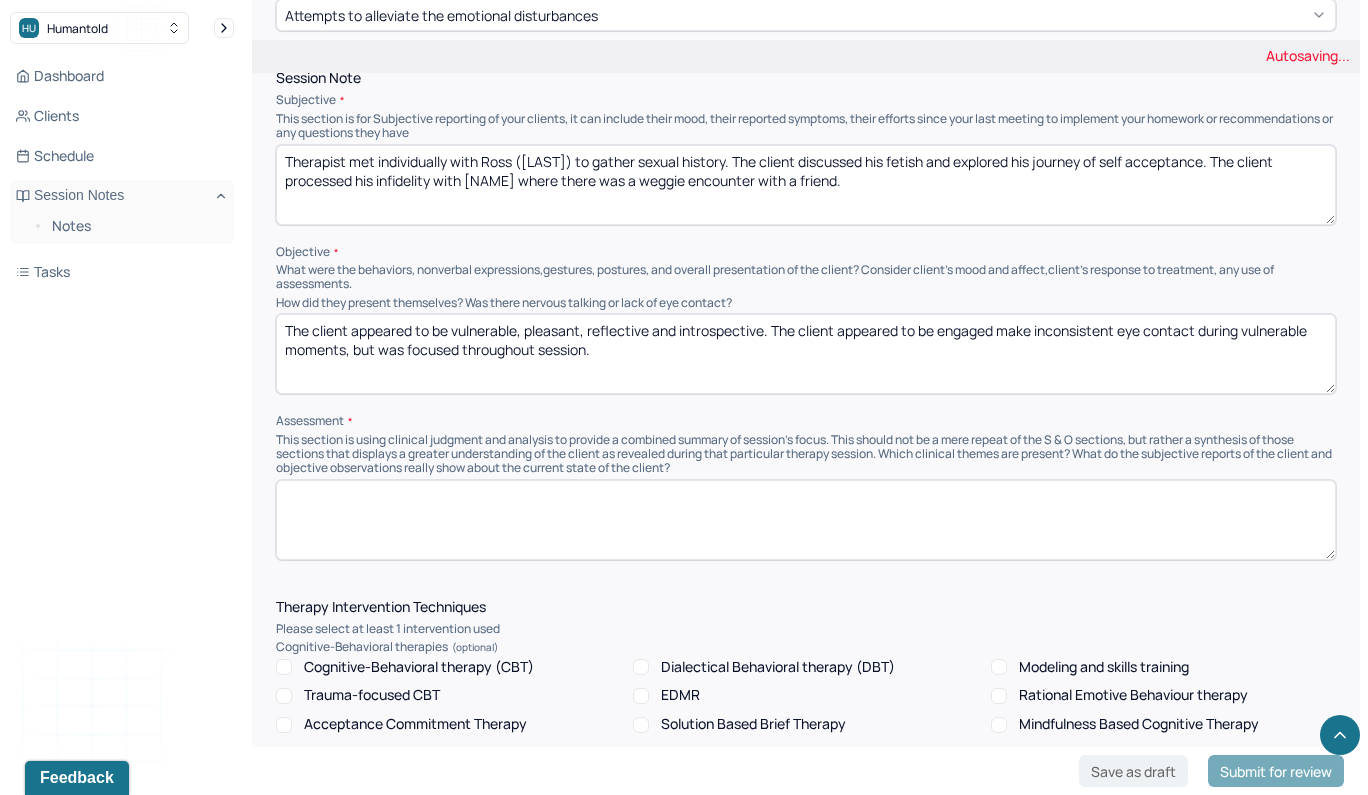 type on "The client appeared to be vulnerable, pleasant, reflective and introspective. The client appeared to be engaged make inconsistent eye contact during vulnerable moments, but was focused throughout session." 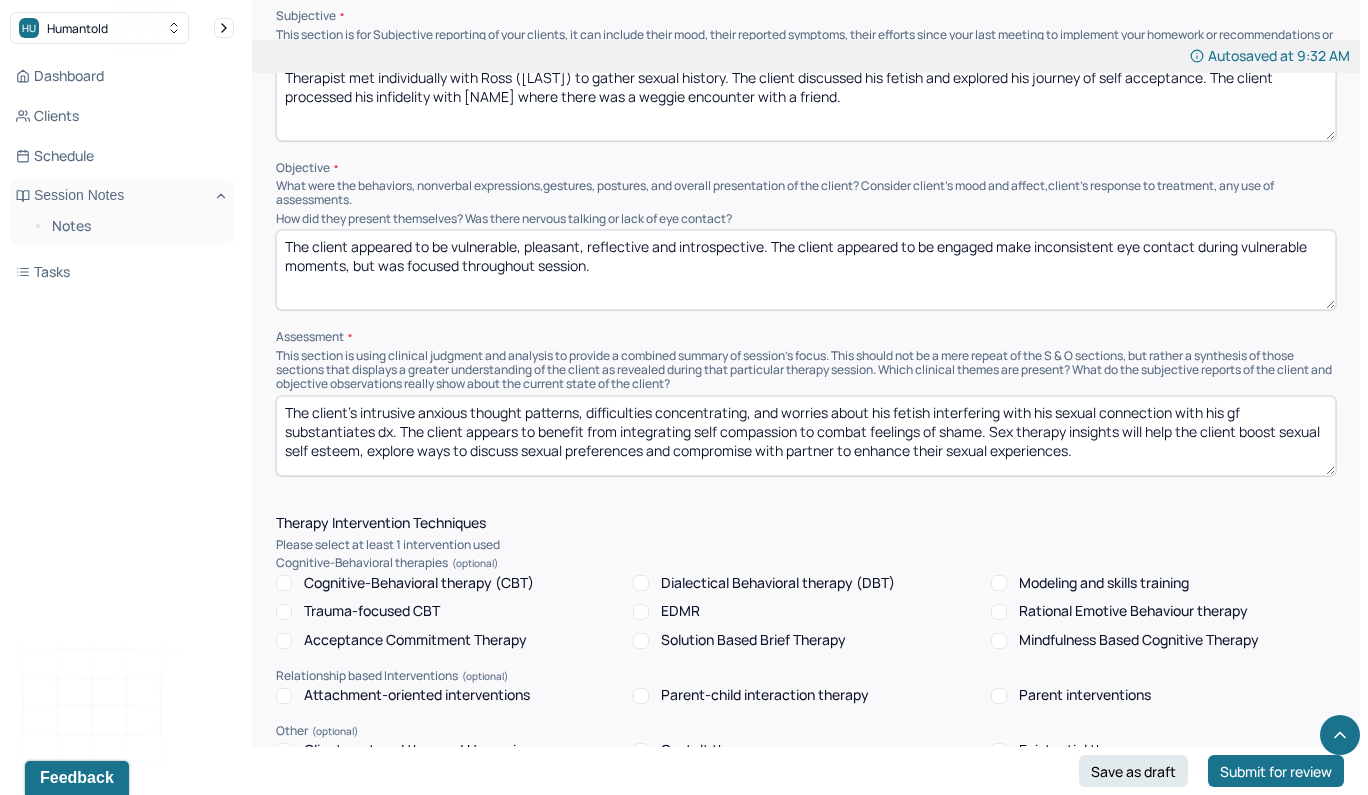 scroll, scrollTop: 1361, scrollLeft: 0, axis: vertical 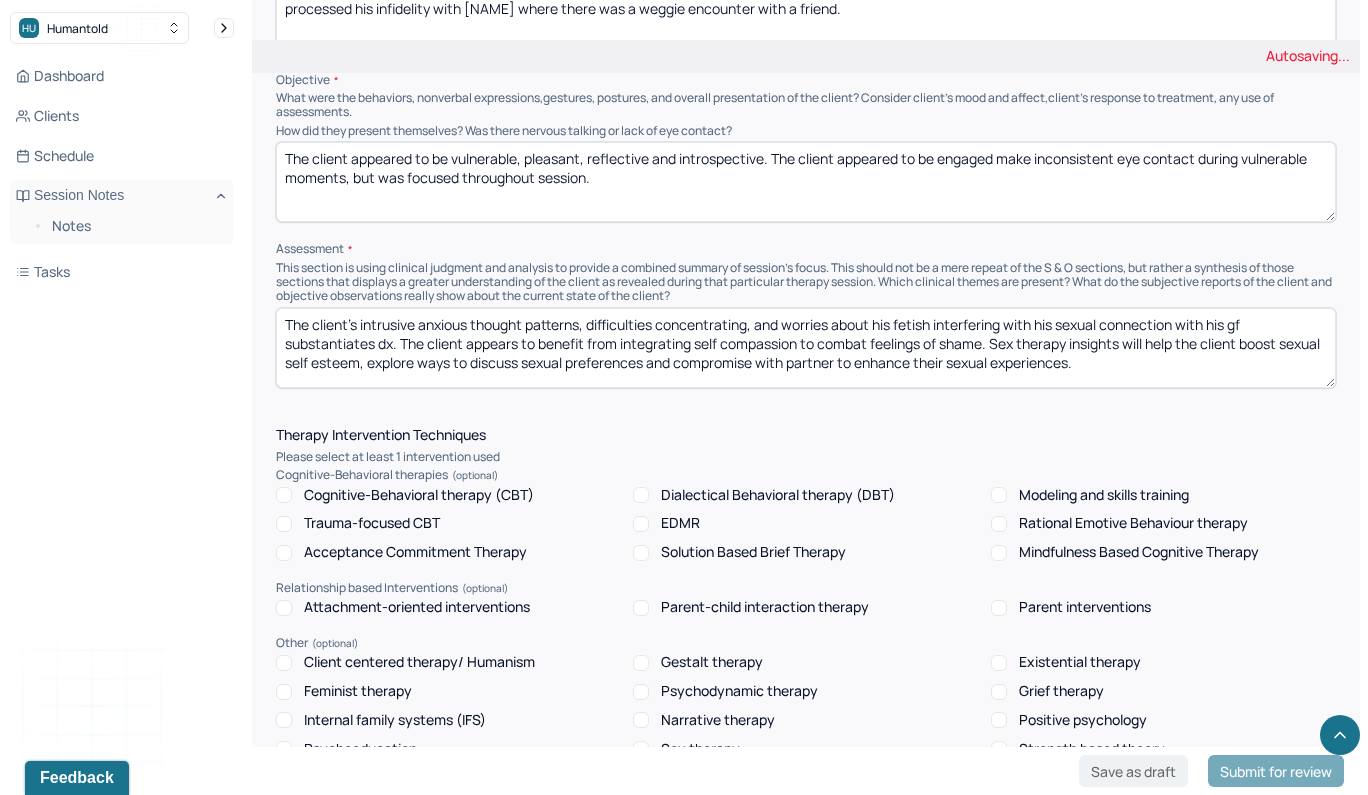 type on "The client's intrusive anxious thought patterns, difficulties concentrating, and worries about his fetish interfering with his sexual connection with his gf substantiates dx. The client appears to benefit from integrating self compassion to combat feelings of shame. Sex therapy insights will help the client boost sexual self esteem, explore ways to discuss sexual preferences and compromise with partner to enhance their sexual experiences." 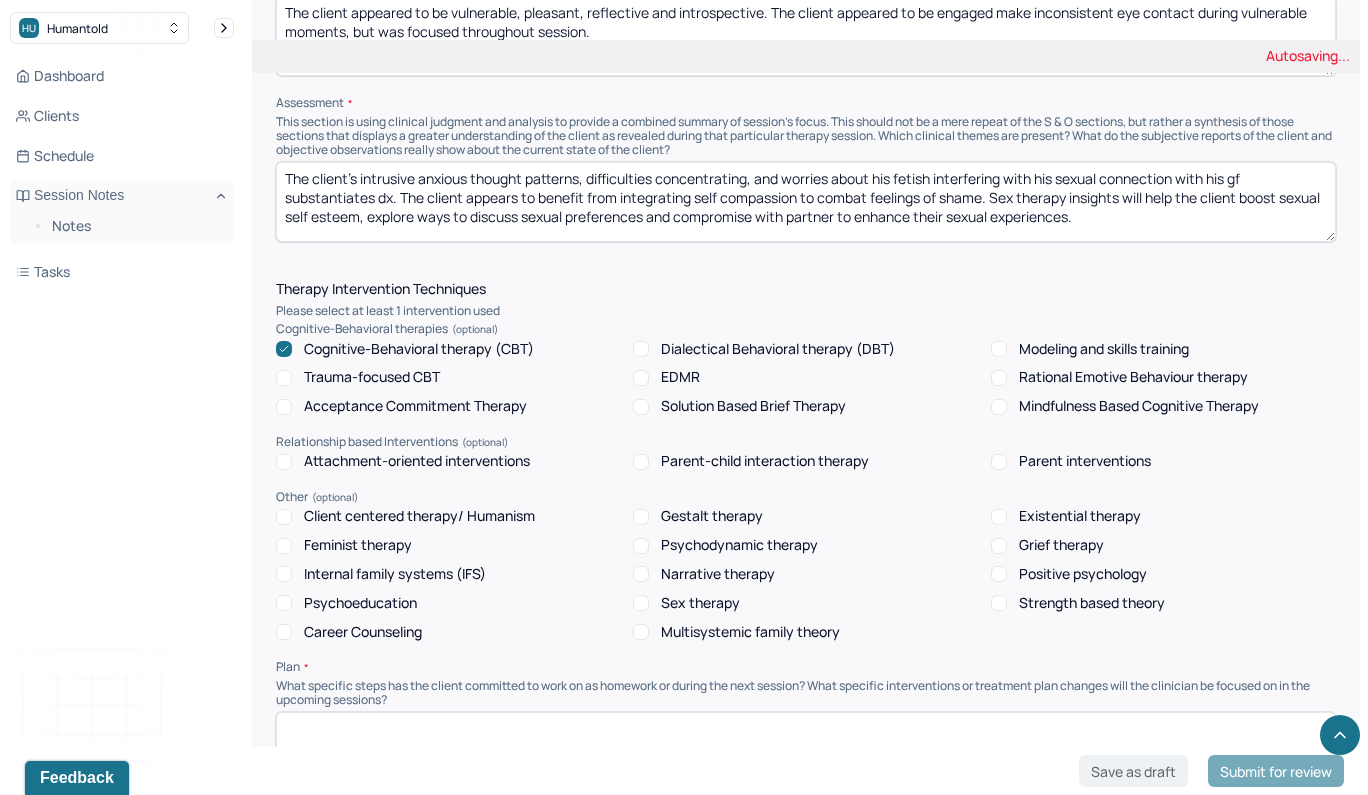 scroll, scrollTop: 1520, scrollLeft: 0, axis: vertical 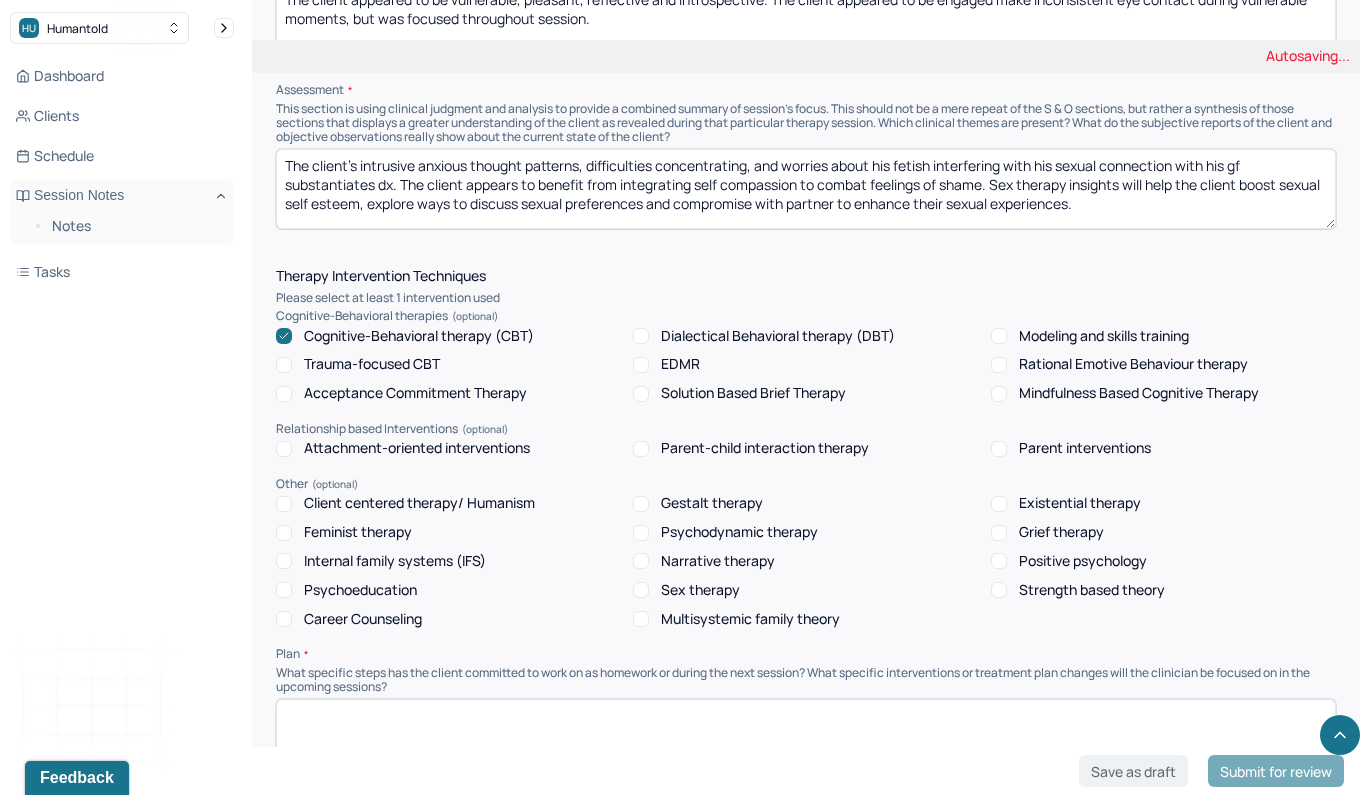 click on "Strength based theory" at bounding box center [999, 590] 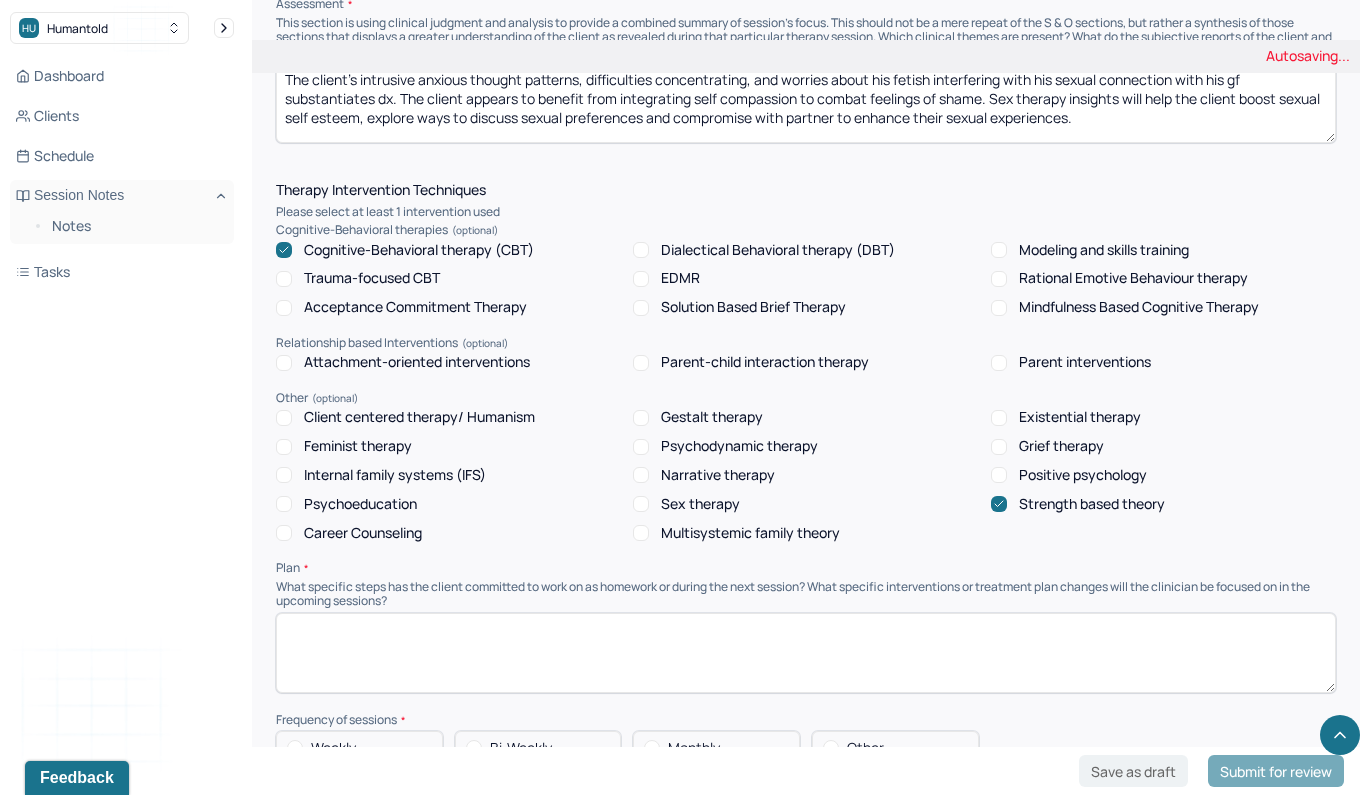 scroll, scrollTop: 1607, scrollLeft: 0, axis: vertical 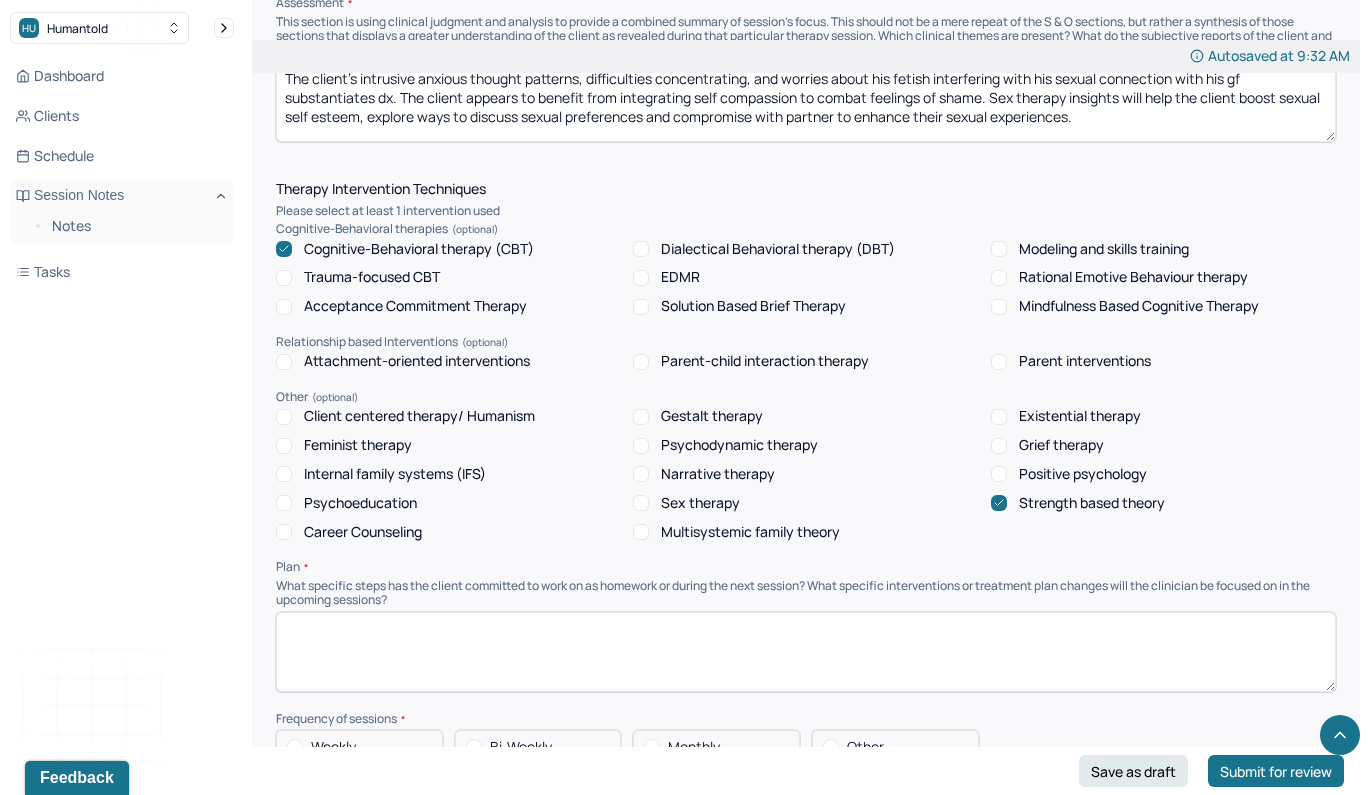 click on "Sex therapy" at bounding box center [641, 503] 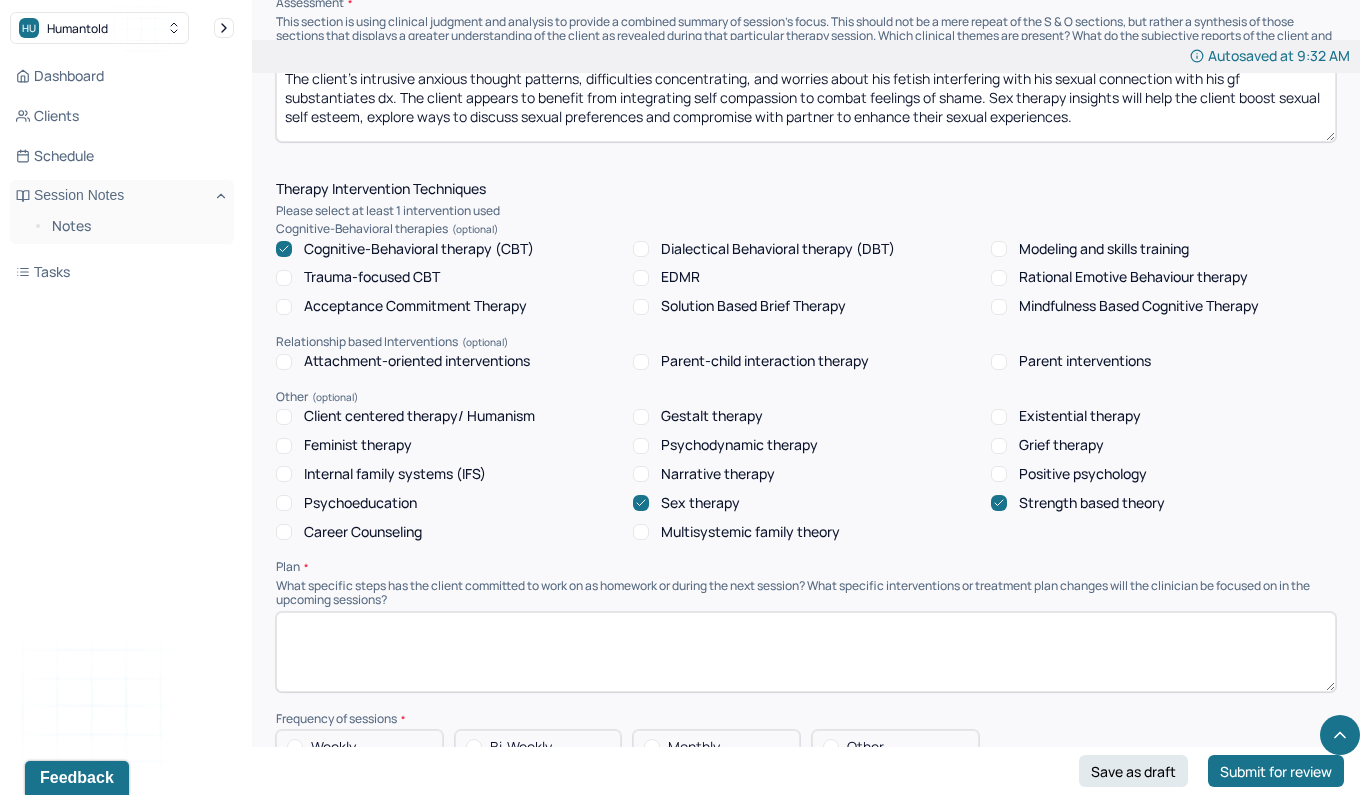 click at bounding box center [806, 652] 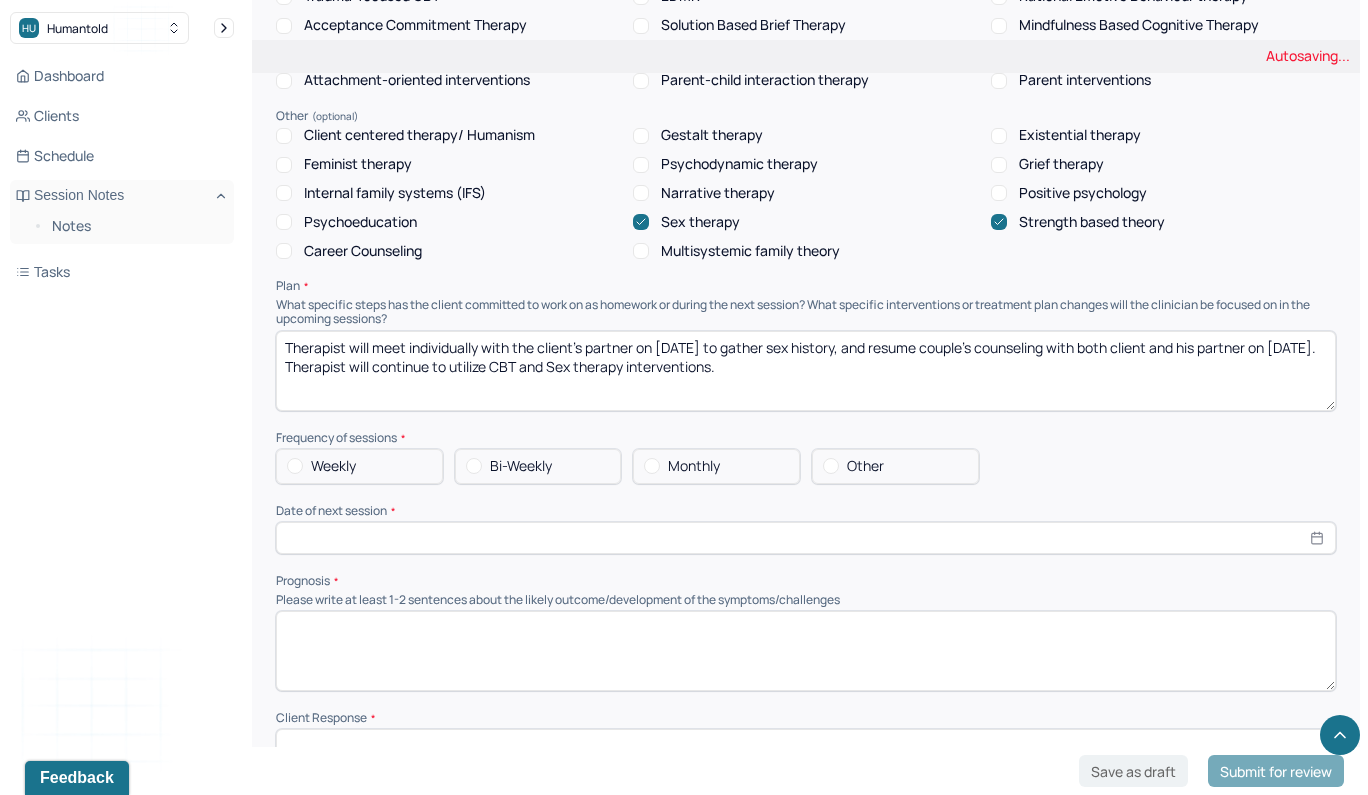 scroll, scrollTop: 1906, scrollLeft: 0, axis: vertical 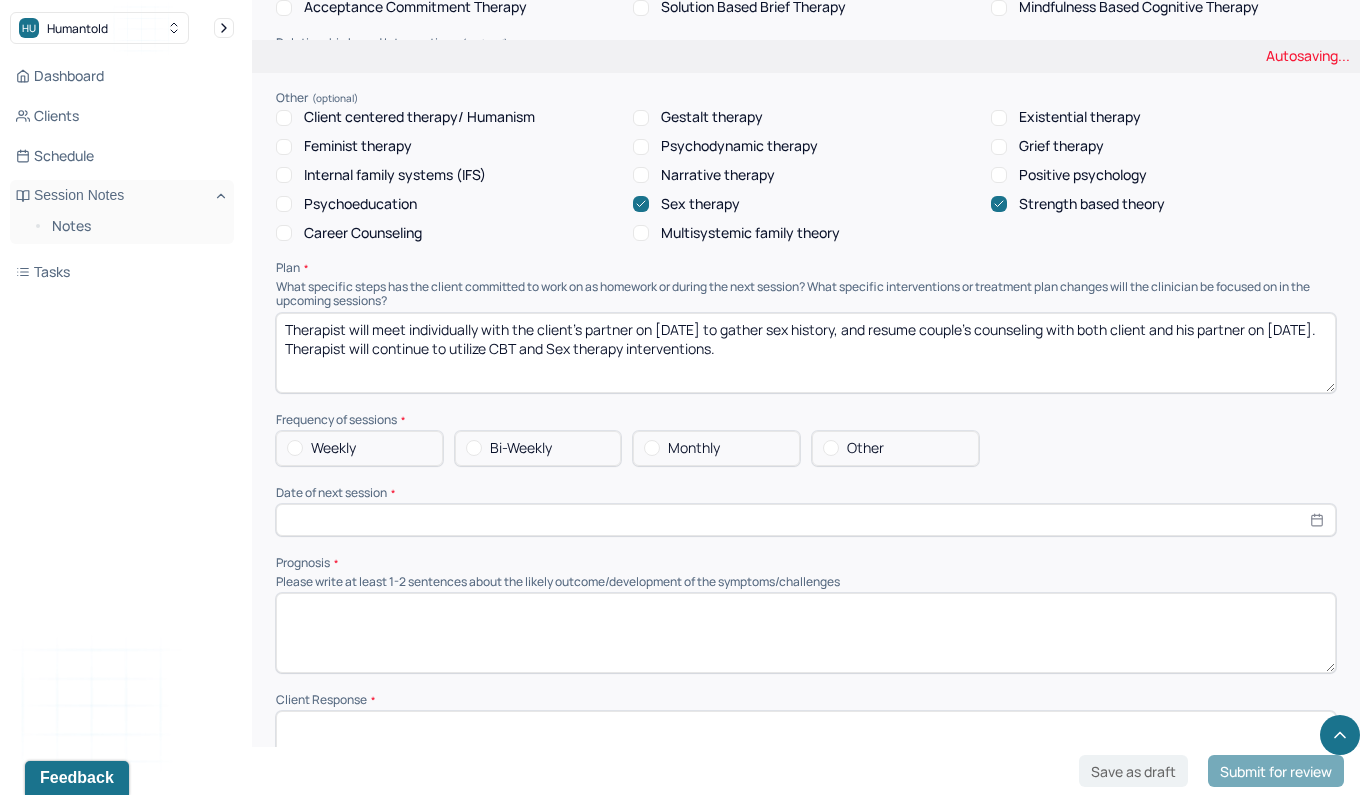 type on "Therapist will meet individually with the client's partner on [DATE] to gather sex history, and resume couple's counseling with both client and his partner on [DATE]. Therapist will continue to utilize CBT and Sex therapy interventions." 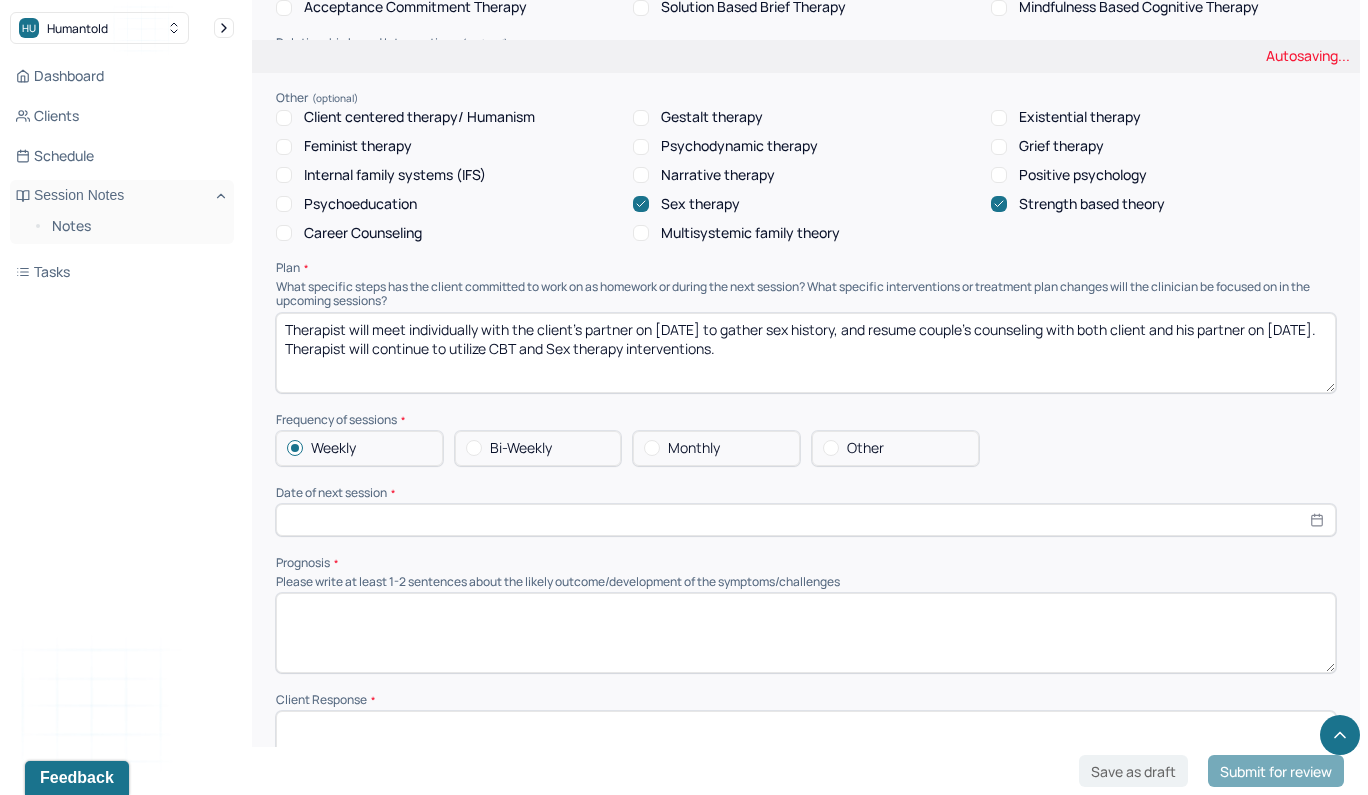 click at bounding box center [806, 520] 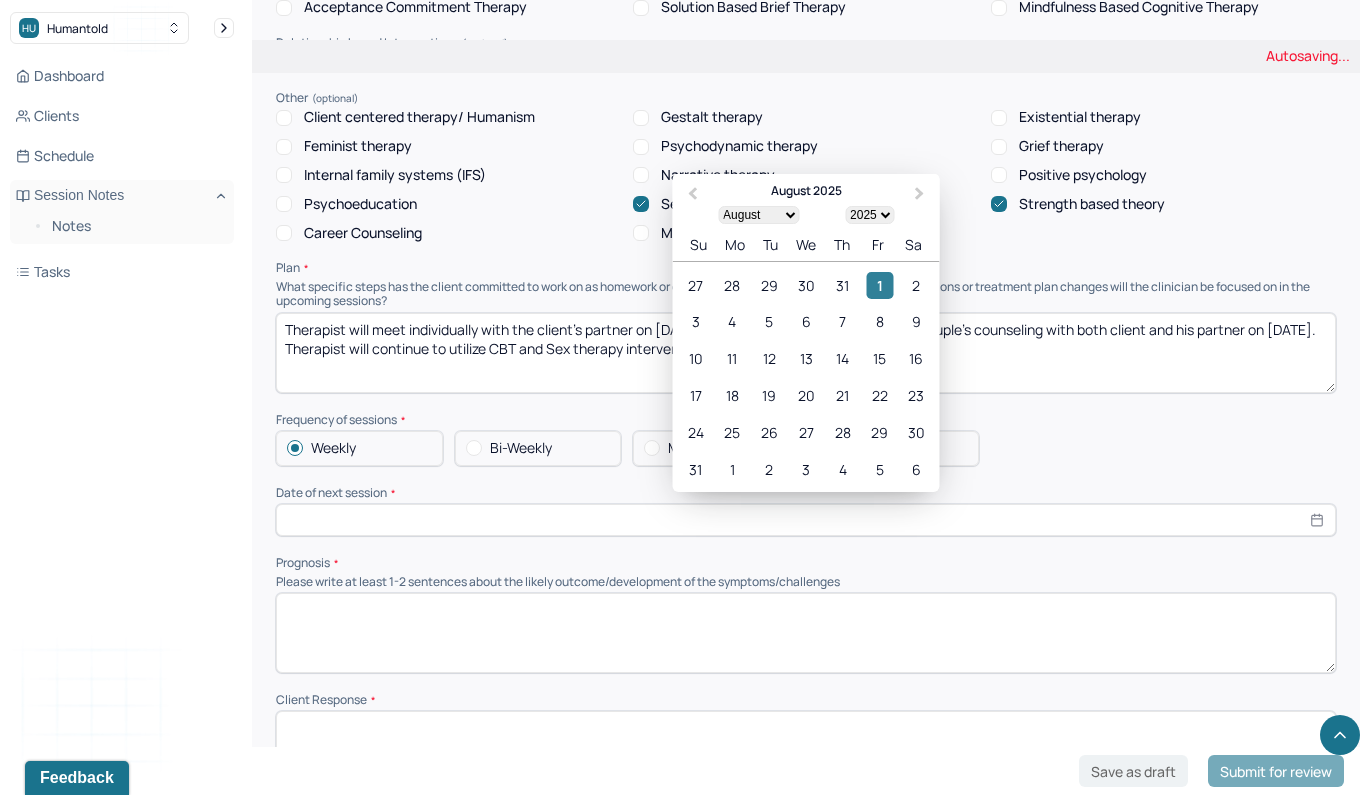 click on "1" at bounding box center (879, 285) 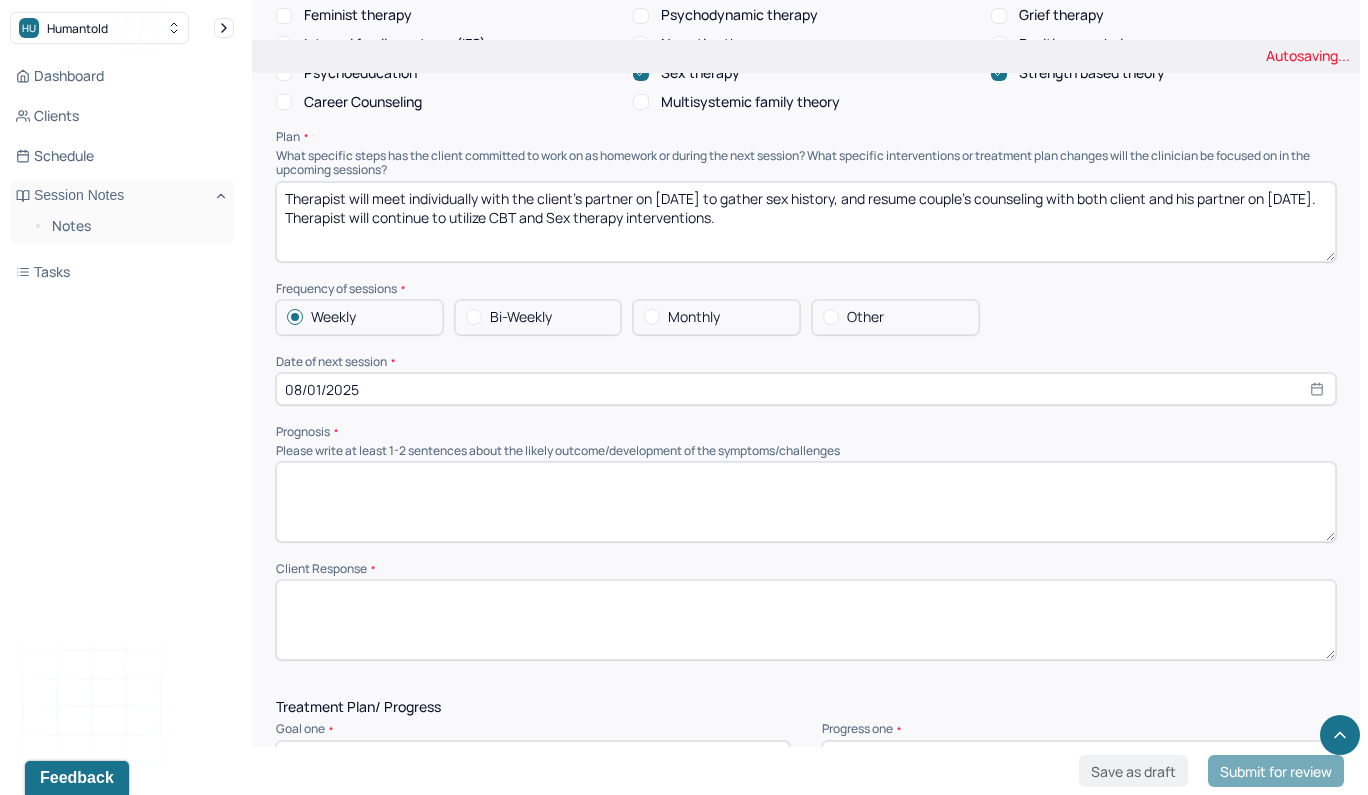 scroll, scrollTop: 2049, scrollLeft: 0, axis: vertical 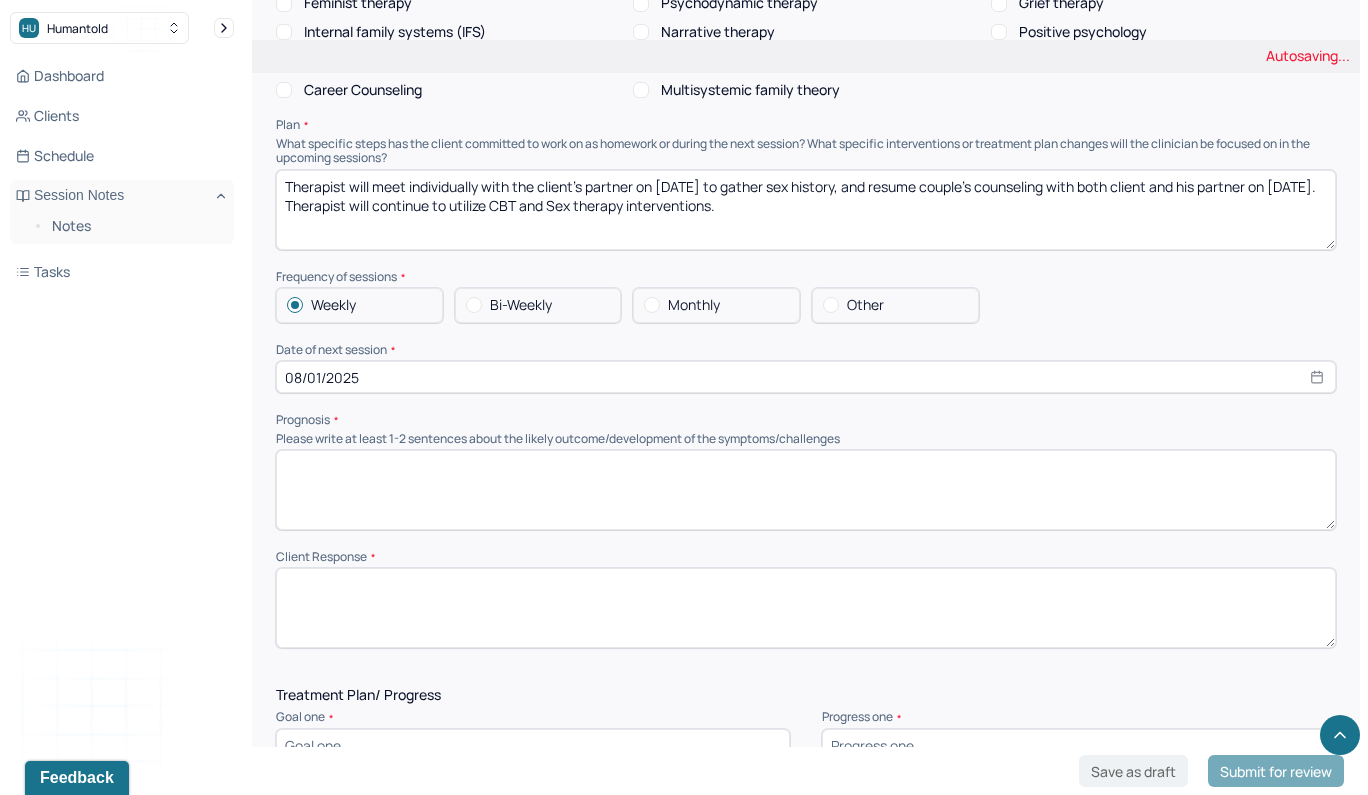 click at bounding box center (806, 608) 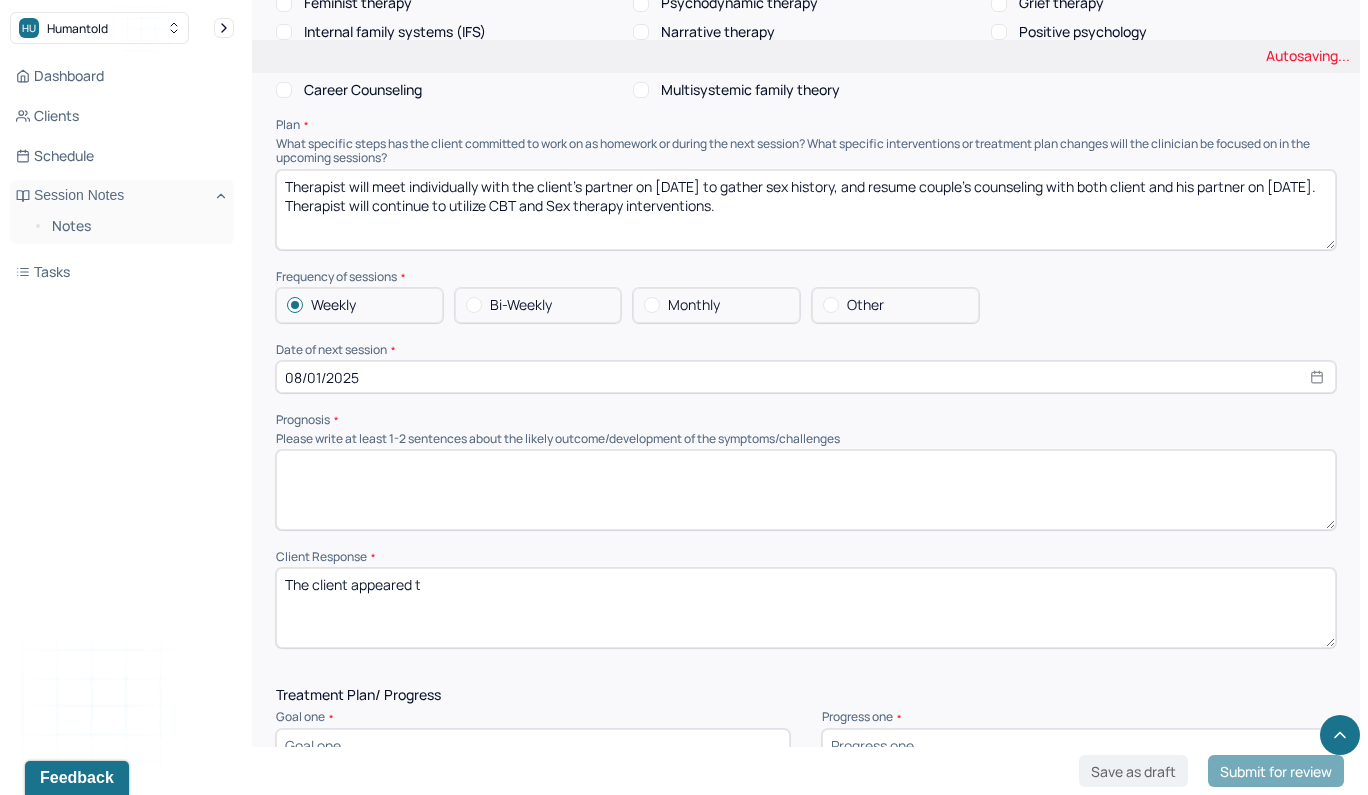 type on "The client appeared t" 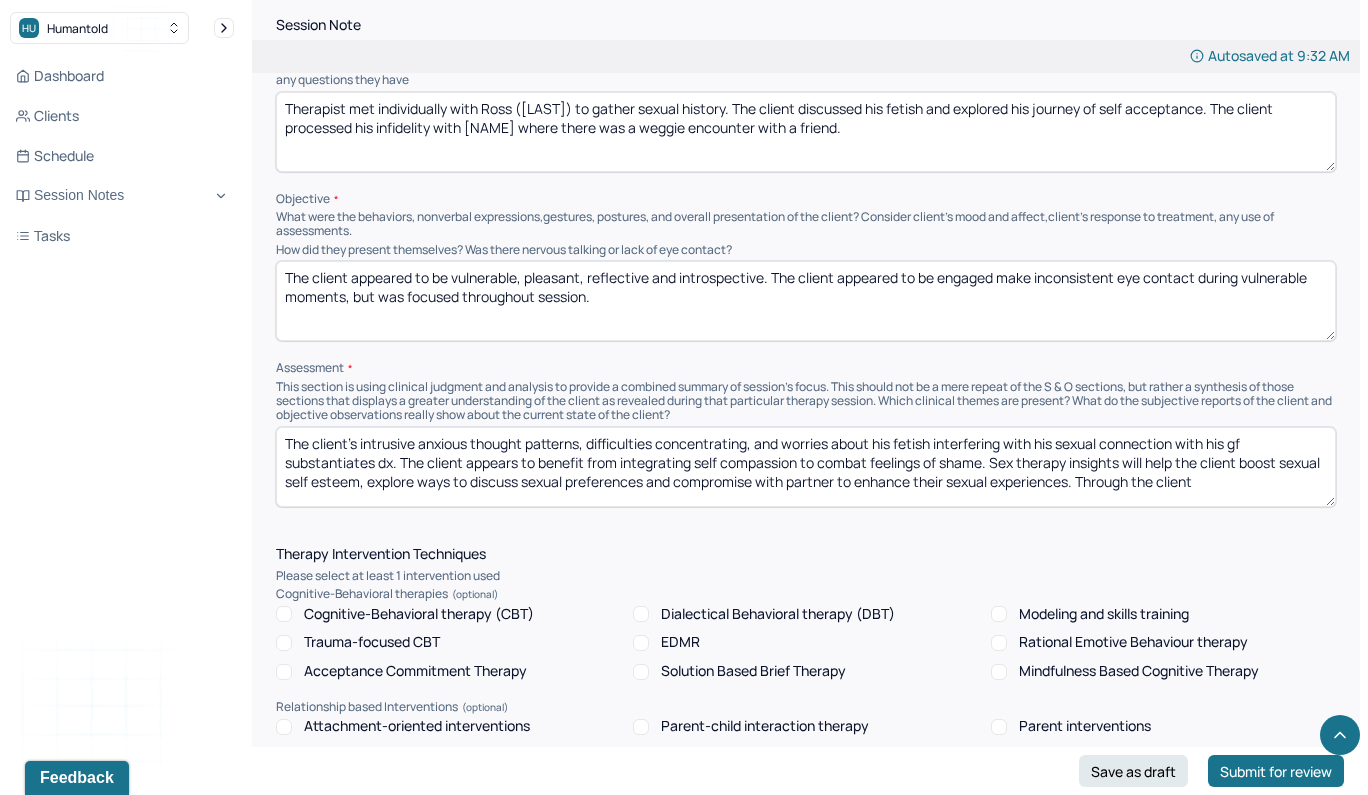 scroll, scrollTop: 1251, scrollLeft: 0, axis: vertical 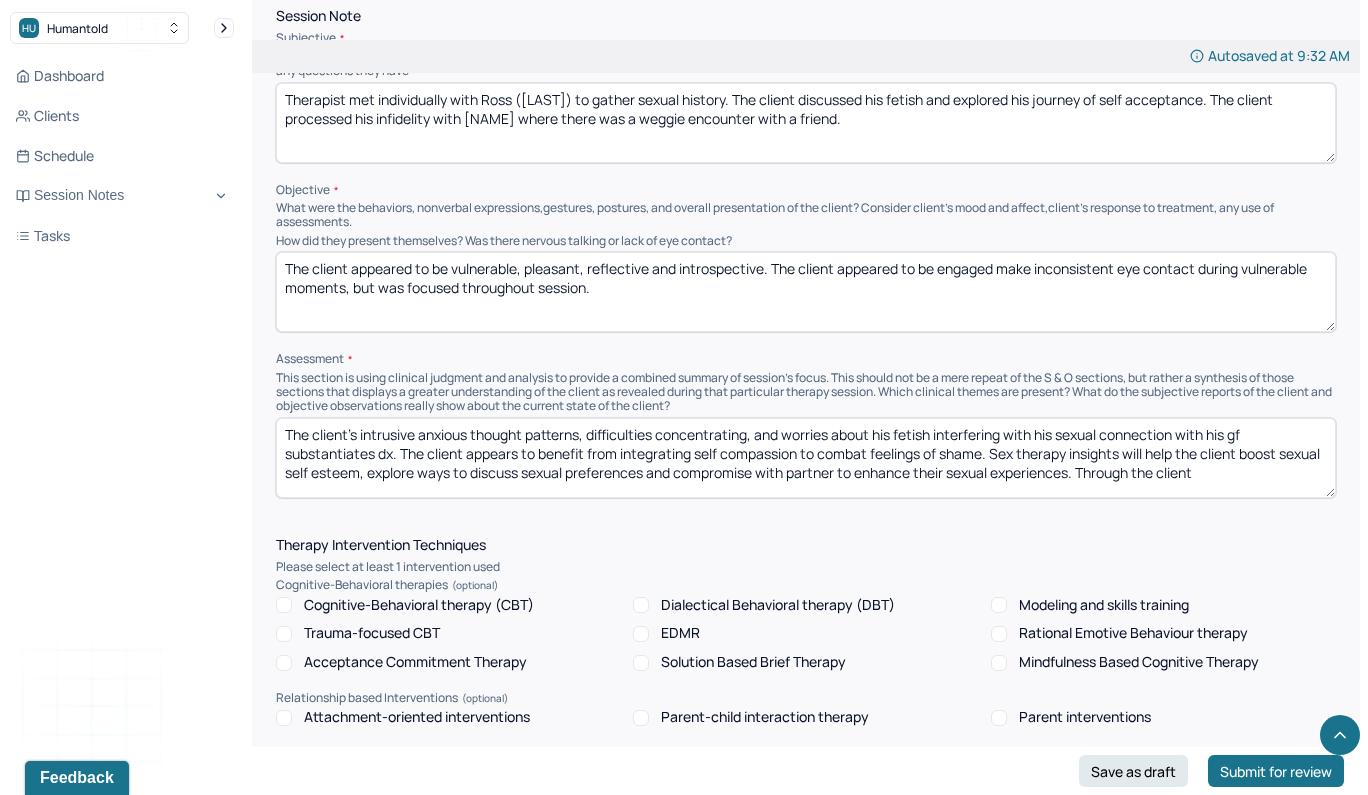 click on "The client's intrusive anxious thought patterns, difficulties concentrating, and worries about his fetish interfering with his sexual connection with his gf substantiates dx. The client appears to benefit from integrating self compassion to combat feelings of shame. Sex therapy insights will help the client boost sexual self esteem, explore ways to discuss sexual preferences and compromise with partner to enhance their sexual experiences. Through the client" at bounding box center [806, 458] 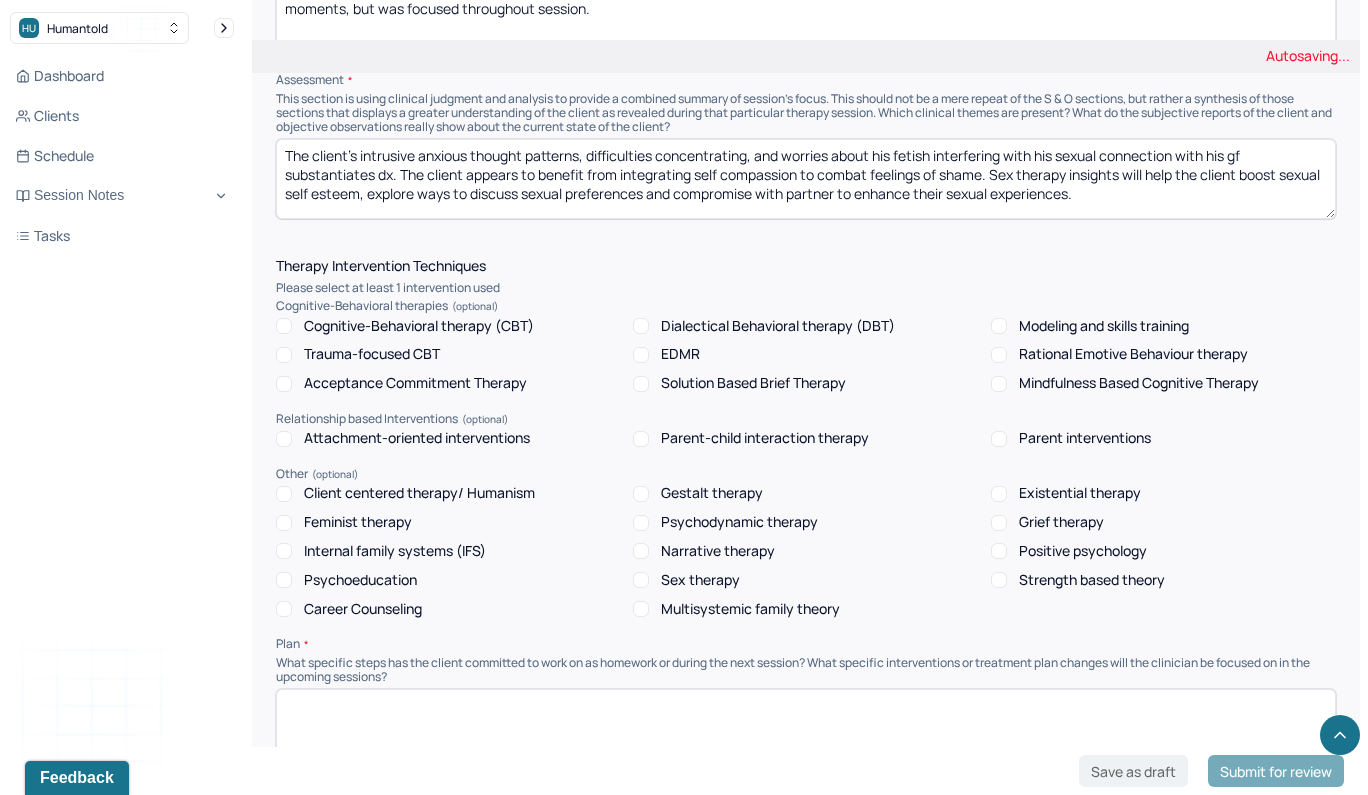 scroll, scrollTop: 1553, scrollLeft: 0, axis: vertical 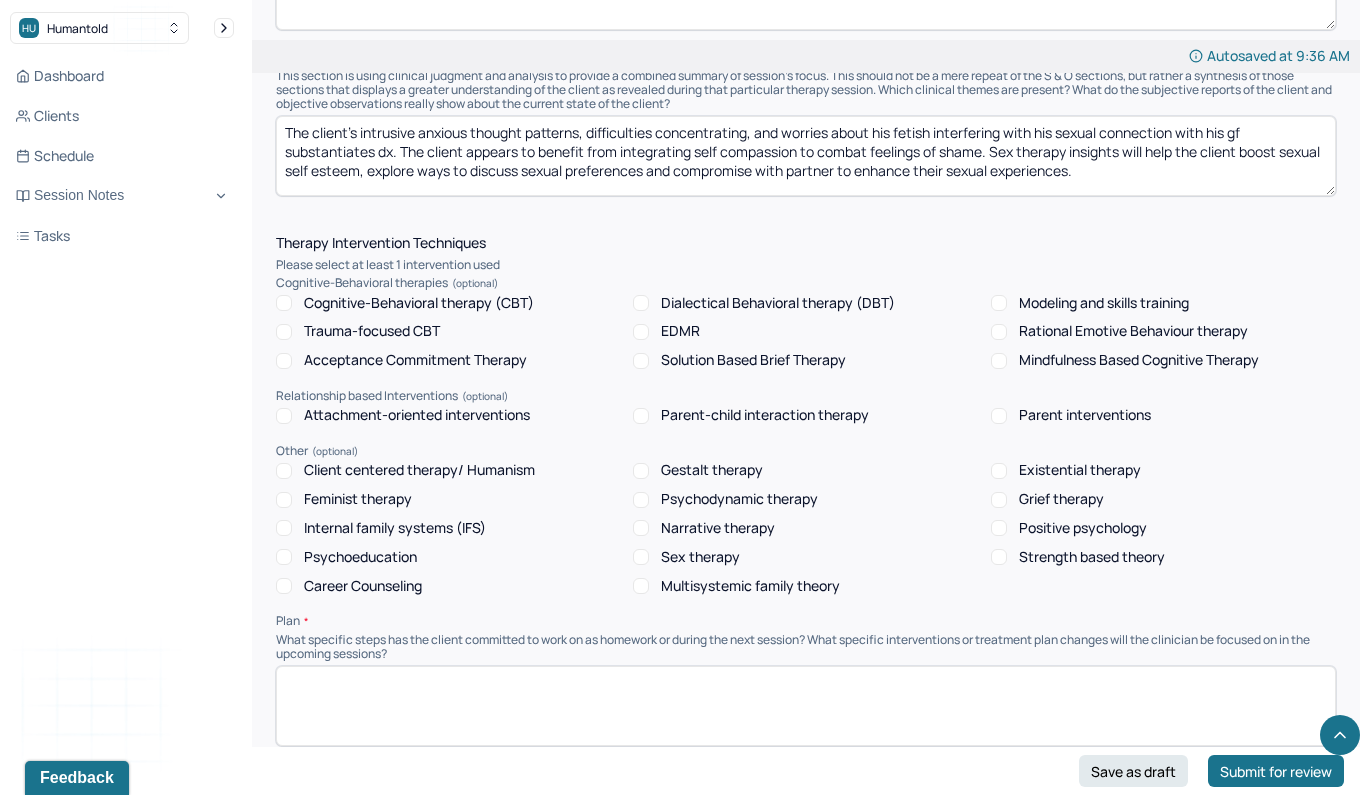 type on "The client's intrusive anxious thought patterns, difficulties concentrating, and worries about his fetish interfering with his sexual connection with his gf substantiates dx. The client appears to benefit from integrating self compassion to combat feelings of shame. Sex therapy insights will help the client boost sexual self esteem, explore ways to discuss sexual preferences and compromise with partner to enhance their sexual experiences." 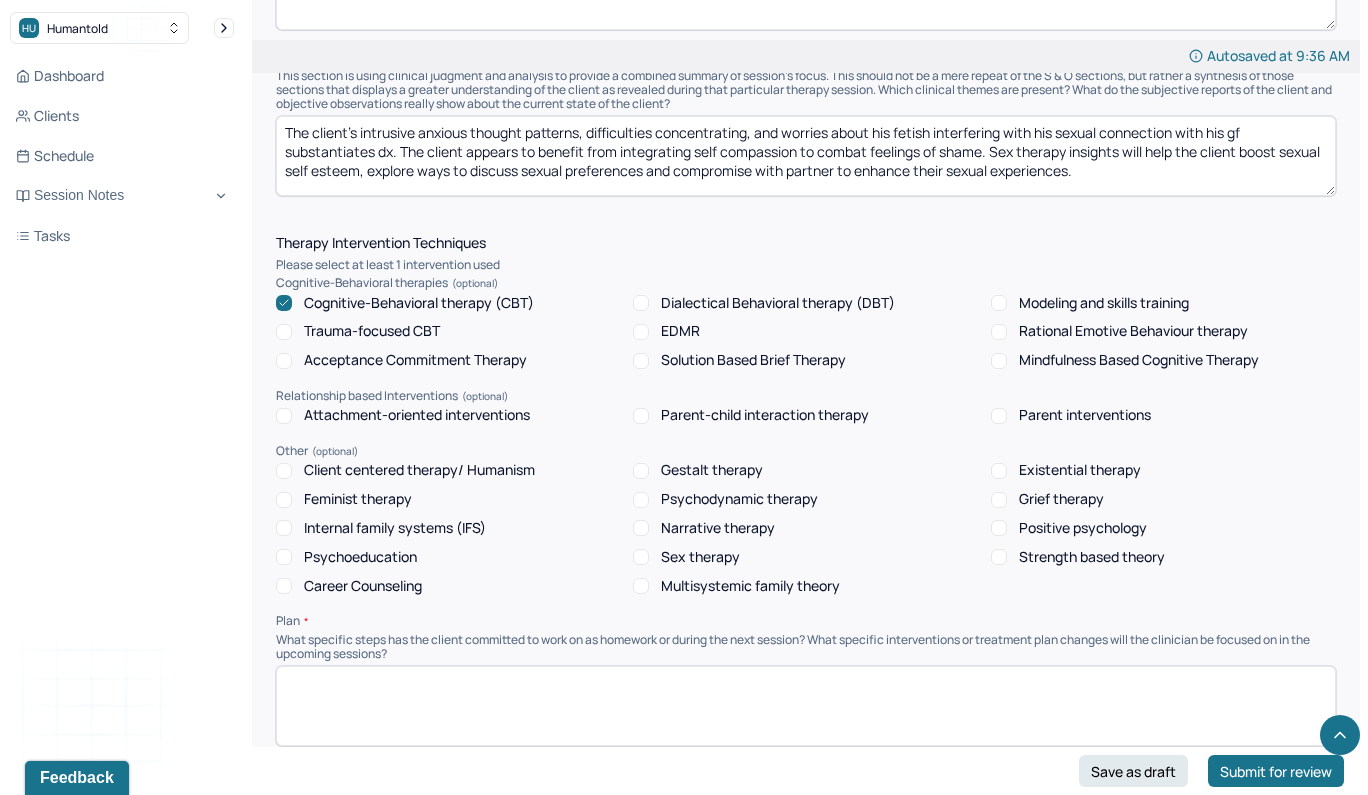 click on "Sex therapy" at bounding box center (686, 557) 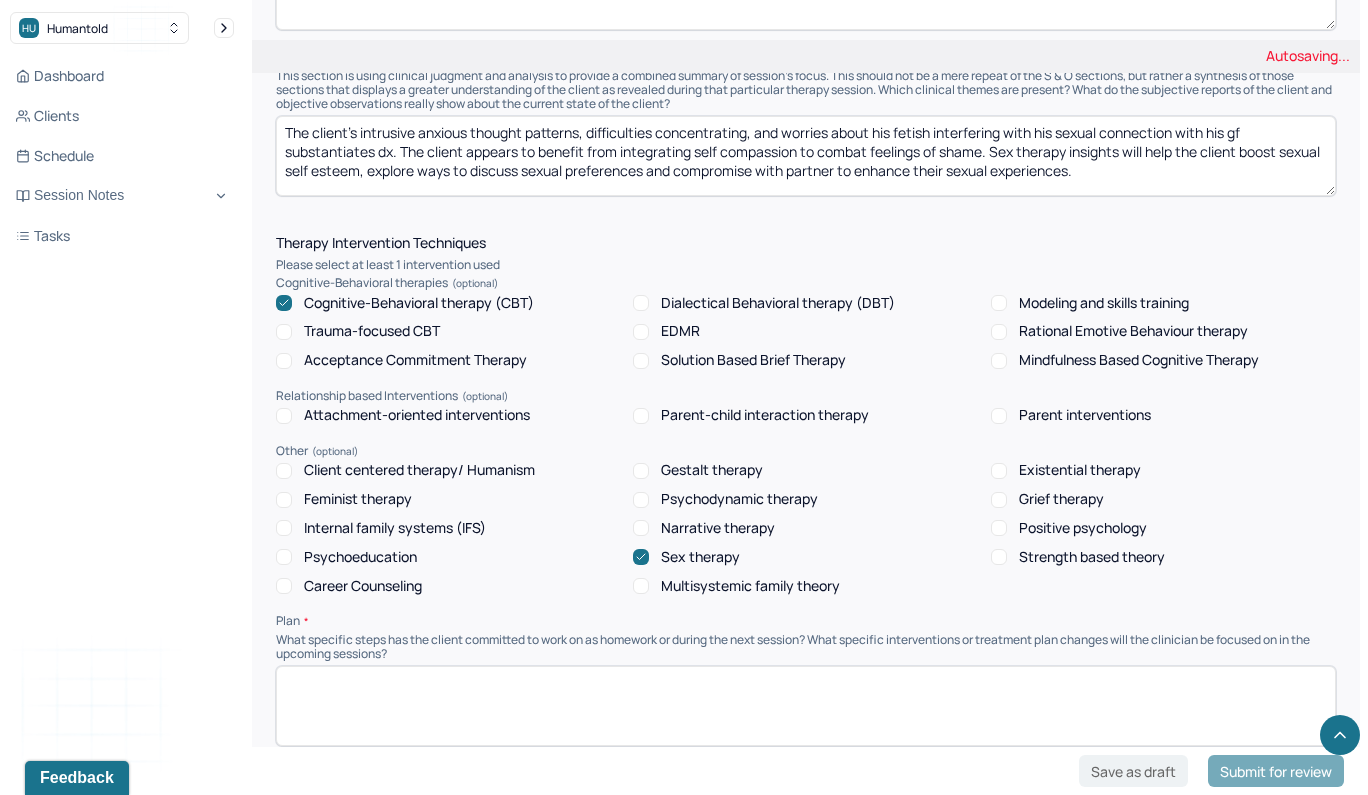 click on "Strength based theory" at bounding box center (999, 557) 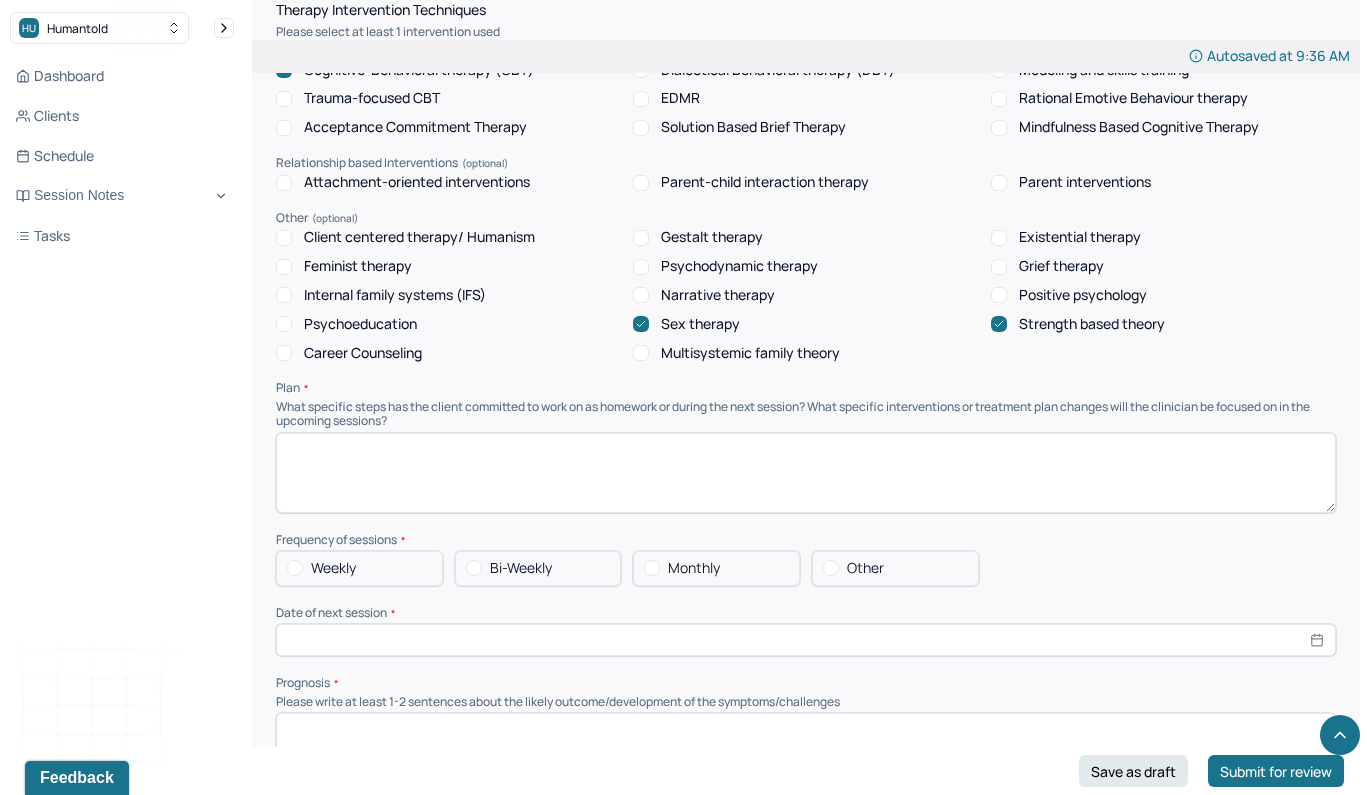 scroll, scrollTop: 1786, scrollLeft: 0, axis: vertical 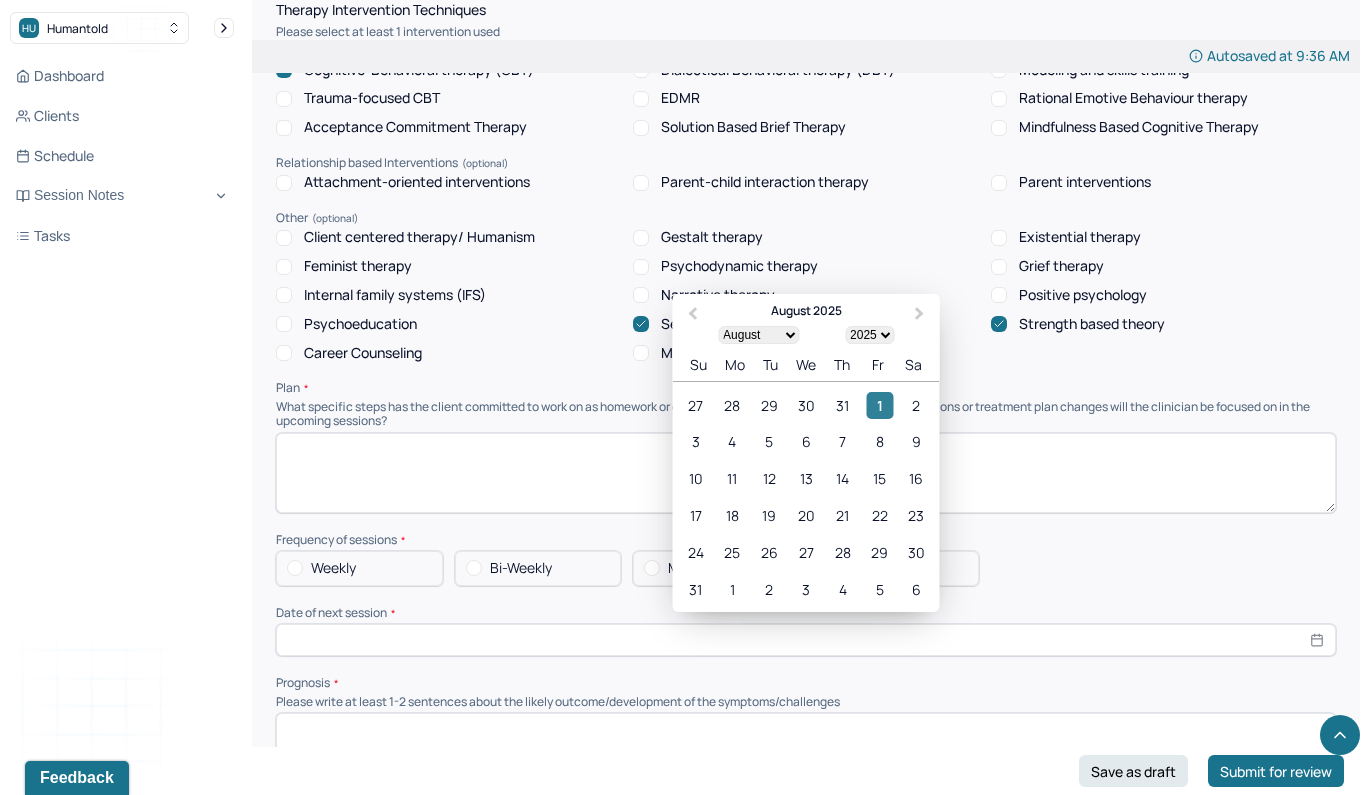 click on "1" at bounding box center (879, 405) 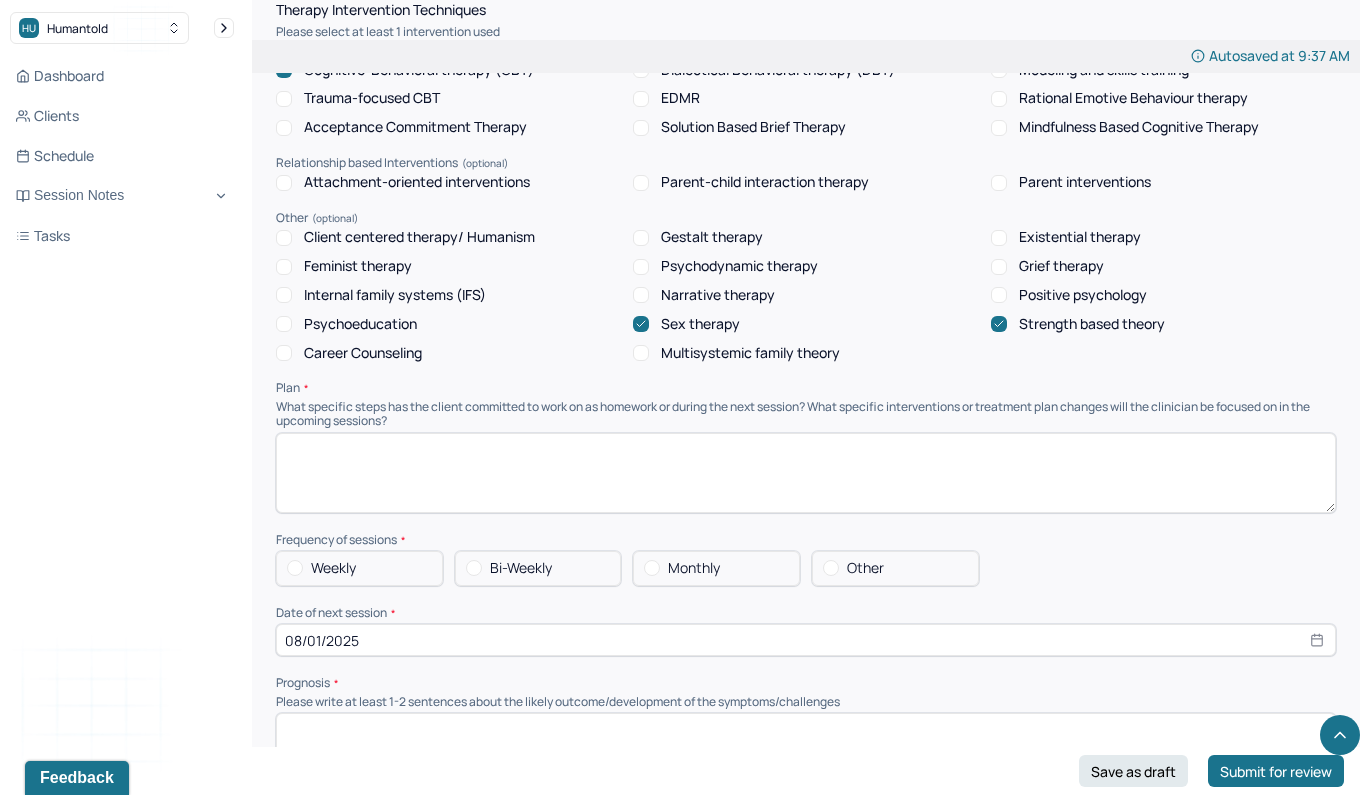 click on "Weekly" at bounding box center (333, 568) 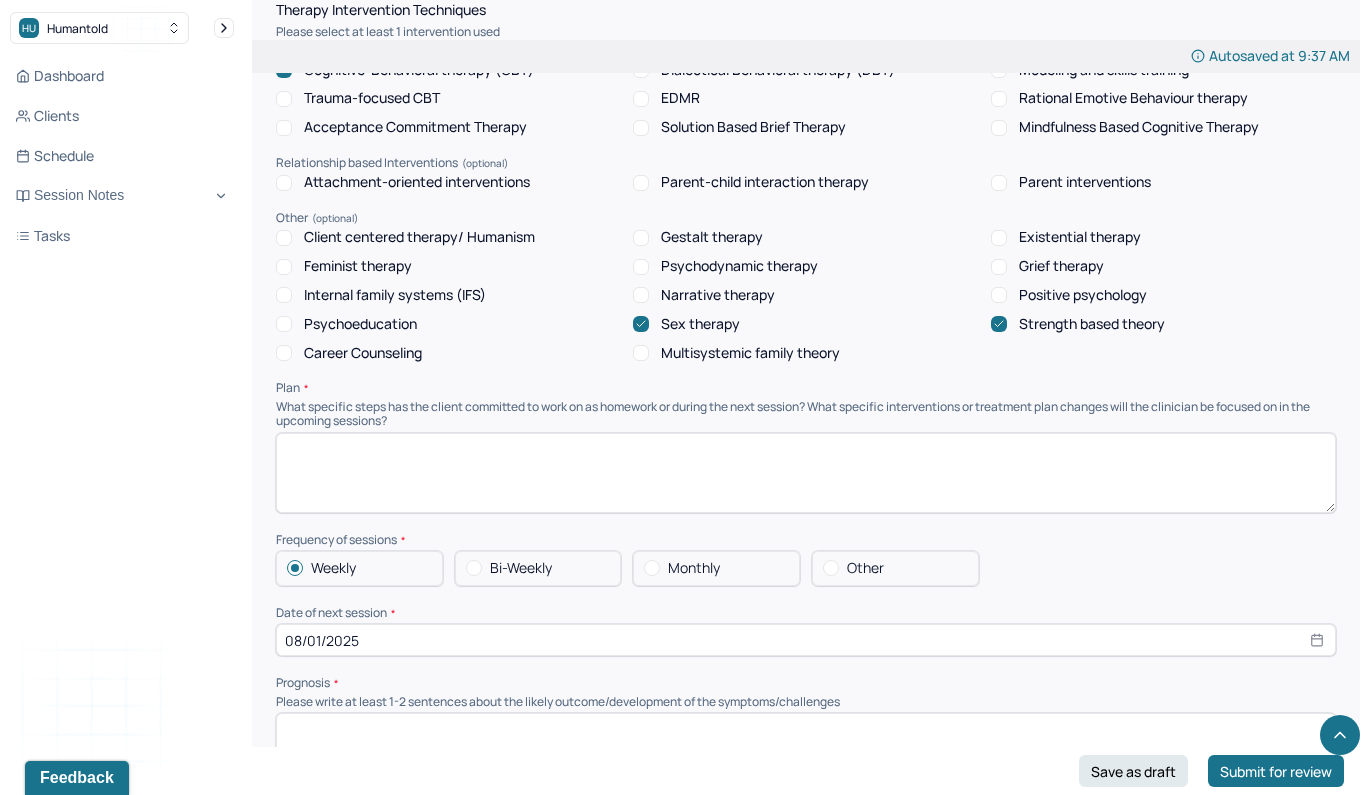 click at bounding box center (806, 473) 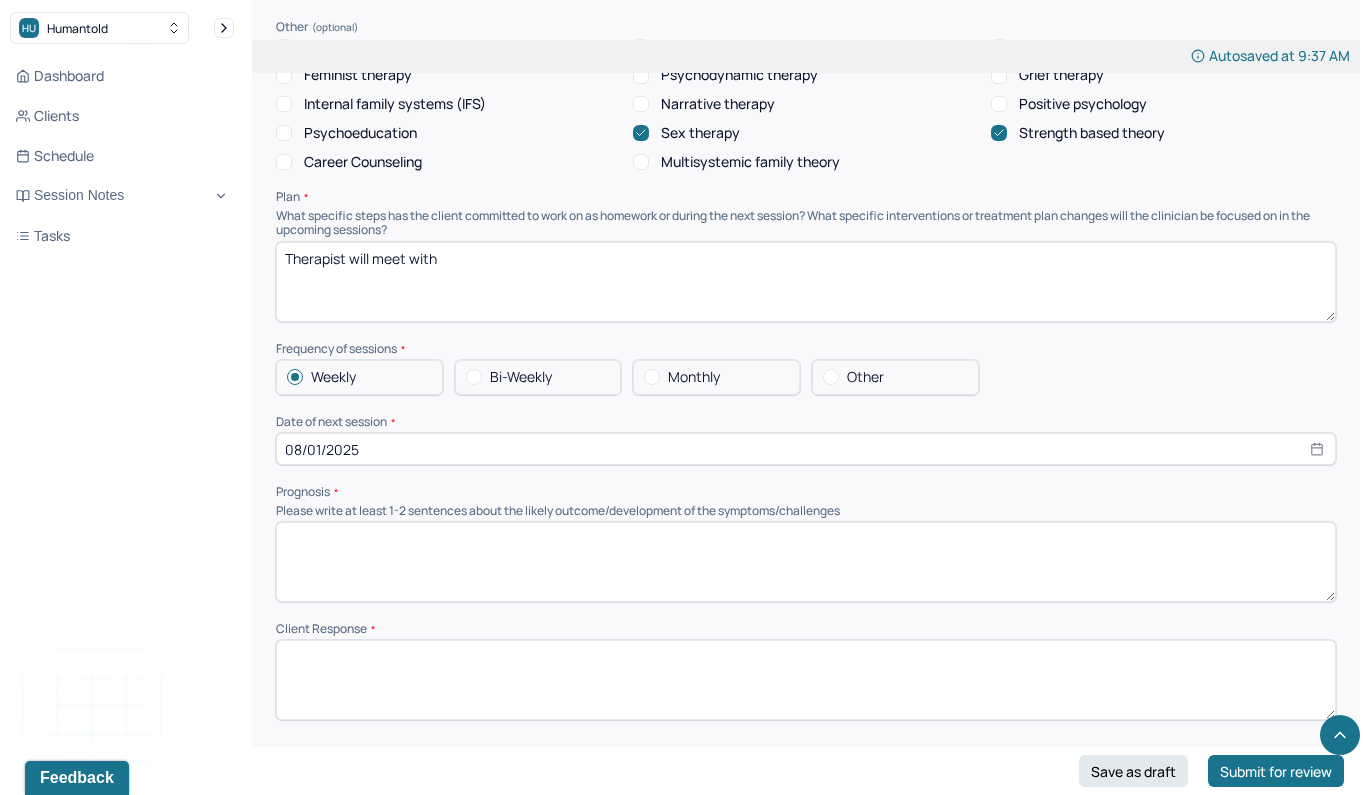 scroll, scrollTop: 2012, scrollLeft: 0, axis: vertical 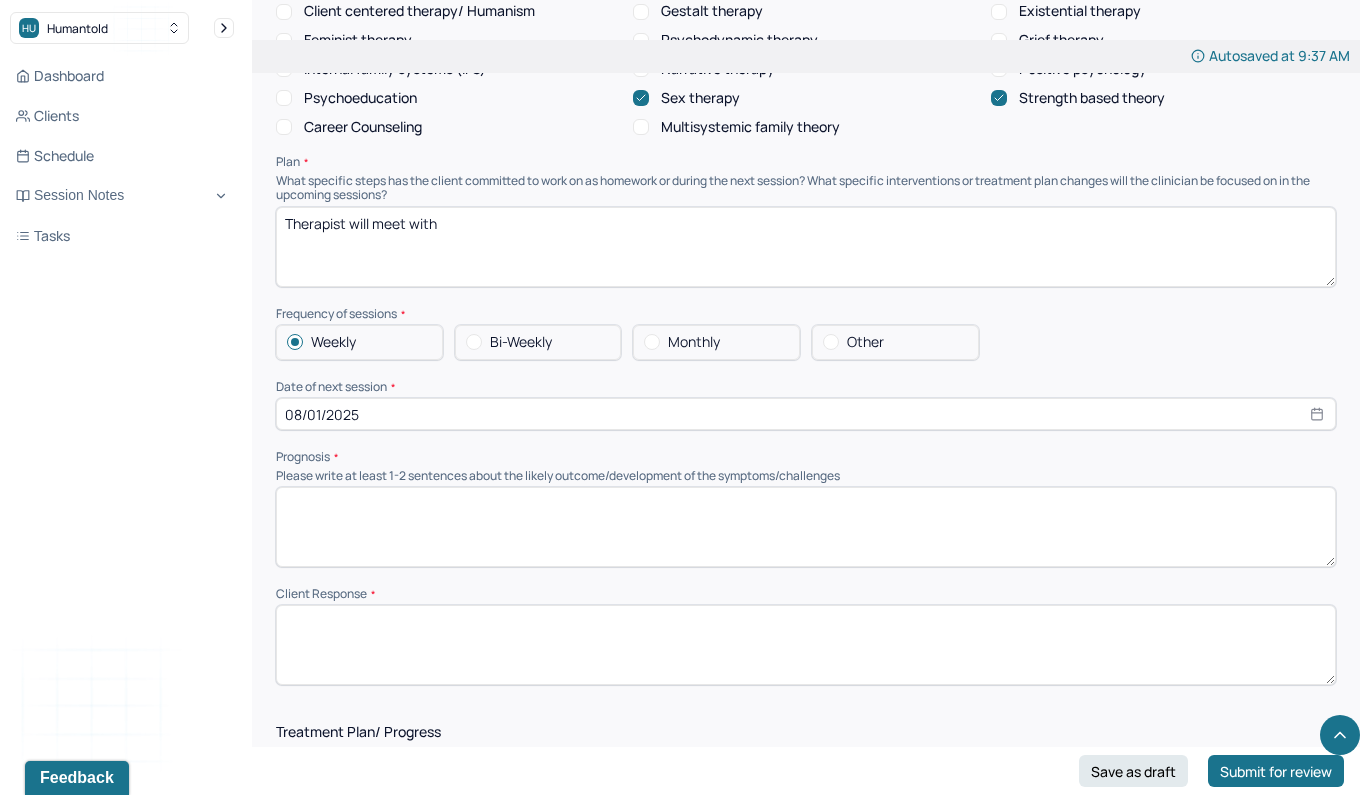 type on "Therapist will meet with" 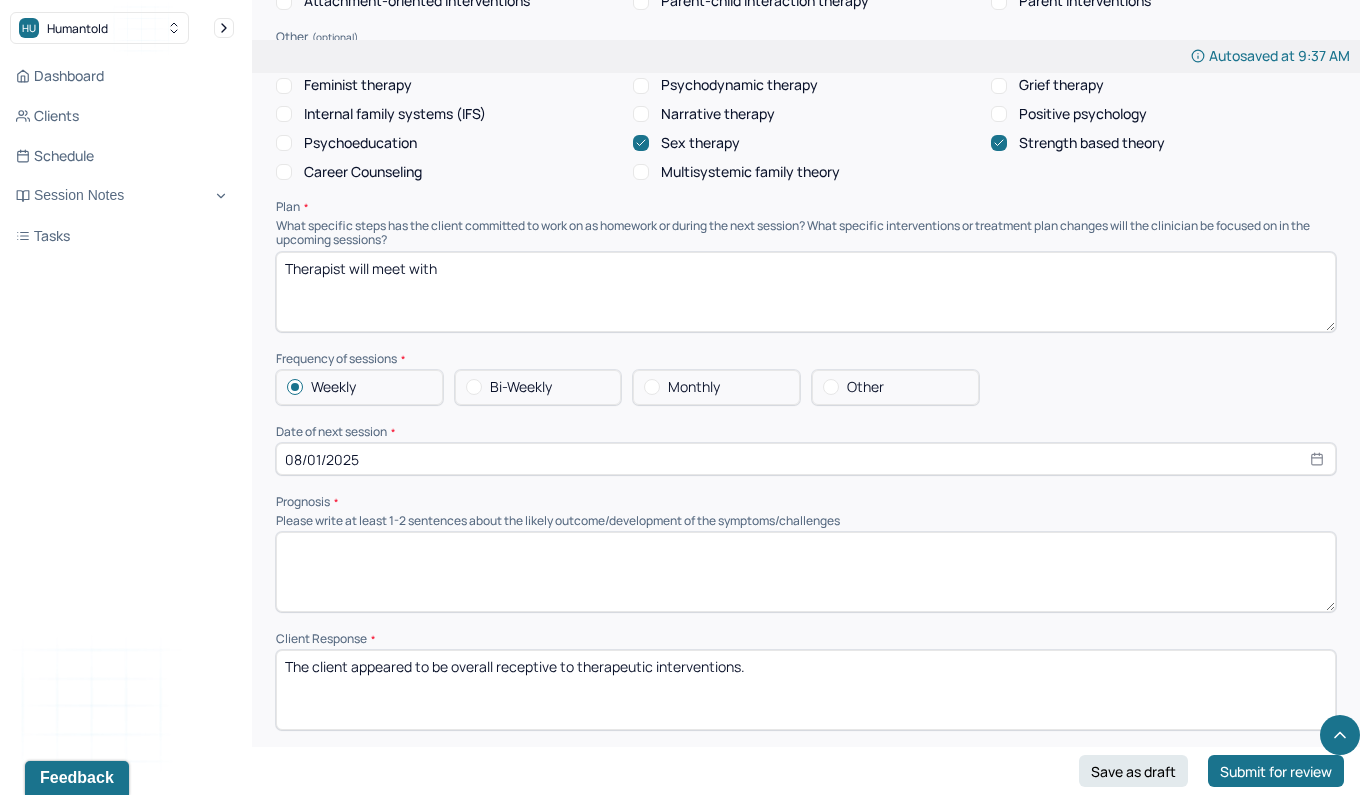 scroll, scrollTop: 1949, scrollLeft: 0, axis: vertical 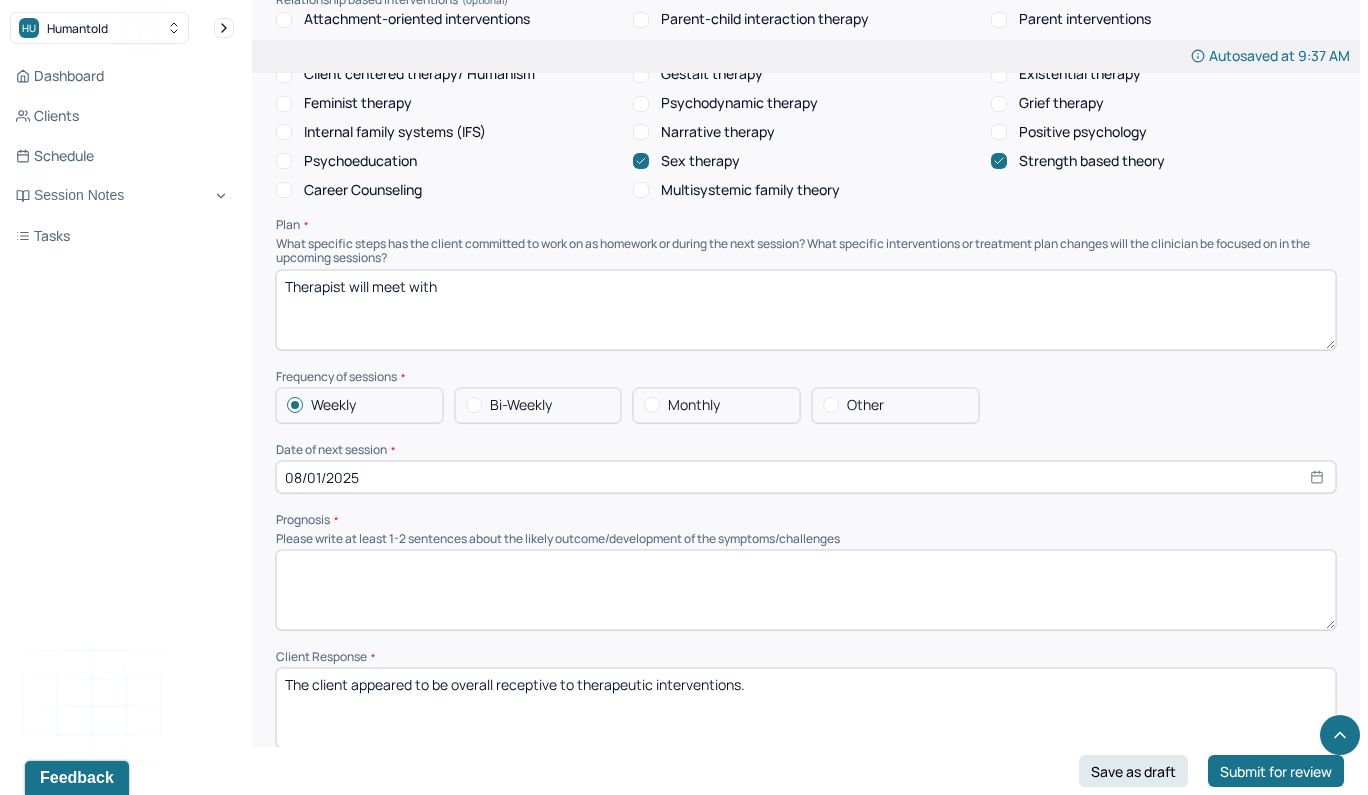 type on "The client appeared to be overall receptive to therapeutic interventions." 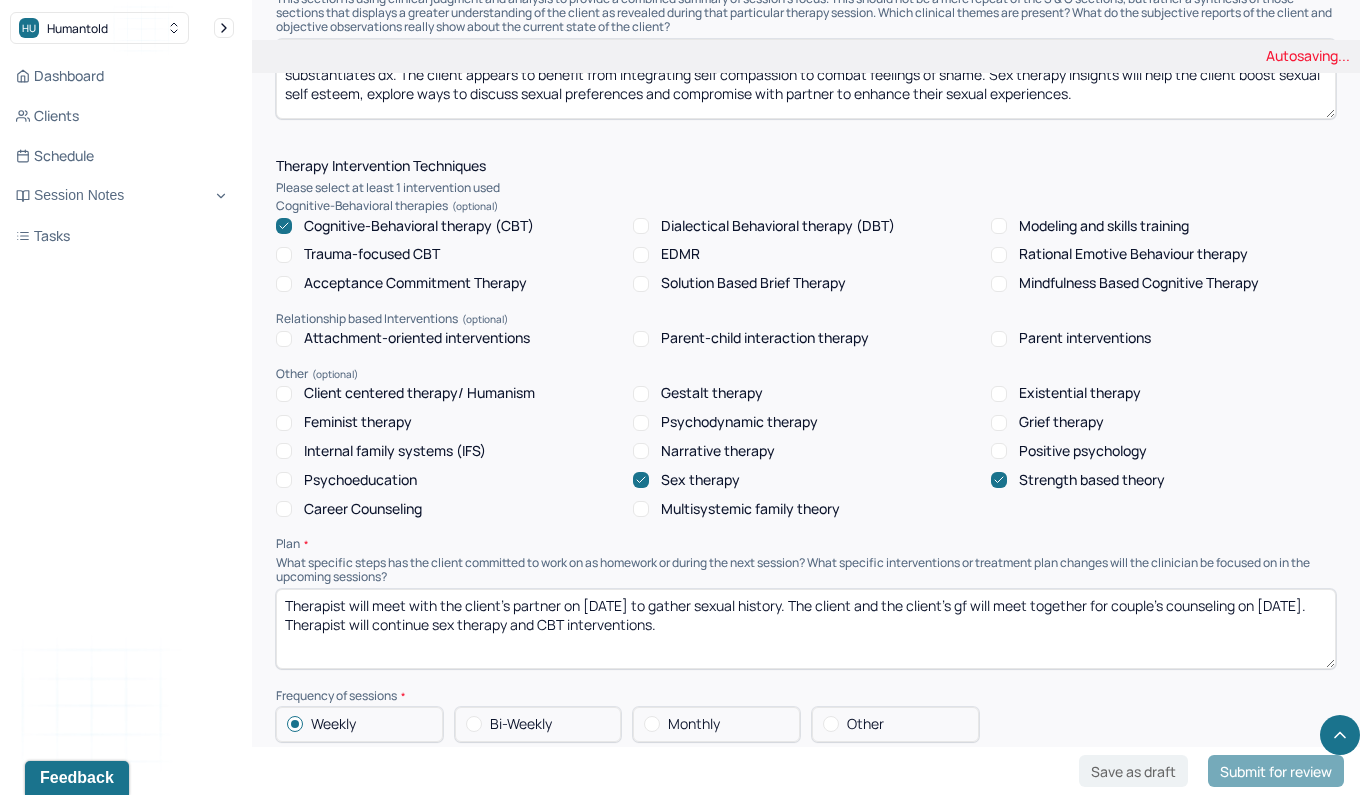scroll, scrollTop: 1526, scrollLeft: 0, axis: vertical 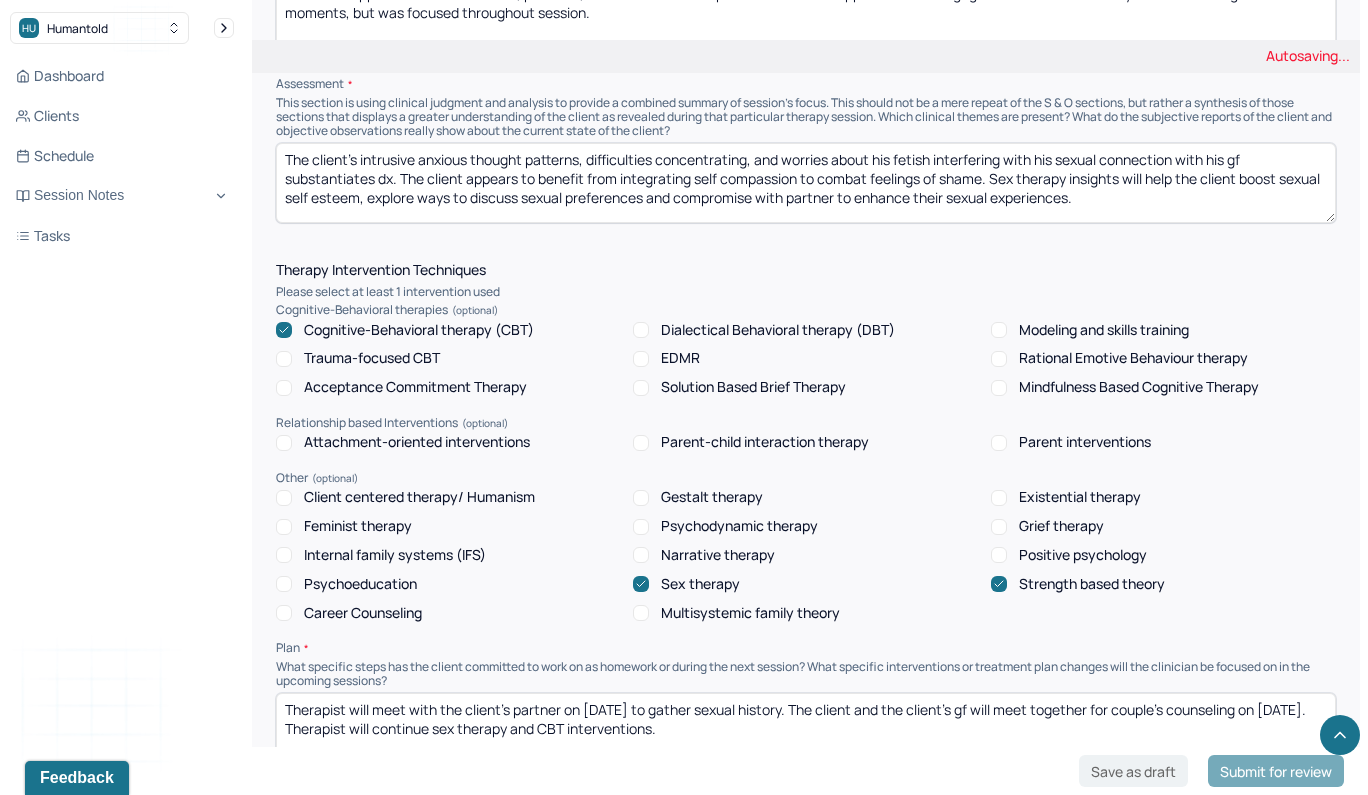 type on "Therapist will meet with the client's partner on [DATE] to gather sexual history. The client and the client's gf will meet together for couple's counseling on [DATE]. Therapist will continue sex therapy and CBT interventions." 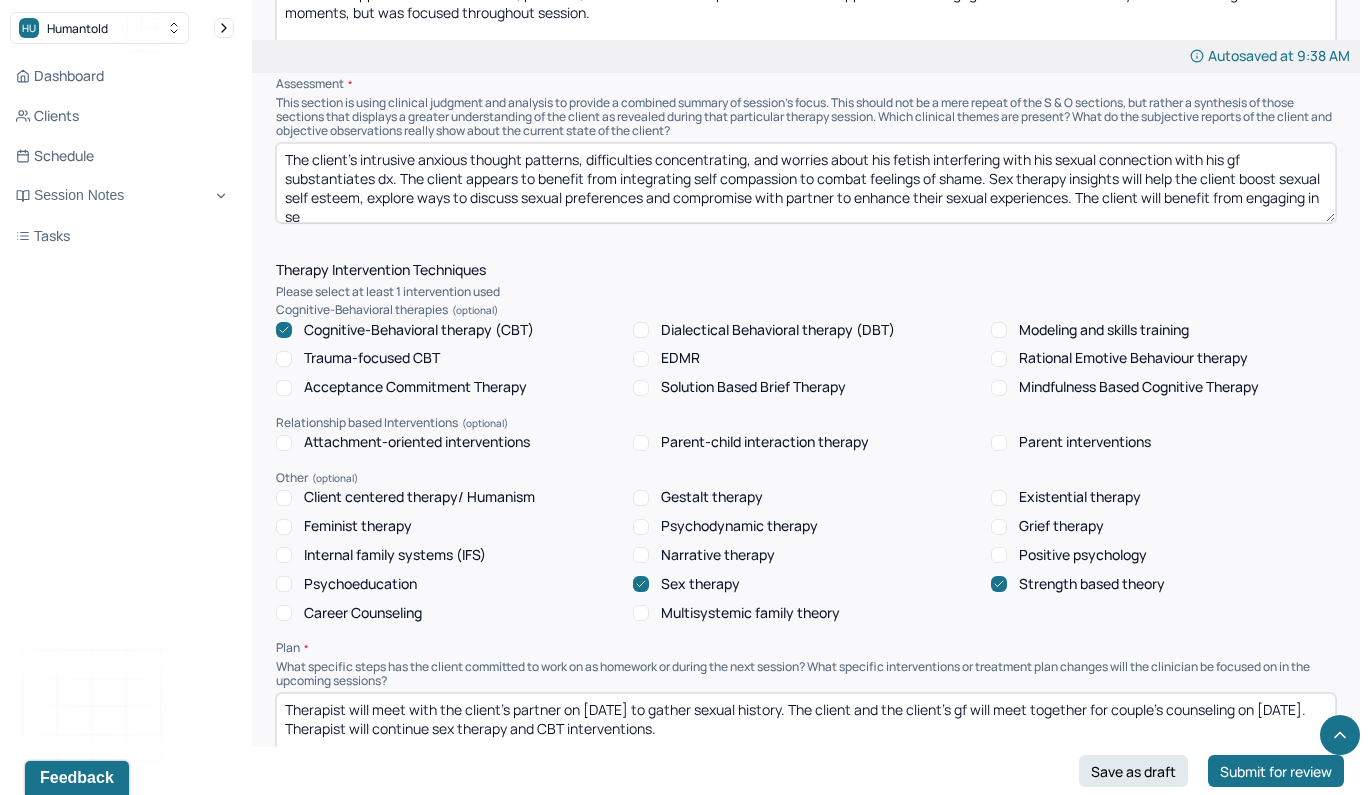 scroll, scrollTop: 4, scrollLeft: 0, axis: vertical 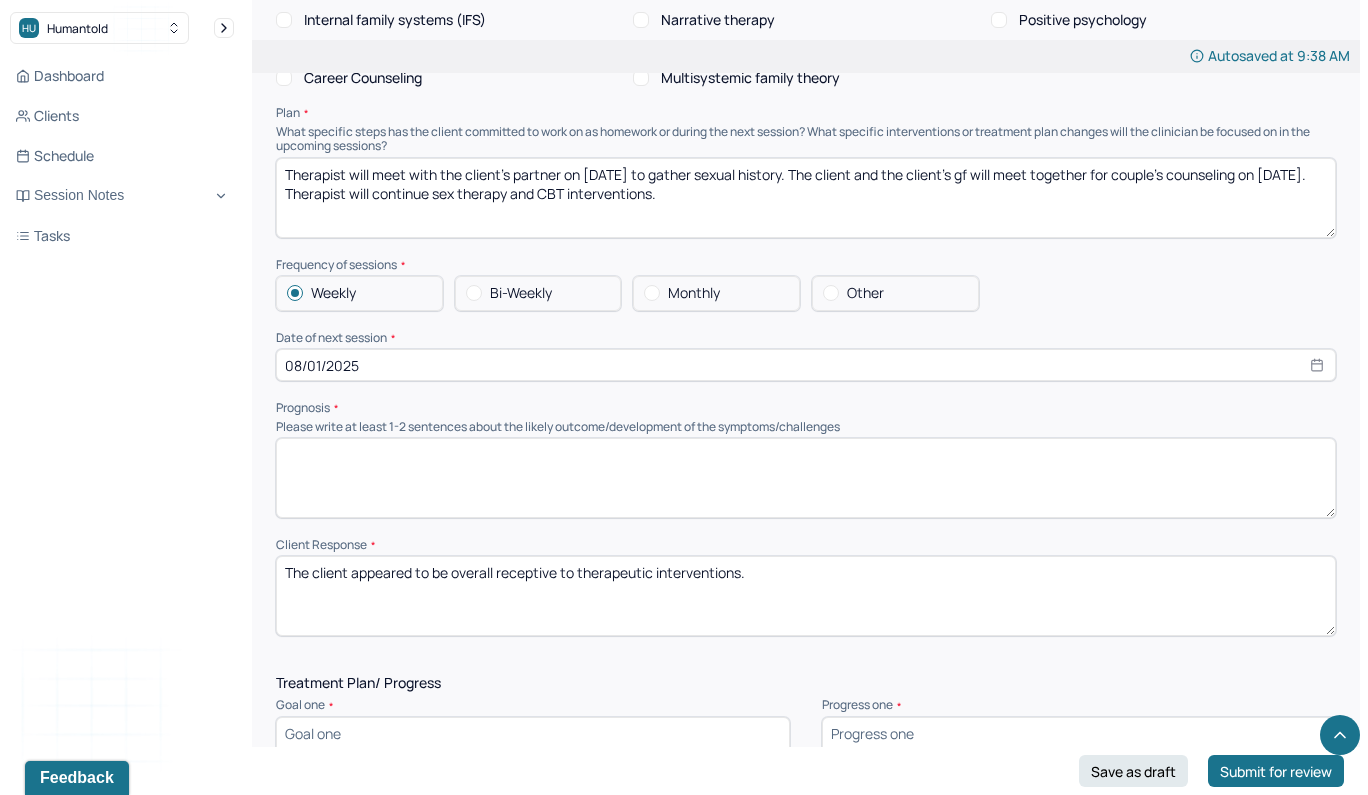type on "The client's intrusive anxious thought patterns, difficulties concentrating, and worries about his fetish interfering with his sexual connection with his gf substantiates dx. The client appears to benefit from integrating self compassion to combat feelings of shame. Sex therapy insights will help the client boost sexual self esteem, explore ways to discuss sexual preferences and compromise with partner to enhance their sexual experiences. The client will benefit from engaging in self soothing grounding techniques to reduce anxious symptoms." 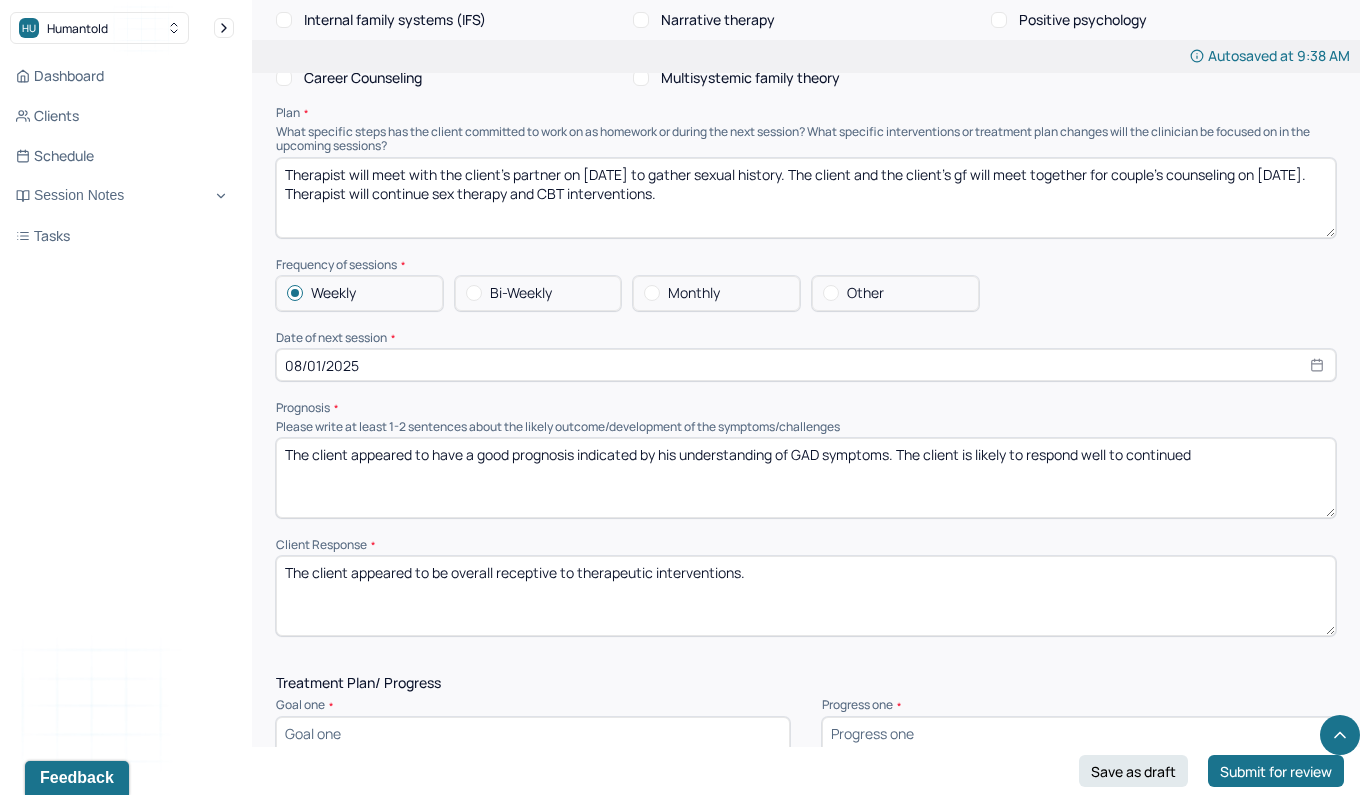 scroll, scrollTop: 2099, scrollLeft: 0, axis: vertical 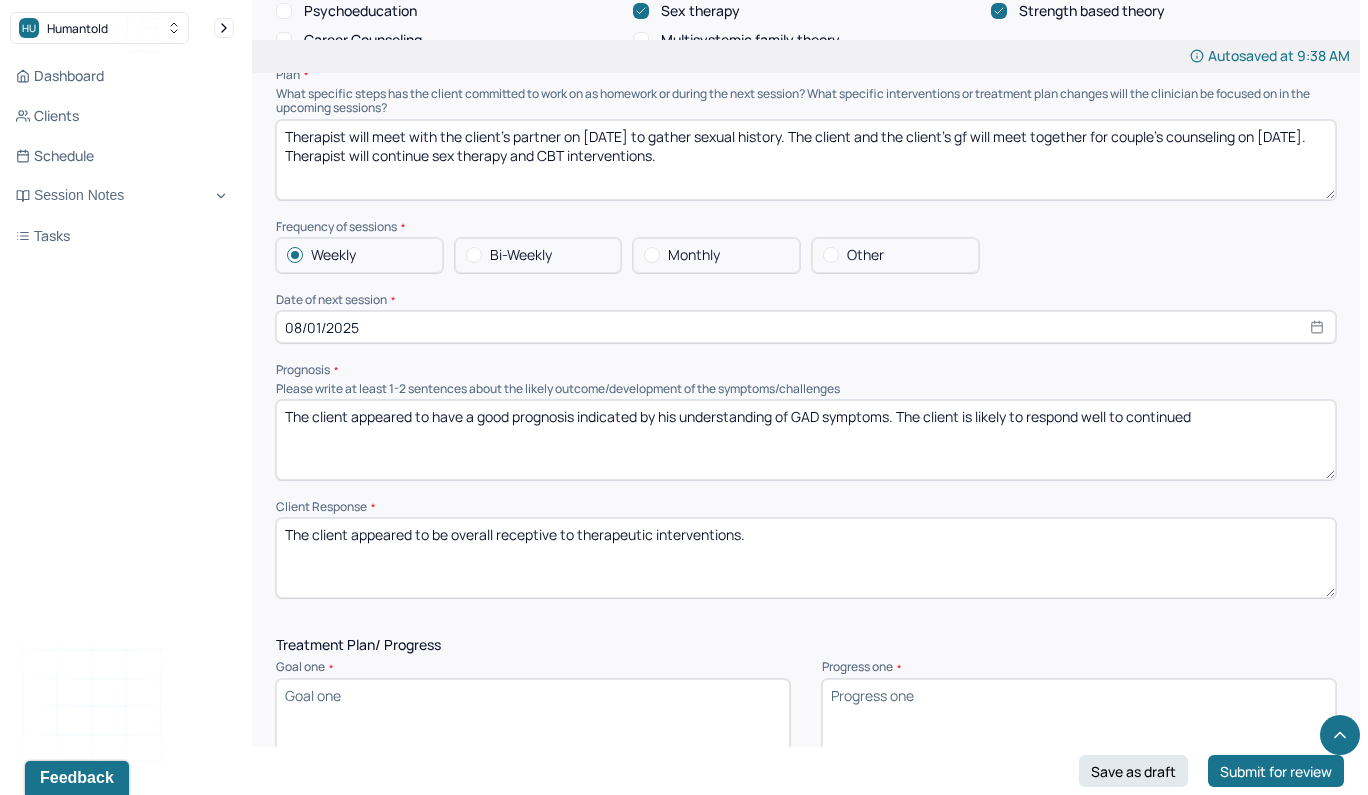 type on "The client appeared to have a good prognosis indicated by his understanding of GAD symptoms. The client is likely to respond well to continued" 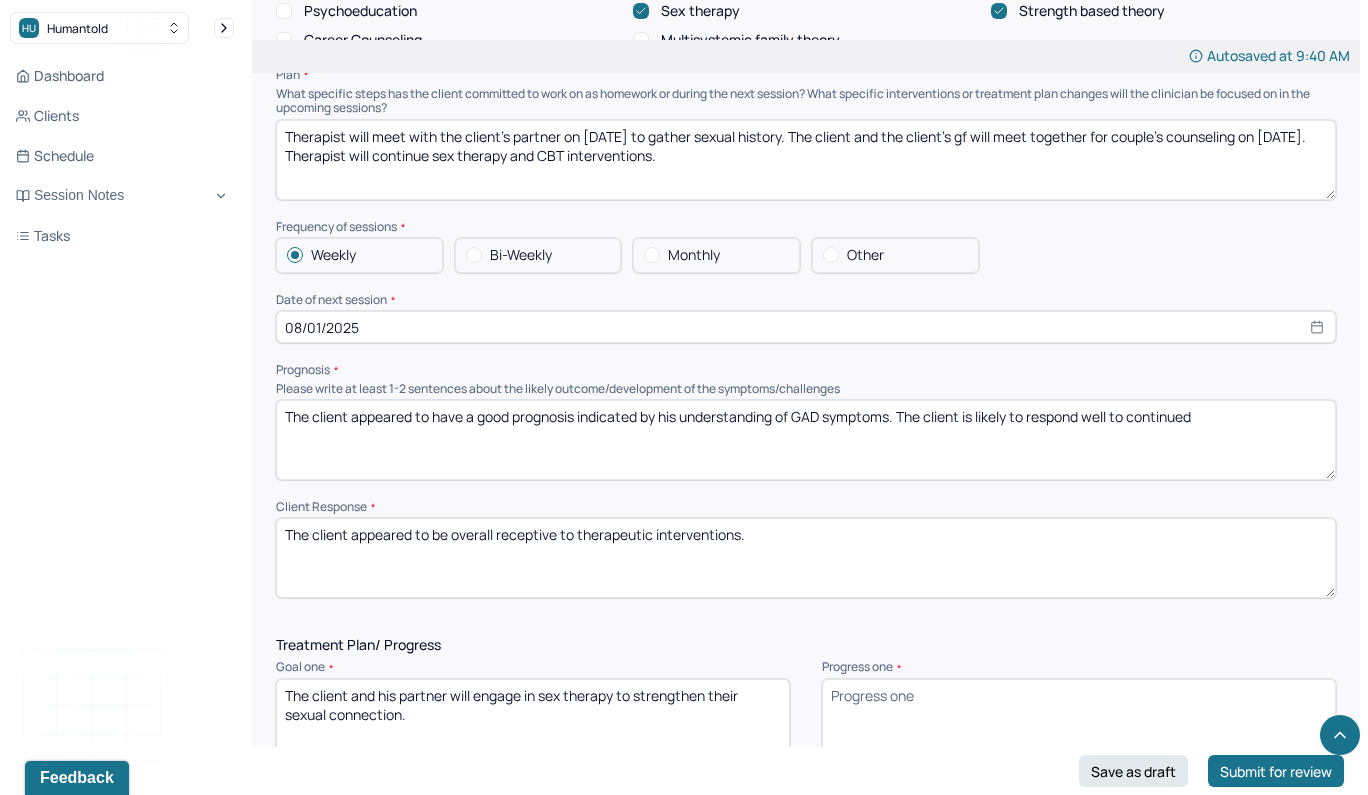 type on "The client and his partner will engage in sex therapy to strengthen their sexual connection." 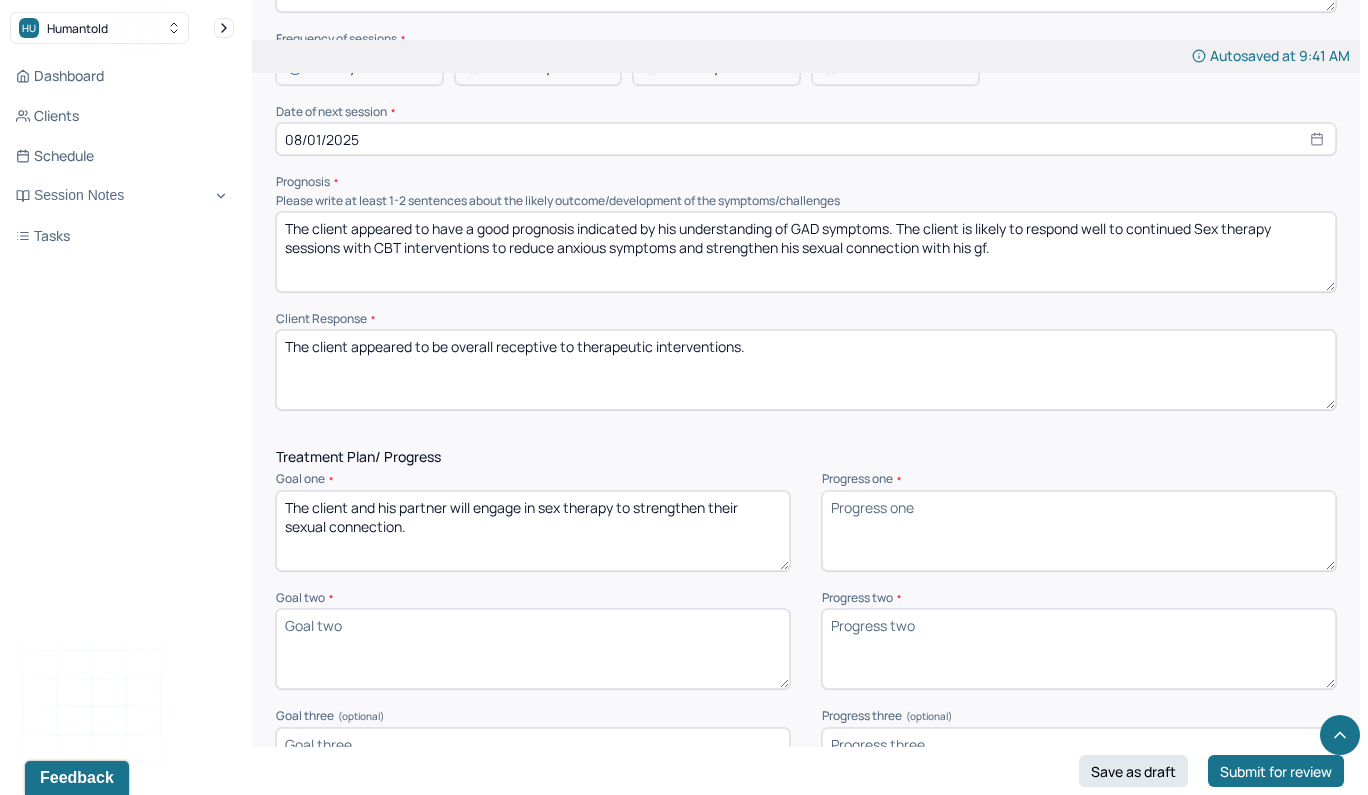 scroll, scrollTop: 2293, scrollLeft: 0, axis: vertical 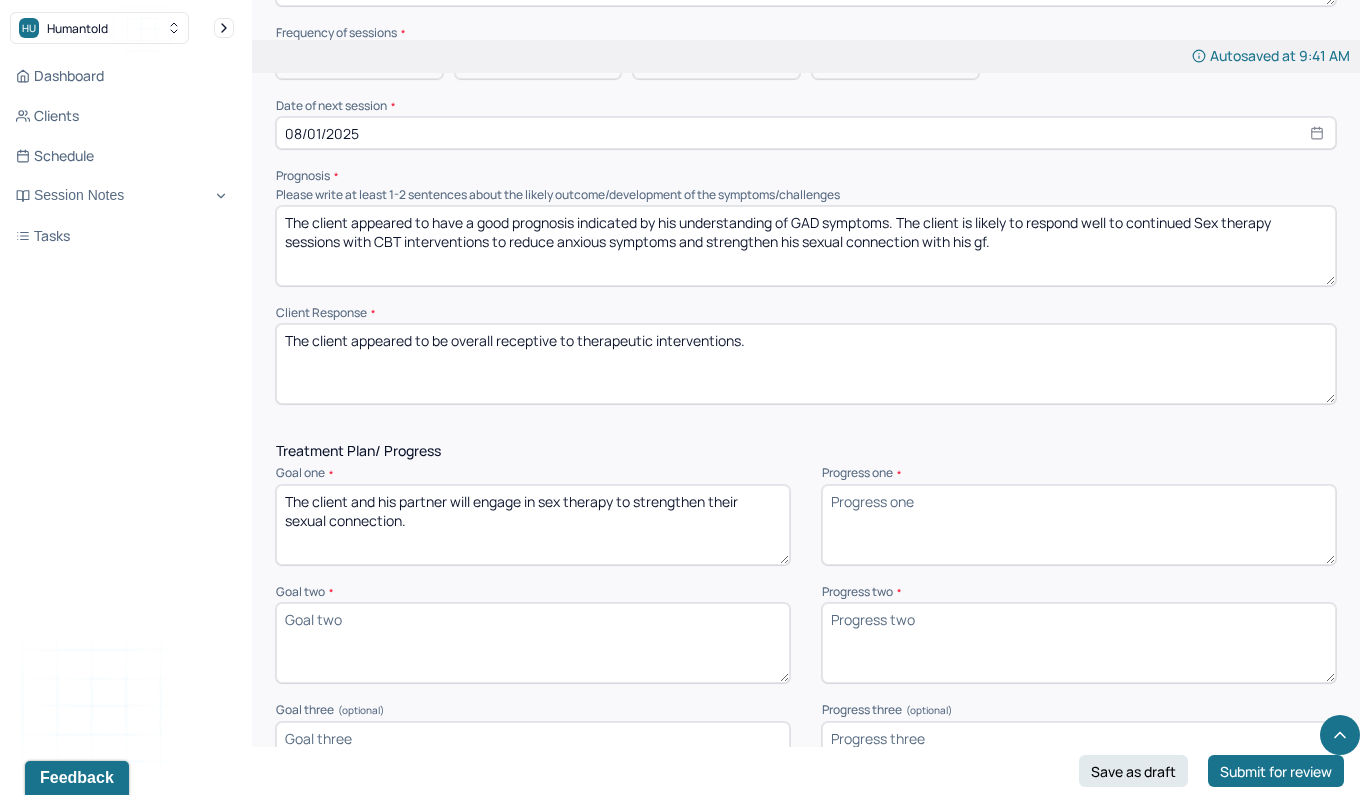 type on "The client appeared to have a good prognosis indicated by his understanding of GAD symptoms. The client is likely to respond well to continued Sex therapy sessions with CBT interventions to reduce anxious symptoms and strengthen his sexual connection with his gf." 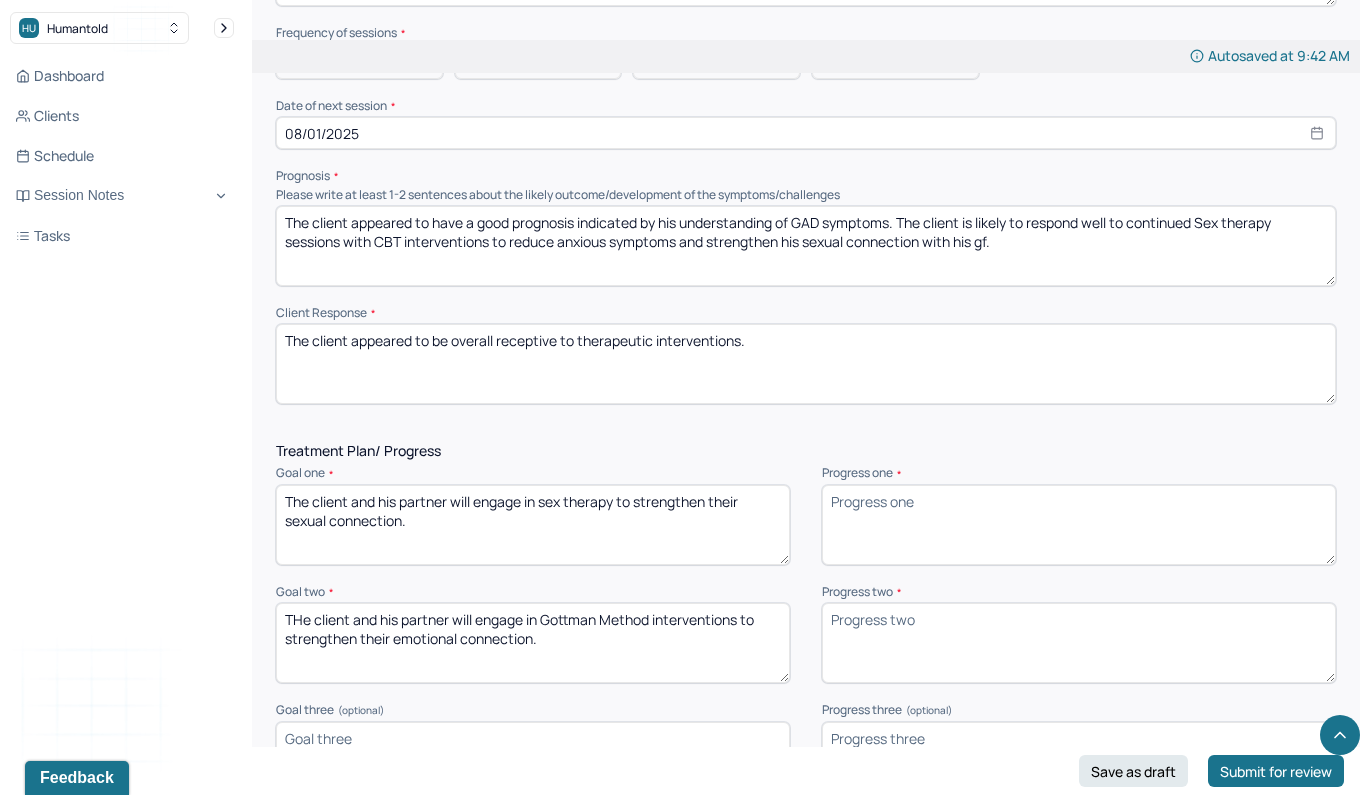 click on "THe client and his partner will engage in Gottman Method interventions to strengthen their emotional connection." at bounding box center [533, 643] 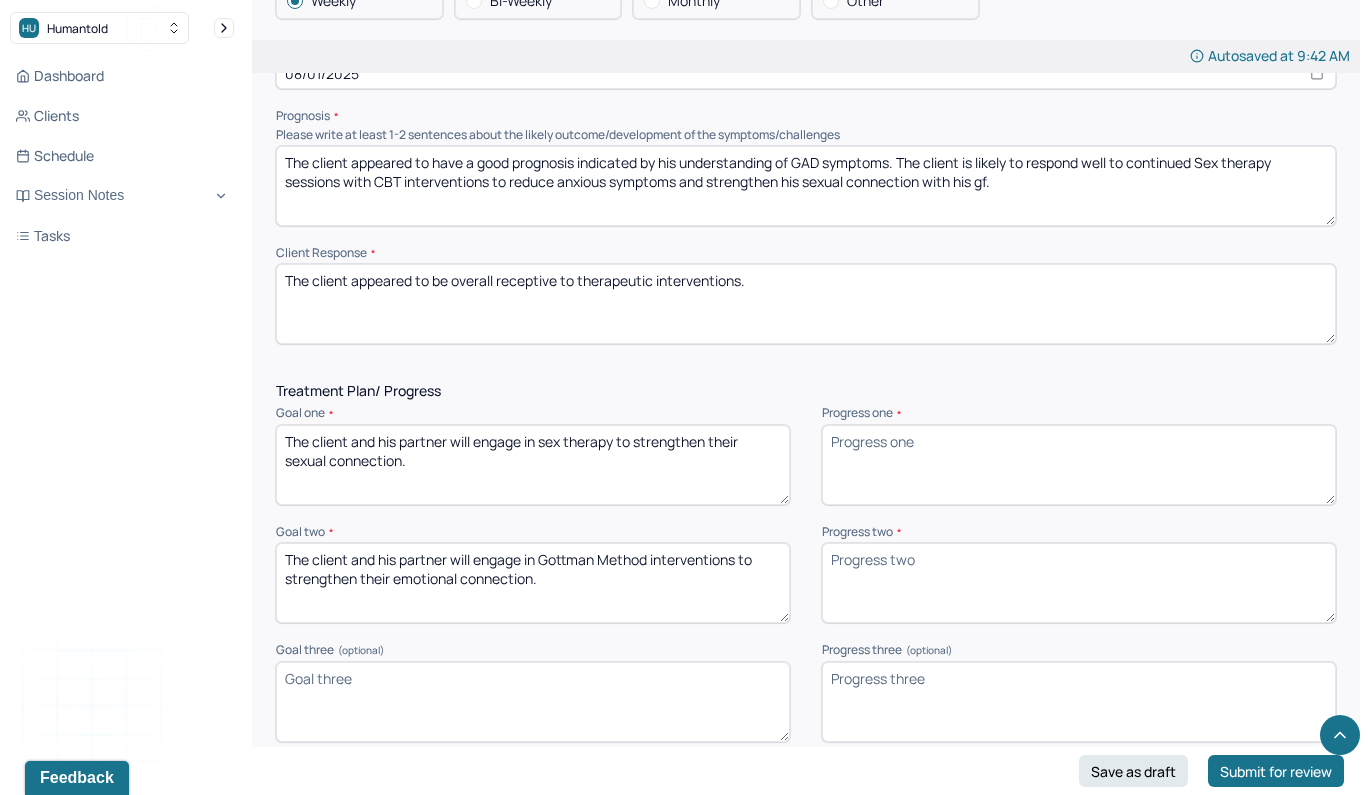 scroll, scrollTop: 2397, scrollLeft: 0, axis: vertical 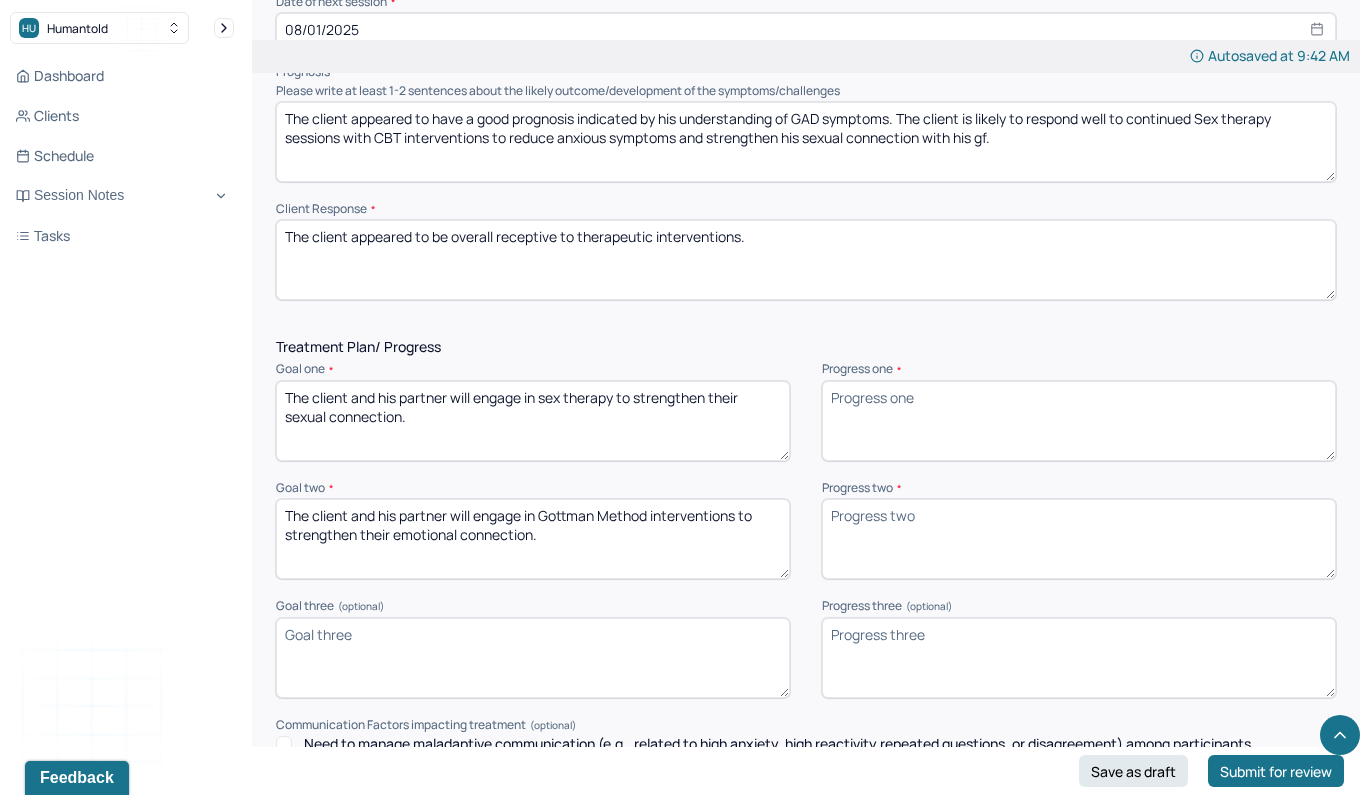 type on "The client and his partner will engage in Gottman Method interventions to strengthen their emotional connection." 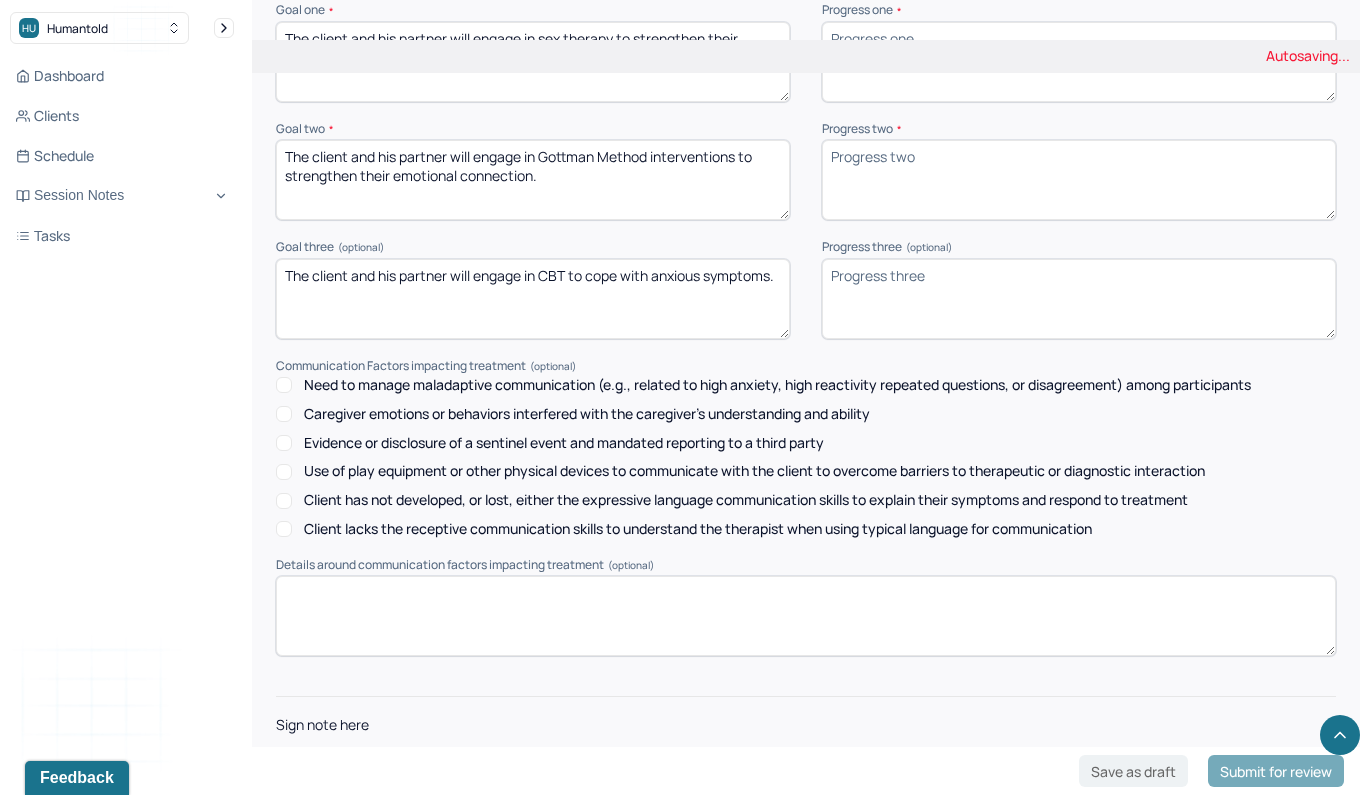 scroll, scrollTop: 2755, scrollLeft: 0, axis: vertical 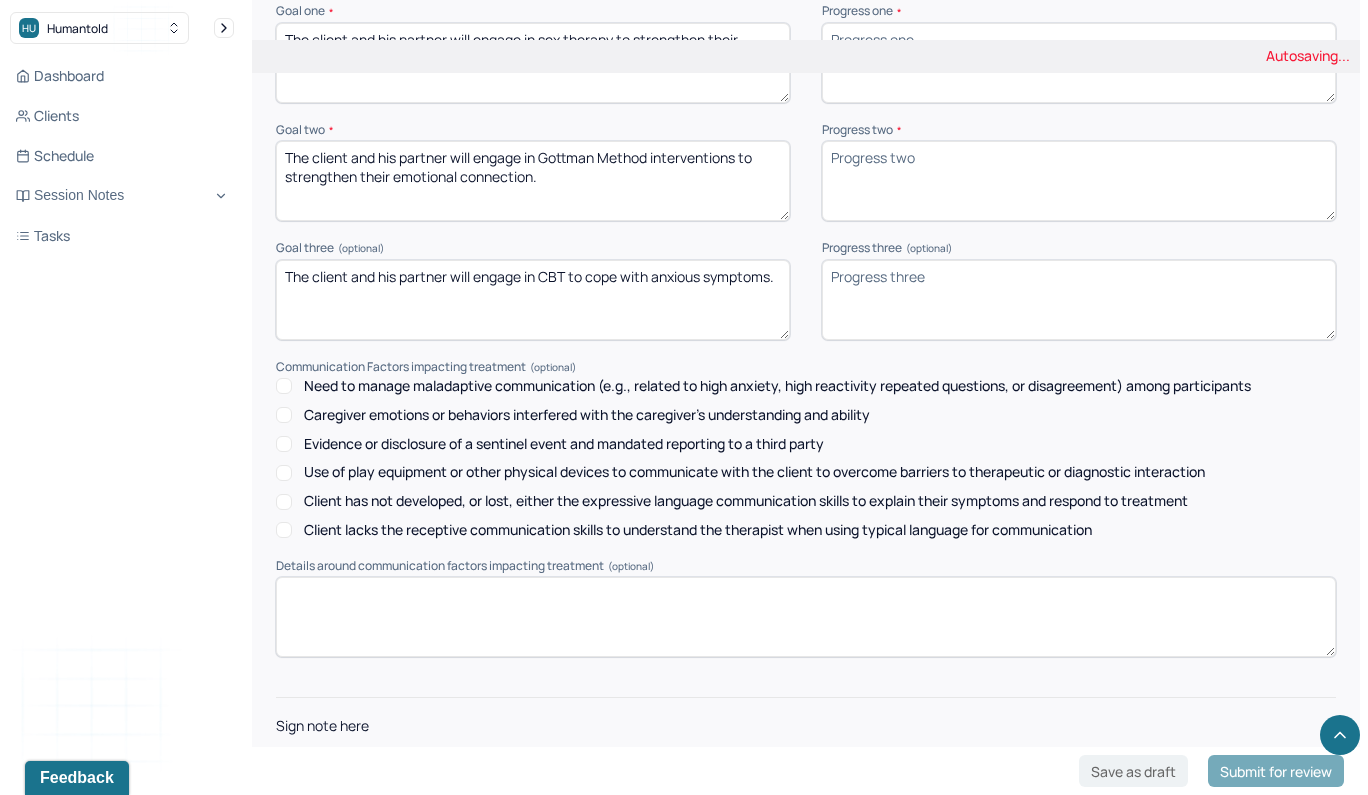 type on "The client and his partner will engage in CBT to cope with anxious symptoms." 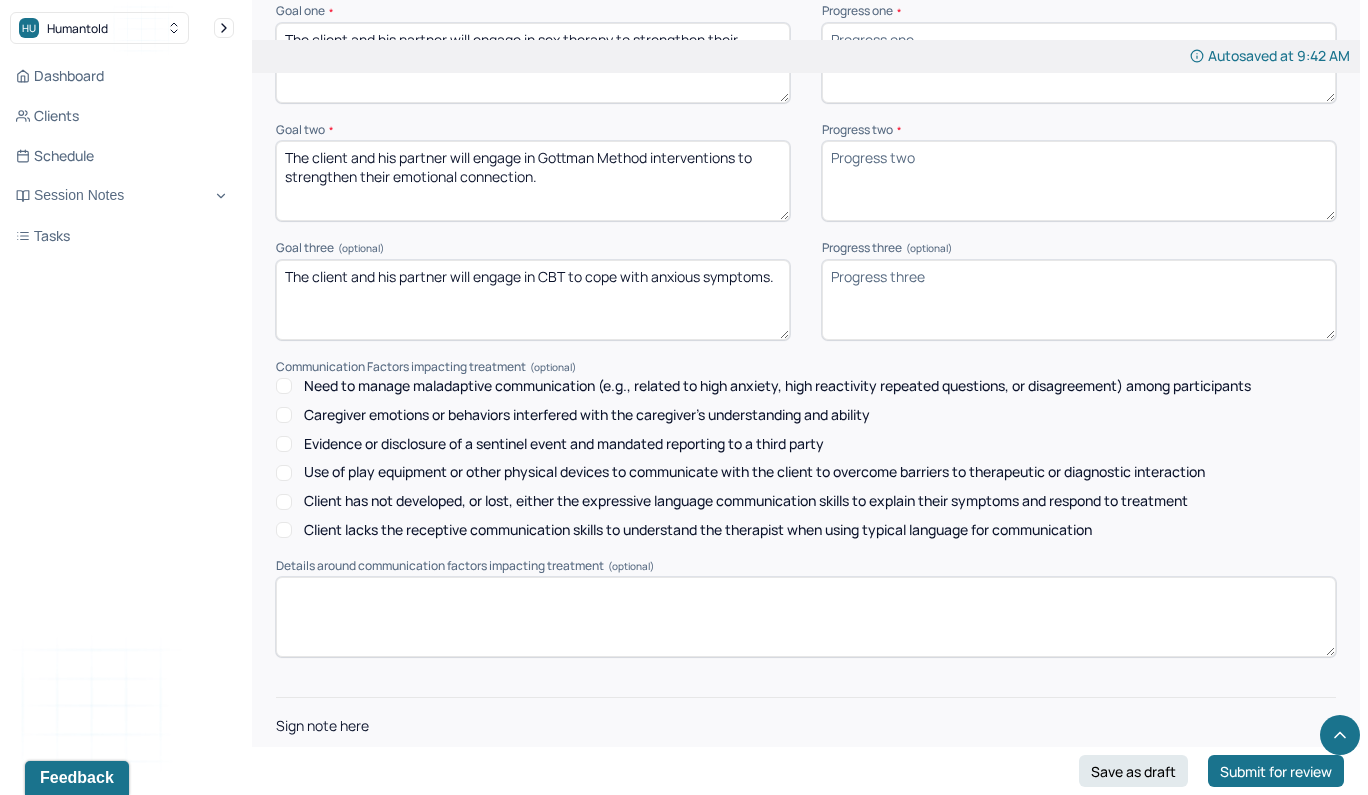 click at bounding box center [806, 781] 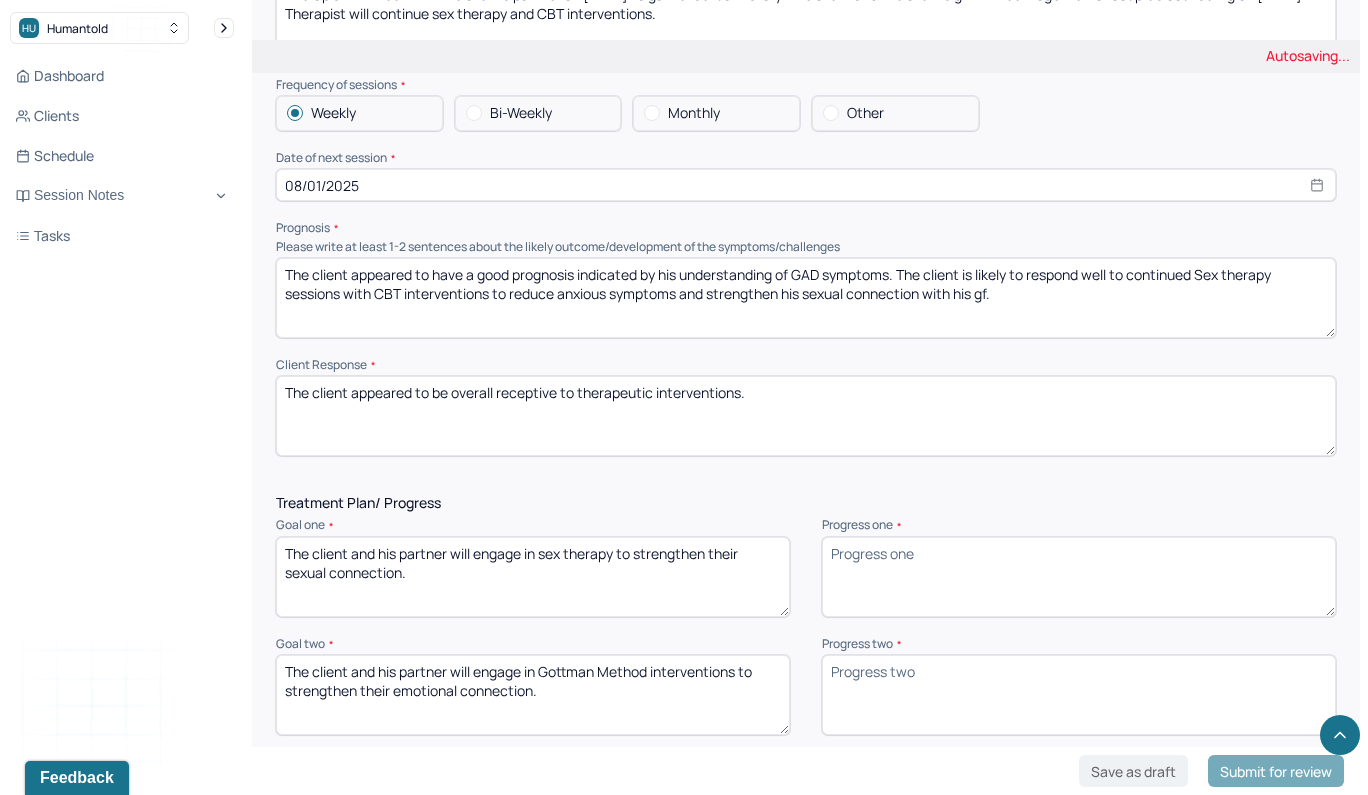 scroll, scrollTop: 2212, scrollLeft: 0, axis: vertical 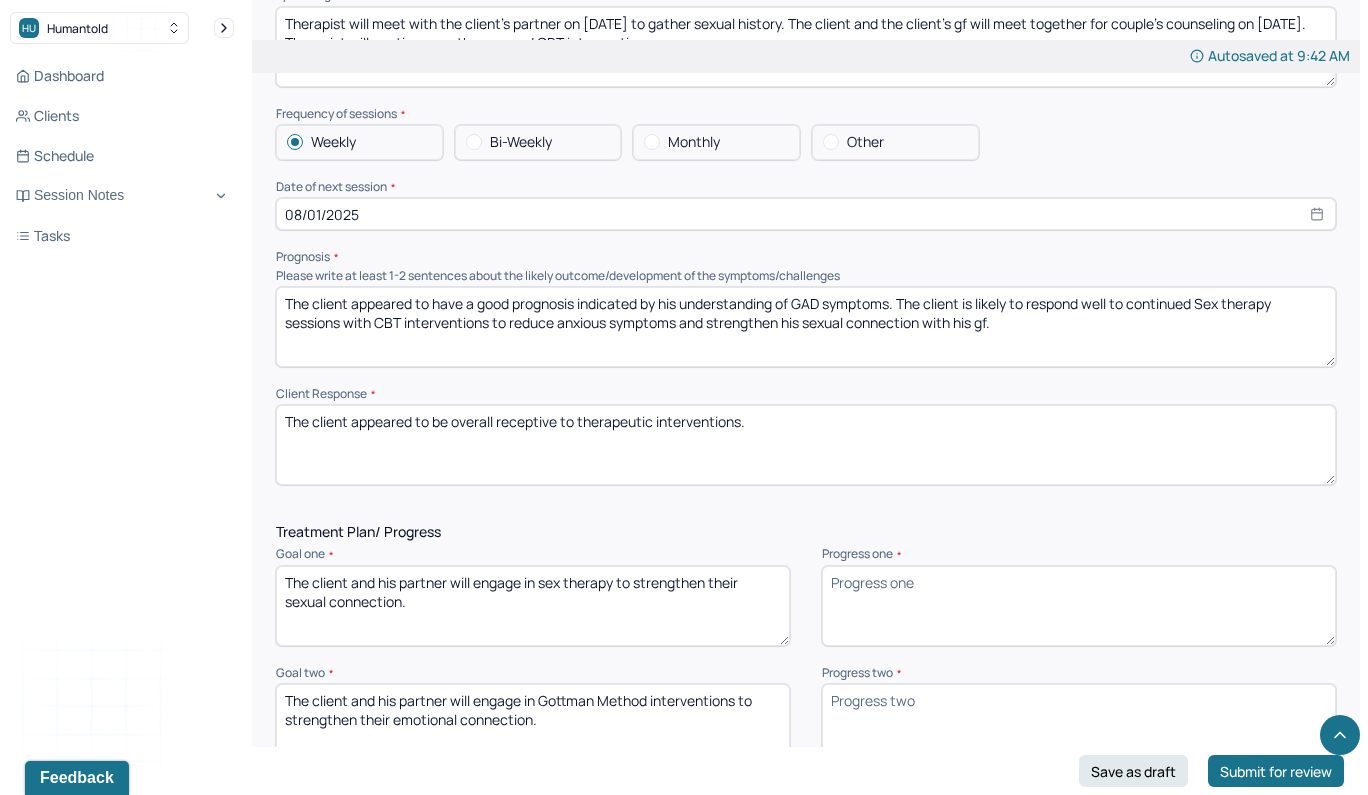 type on "MTD" 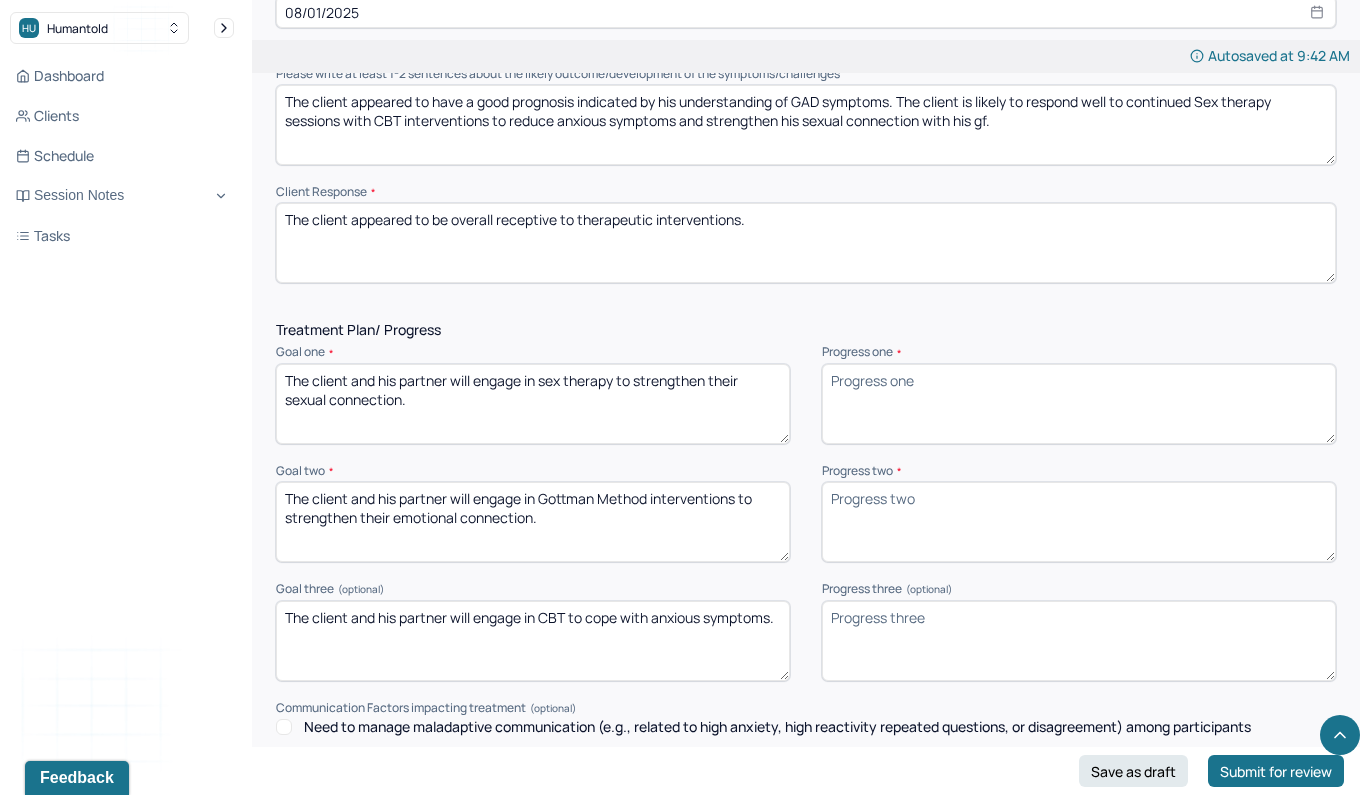 scroll, scrollTop: 2389, scrollLeft: 0, axis: vertical 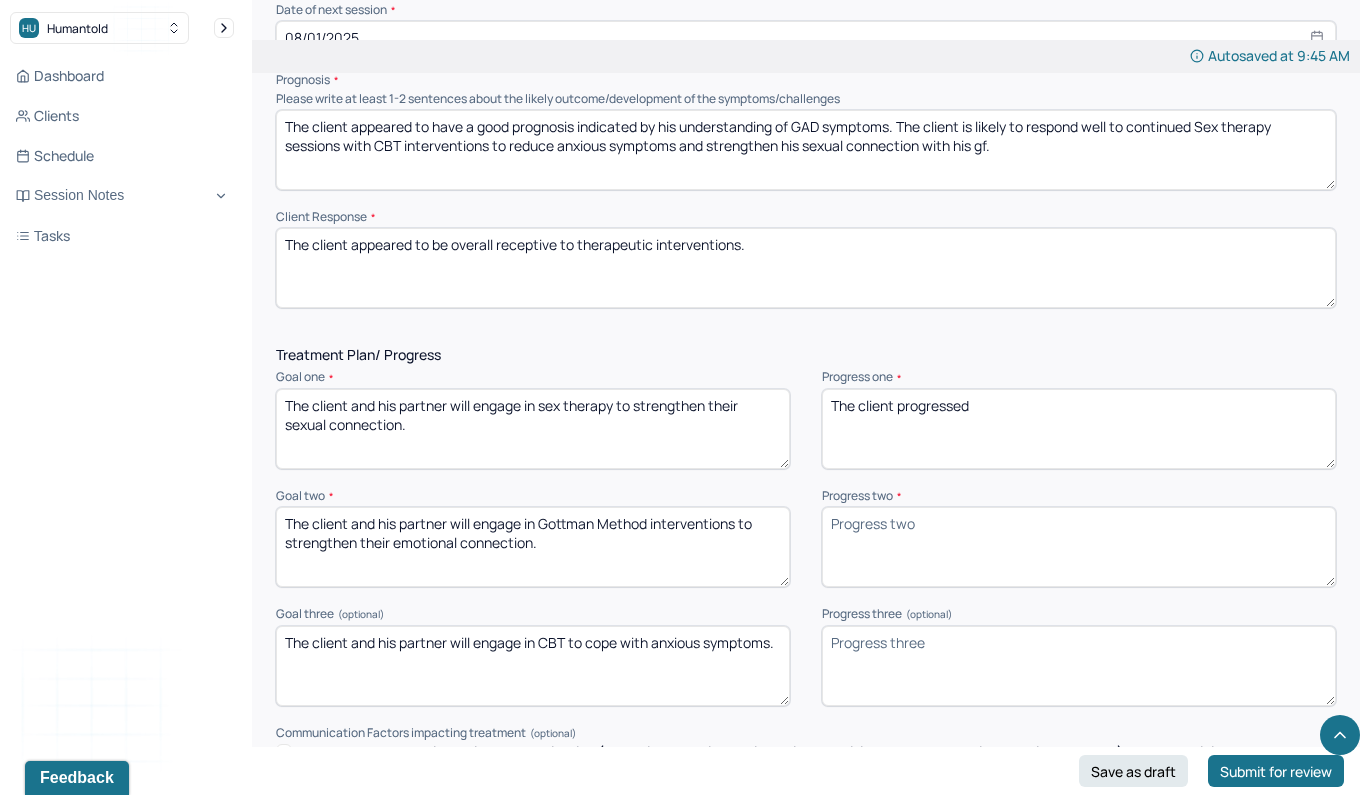 type on "The client progressed" 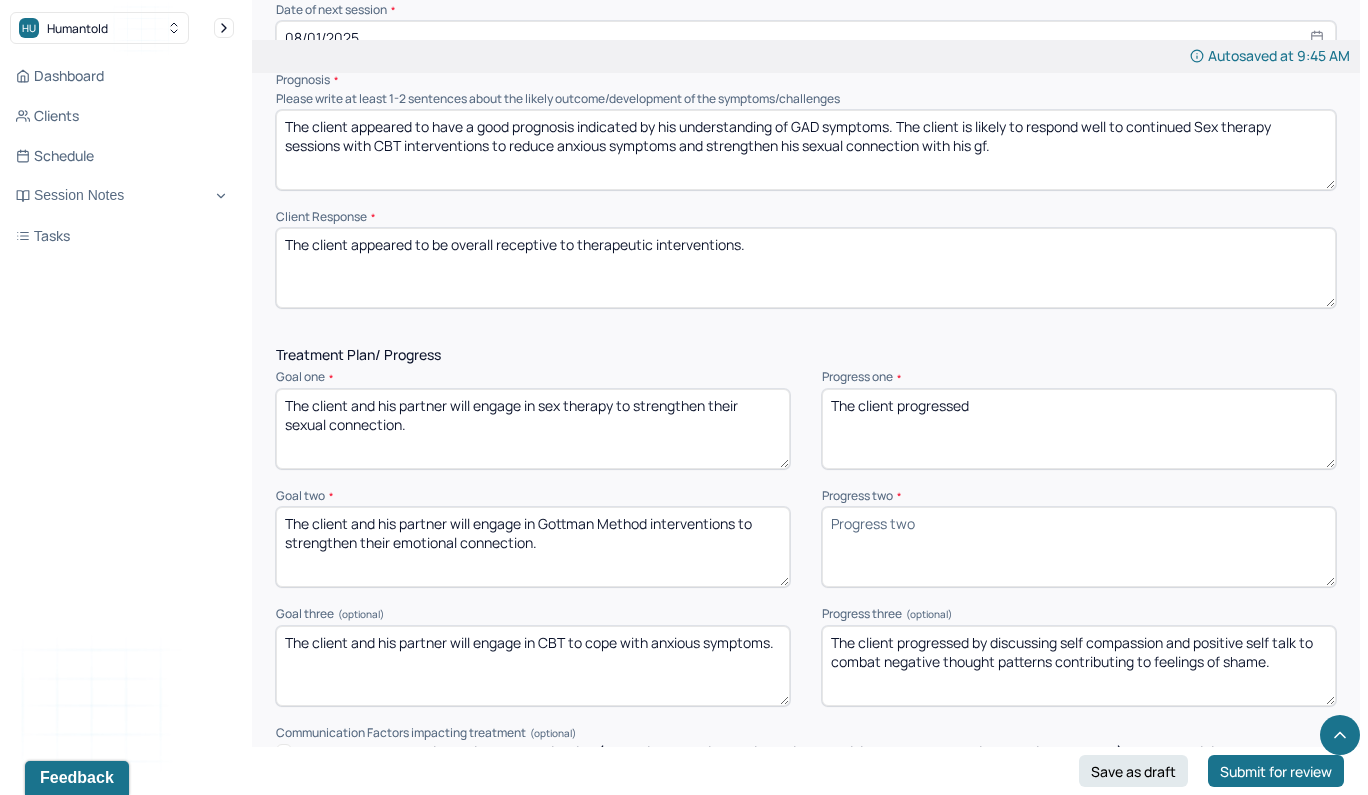 type on "The client progressed by discussing self compassion and positive self talk to combat negative thought patterns contributing to feelings of shame." 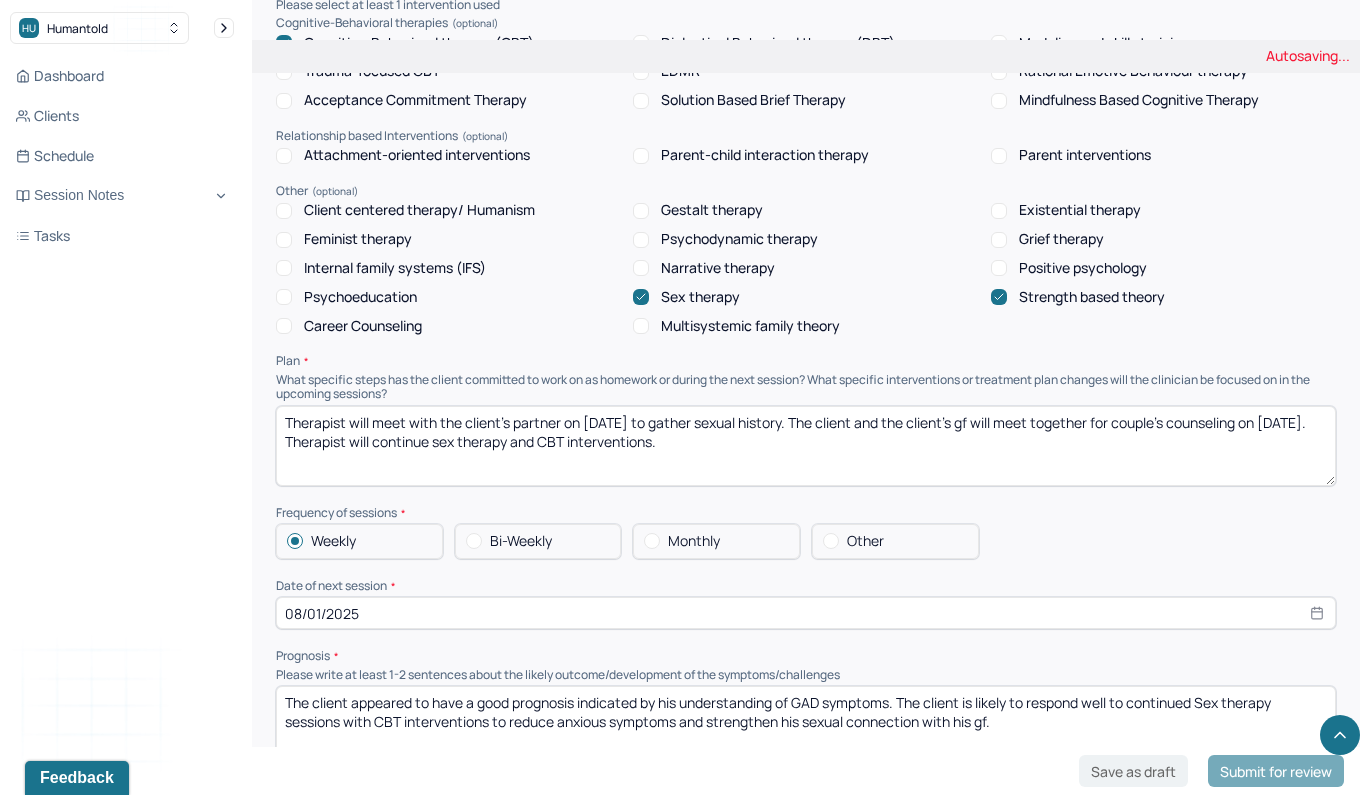 scroll, scrollTop: 1816, scrollLeft: 0, axis: vertical 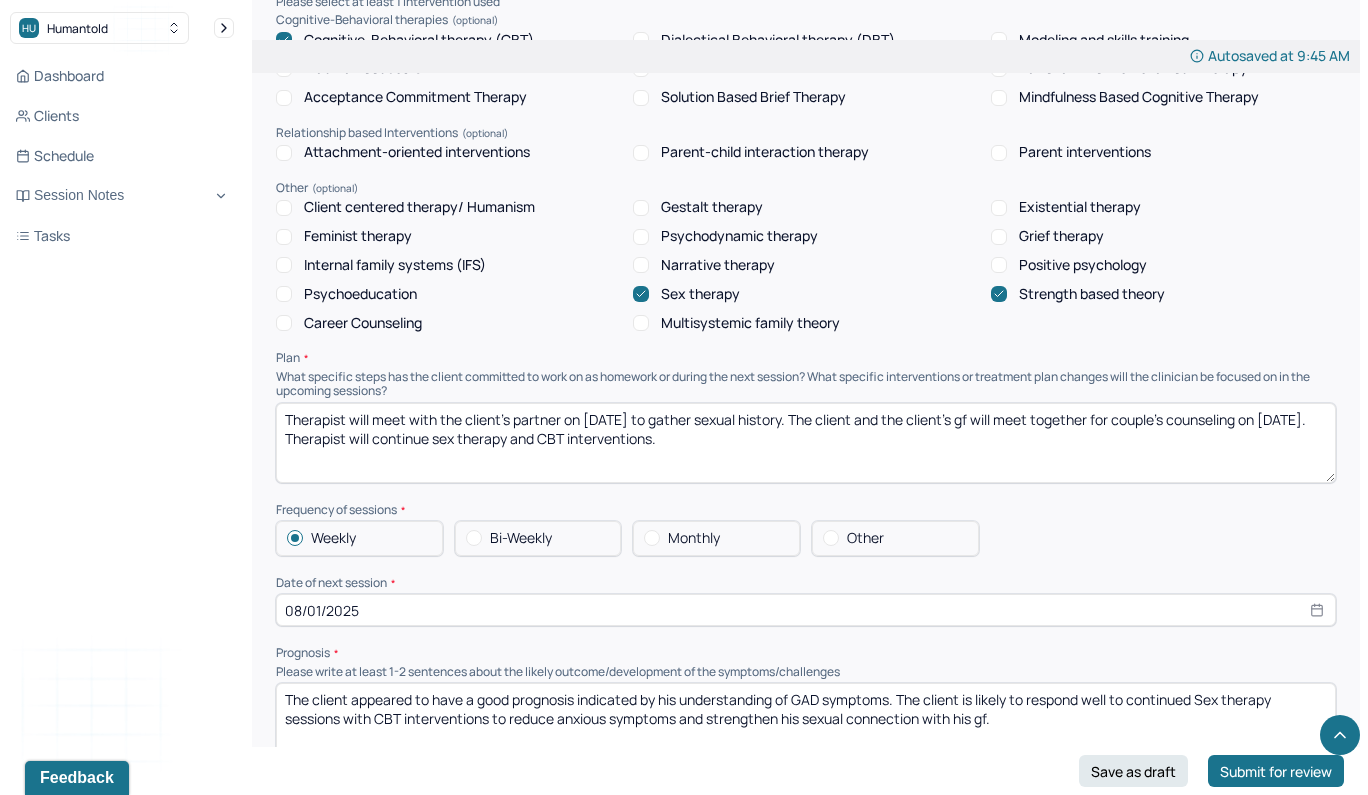 type on "The client progressed by exploring ways to use compromise to discuss sexual preferences." 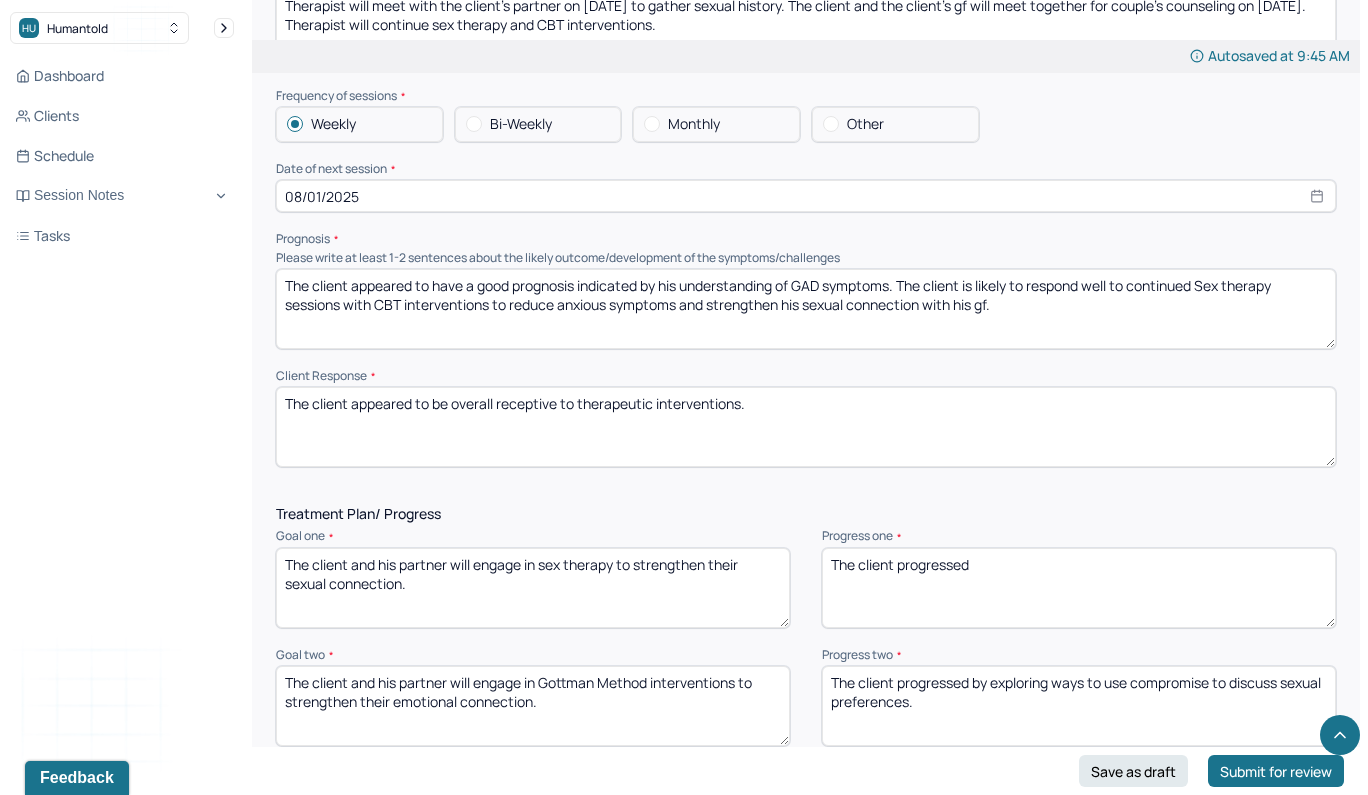 scroll, scrollTop: 2240, scrollLeft: 0, axis: vertical 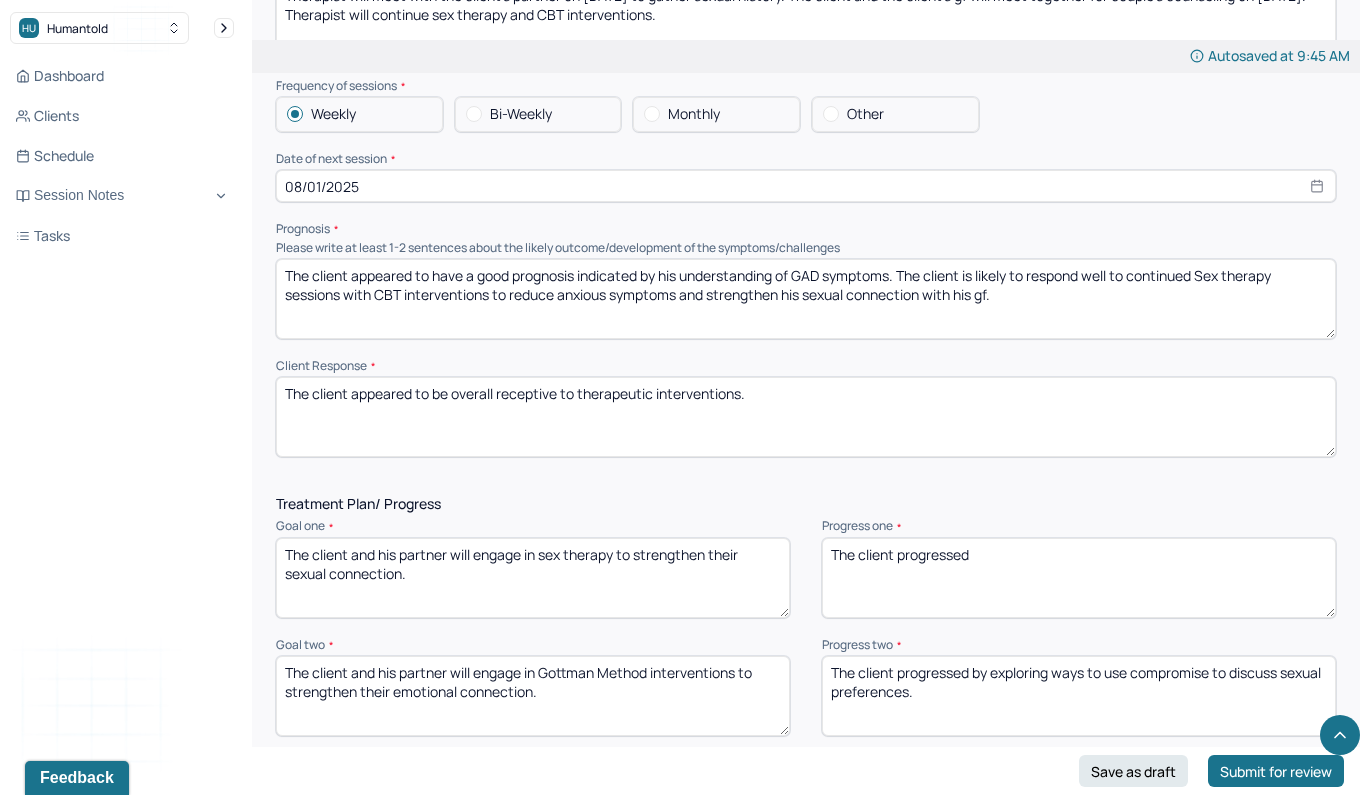 click on "The client progressed" at bounding box center (1079, 578) 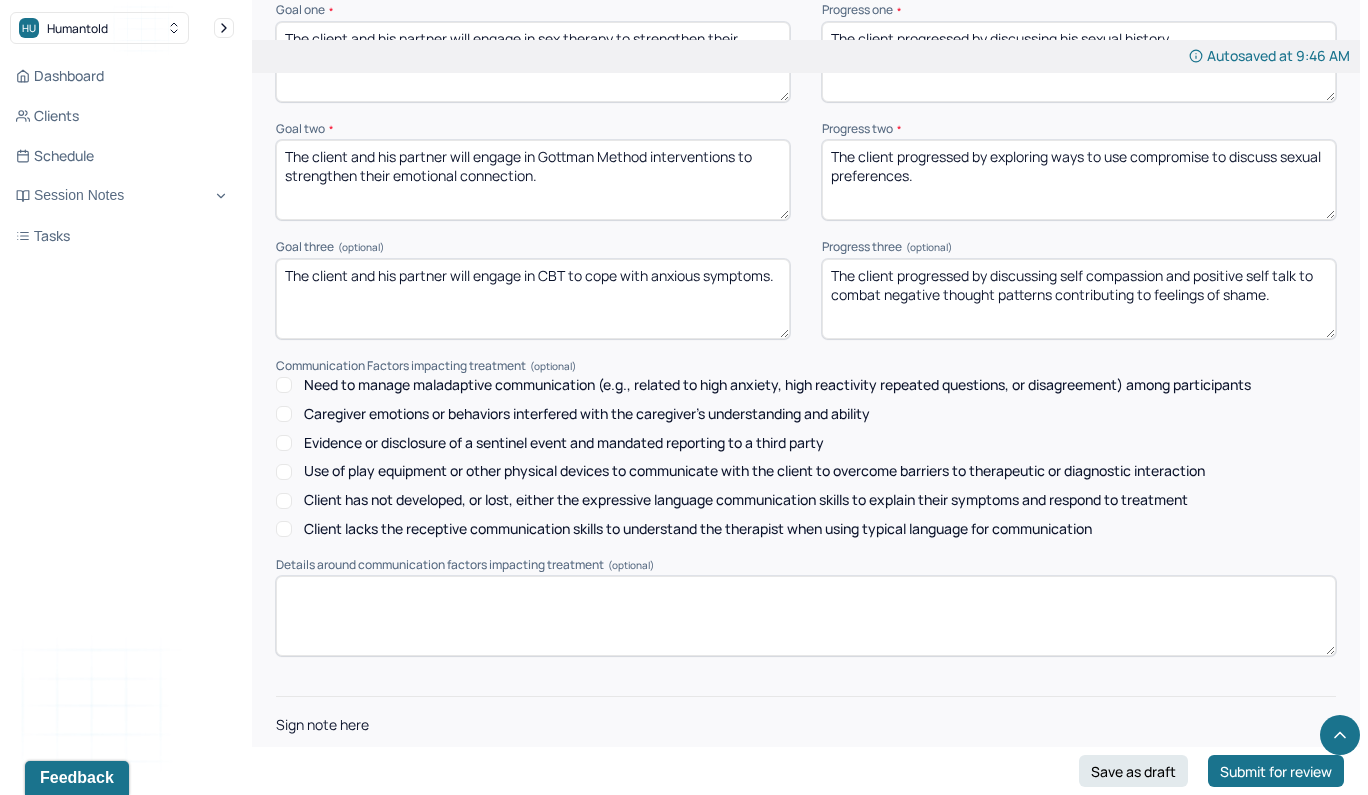 scroll, scrollTop: 2755, scrollLeft: 0, axis: vertical 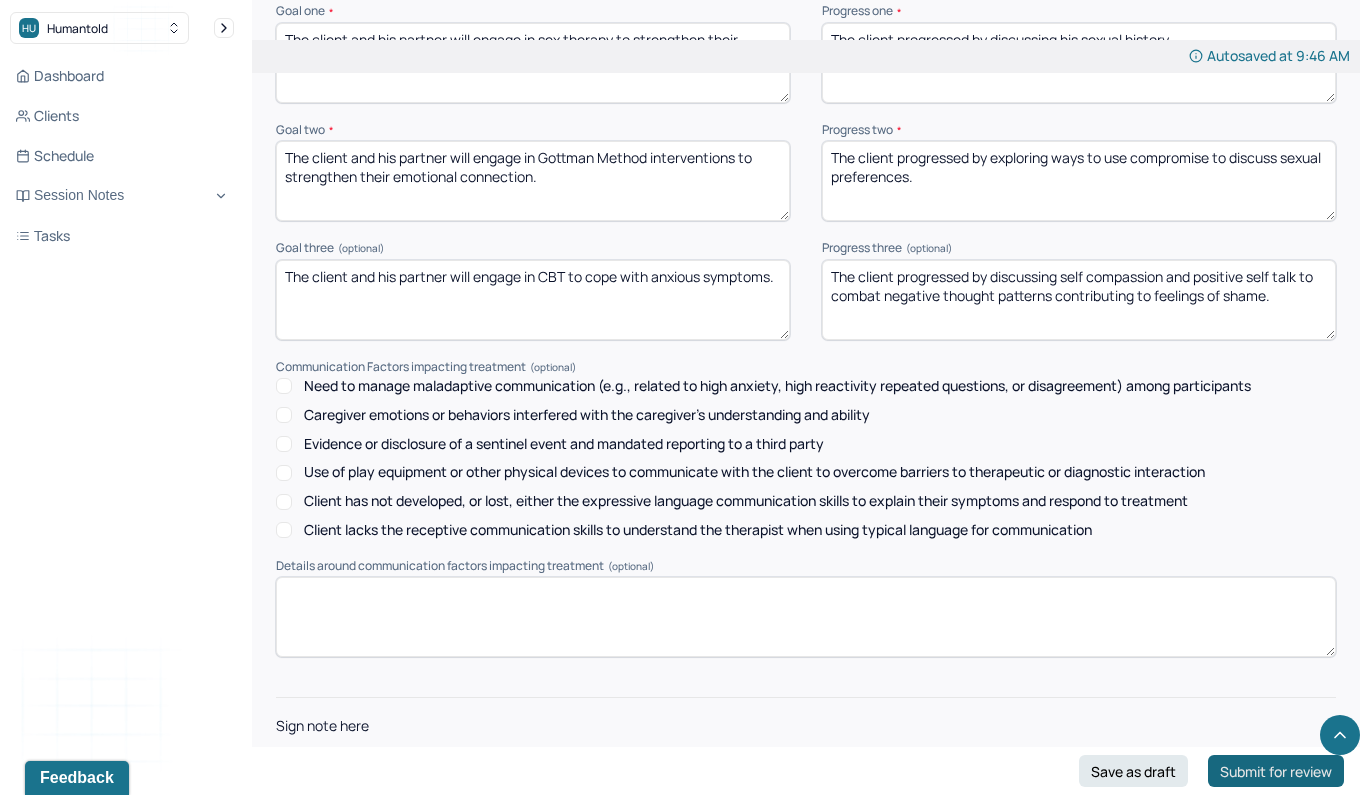 type on "The client progressed by discussing his sexual history." 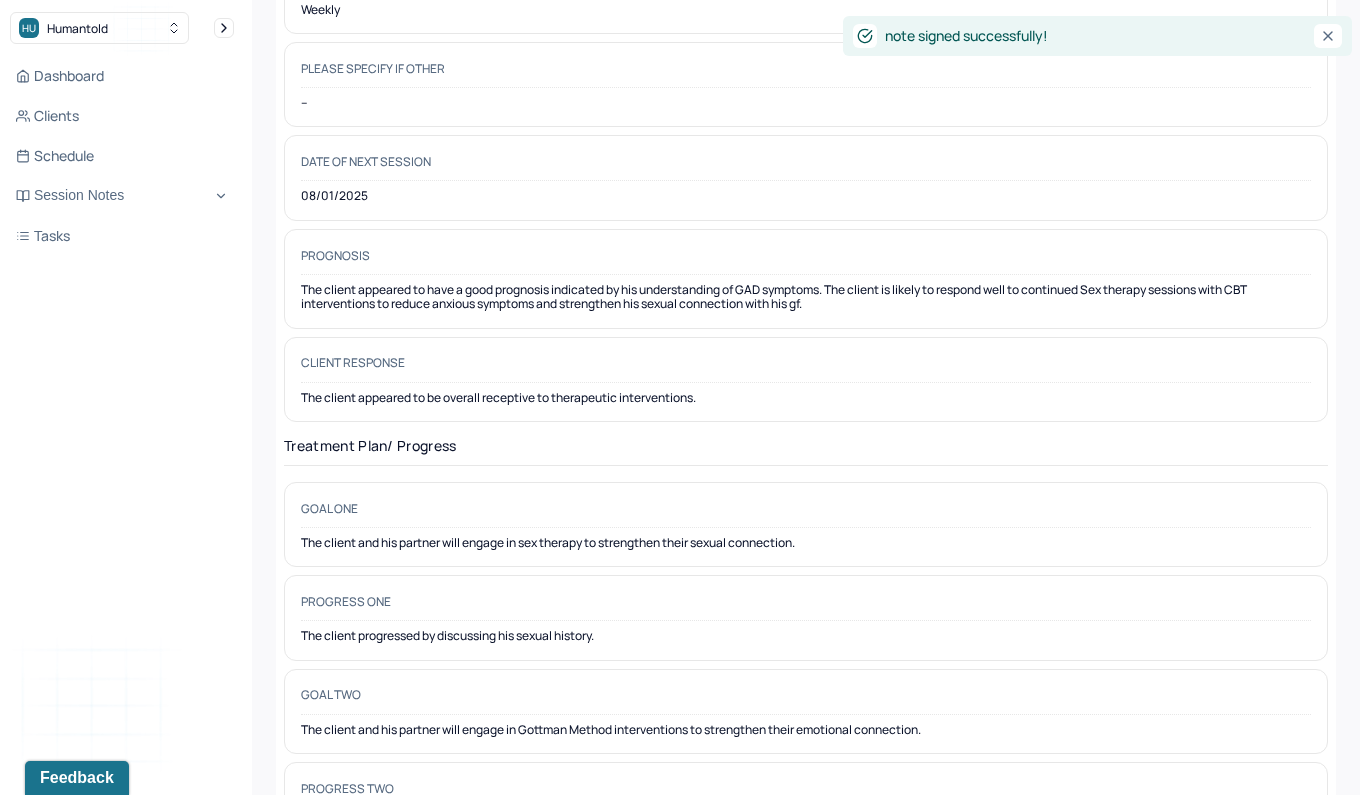 scroll, scrollTop: 0, scrollLeft: 0, axis: both 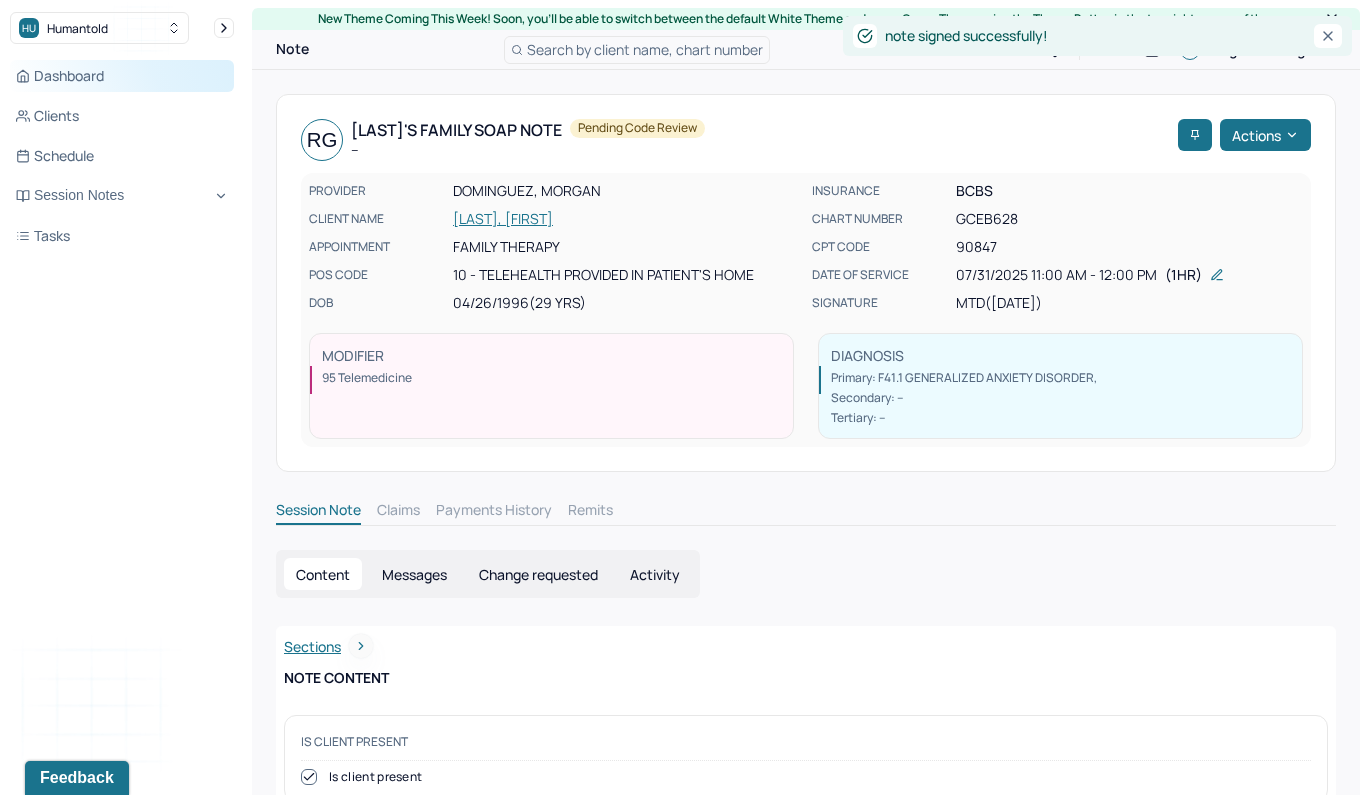 click on "Dashboard" at bounding box center [122, 76] 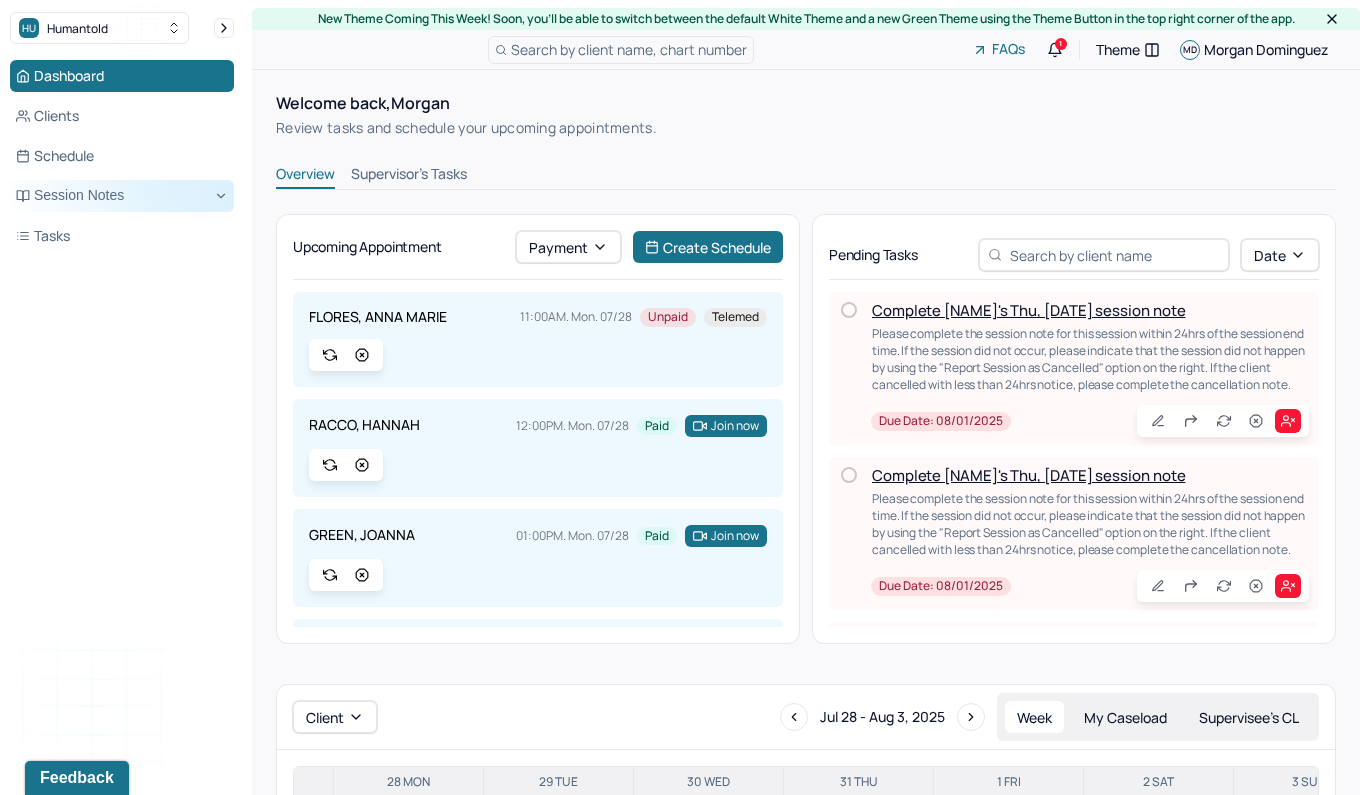 click on "Session Notes" at bounding box center (122, 196) 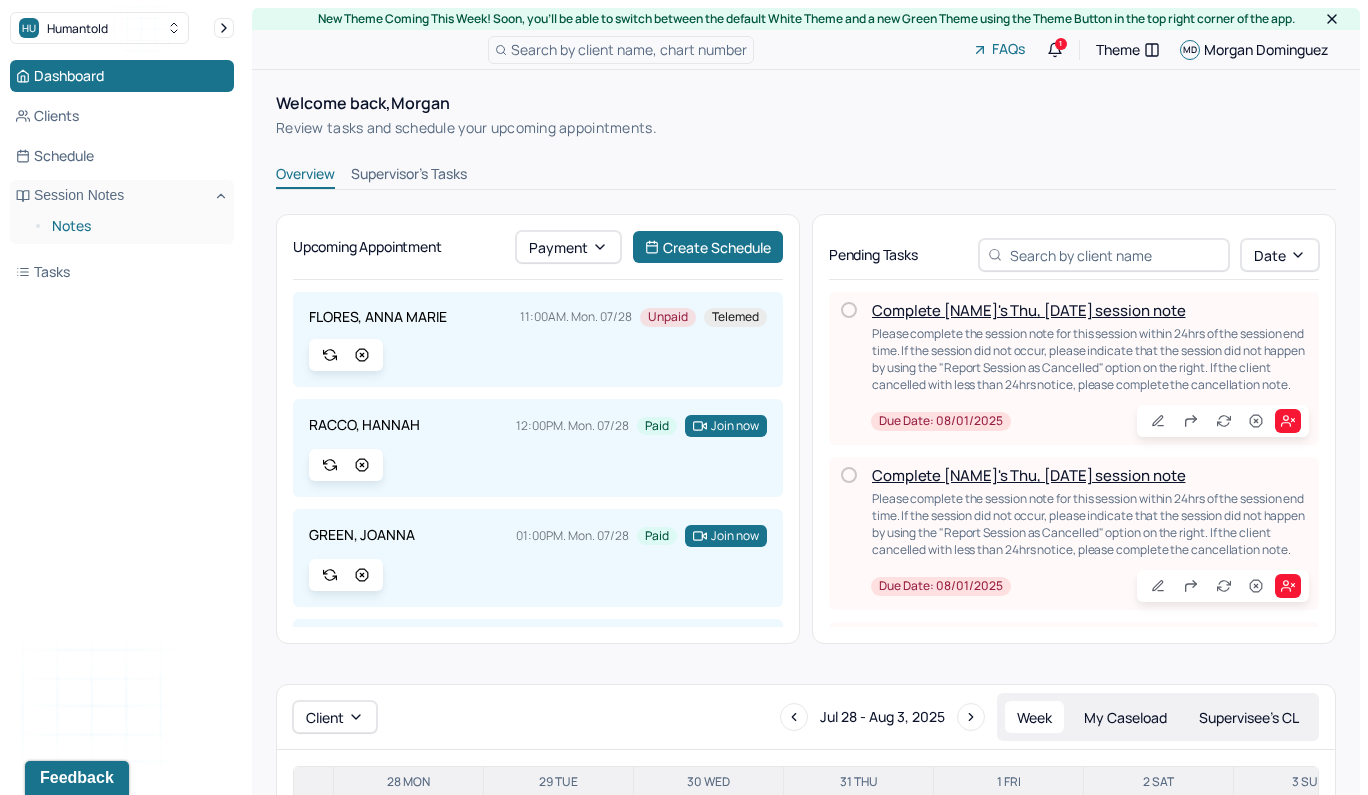 click on "Notes" at bounding box center (135, 226) 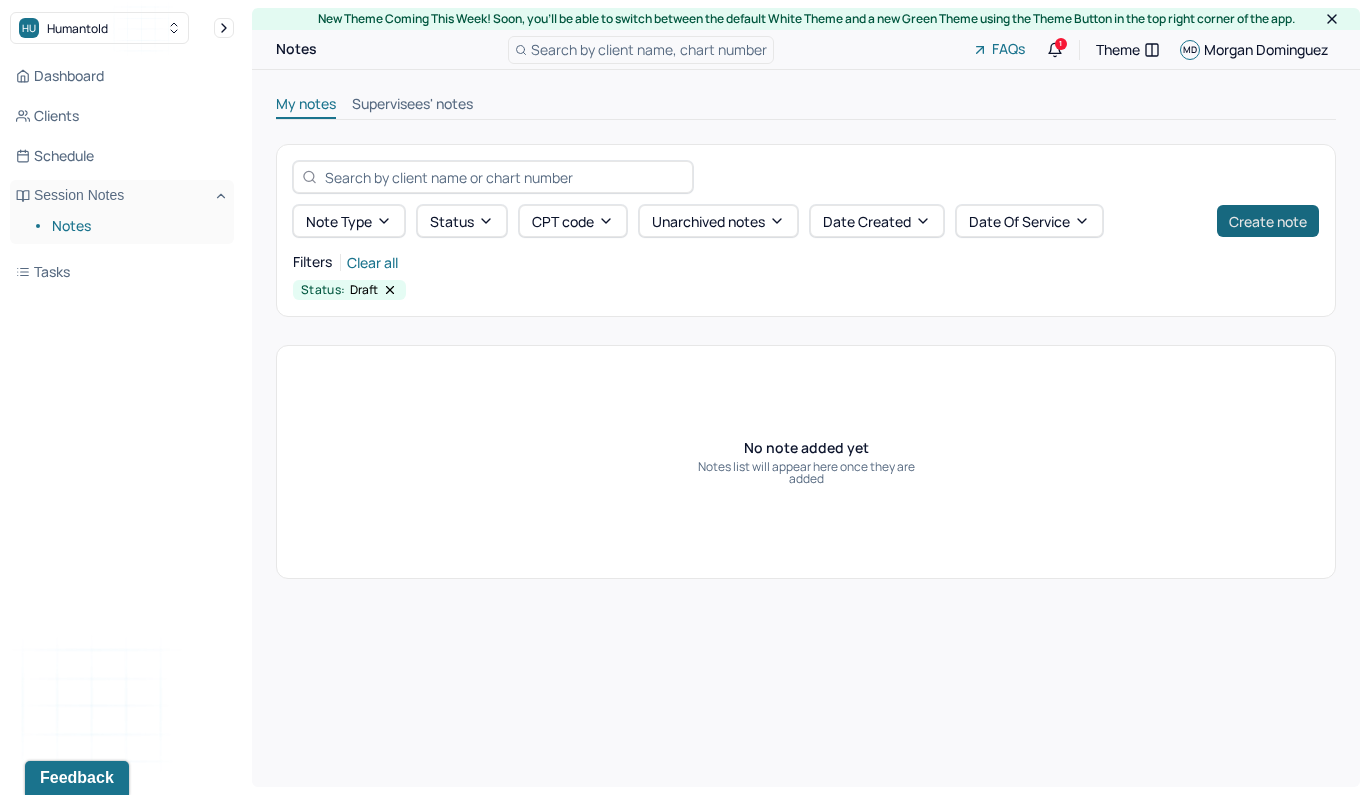 click on "Create note" at bounding box center (1268, 221) 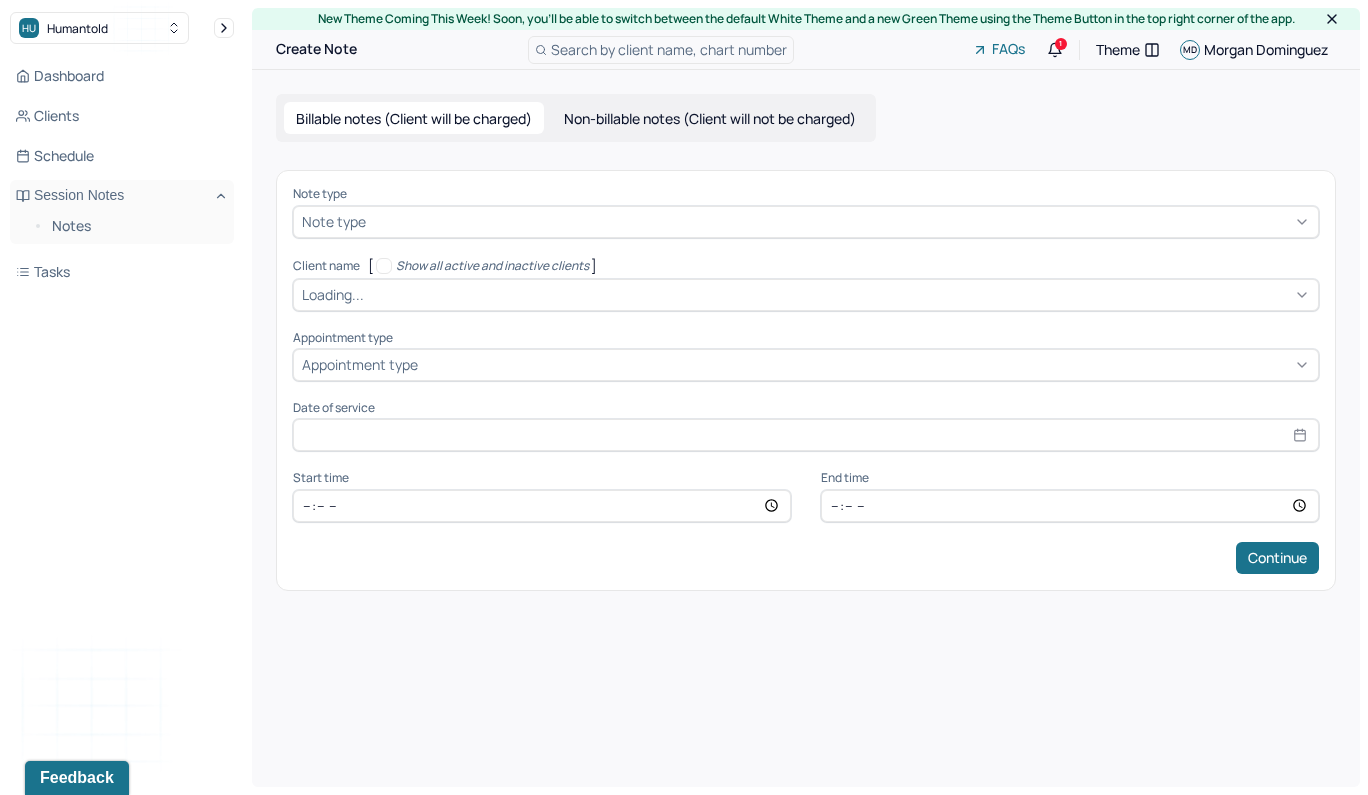click at bounding box center (840, 221) 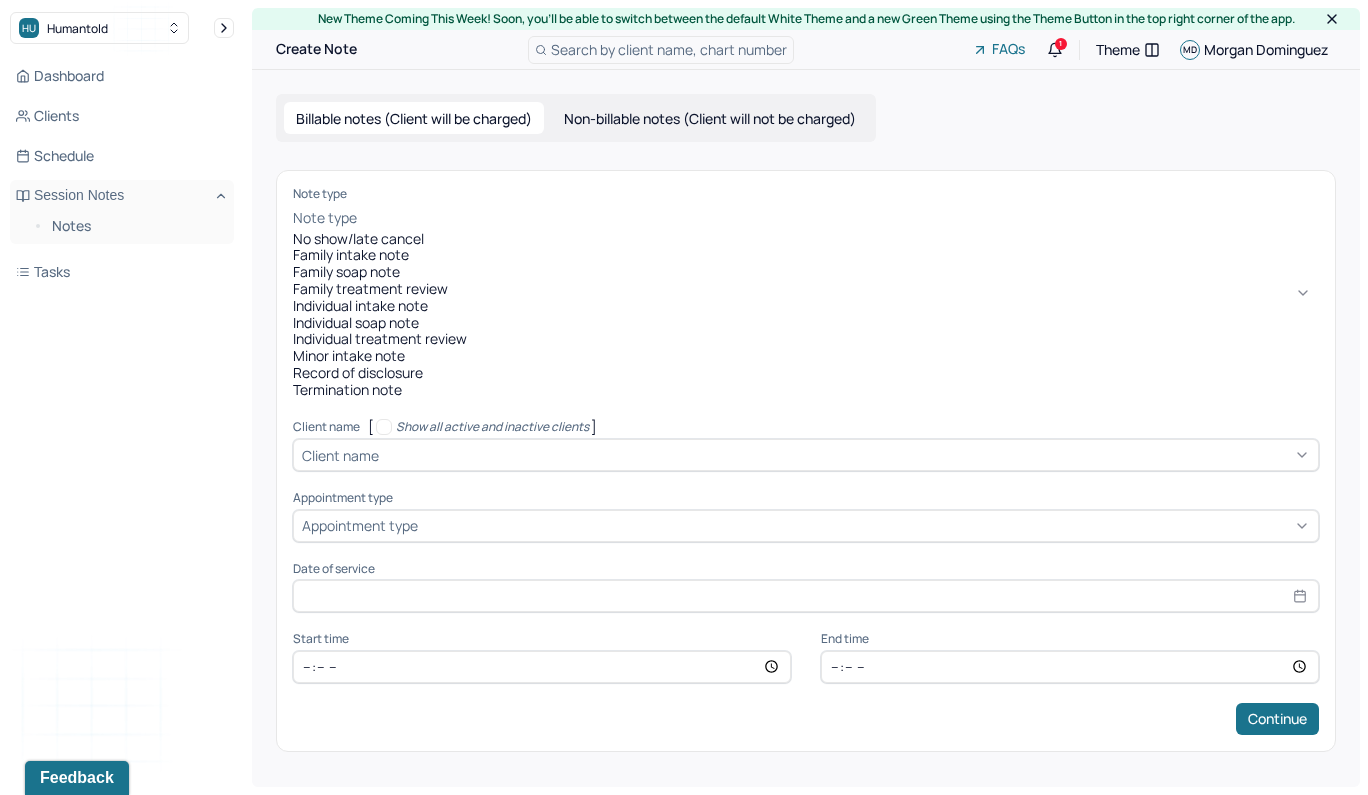 click on "Individual treatment review" at bounding box center (806, 339) 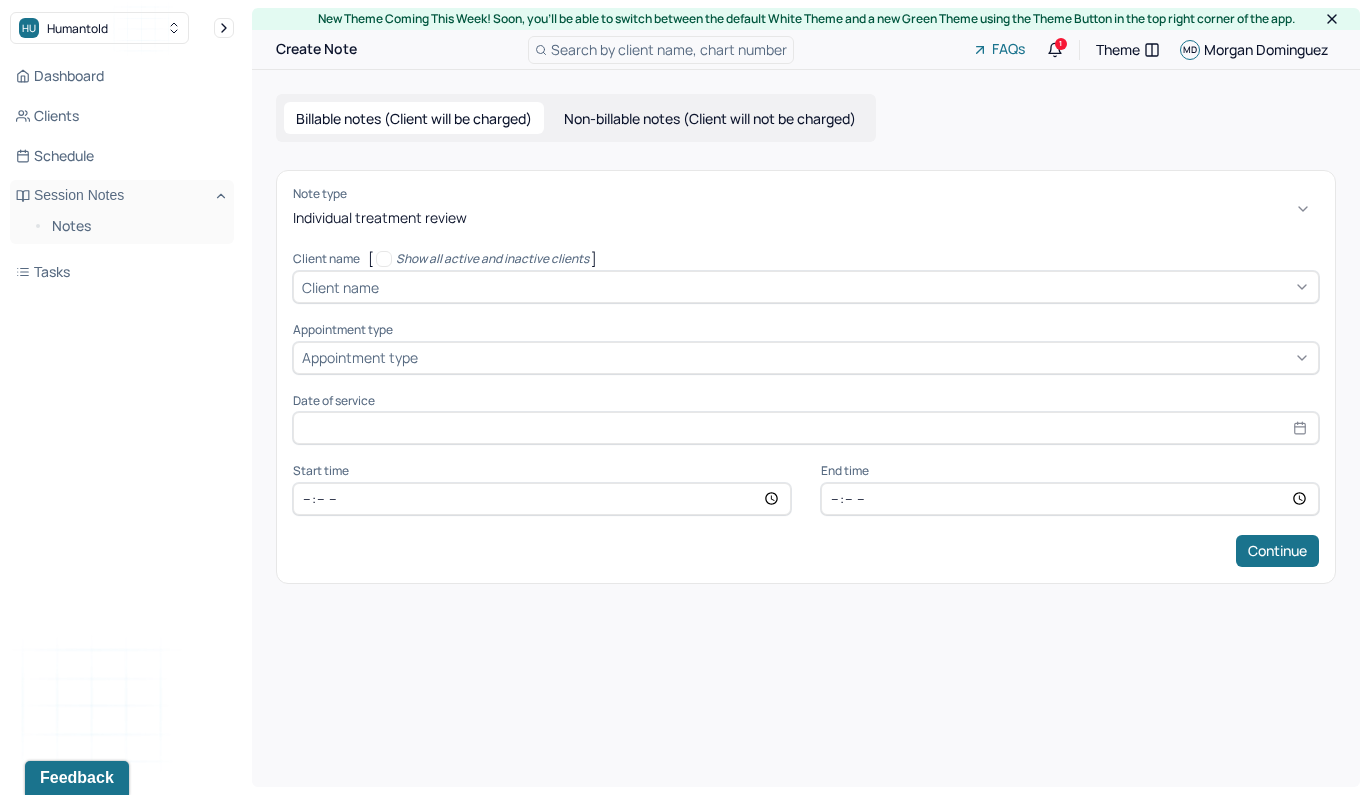 click on "Client name" at bounding box center [340, 287] 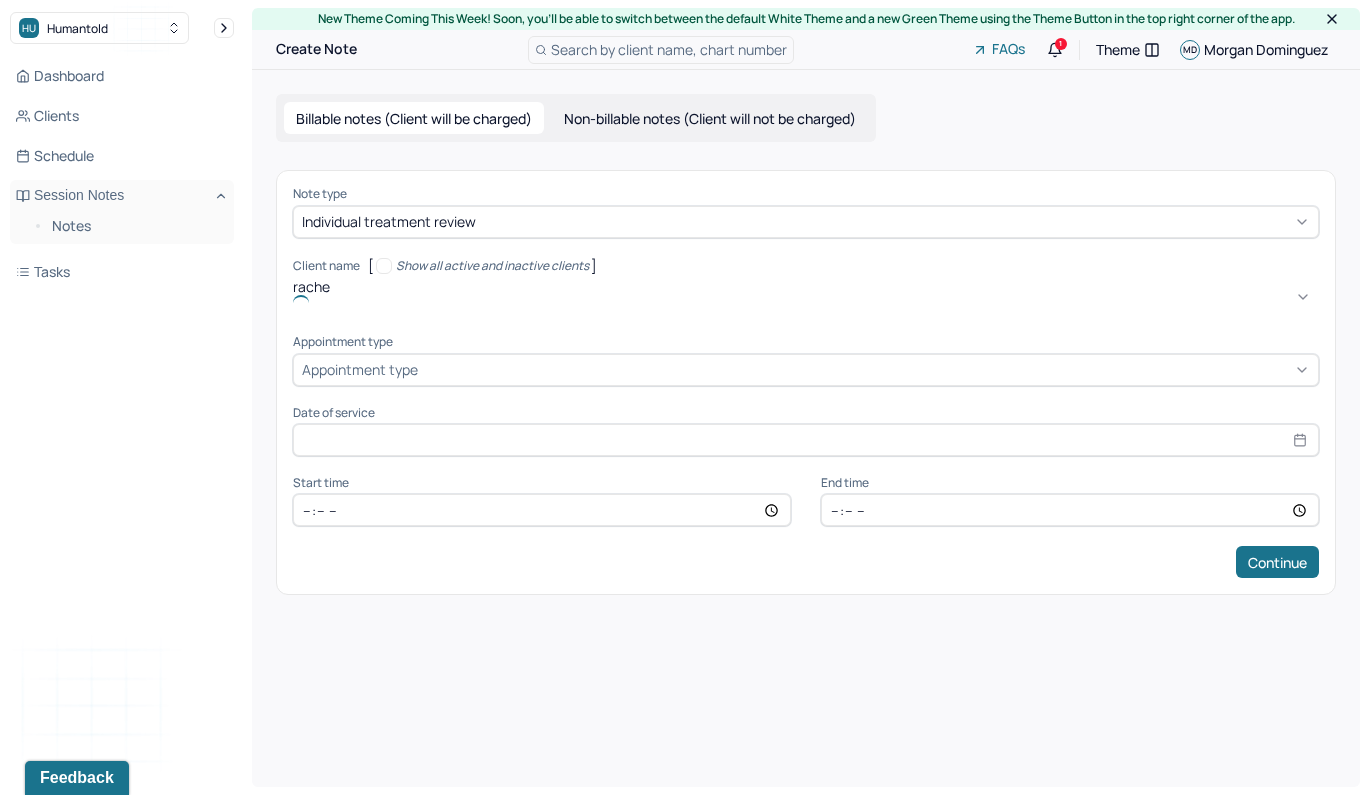 type on "[FIRST]" 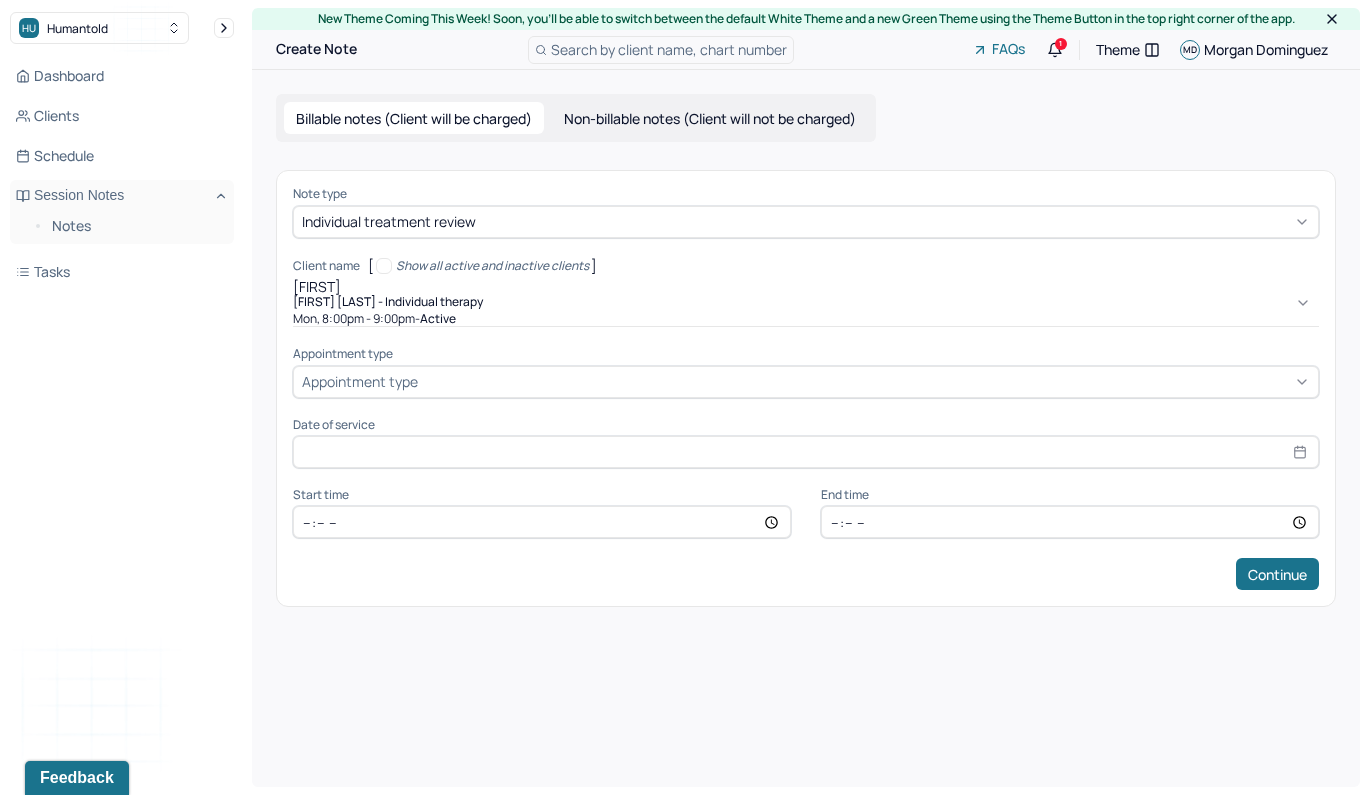 click on "[FIRST] [LAST] - Individual therapy" at bounding box center (388, 302) 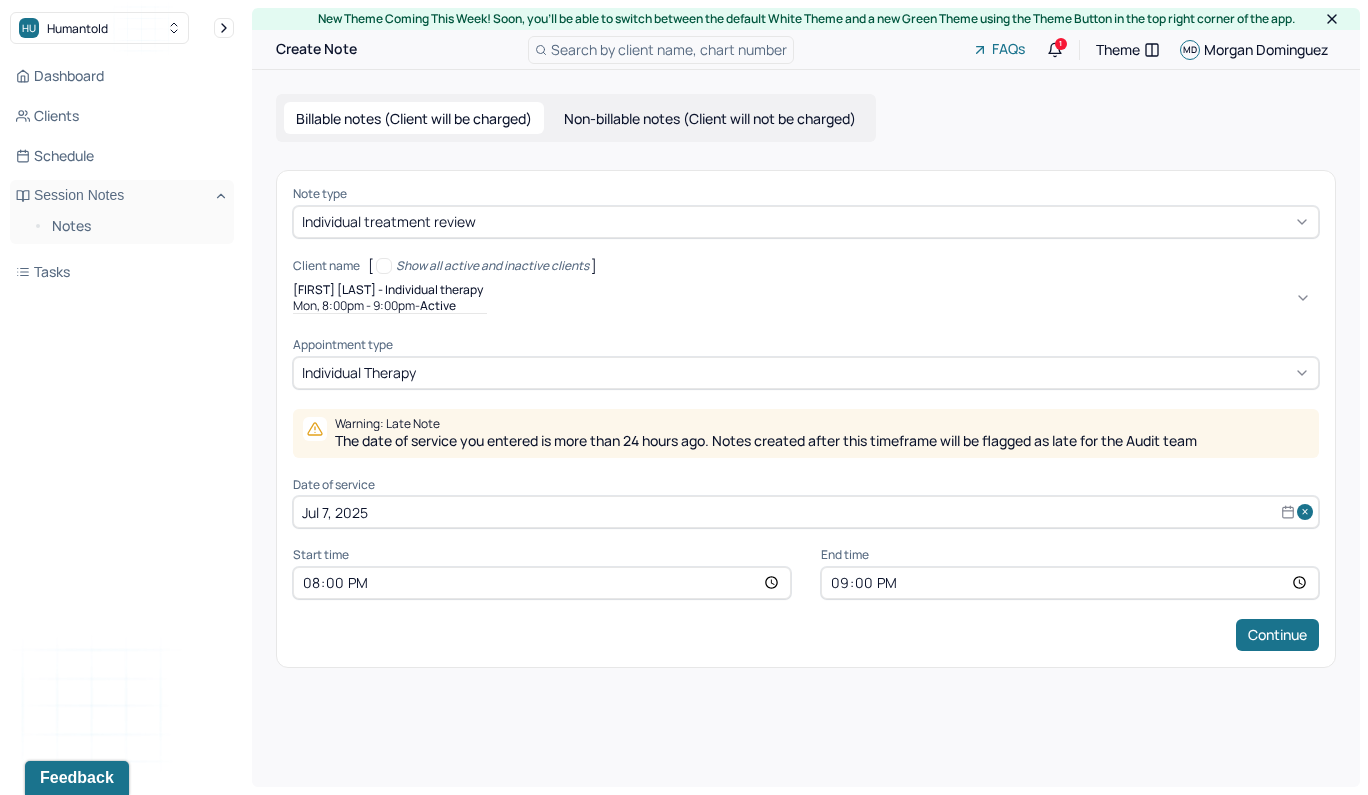 select on "6" 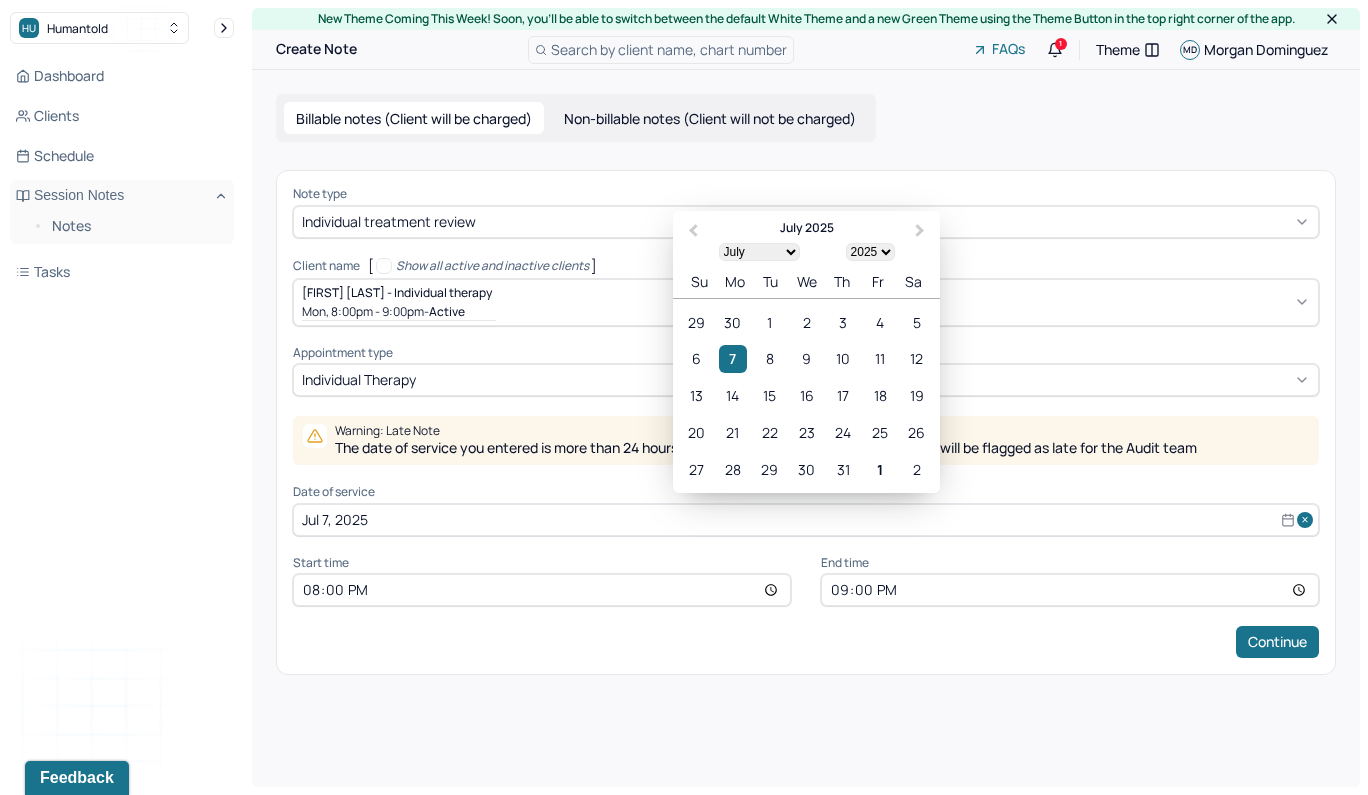 click on "Jul 7, 2025" at bounding box center (806, 520) 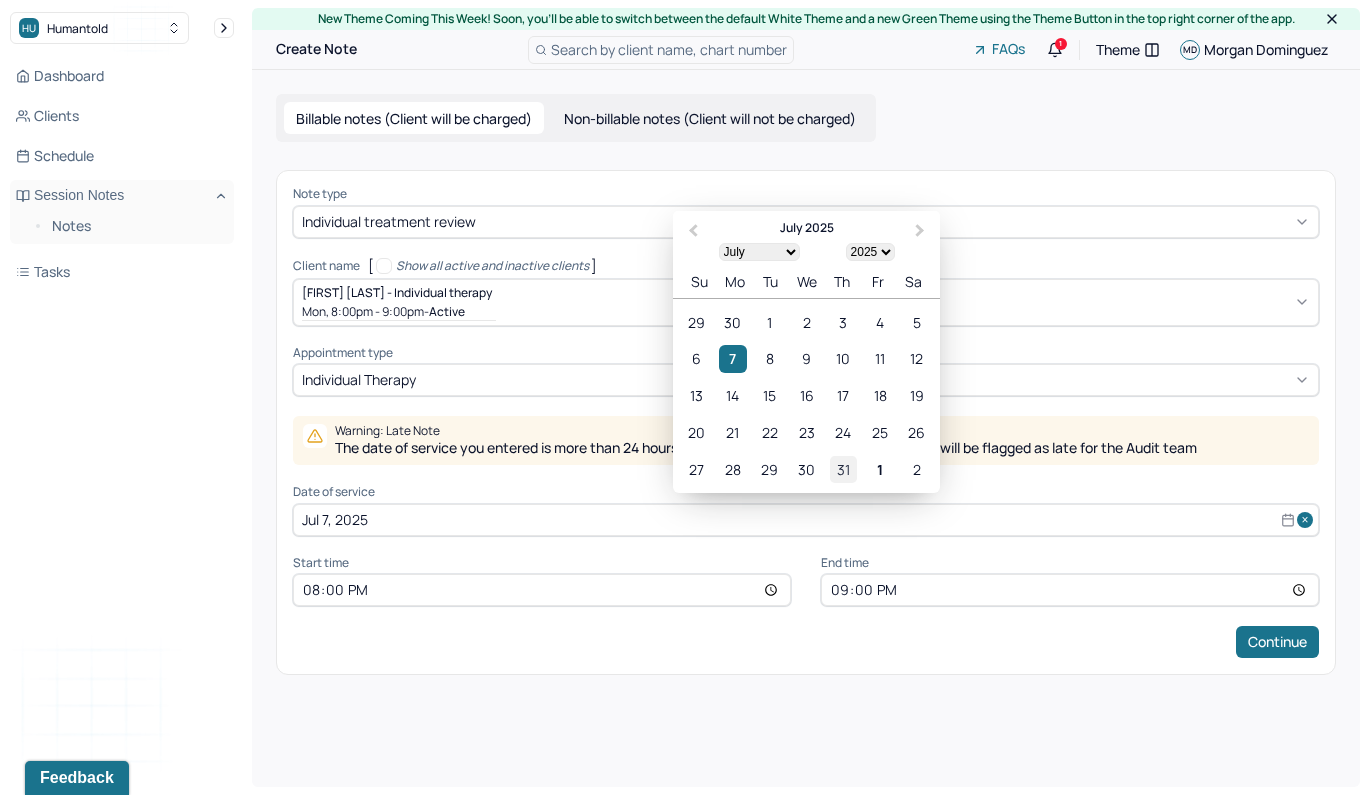 click on "31" at bounding box center [843, 468] 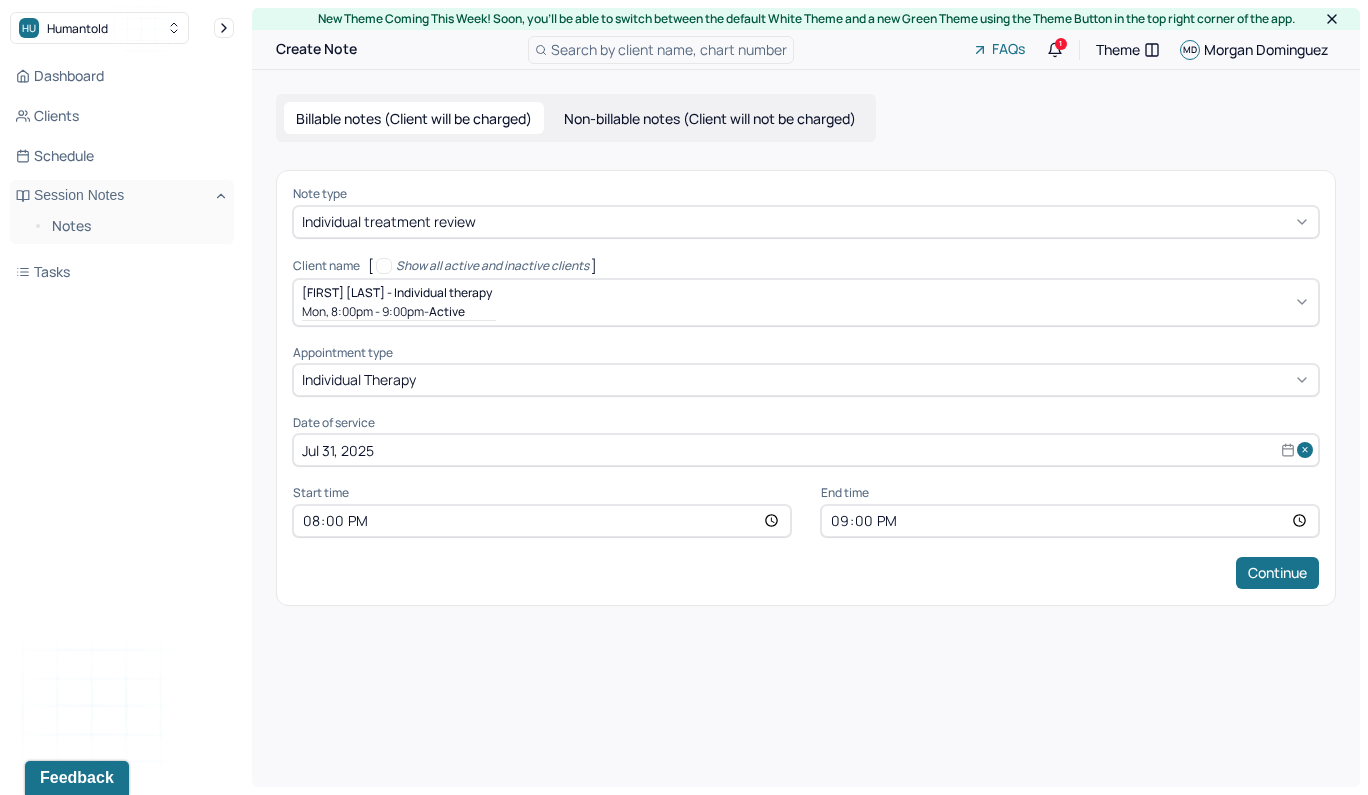 click on "20:00" at bounding box center [542, 521] 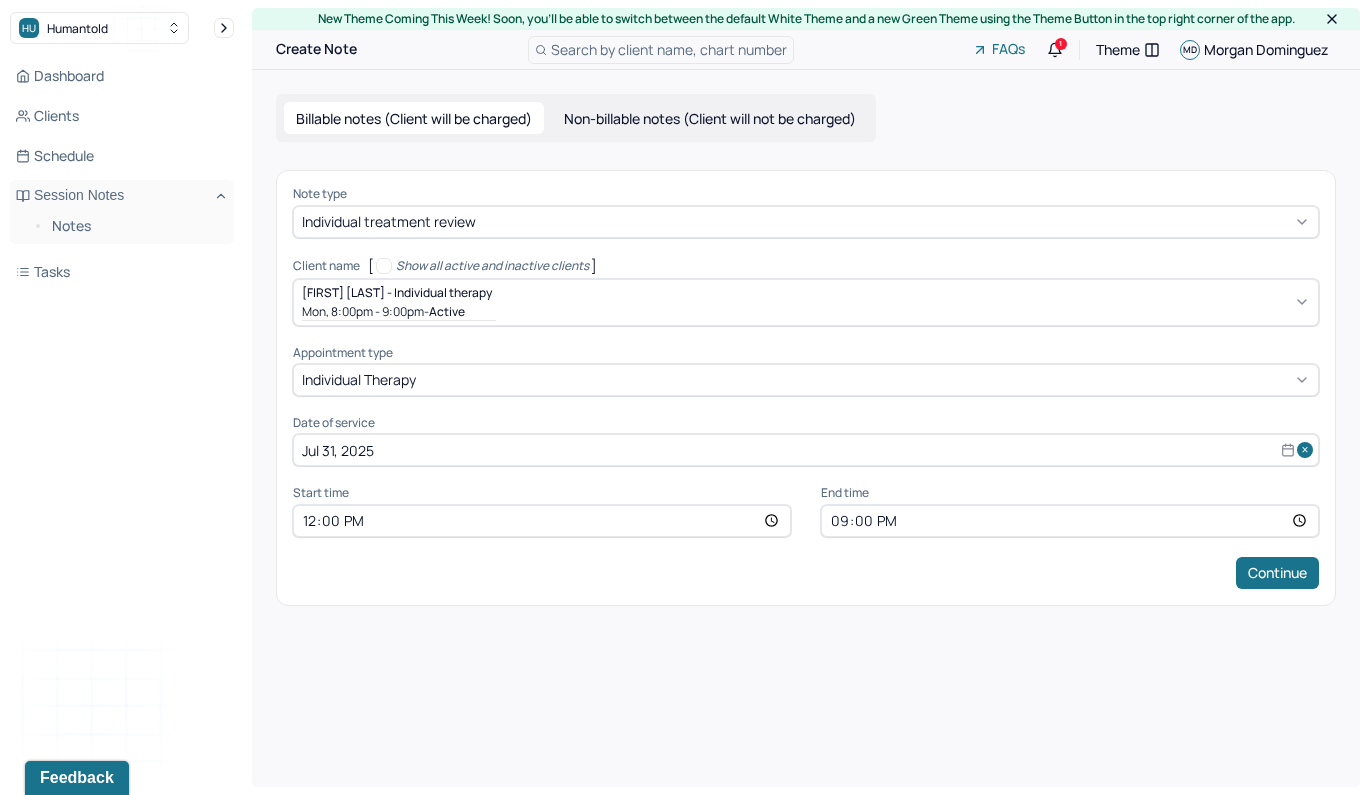 type on "12:00" 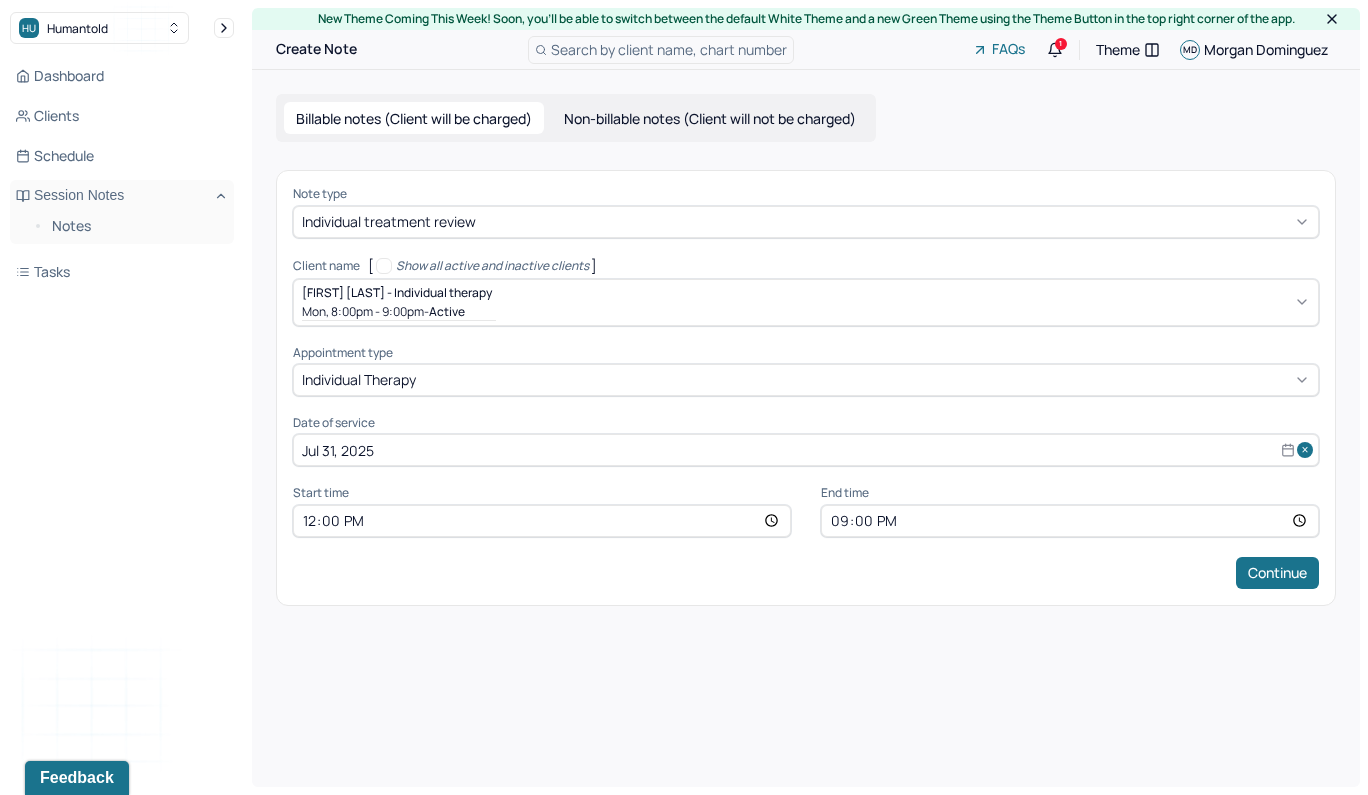 click on "21:00" at bounding box center (1070, 521) 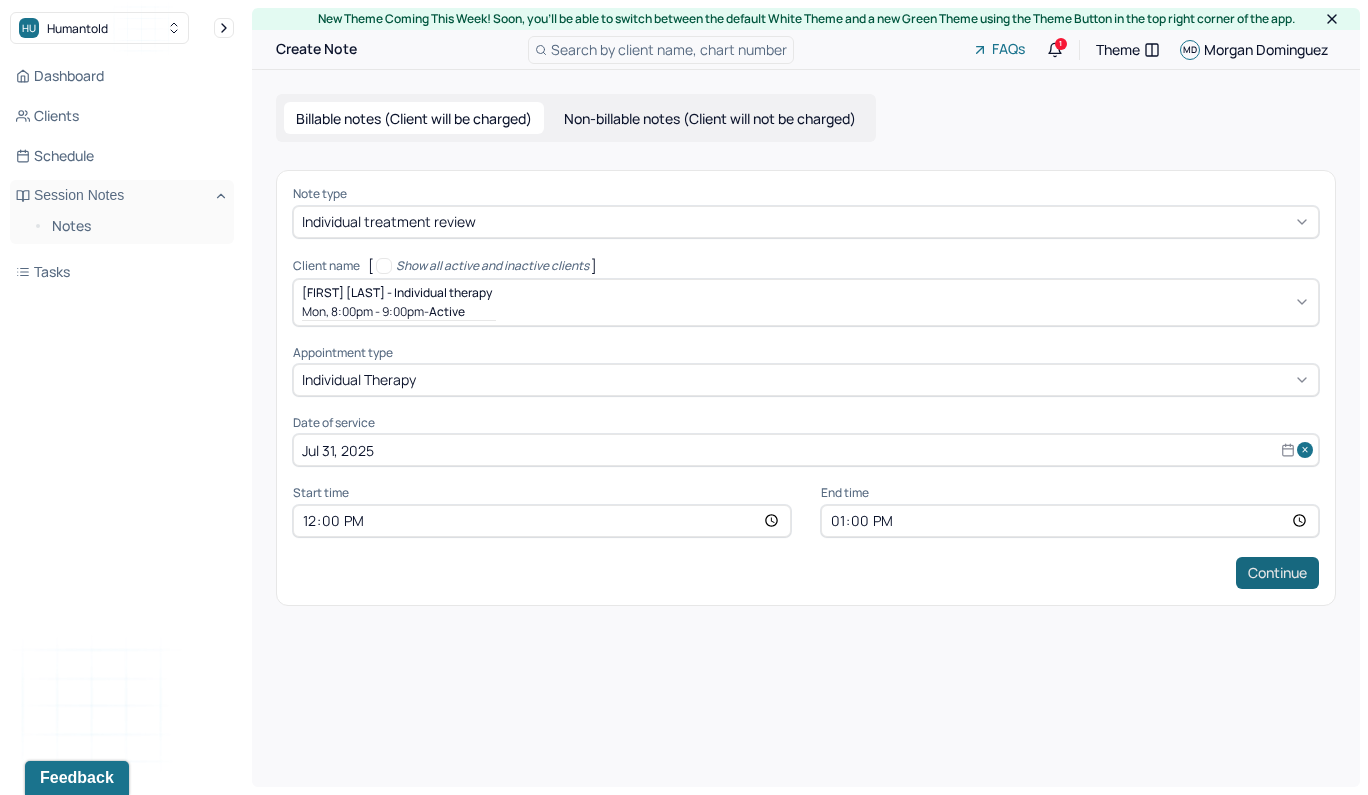 type on "13:00" 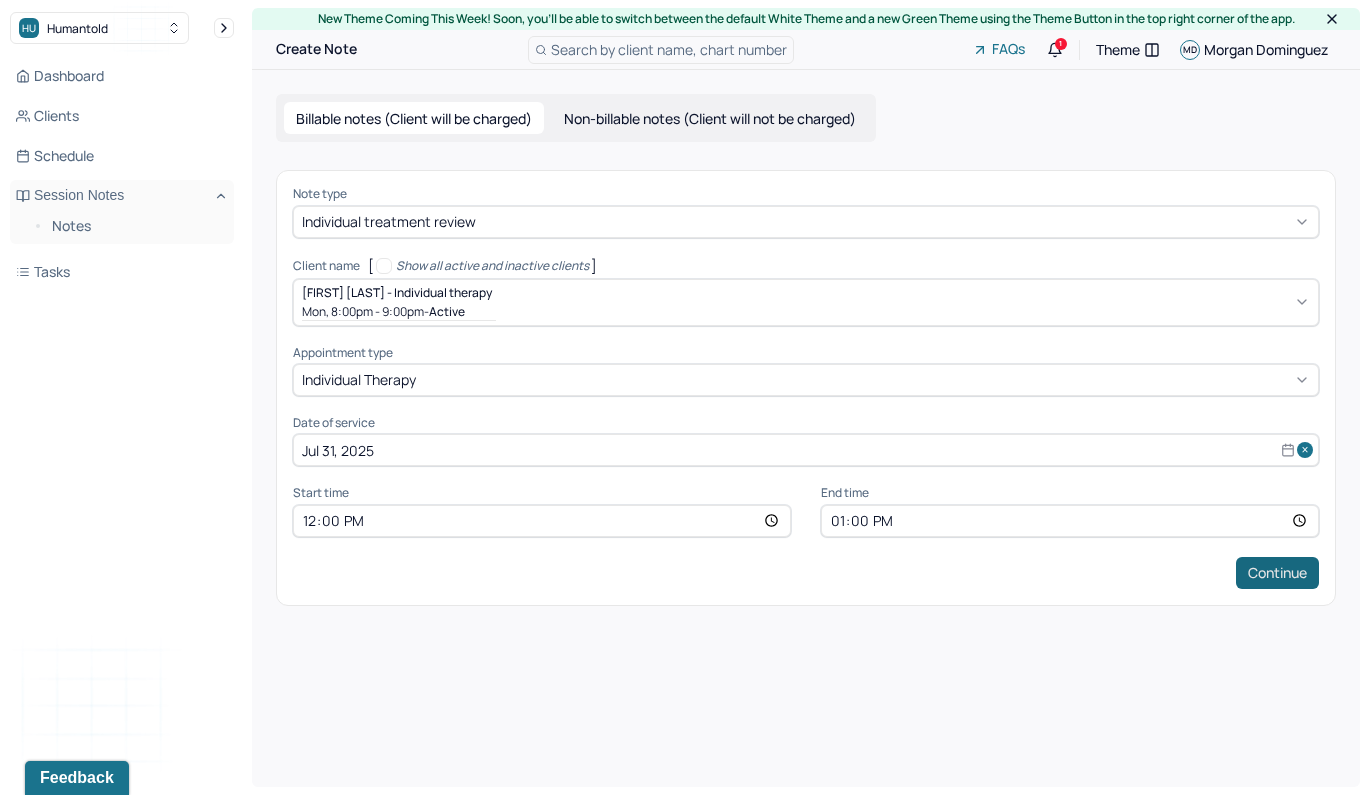 click on "Continue" at bounding box center [1277, 573] 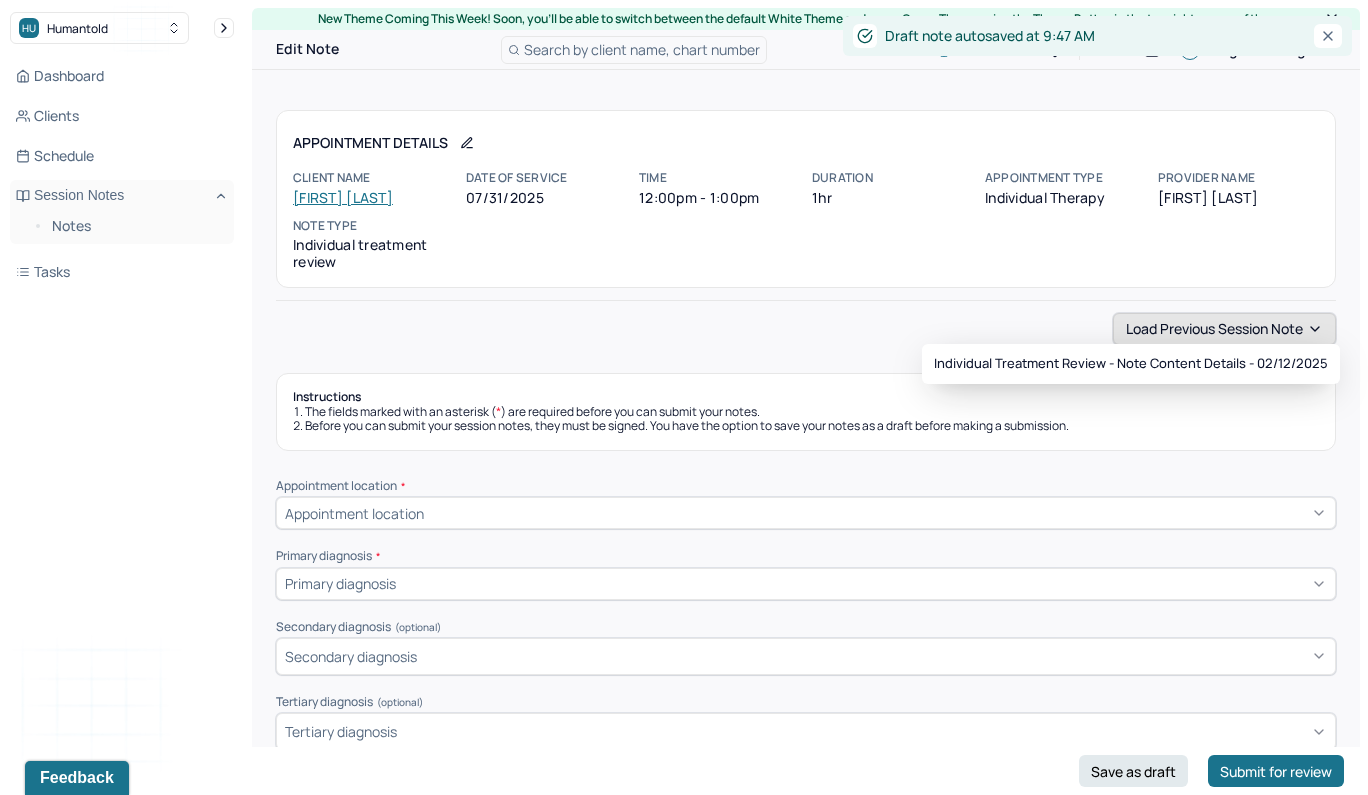 click on "Load previous session note" at bounding box center [1224, 329] 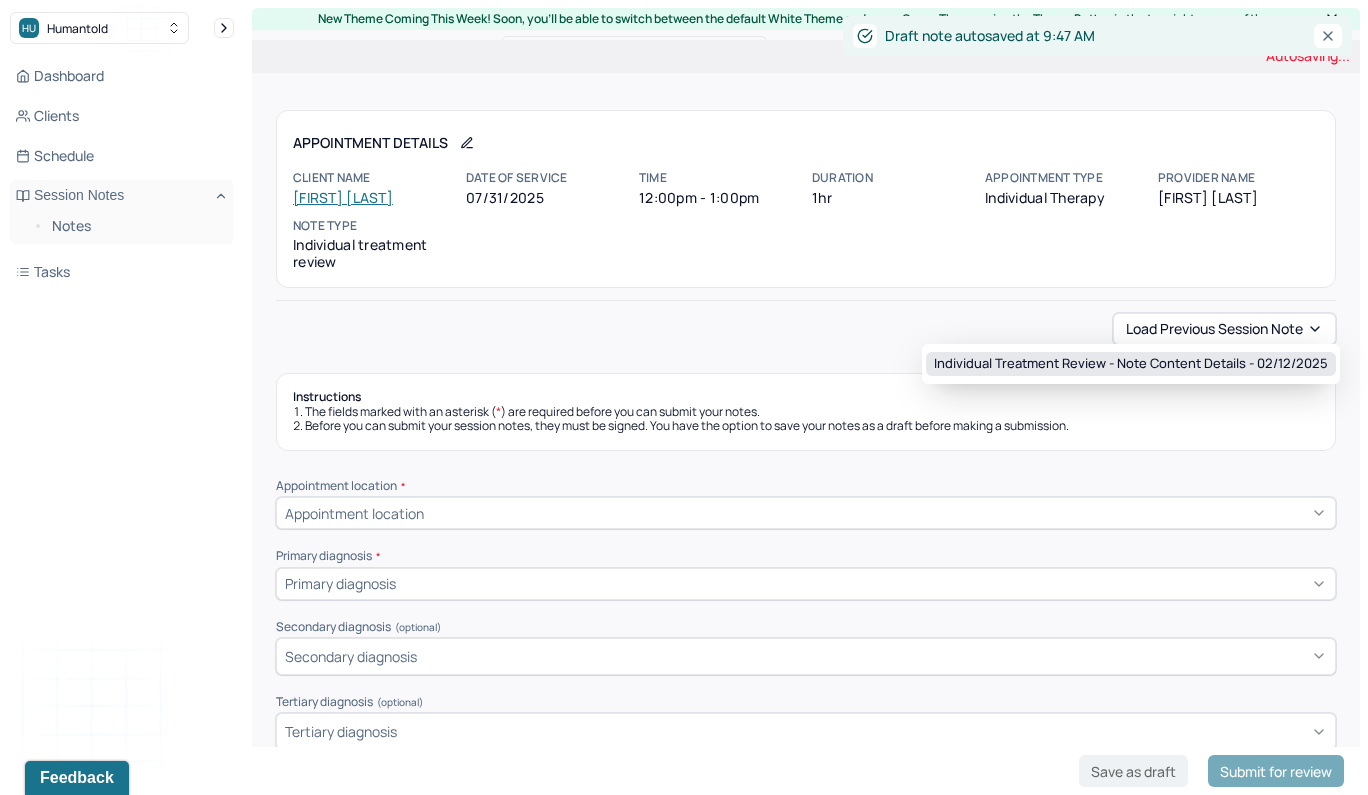 click on "Individual treatment review   - Note content Details -   [DATE]" at bounding box center (1131, 364) 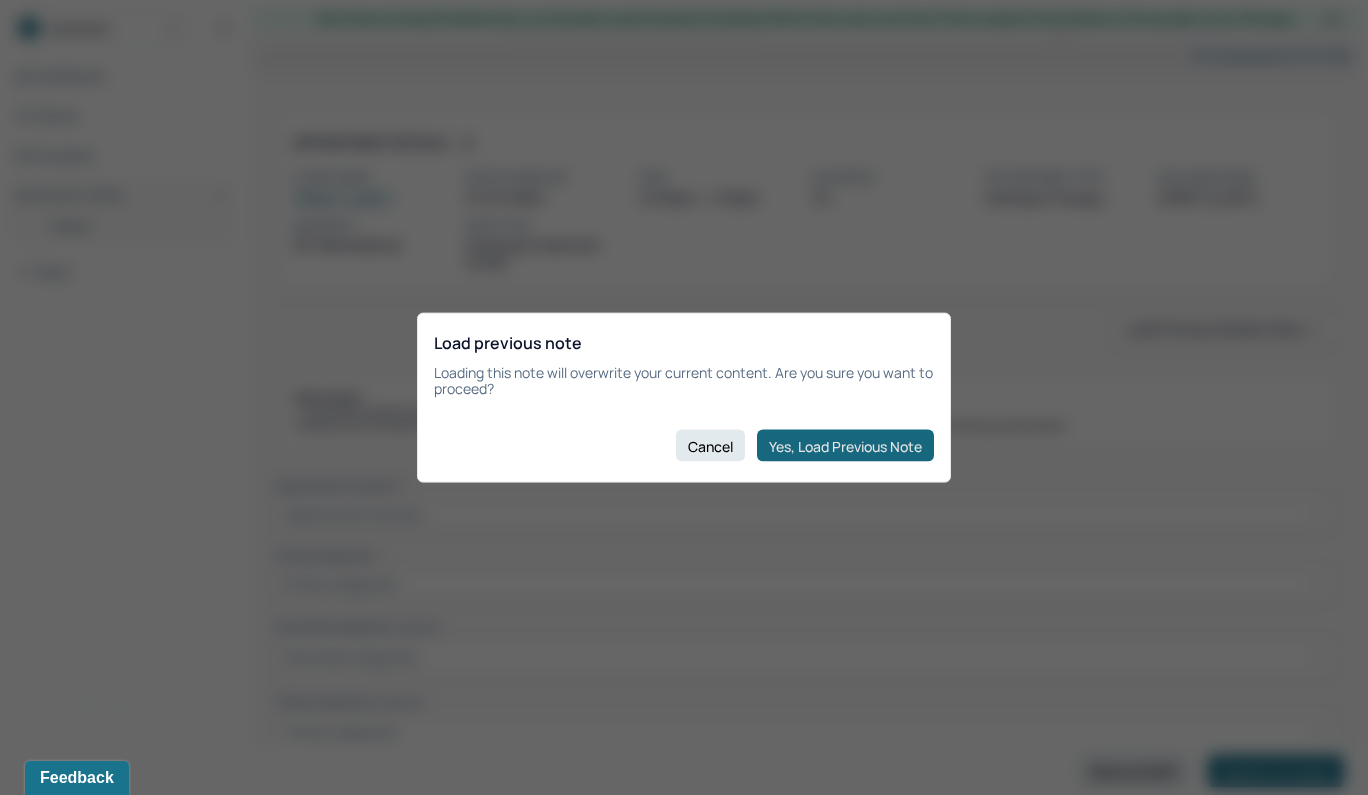 click on "Yes, Load Previous Note" at bounding box center (845, 446) 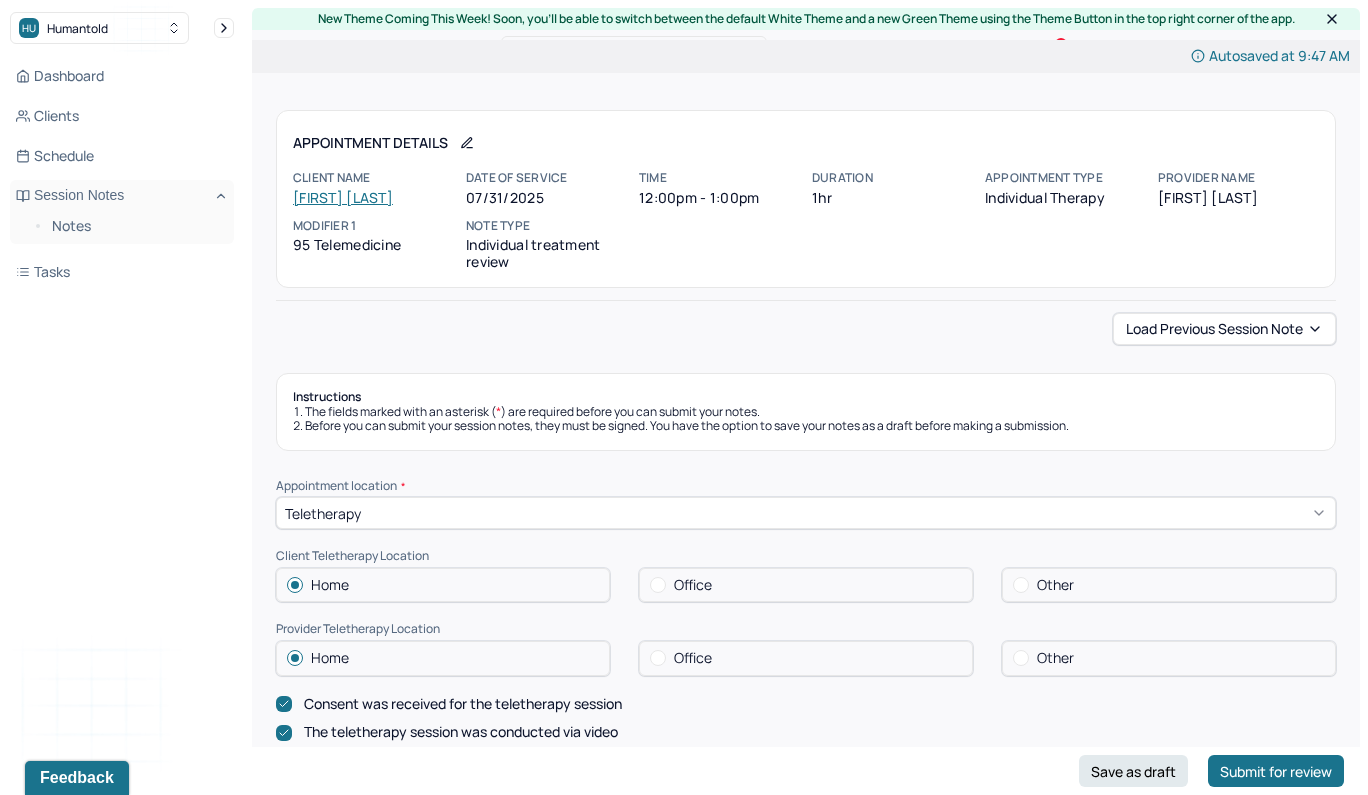 click on "Appointment Details" at bounding box center [806, 143] 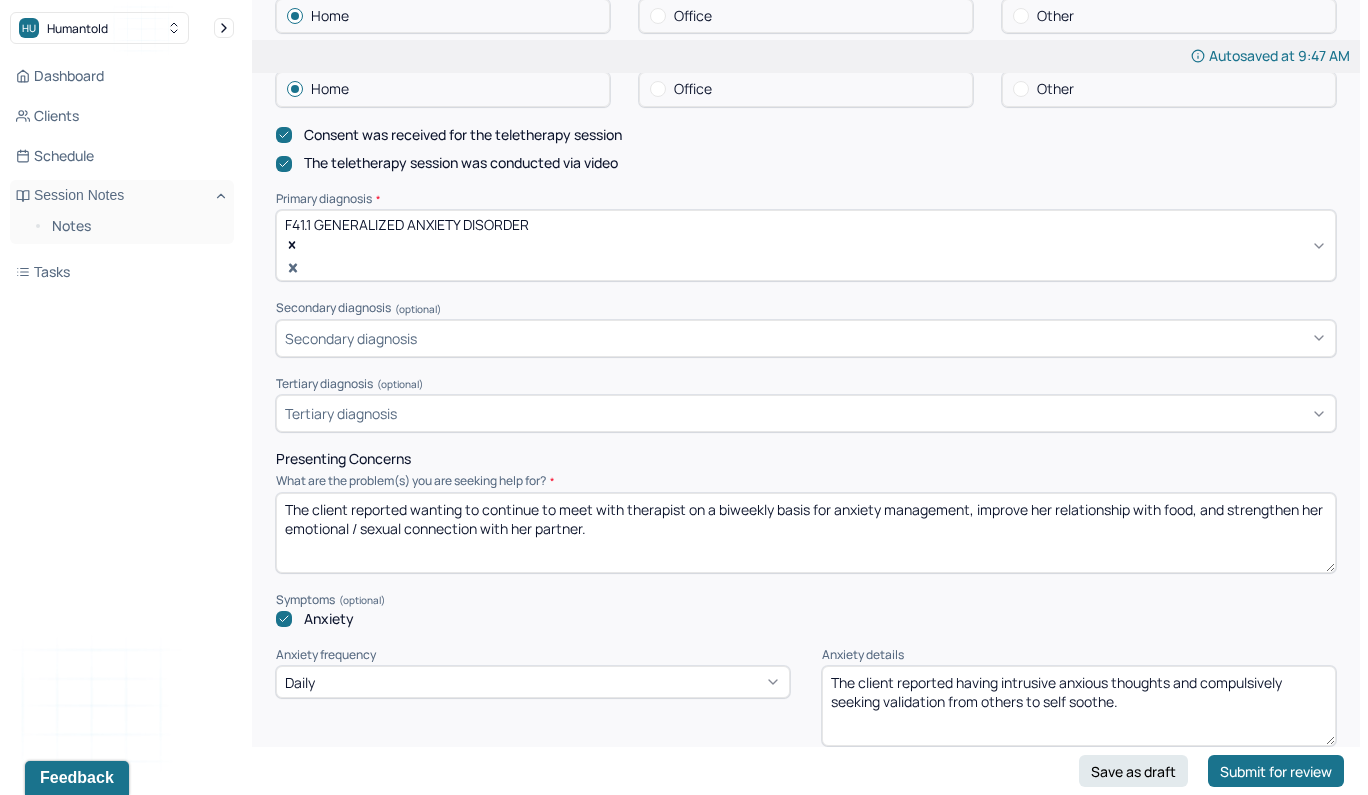 scroll, scrollTop: 570, scrollLeft: 0, axis: vertical 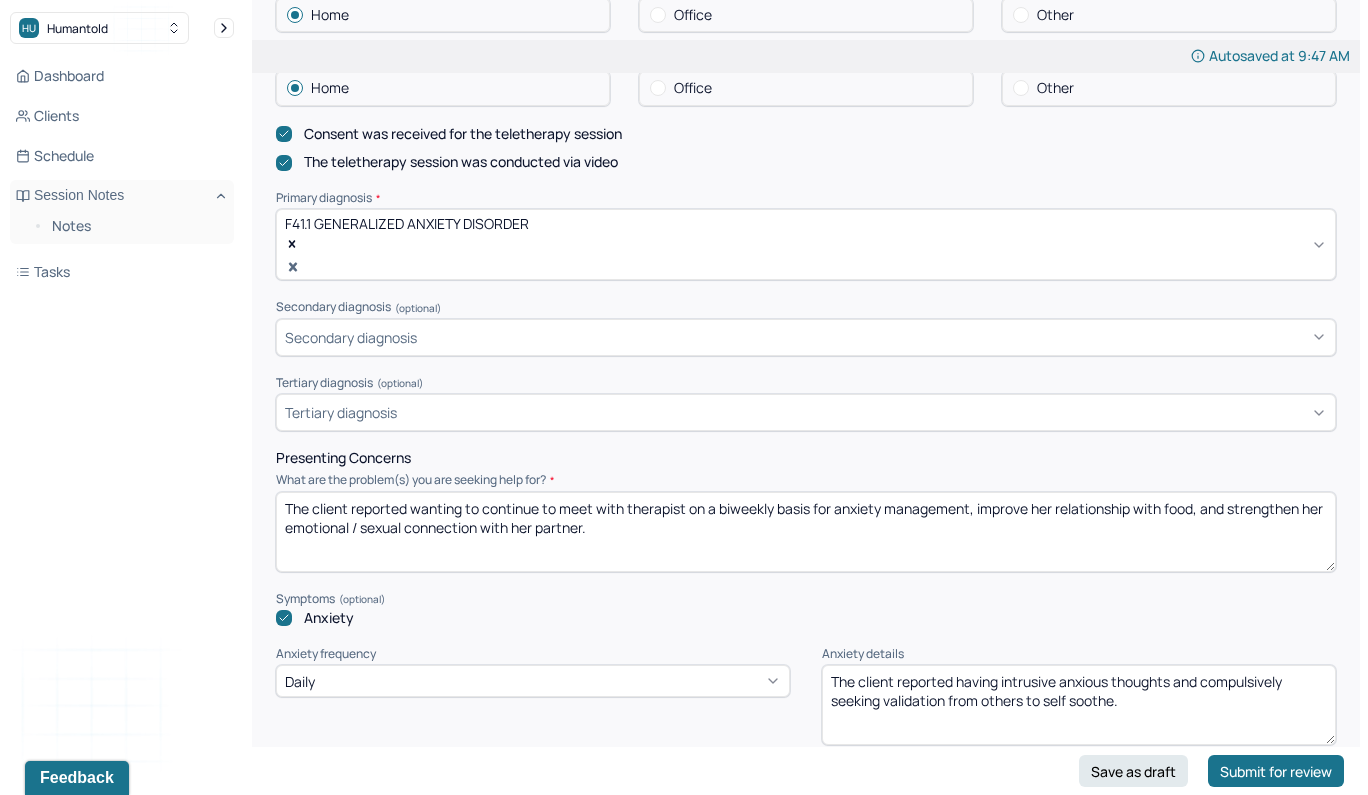 drag, startPoint x: 607, startPoint y: 490, endPoint x: 242, endPoint y: 439, distance: 368.54578 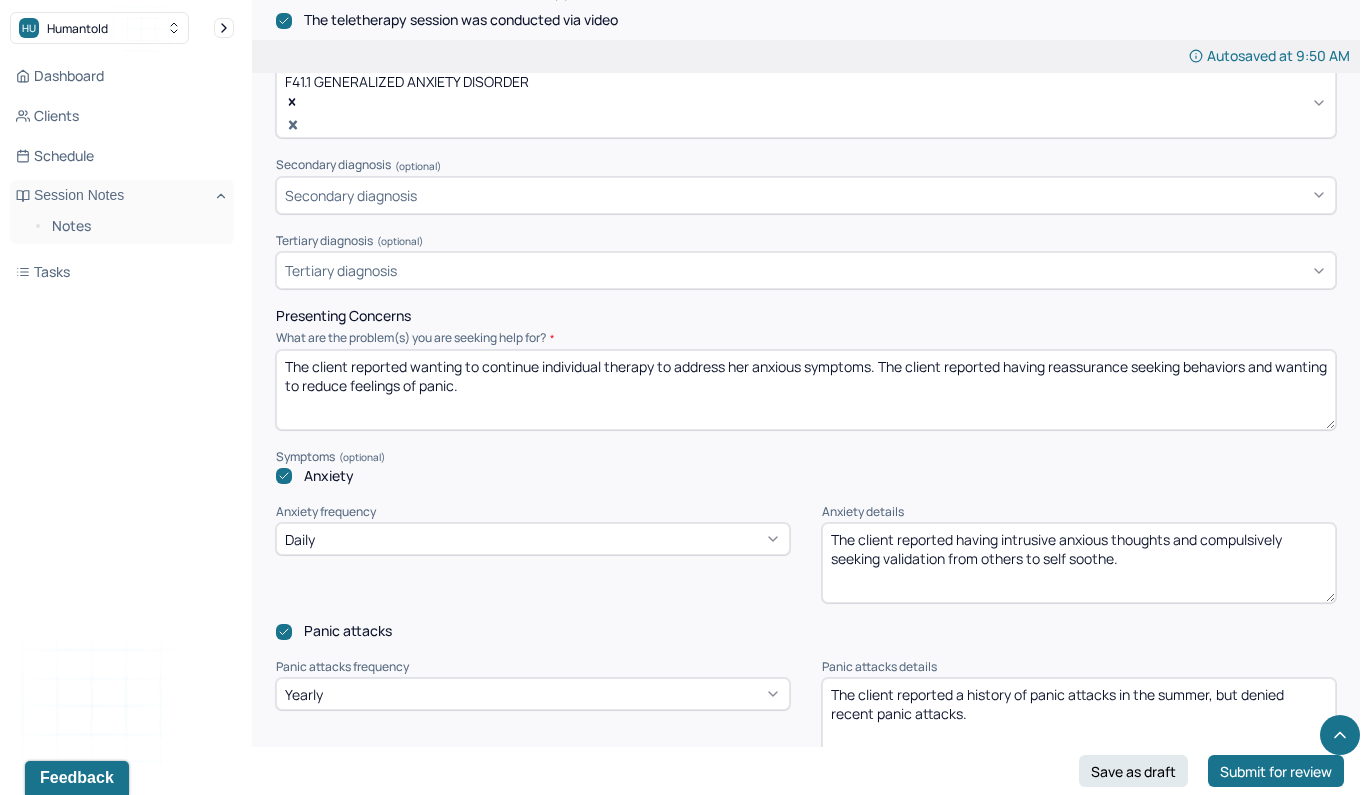 scroll, scrollTop: 751, scrollLeft: 0, axis: vertical 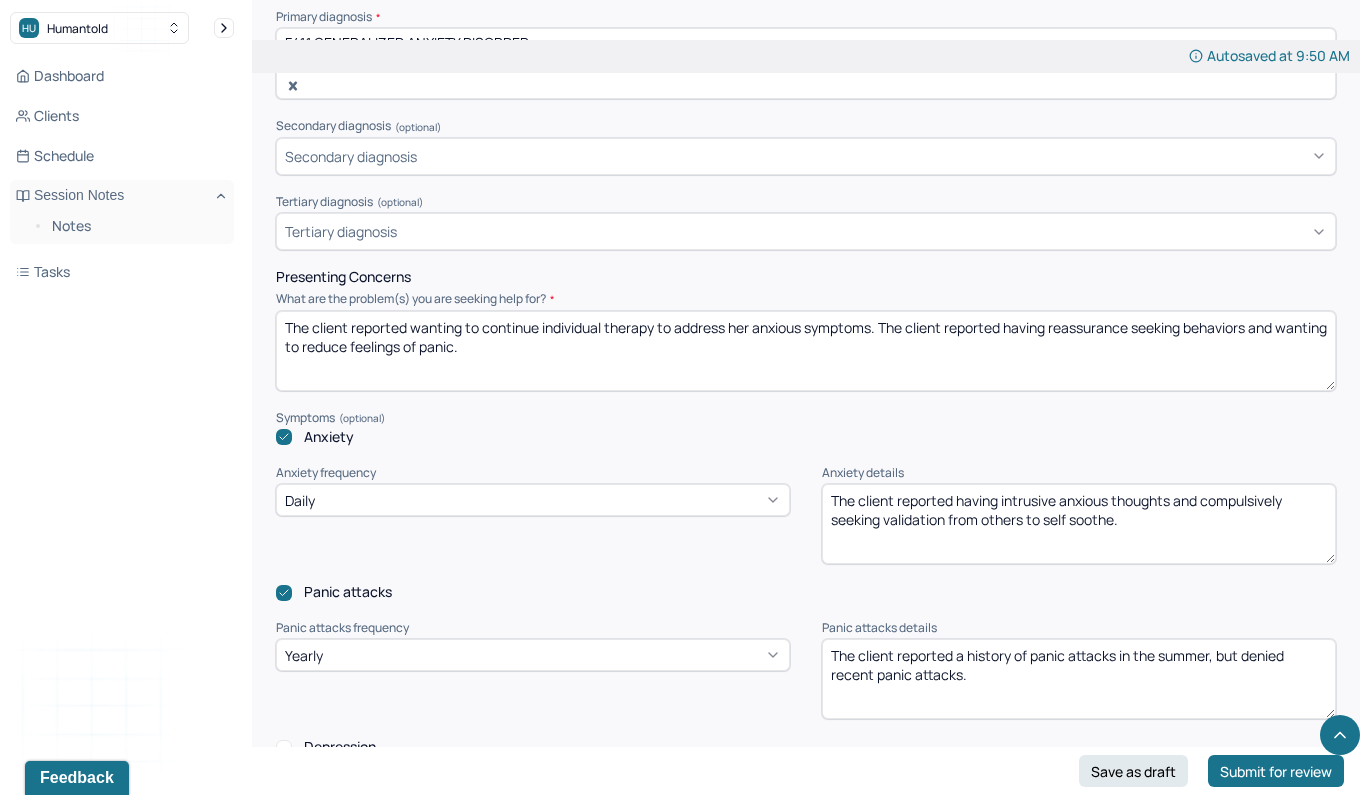 type on "The client reported wanting to continue individual therapy to address her anxious symptoms. The client reported having reassurance seeking behaviors and wanting to reduce feelings of panic." 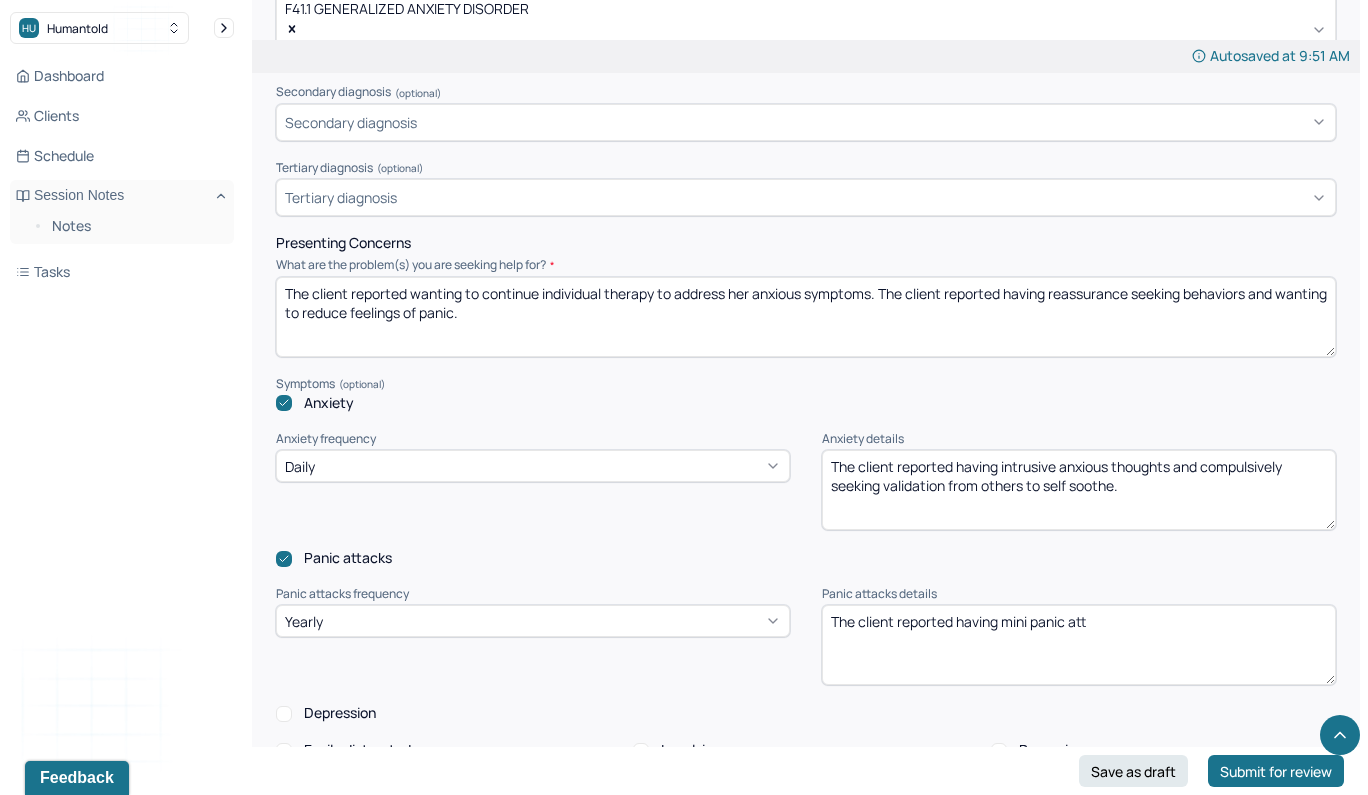 scroll, scrollTop: 800, scrollLeft: 0, axis: vertical 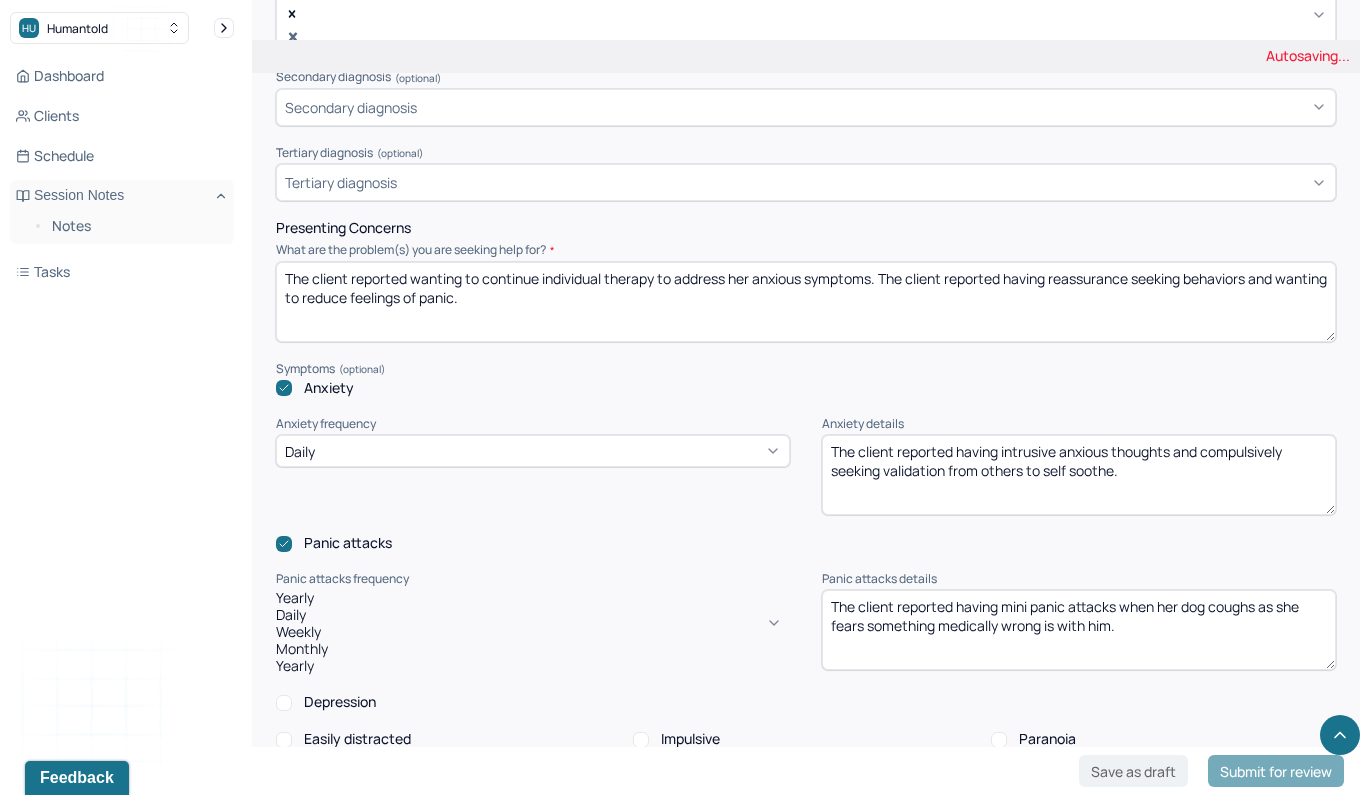 click on "Yearly" at bounding box center (533, 598) 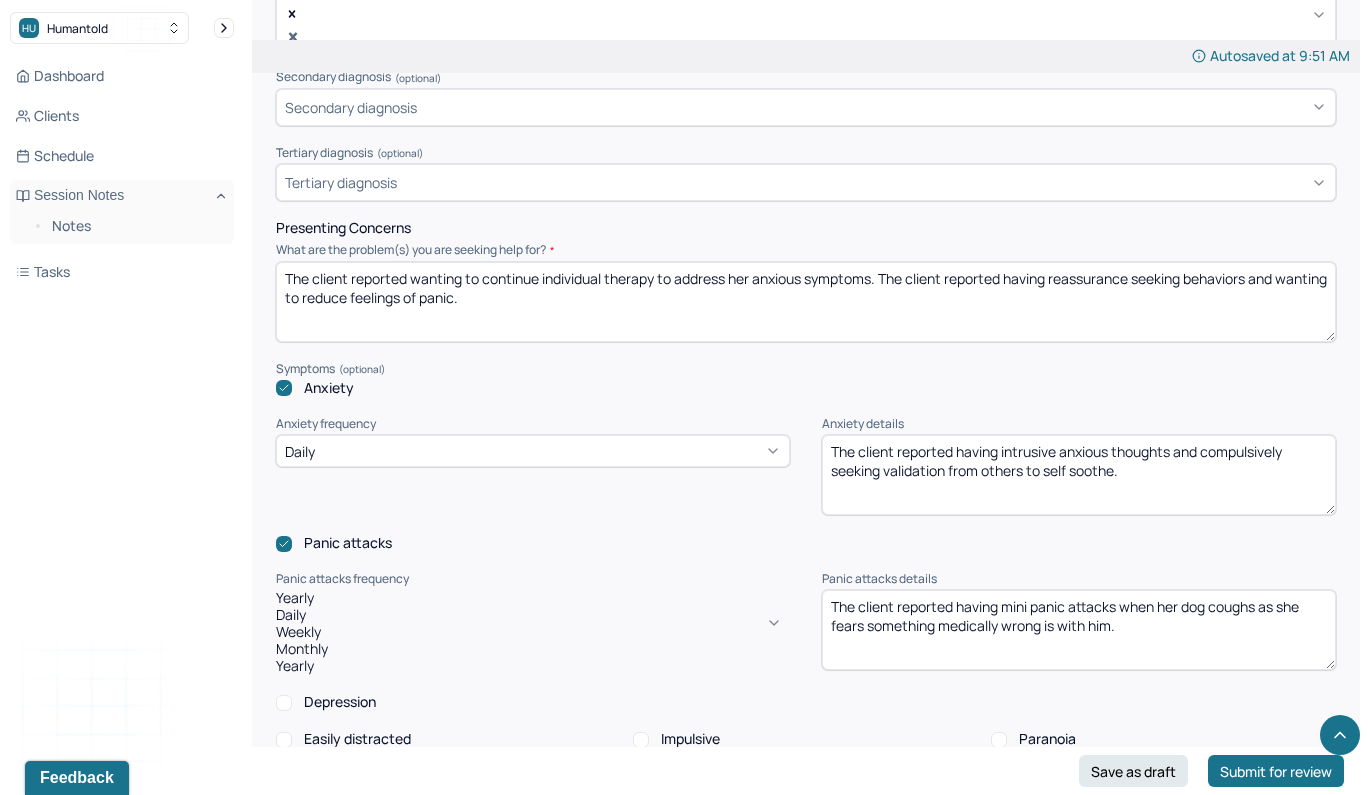 click on "Daily" at bounding box center (533, 615) 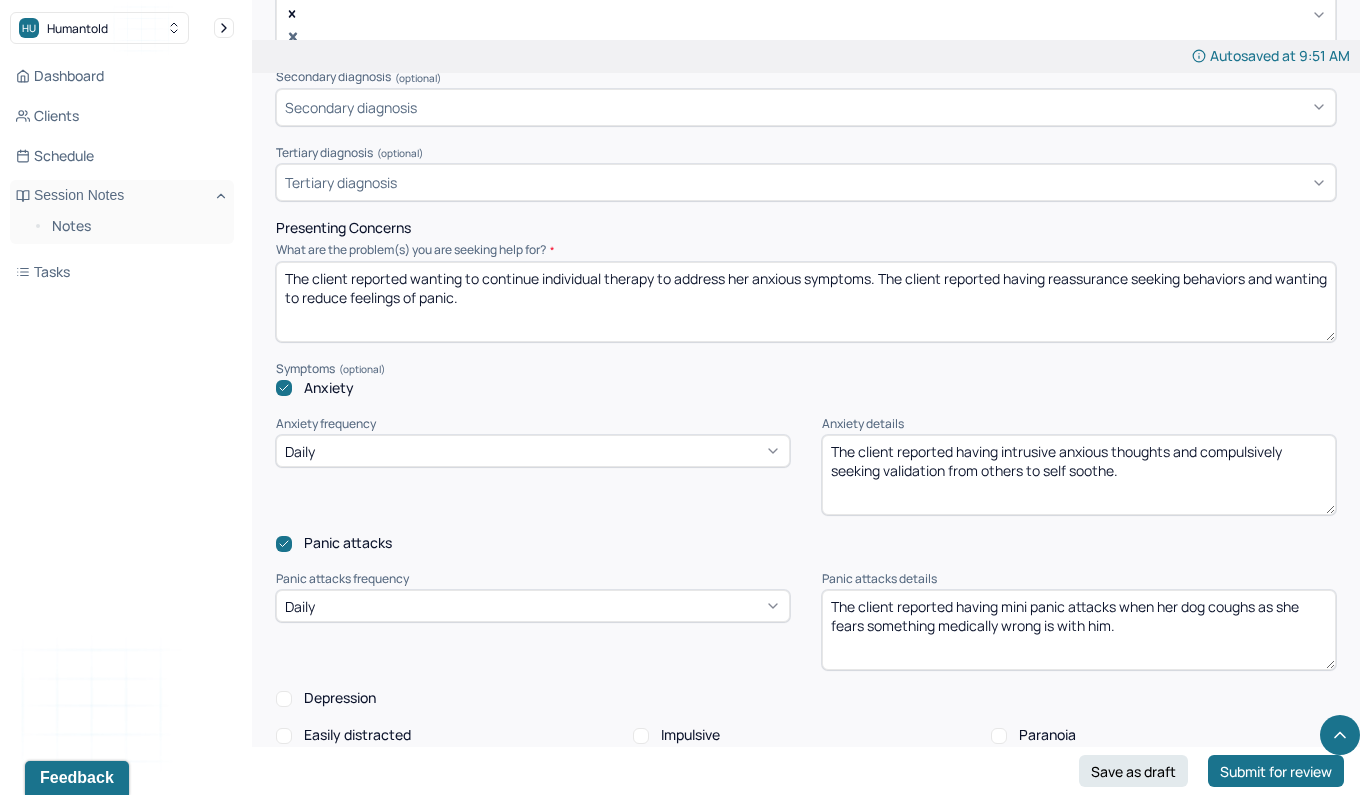 drag, startPoint x: 1144, startPoint y: 568, endPoint x: 863, endPoint y: 573, distance: 281.0445 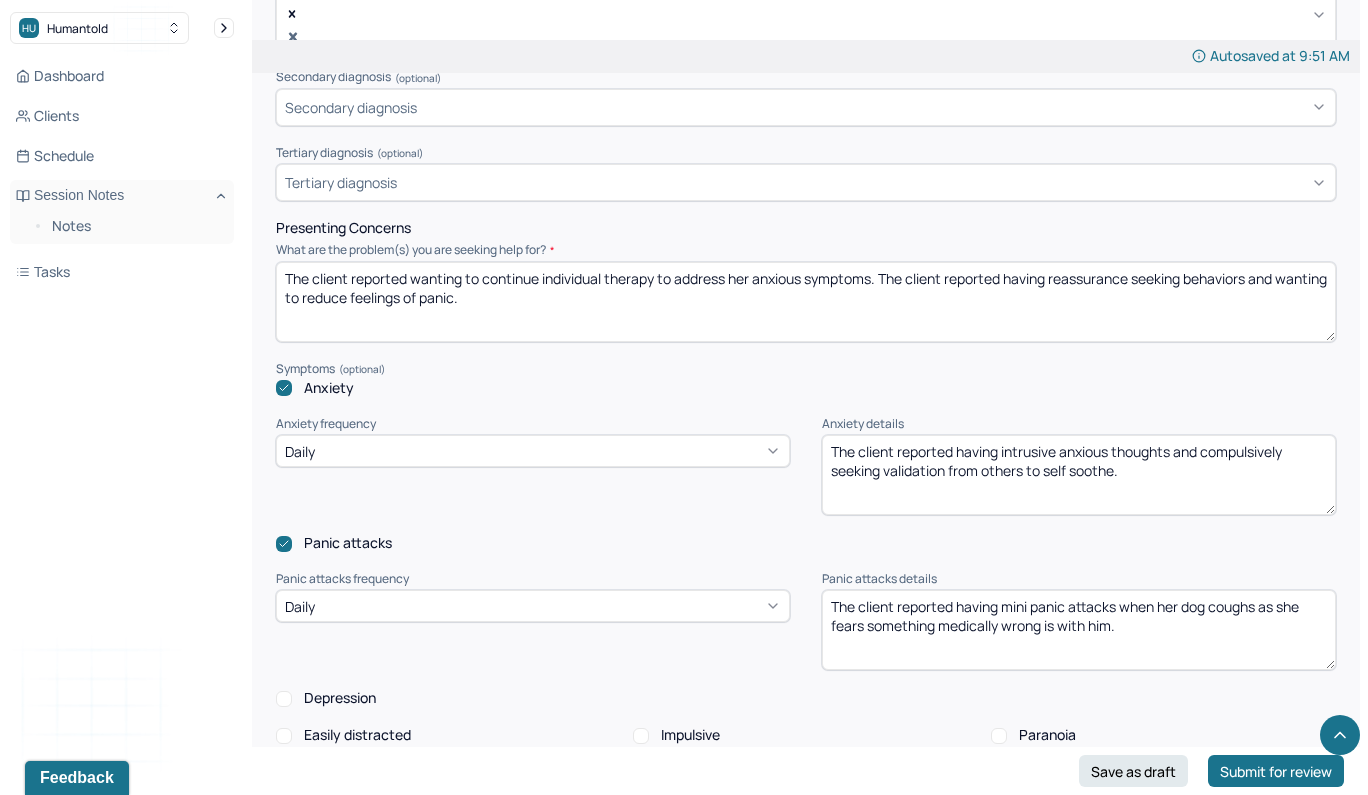 click on "The client reported having mini panic attacks when her dog coughs as she fears something medically wrong is with him." at bounding box center [1079, 630] 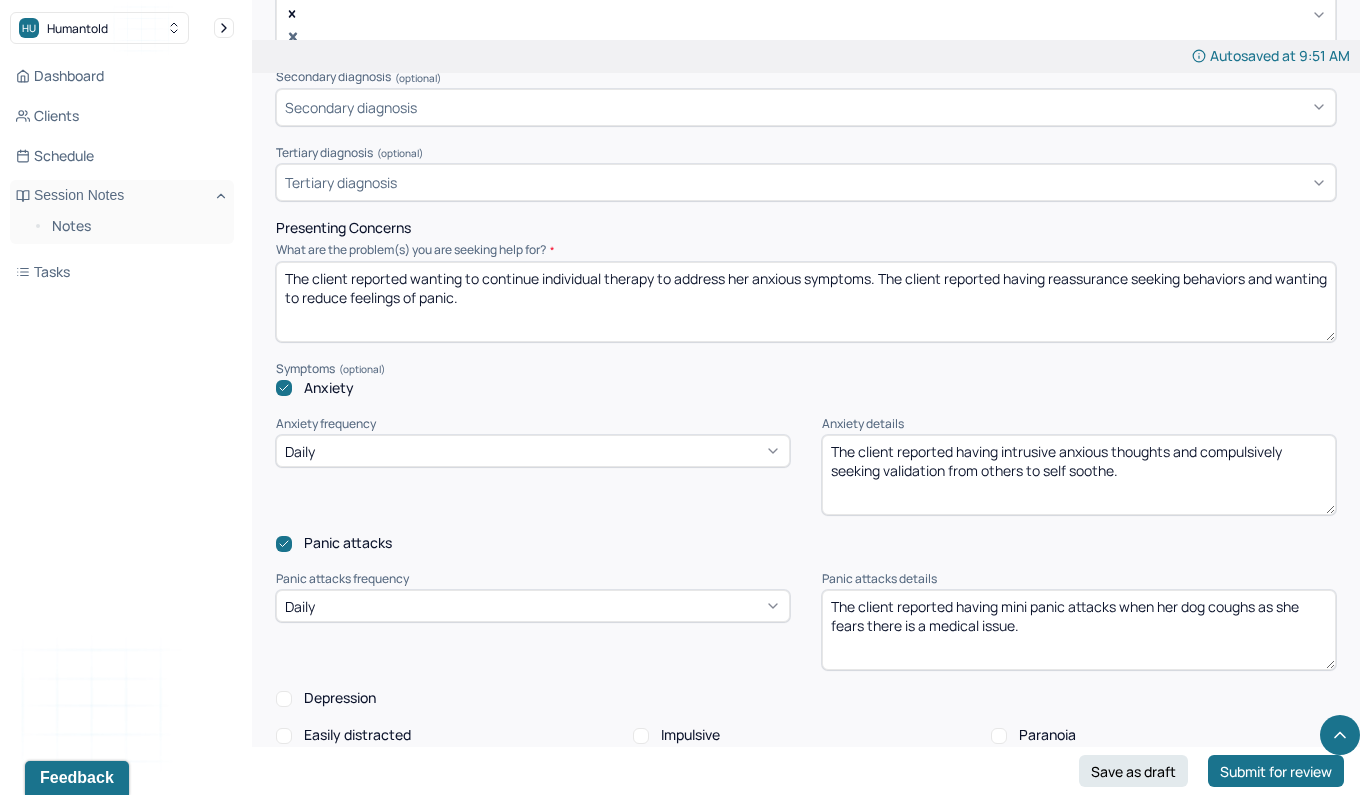 type on "The client reported having mini panic attacks when her dog coughs as she fears there is a medical issue." 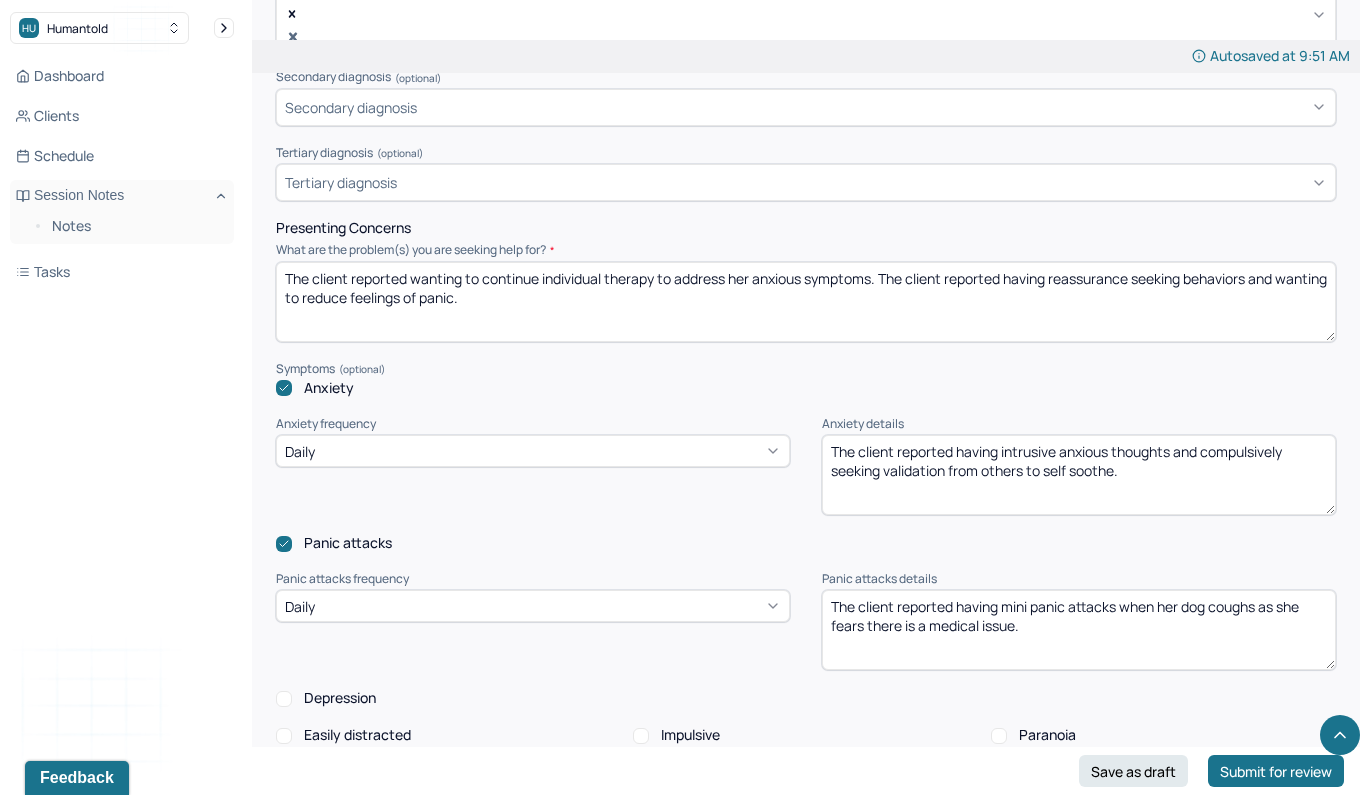 drag, startPoint x: 1153, startPoint y: 429, endPoint x: 1010, endPoint y: 394, distance: 147.22092 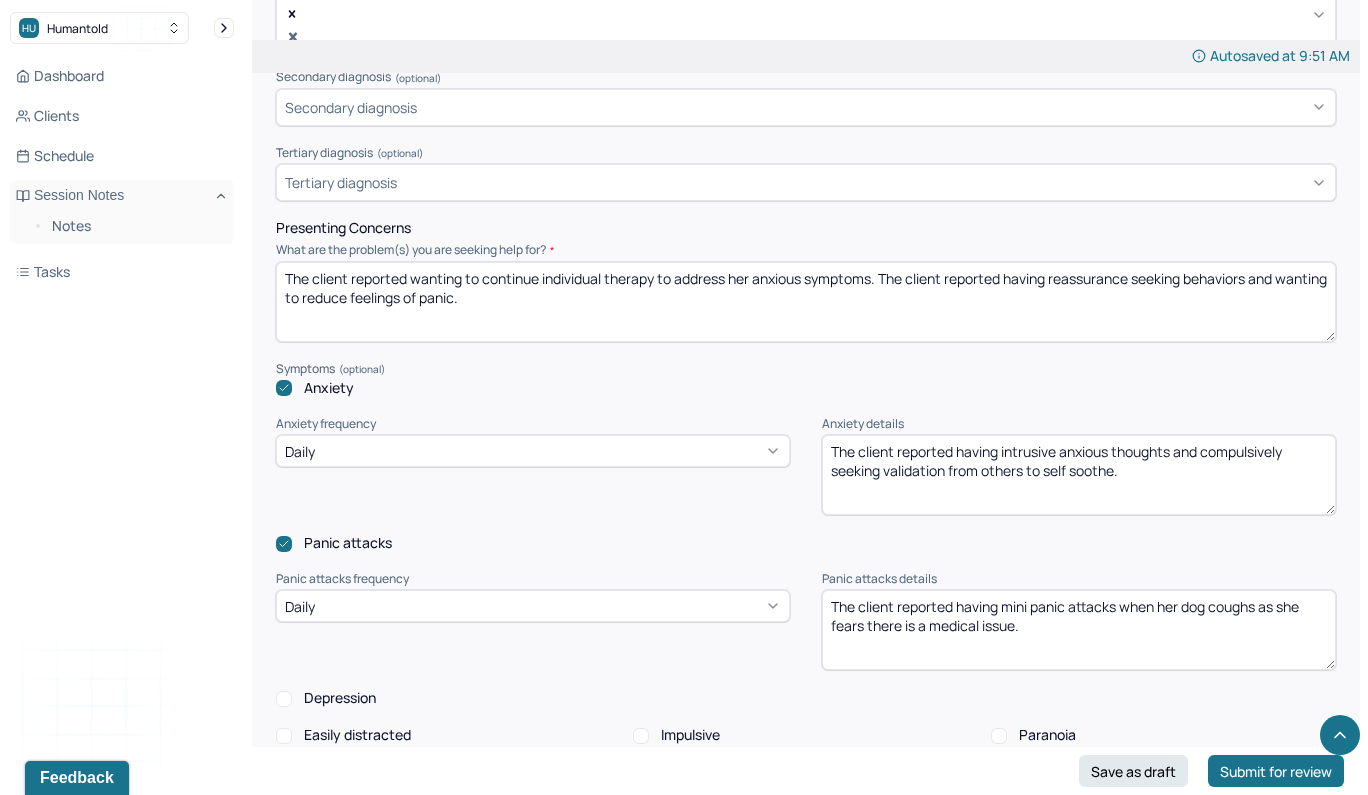 click on "The client reported having intrusive anxious thoughts and compulsively seeking validation from others to self soothe." at bounding box center [1079, 475] 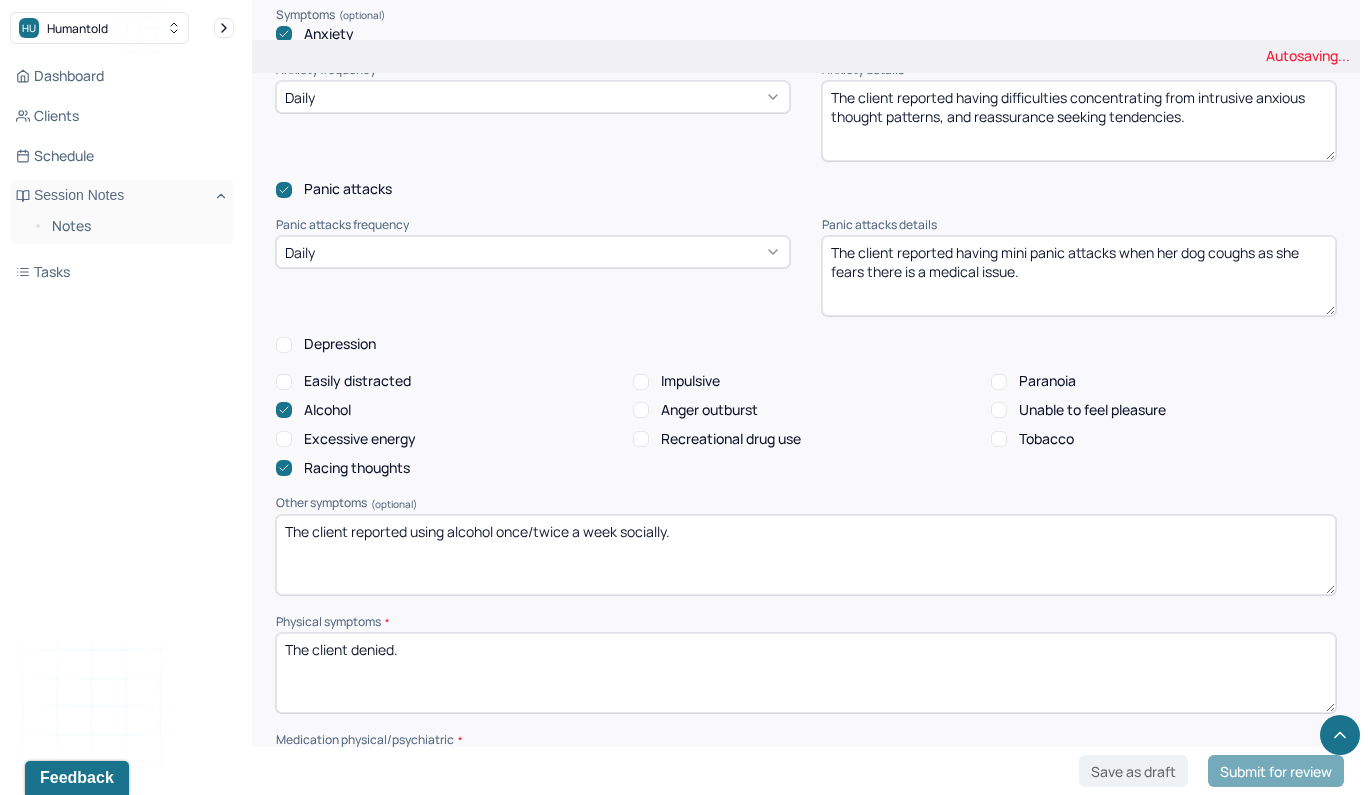 scroll, scrollTop: 1244, scrollLeft: 0, axis: vertical 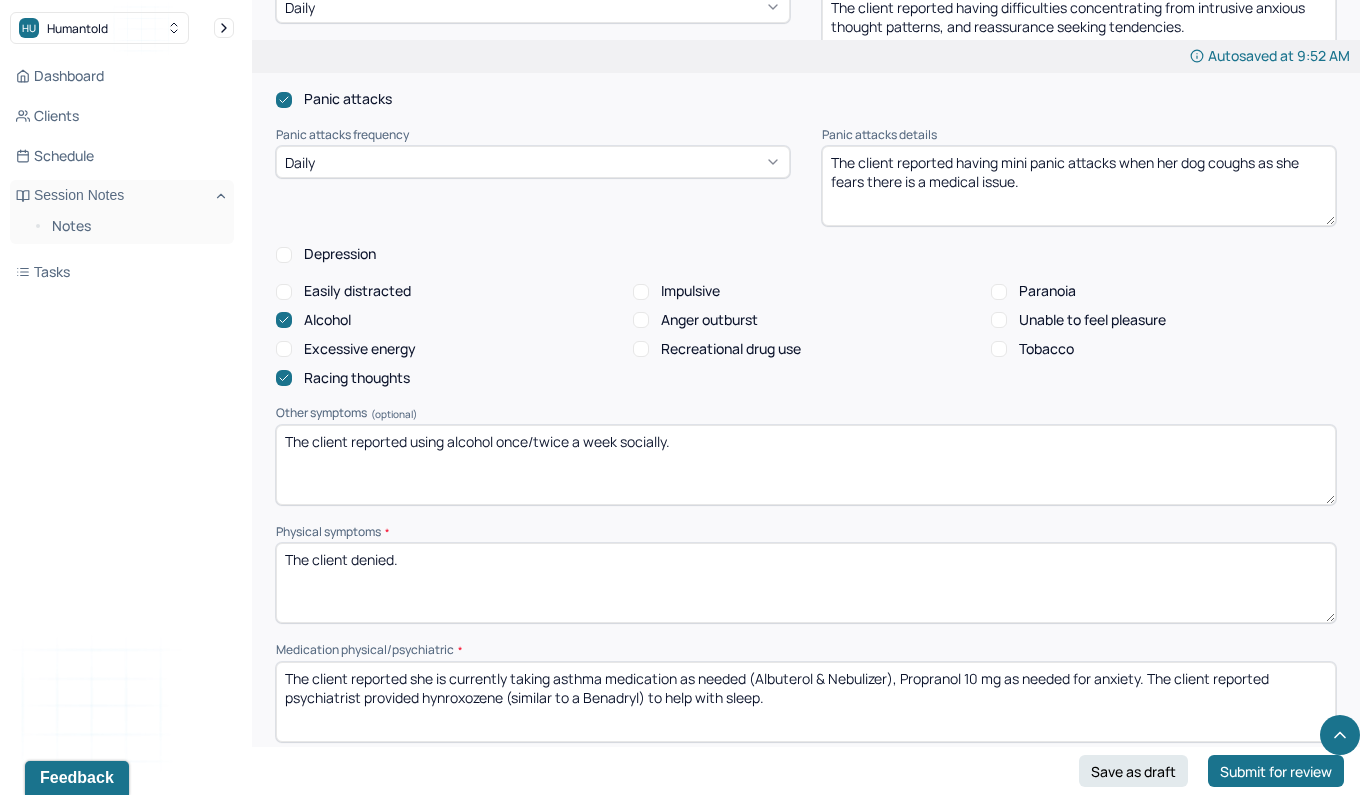 type on "The client reported having difficulties concentrating from intrusive anxious thought patterns, and reassurance seeking tendencies." 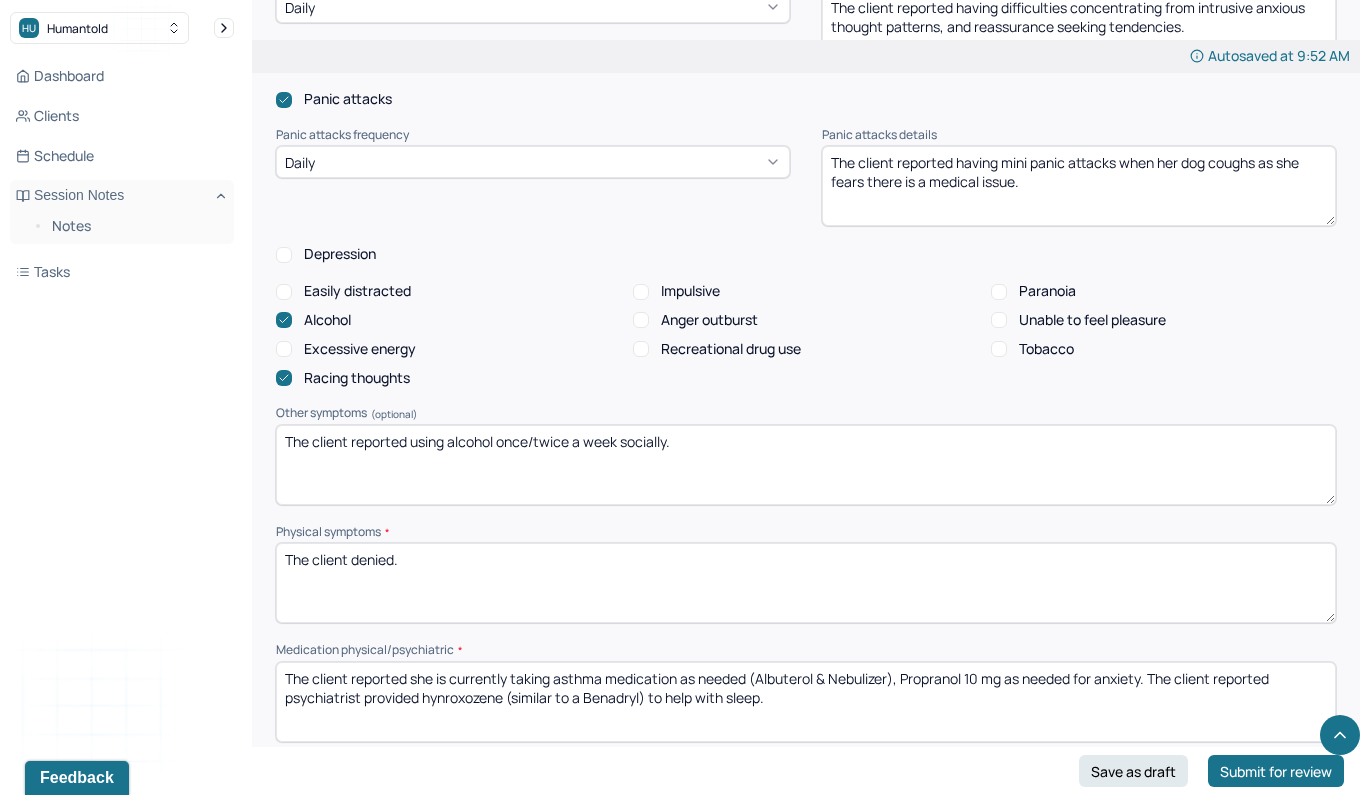 drag, startPoint x: 696, startPoint y: 390, endPoint x: 414, endPoint y: 385, distance: 282.0443 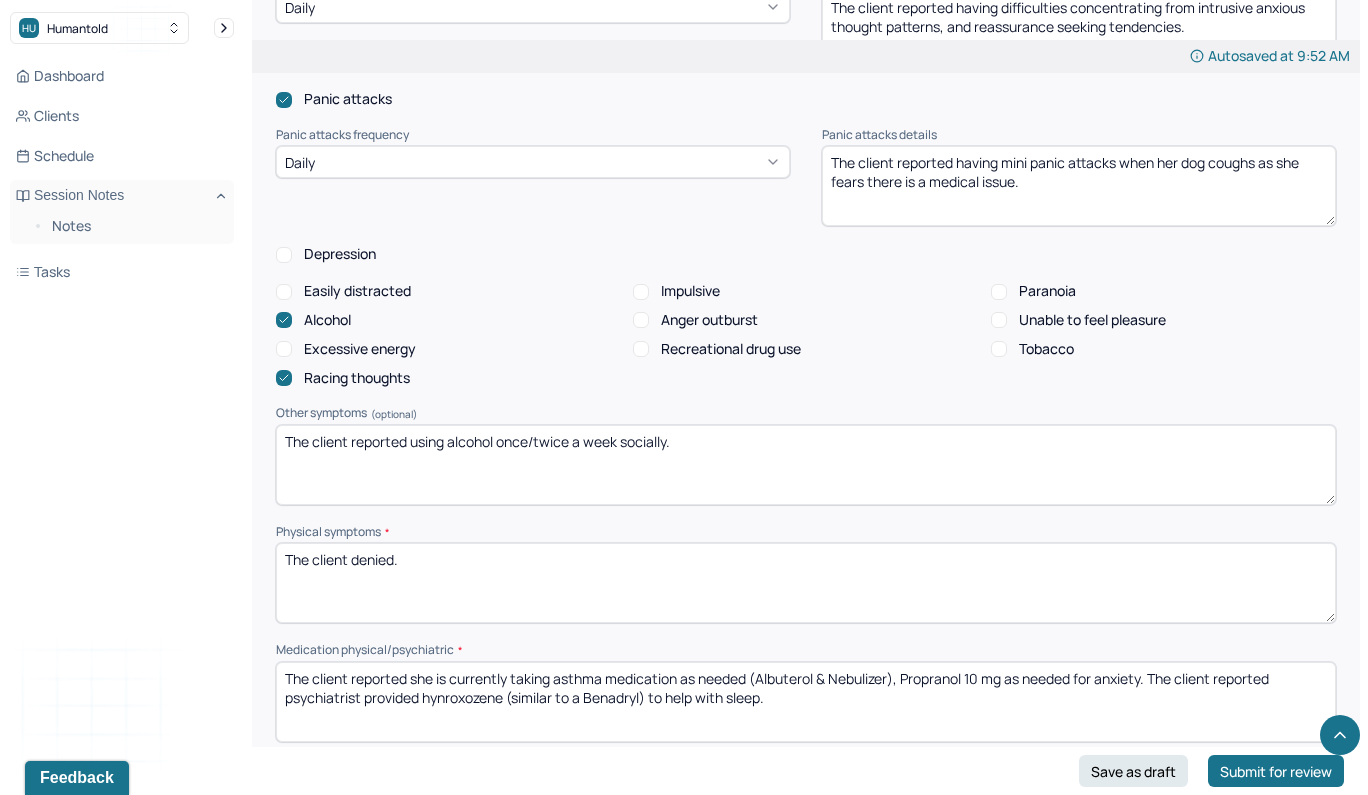click on "The client reported using alcohol once/twice a week socially." at bounding box center (806, 465) 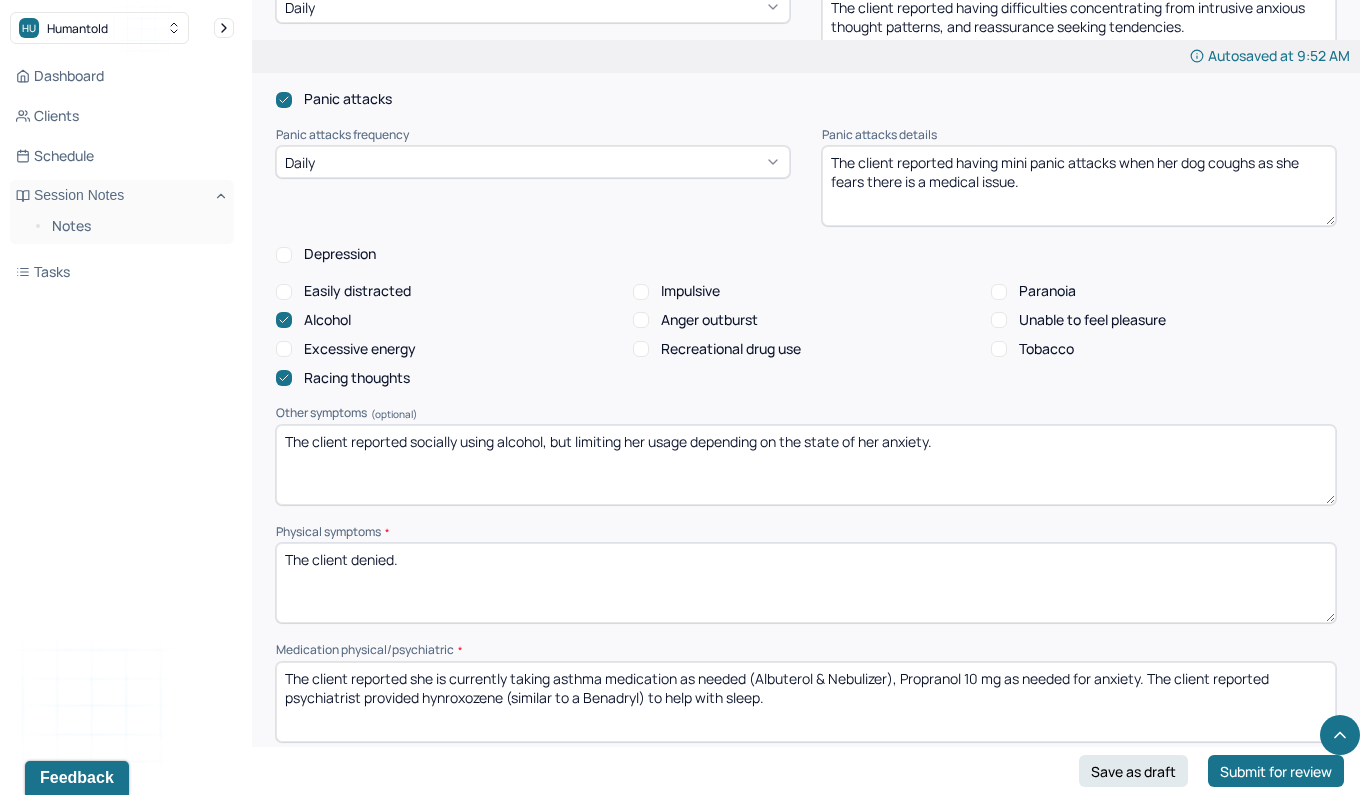 scroll, scrollTop: 1334, scrollLeft: 0, axis: vertical 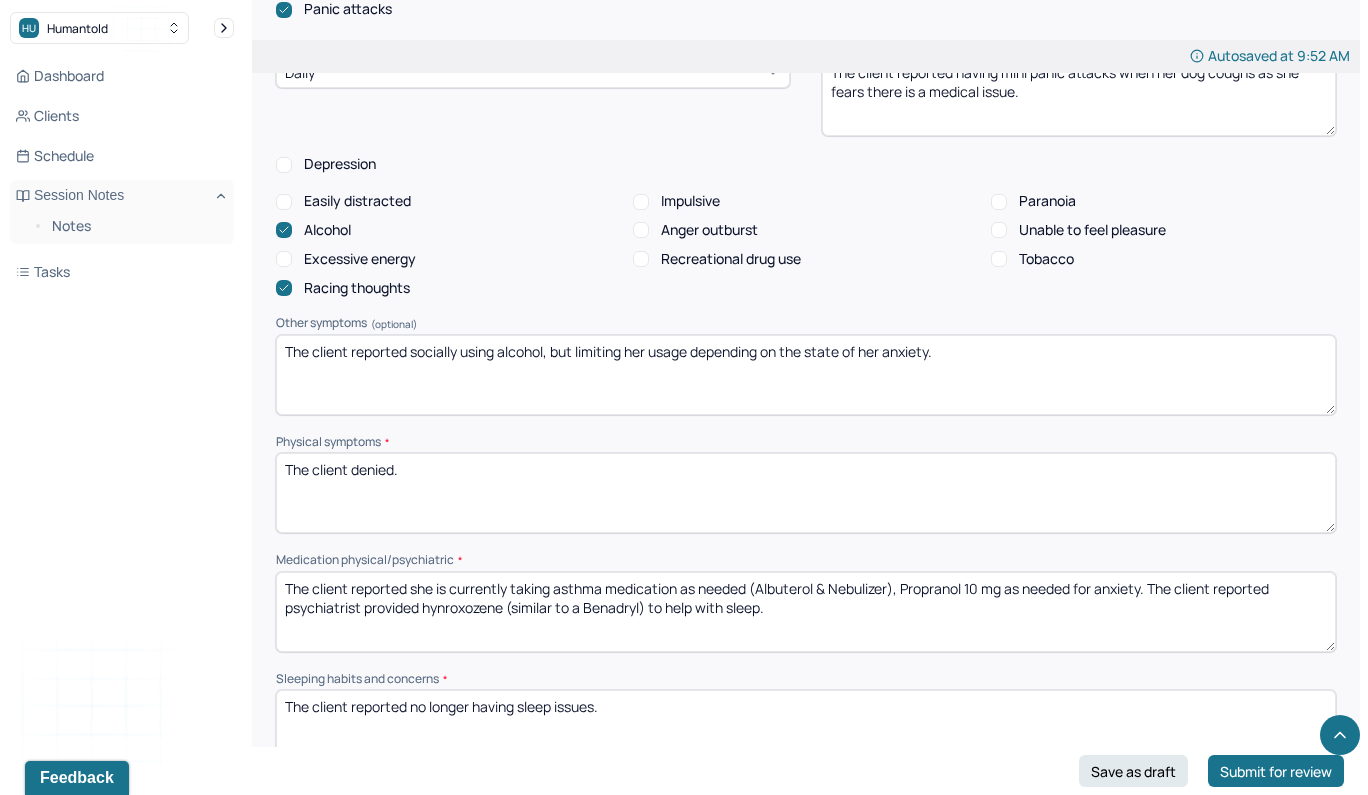 type on "The client reported socially using alcohol, but limiting her usage depending on the state of her anxiety." 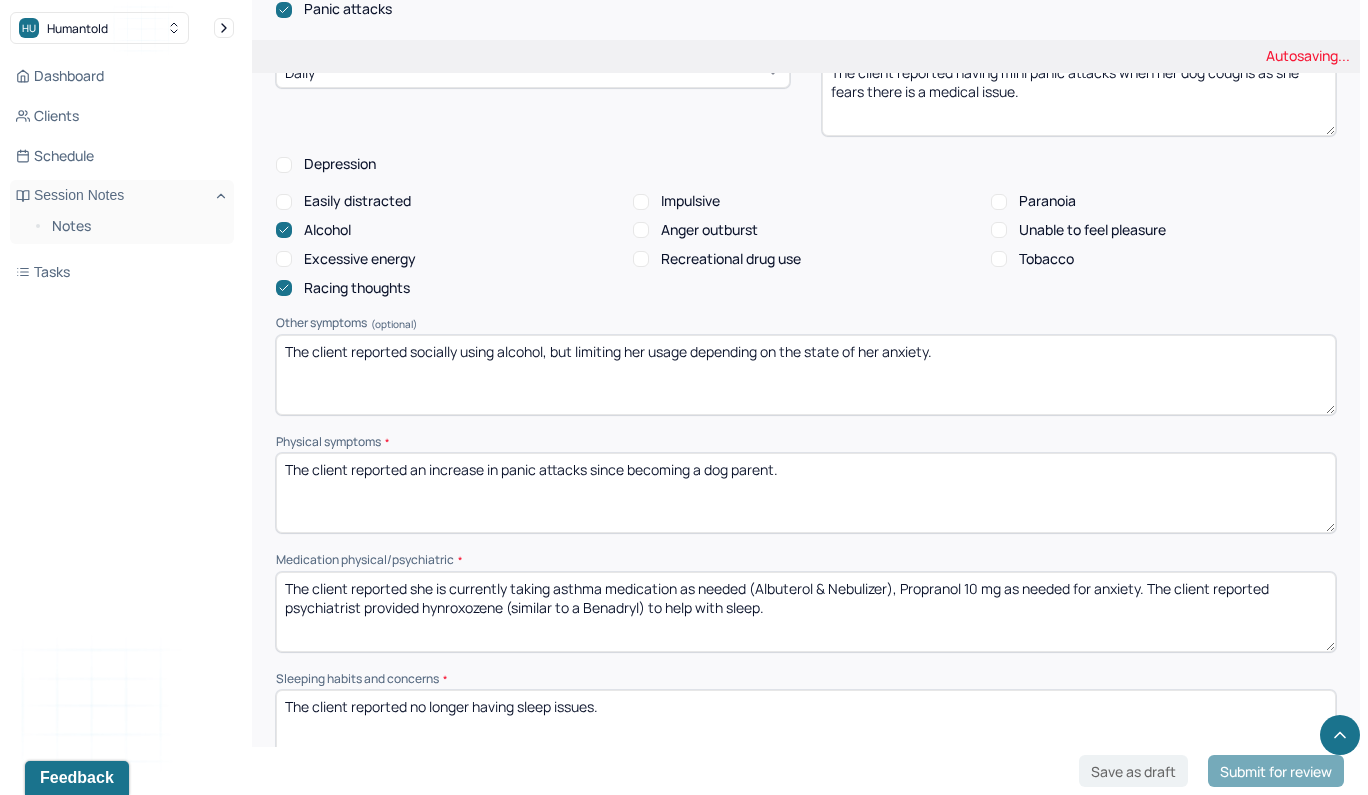 scroll, scrollTop: 1395, scrollLeft: 0, axis: vertical 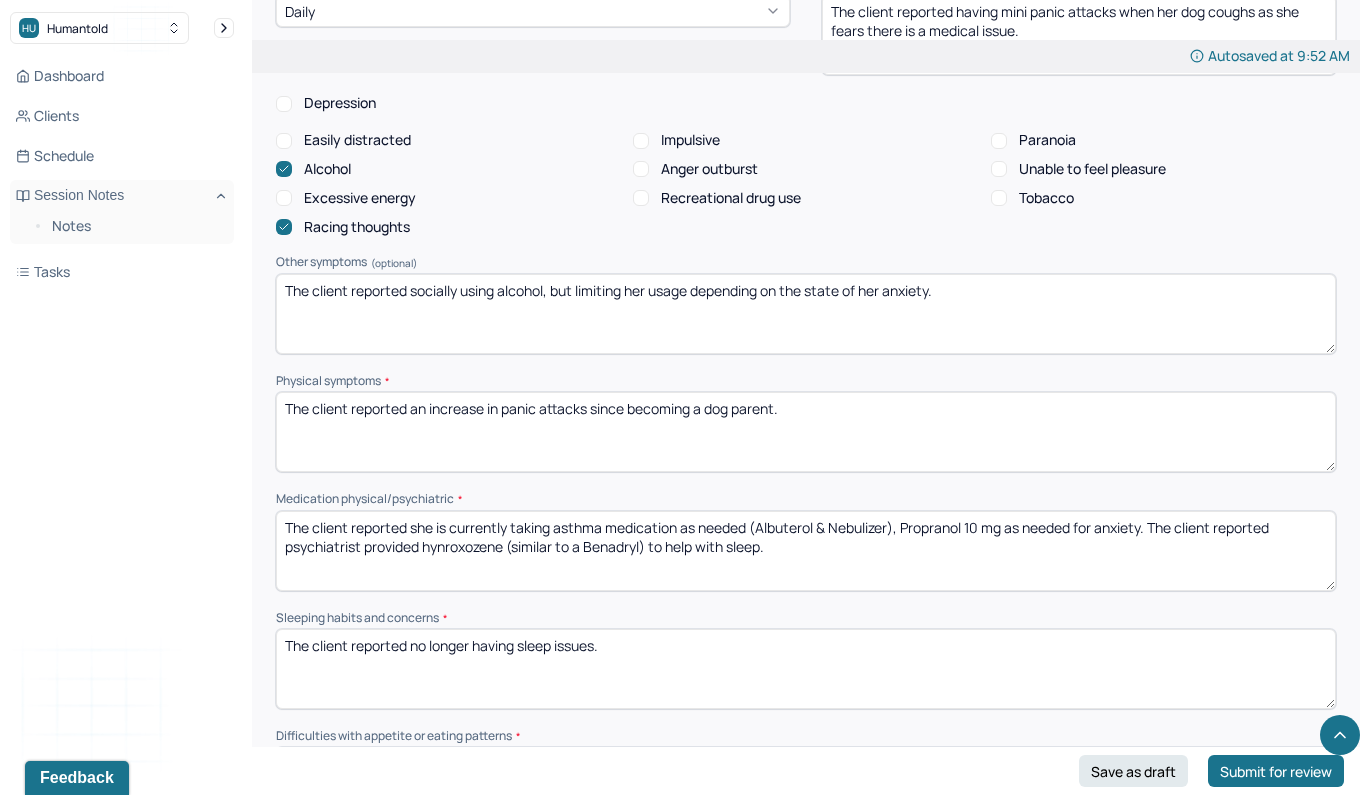type on "The client reported an increase in panic attacks since becoming a dog parent." 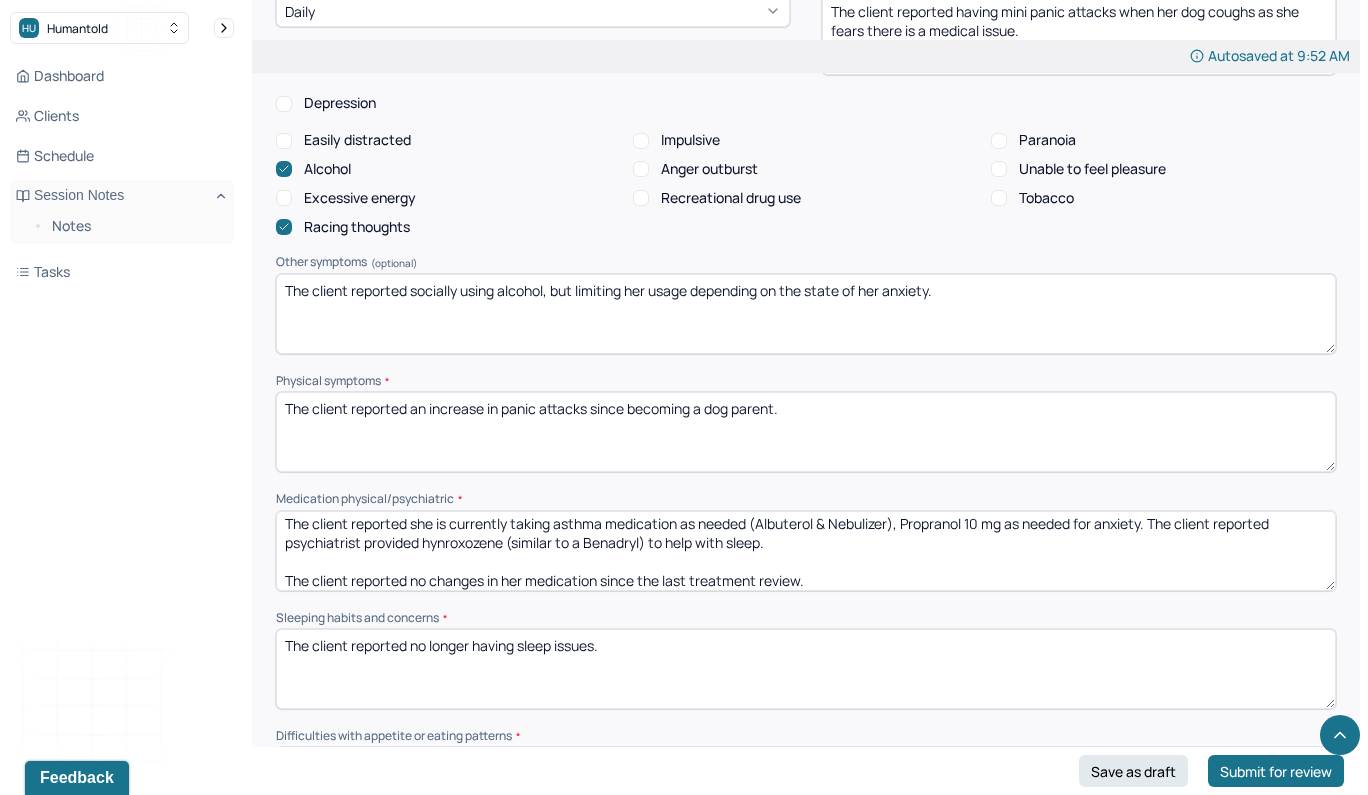 drag, startPoint x: 838, startPoint y: 529, endPoint x: 230, endPoint y: 526, distance: 608.0074 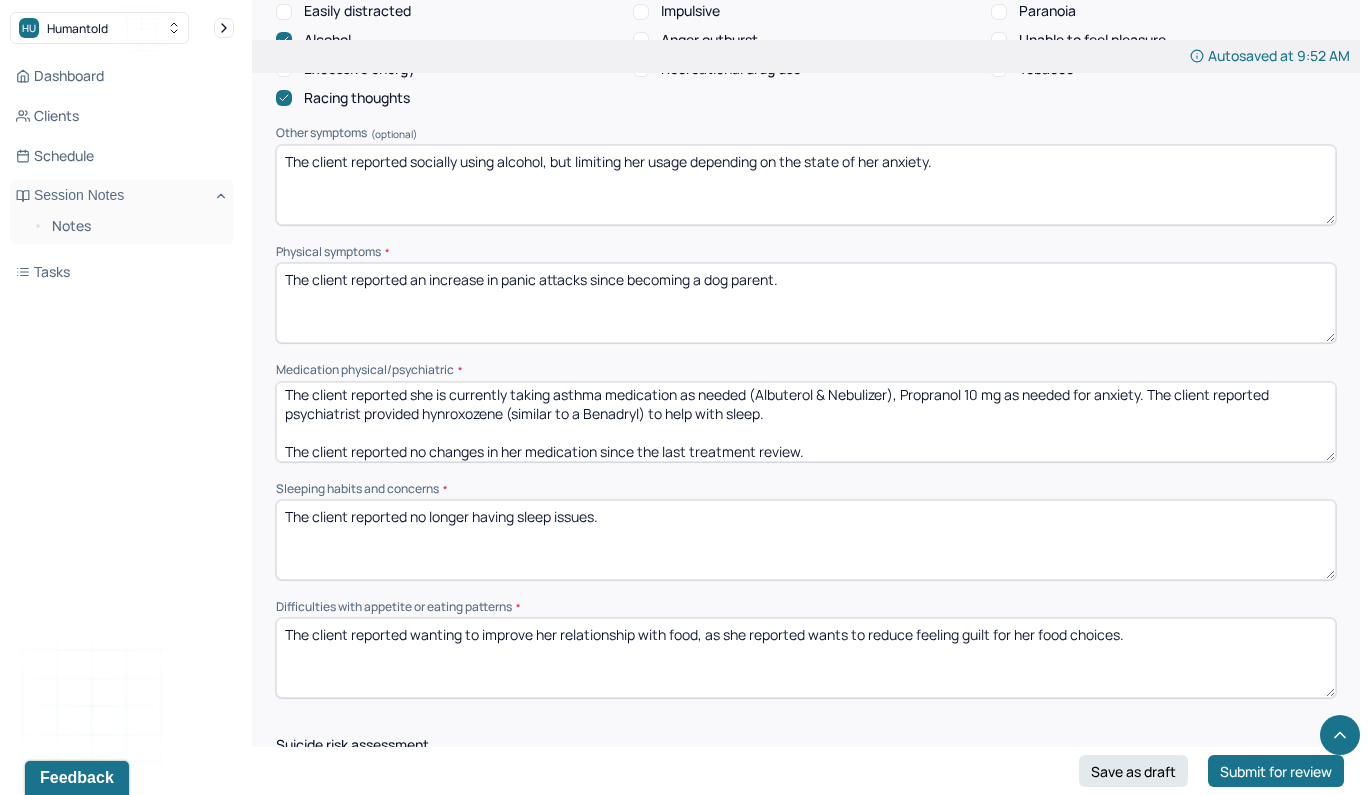 scroll, scrollTop: 1533, scrollLeft: 0, axis: vertical 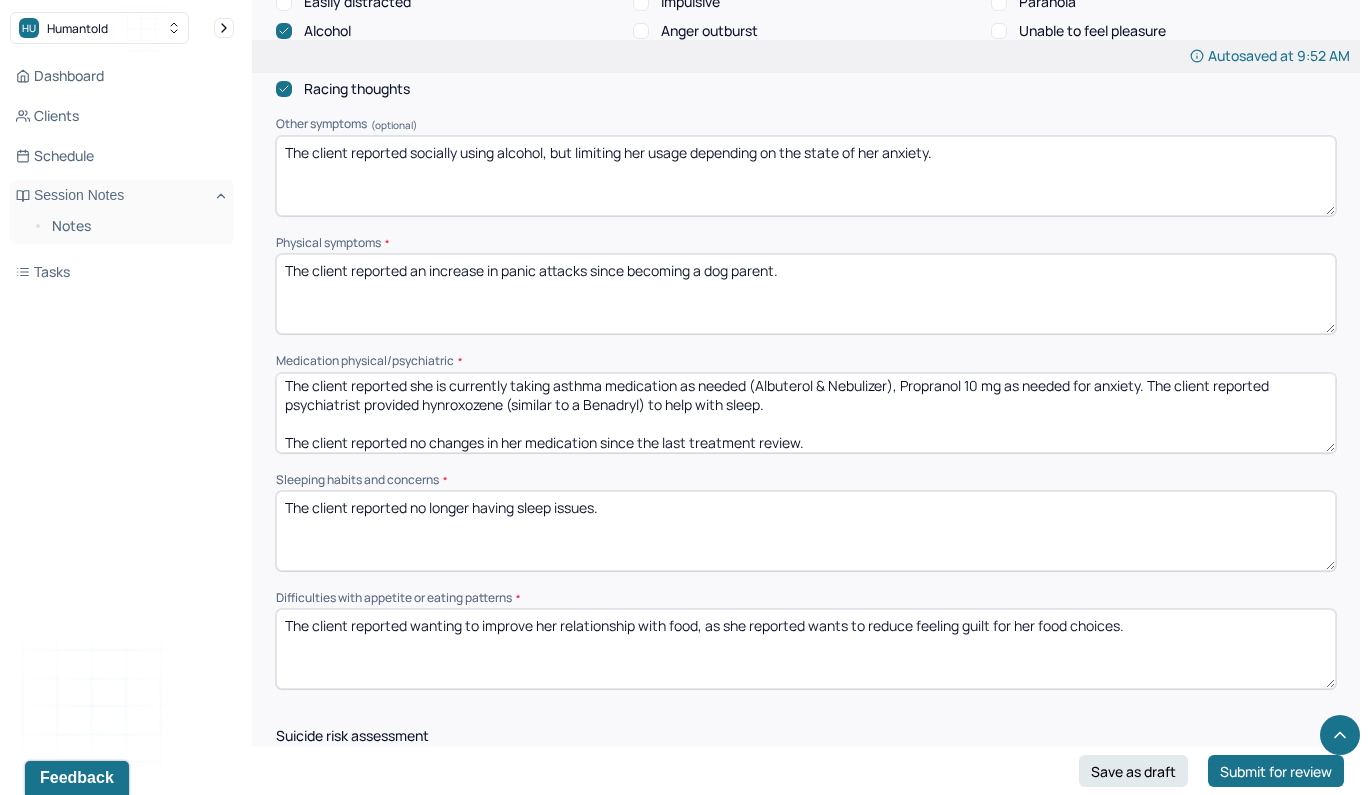 type on "The client reported she is currently taking asthma medication as needed (Albuterol & Nebulizer), Propranol 10 mg as needed for anxiety. The client reported psychiatrist provided hynroxozene (similar to a Benadryl) to help with sleep.
The client reported no changes in her medication since the last treatment review." 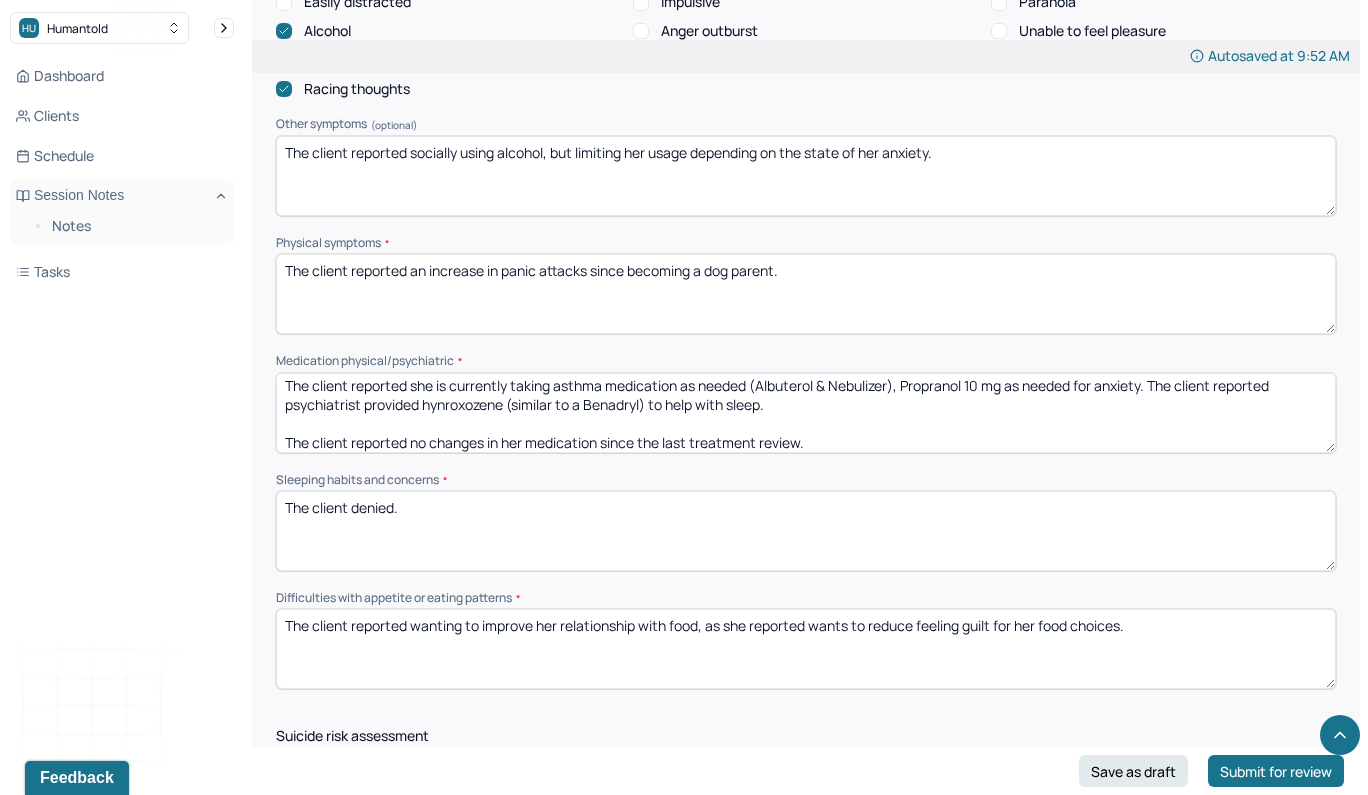 type on "The client denied." 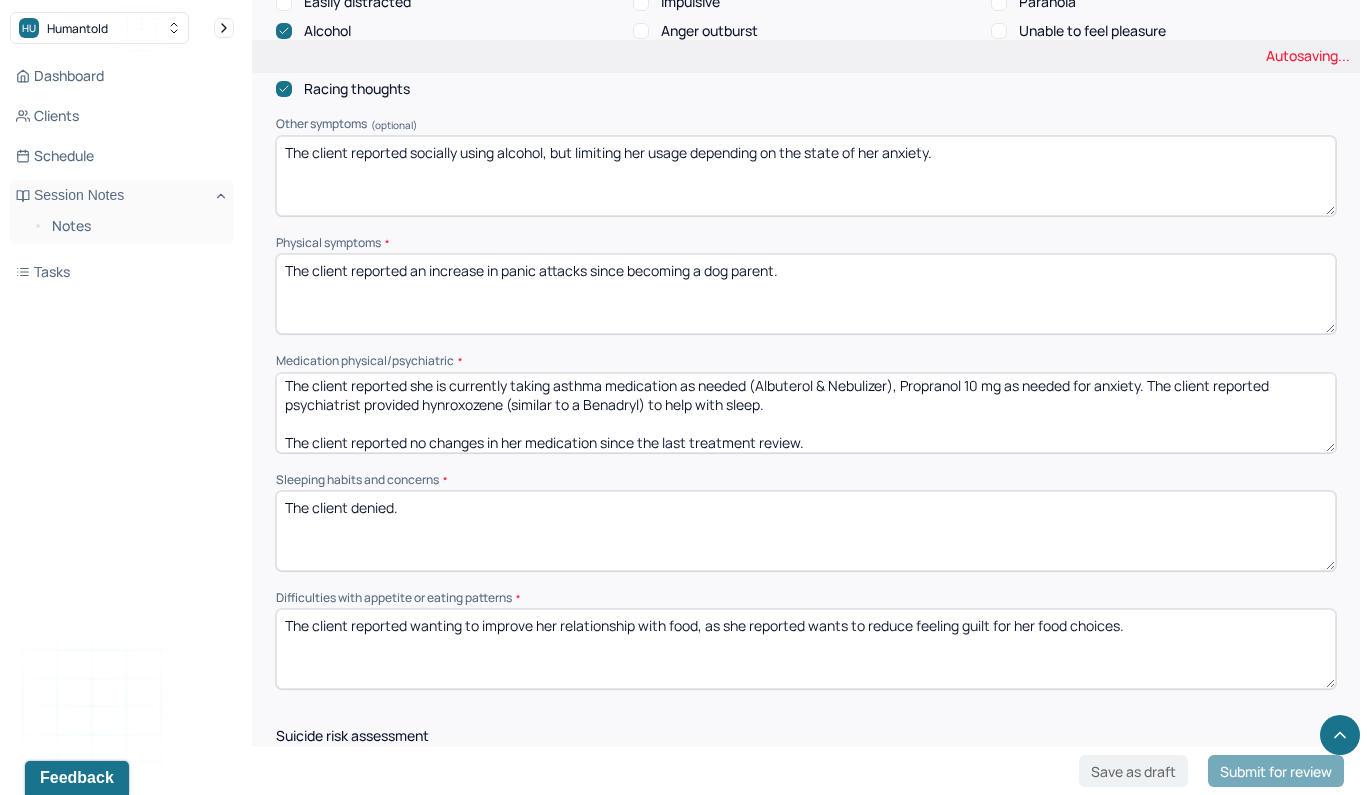 click on "The client reported wanting to improve her relationship with food, as she reported wants to reduce feeling guilt for her food choices." at bounding box center [806, 649] 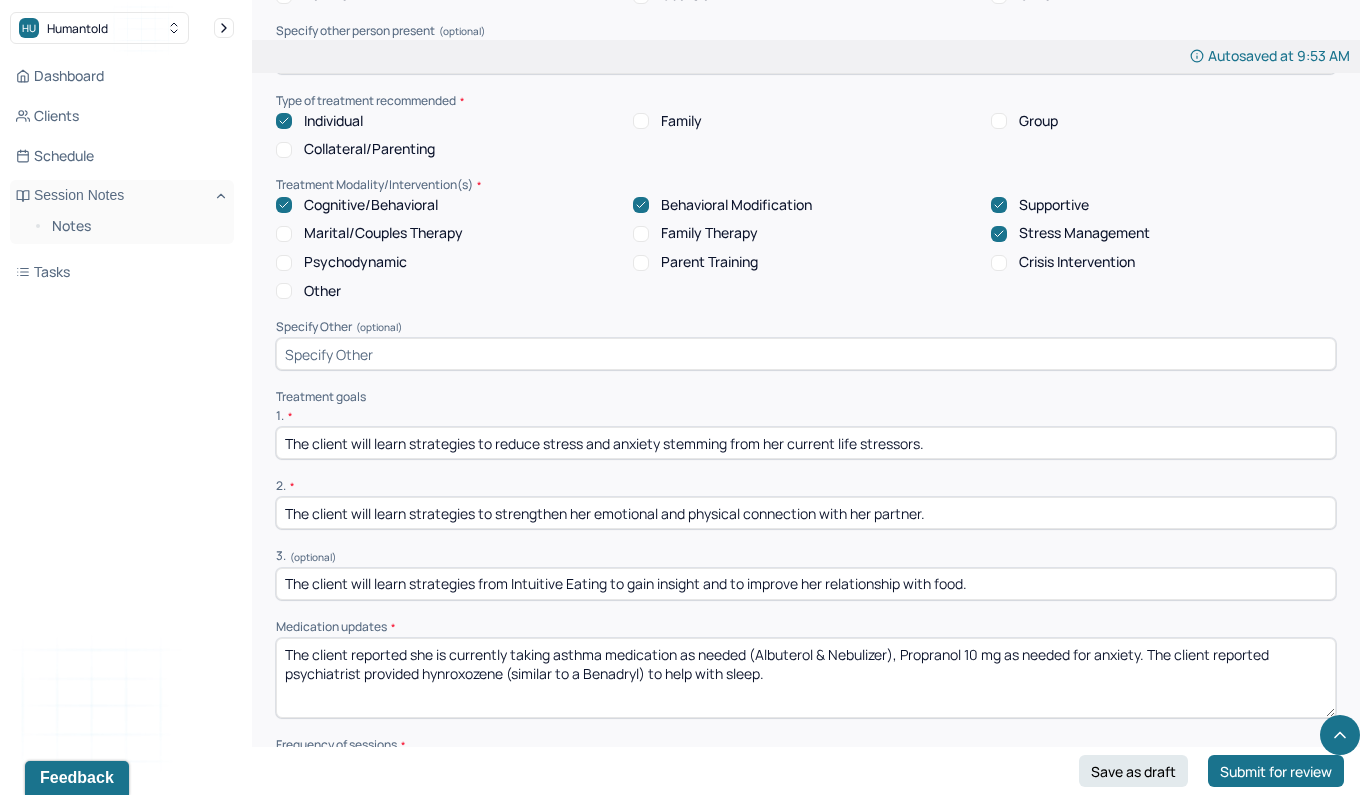 scroll, scrollTop: 3936, scrollLeft: 0, axis: vertical 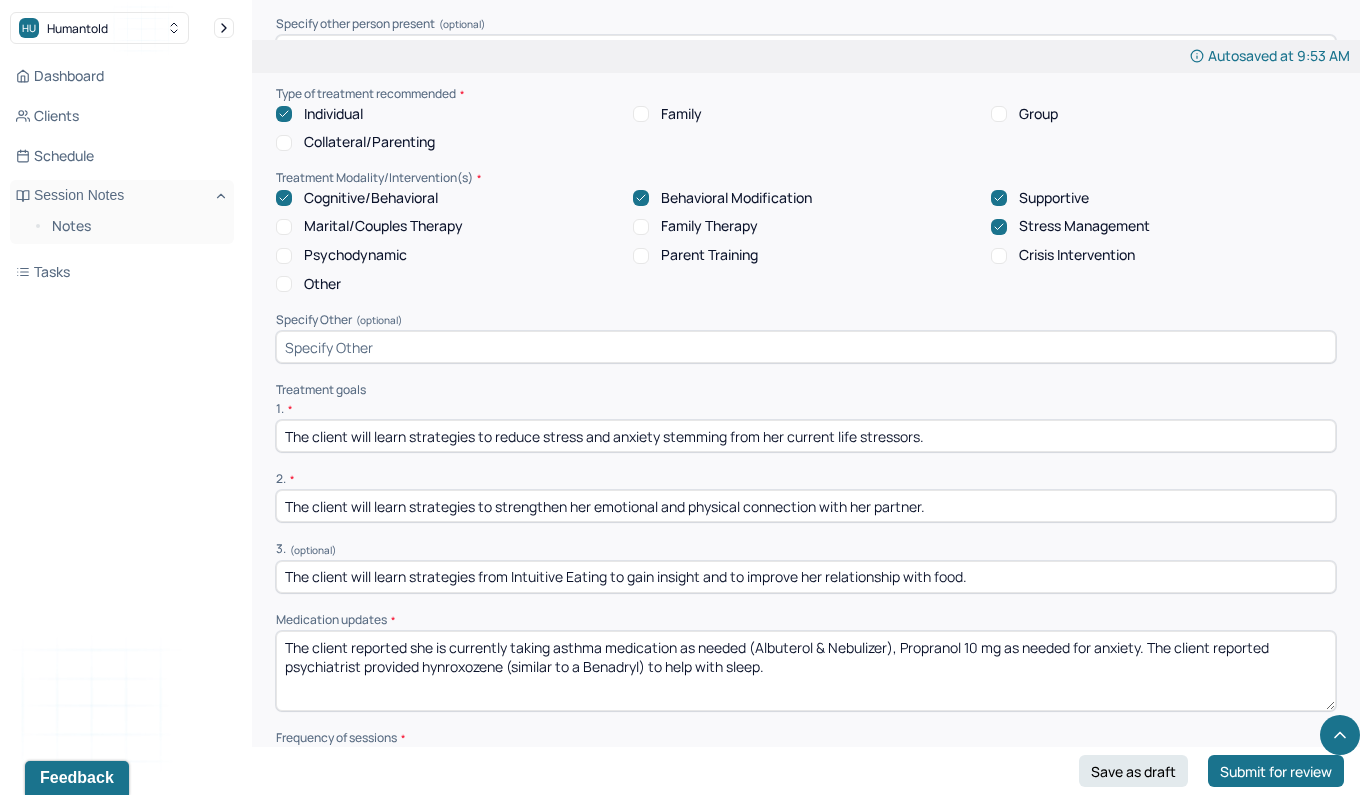 type on "The client reported wanting to have healthier food habits." 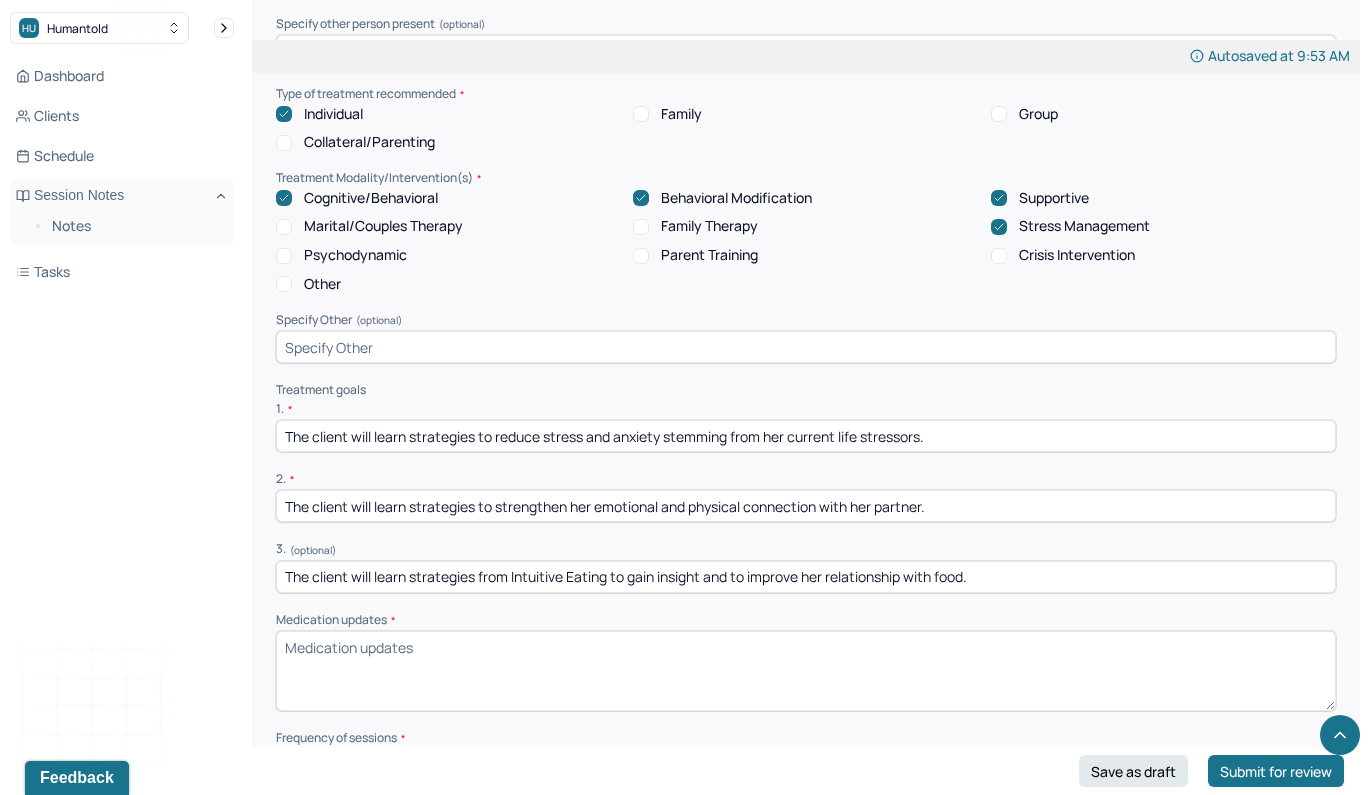 paste on "The client reported no changes in her medication since the last treatment review." 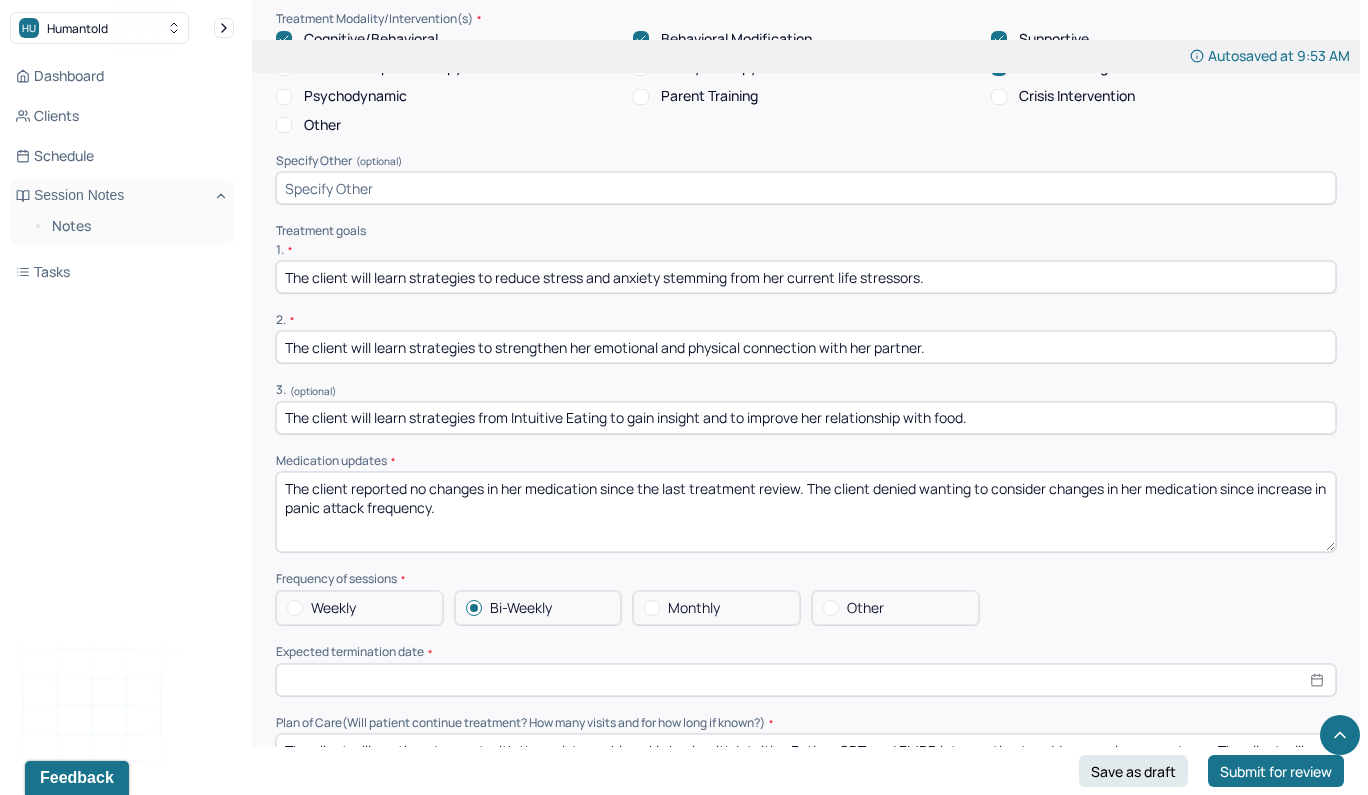 scroll, scrollTop: 4108, scrollLeft: 0, axis: vertical 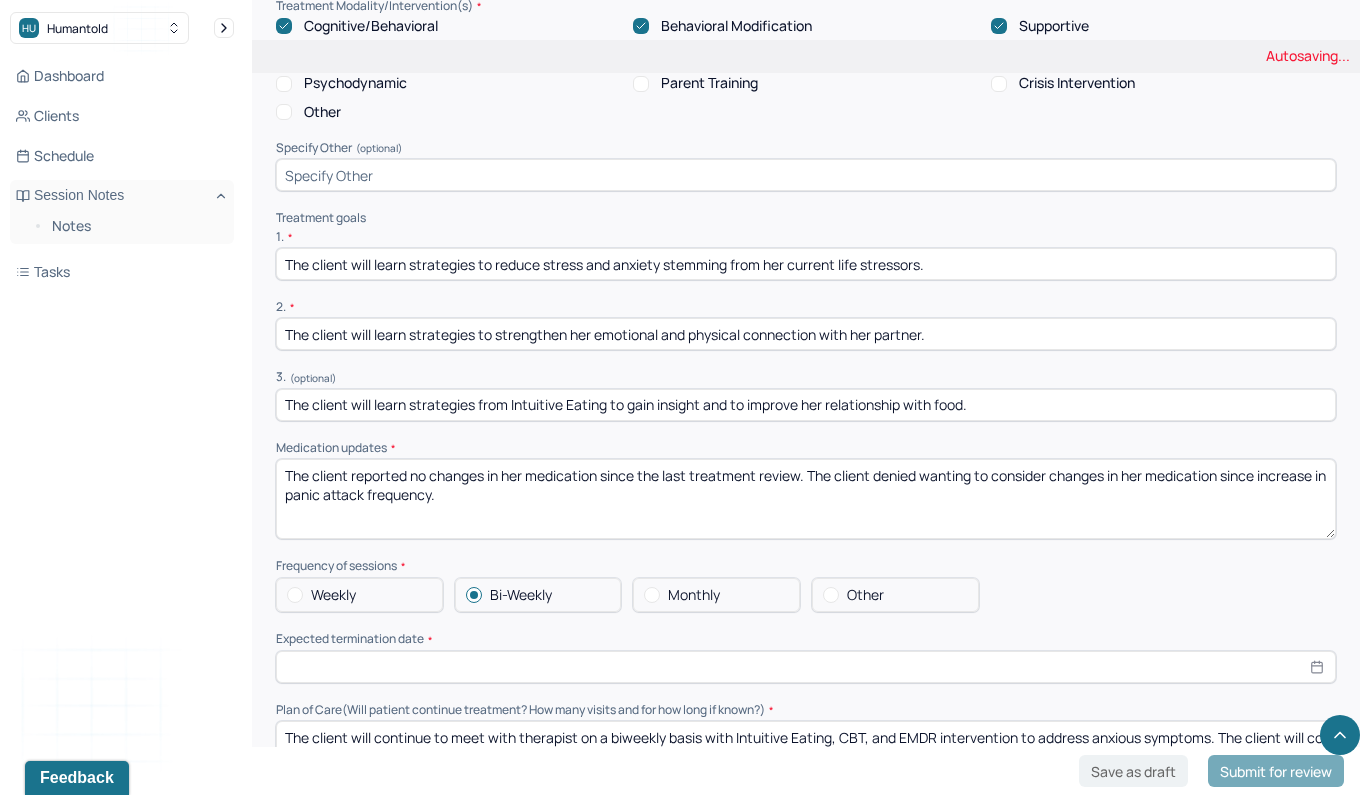 type on "The client reported no changes in her medication since the last treatment review. The client denied wanting to consider changes in her medication since increase in panic attack frequency." 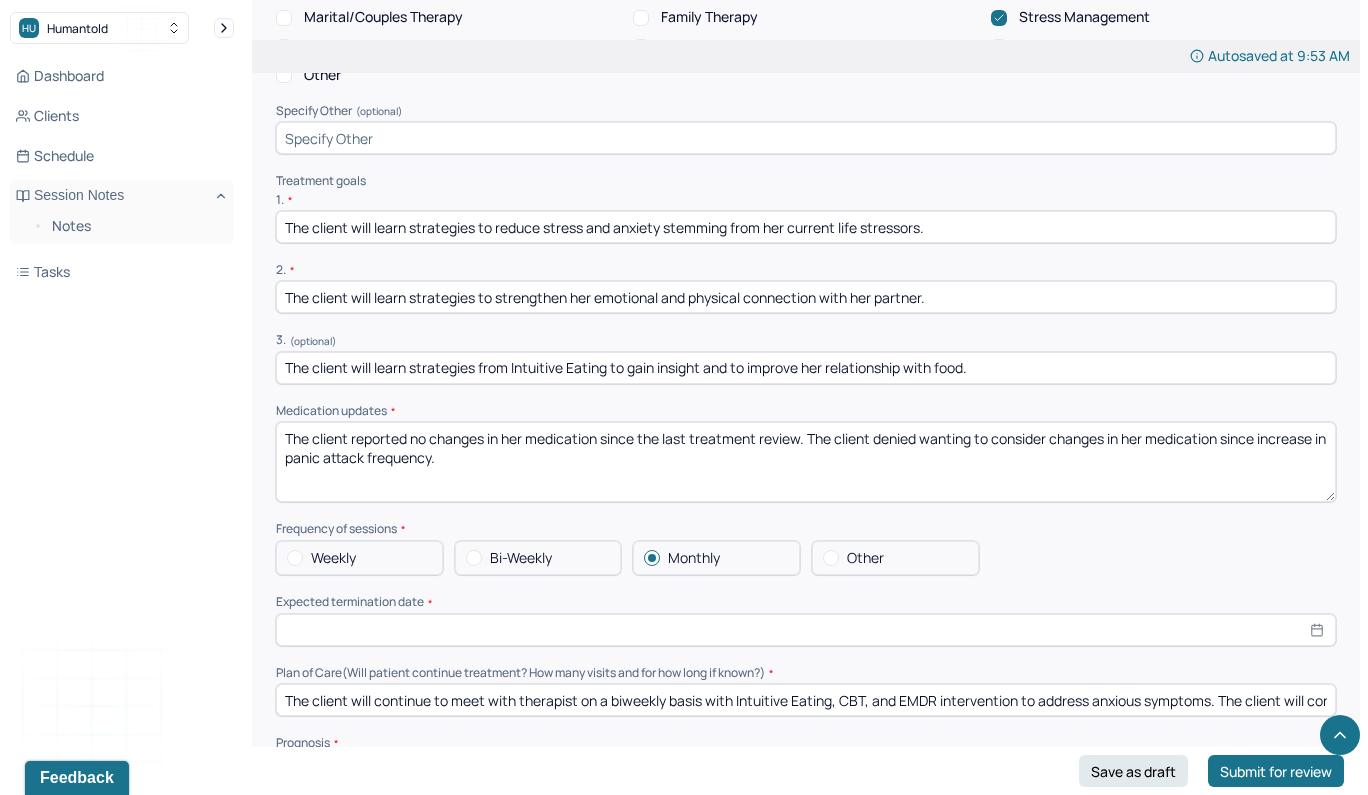 scroll, scrollTop: 4151, scrollLeft: 0, axis: vertical 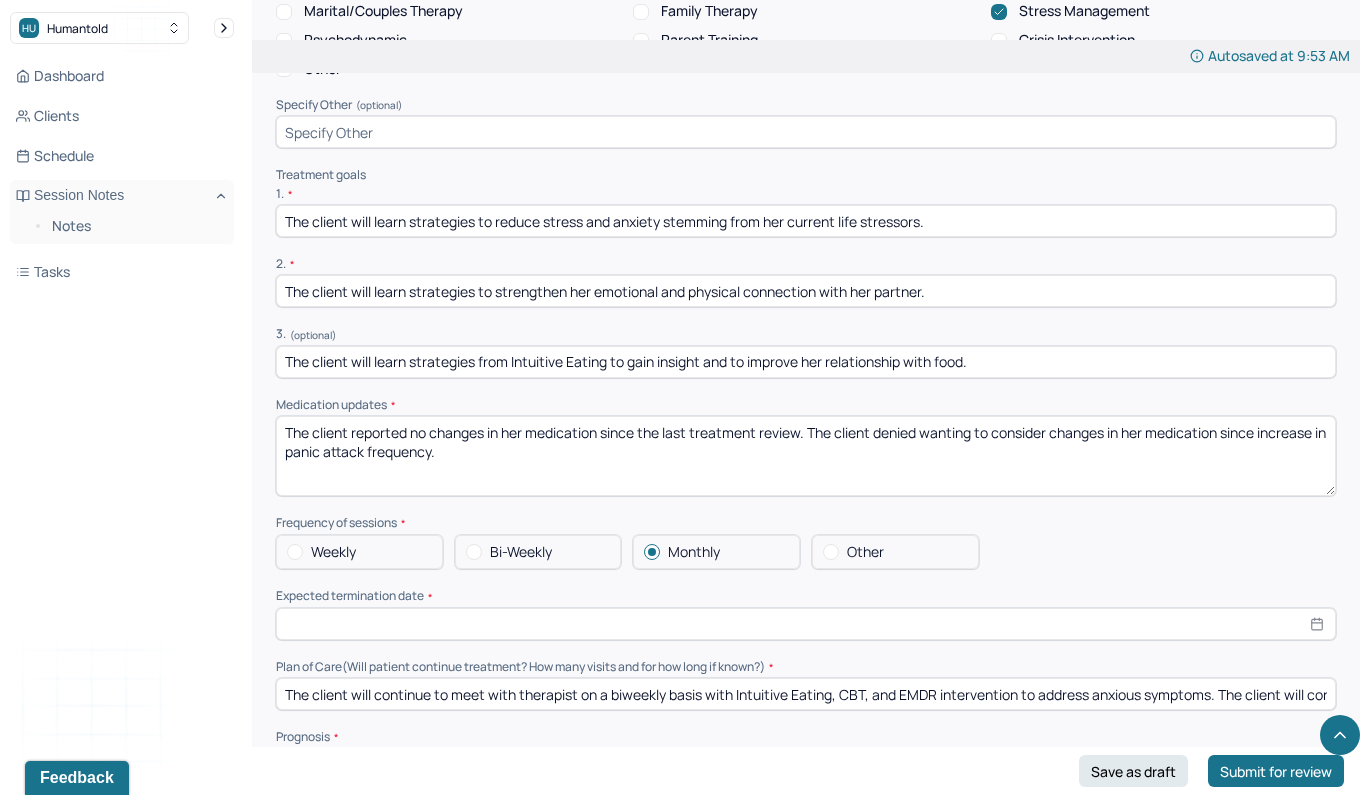 click at bounding box center (806, 624) 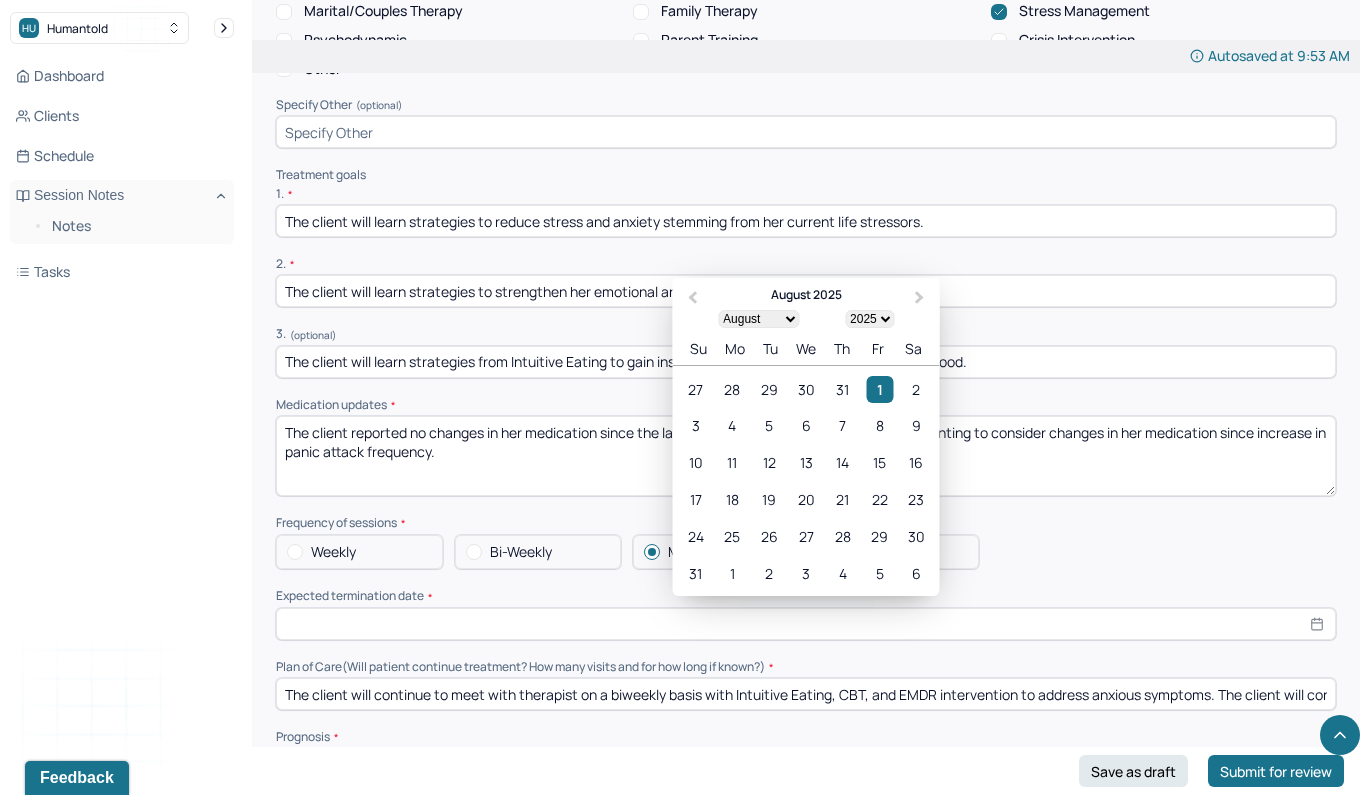 select on "11" 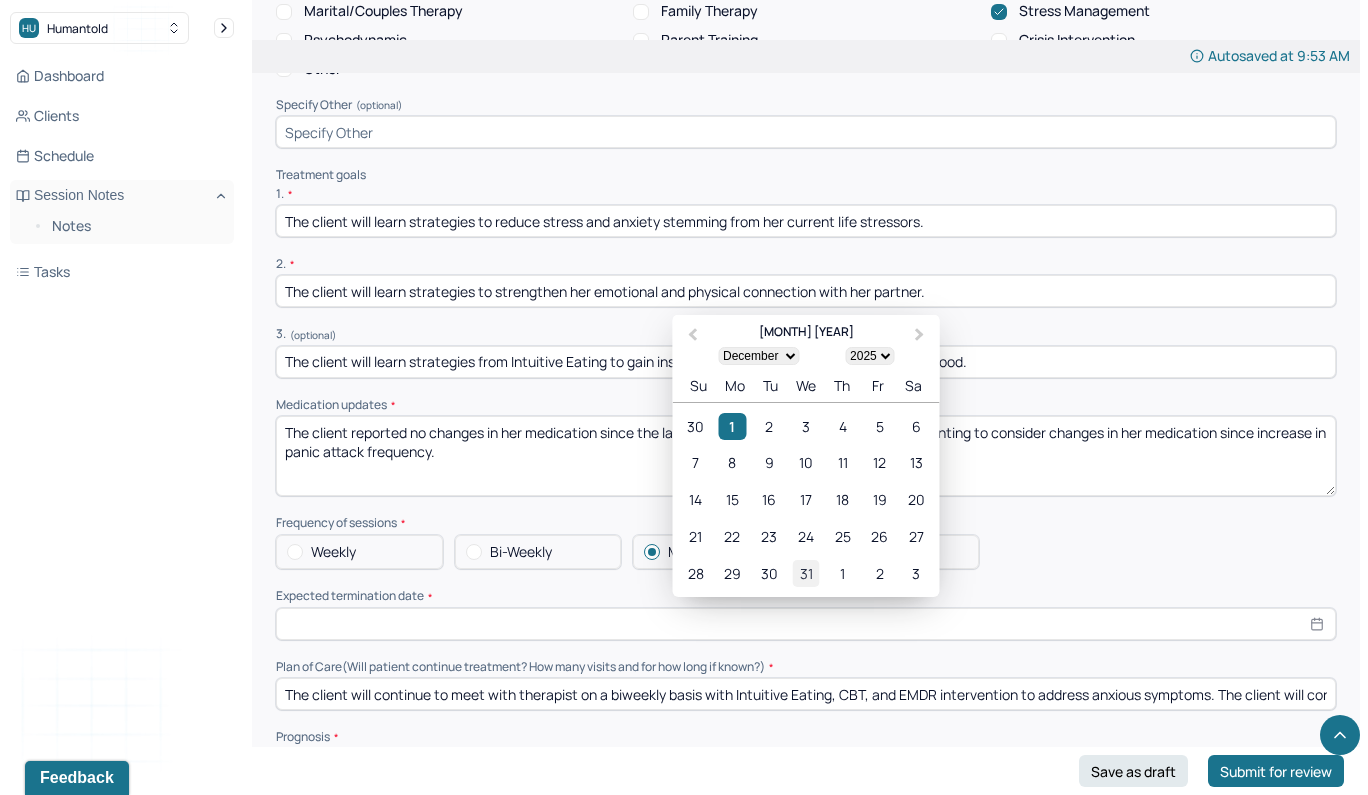 click on "31" at bounding box center (805, 573) 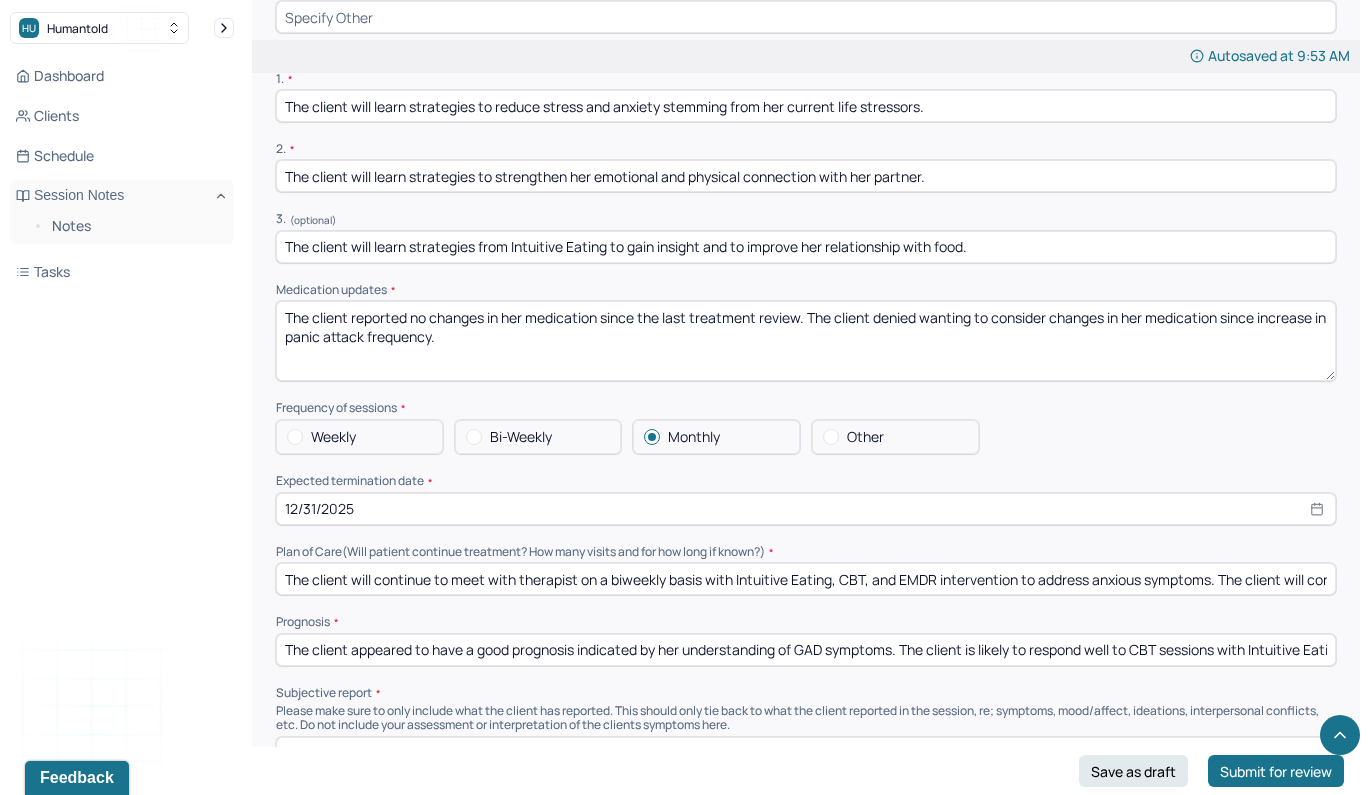 scroll, scrollTop: 4281, scrollLeft: 0, axis: vertical 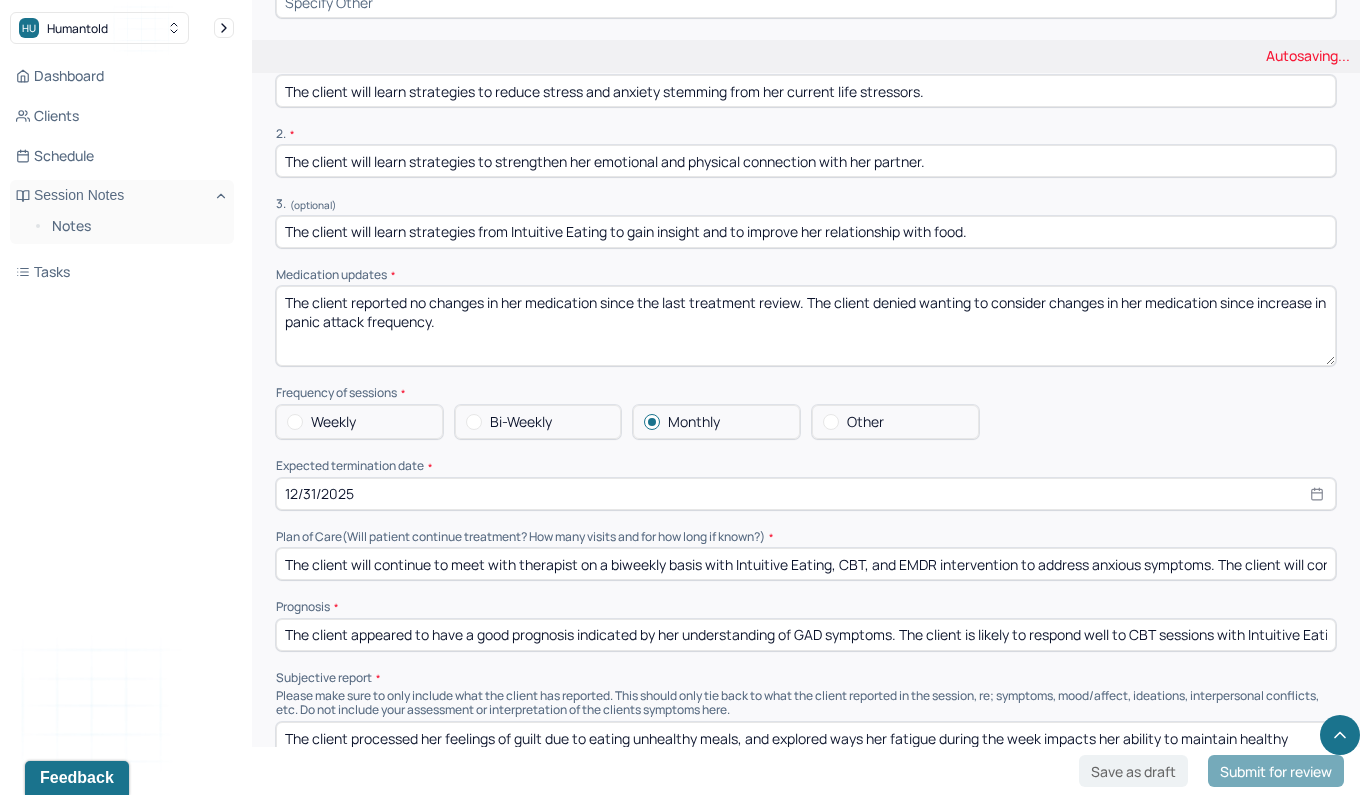 click on "The client will continue to meet with therapist on a biweekly basis with Intuitive Eating, CBT, and EMDR intervention to address anxious symptoms. The client will continue to integrate medication management and reported meeting with prescribing physician on an every three month basis." at bounding box center (806, 564) 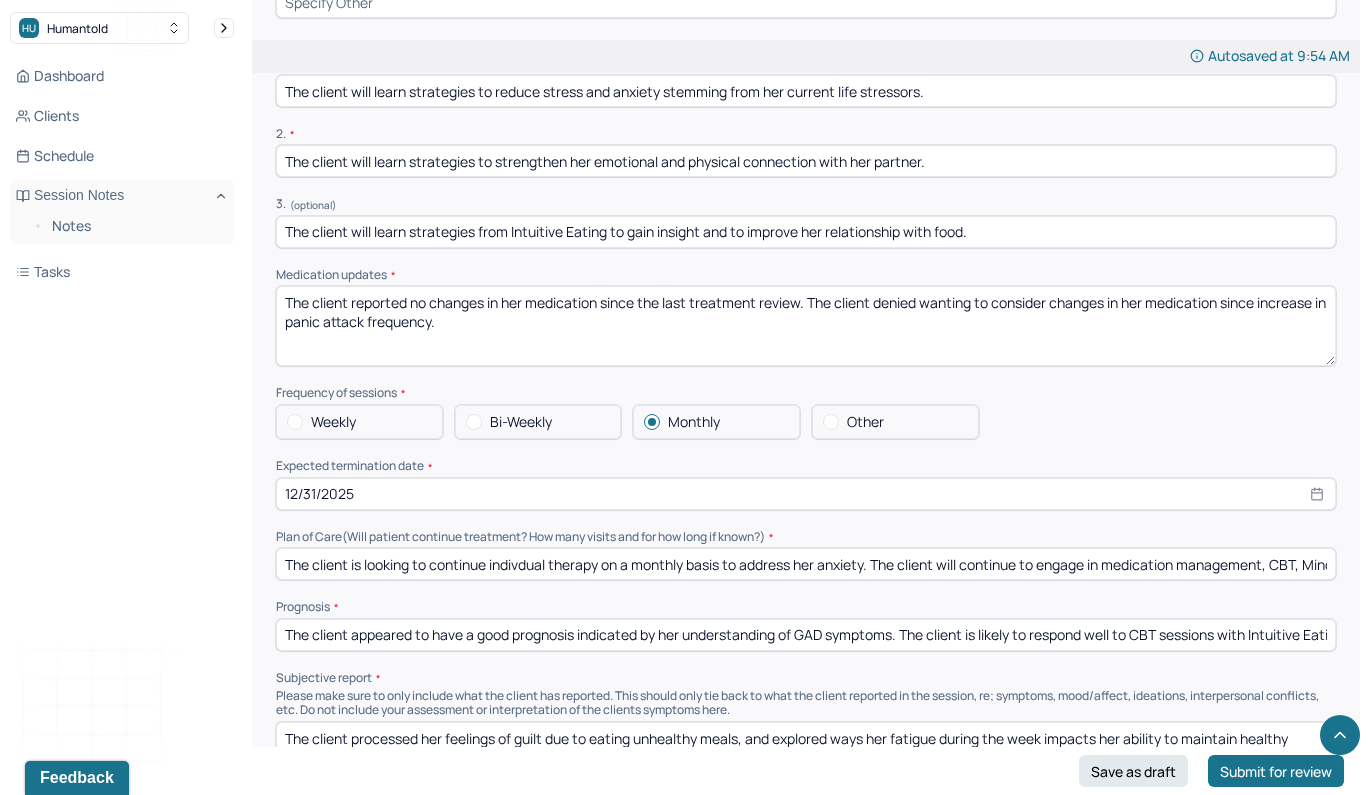 type on "The client is looking to continue indivdual therapy on a monthly basis to address her anxiety. The client will continue to engage in medication management, CBT, Mindfulness, Intuitive Eating and Couple's Counseling (sex therapy) with her partner." 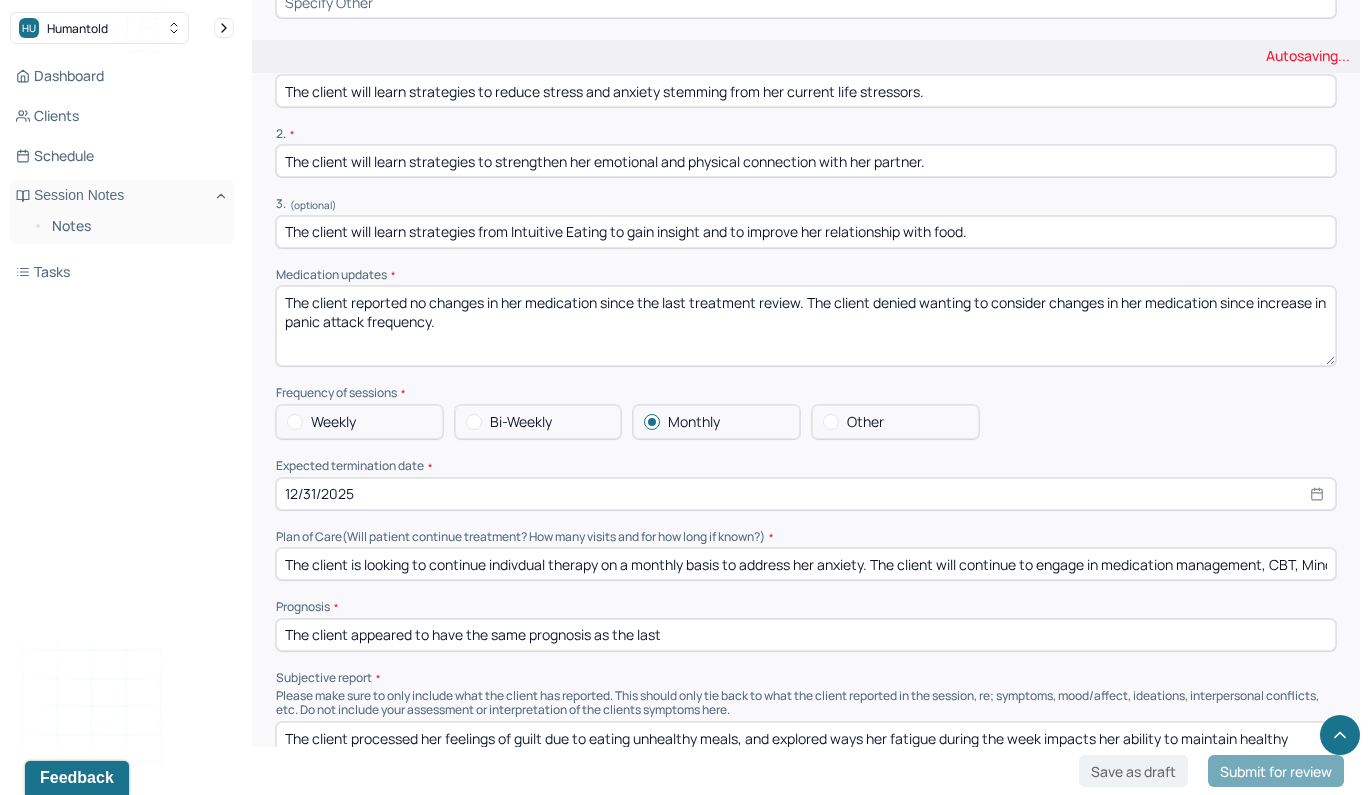 type on "The client appeared to have the same prognosis as the last" 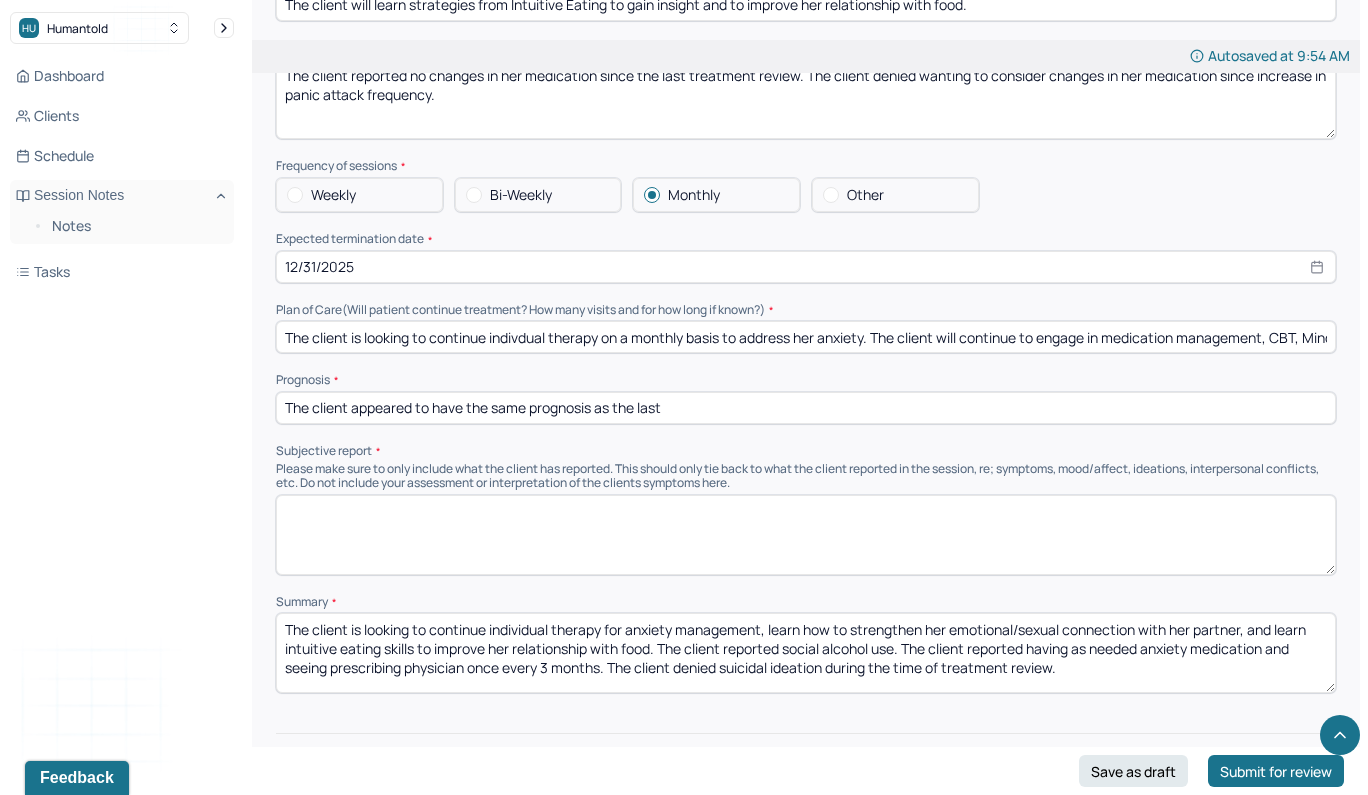 scroll, scrollTop: 4507, scrollLeft: 0, axis: vertical 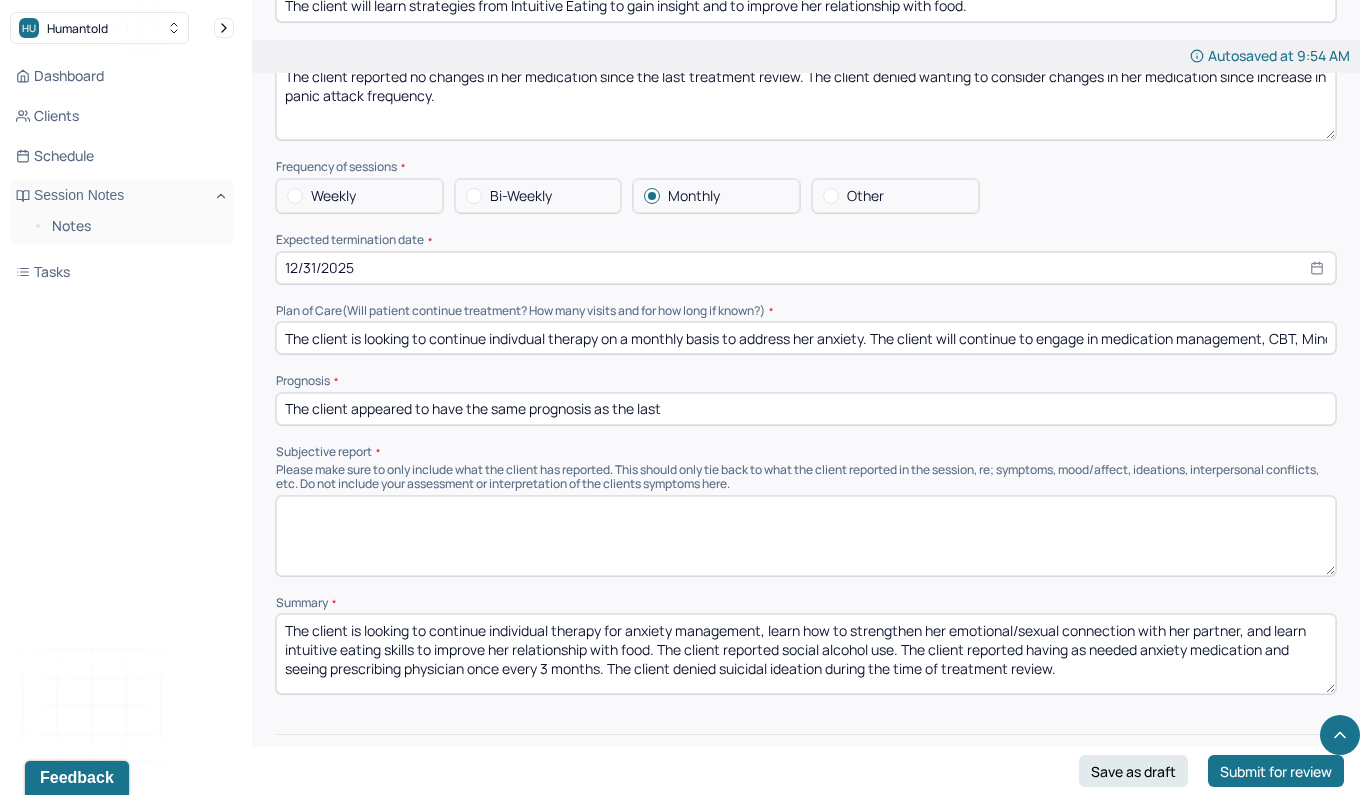 type 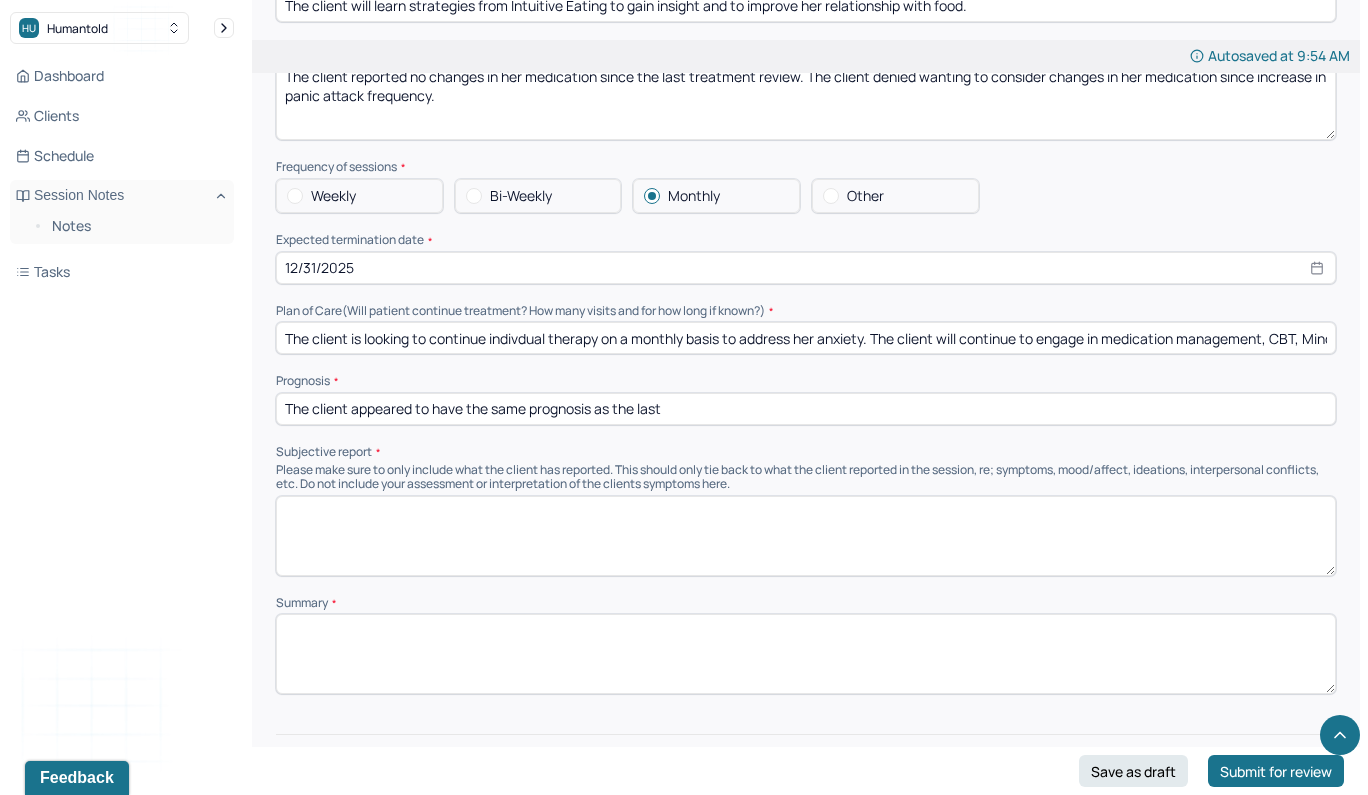 type 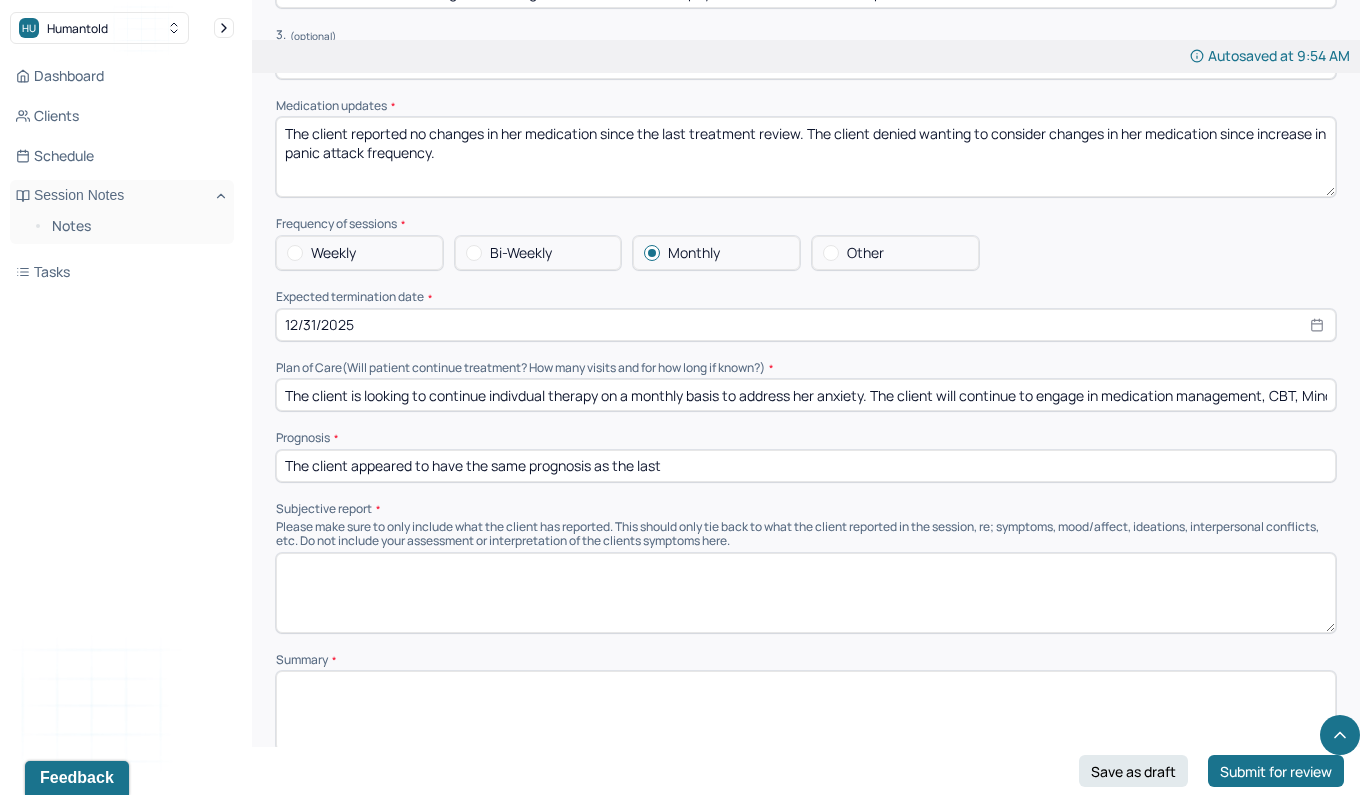 scroll, scrollTop: 4356, scrollLeft: 0, axis: vertical 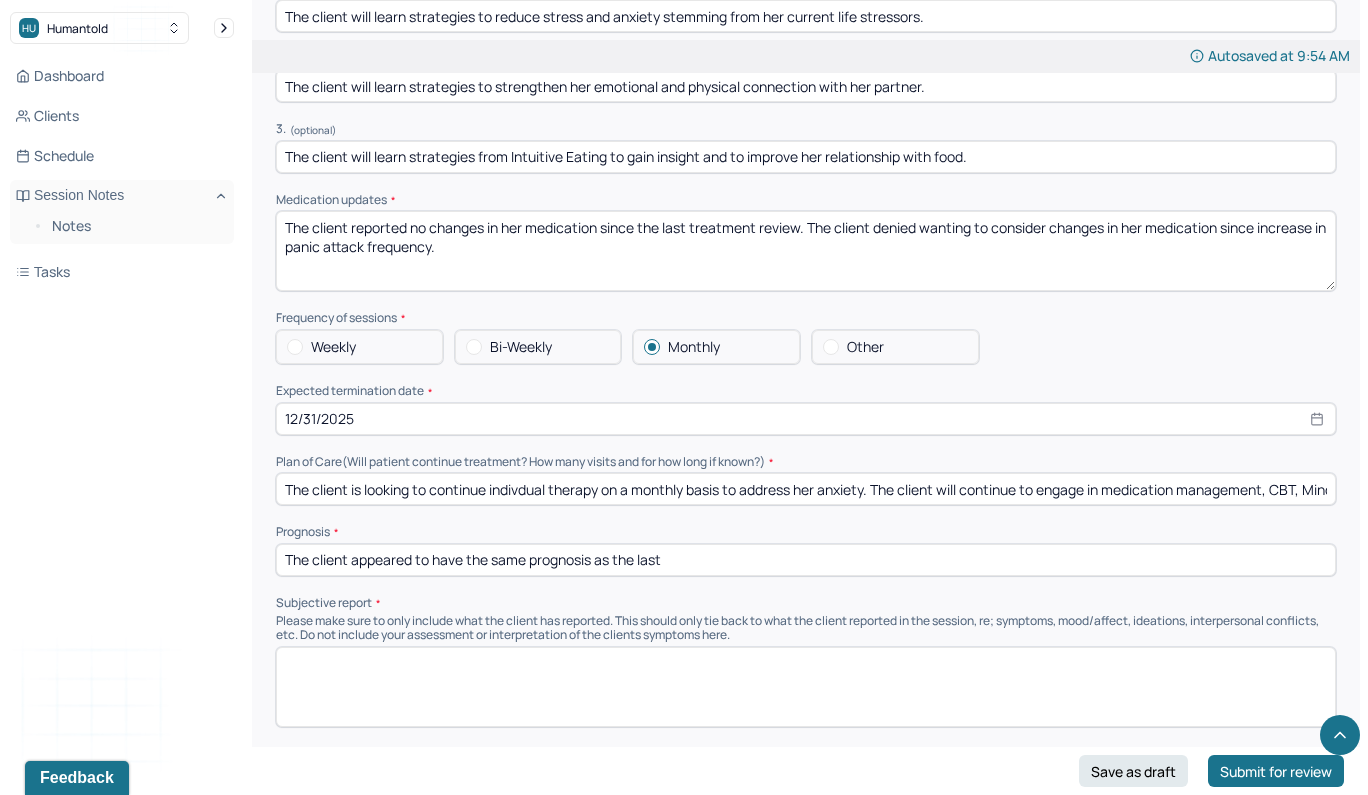type on "MTD" 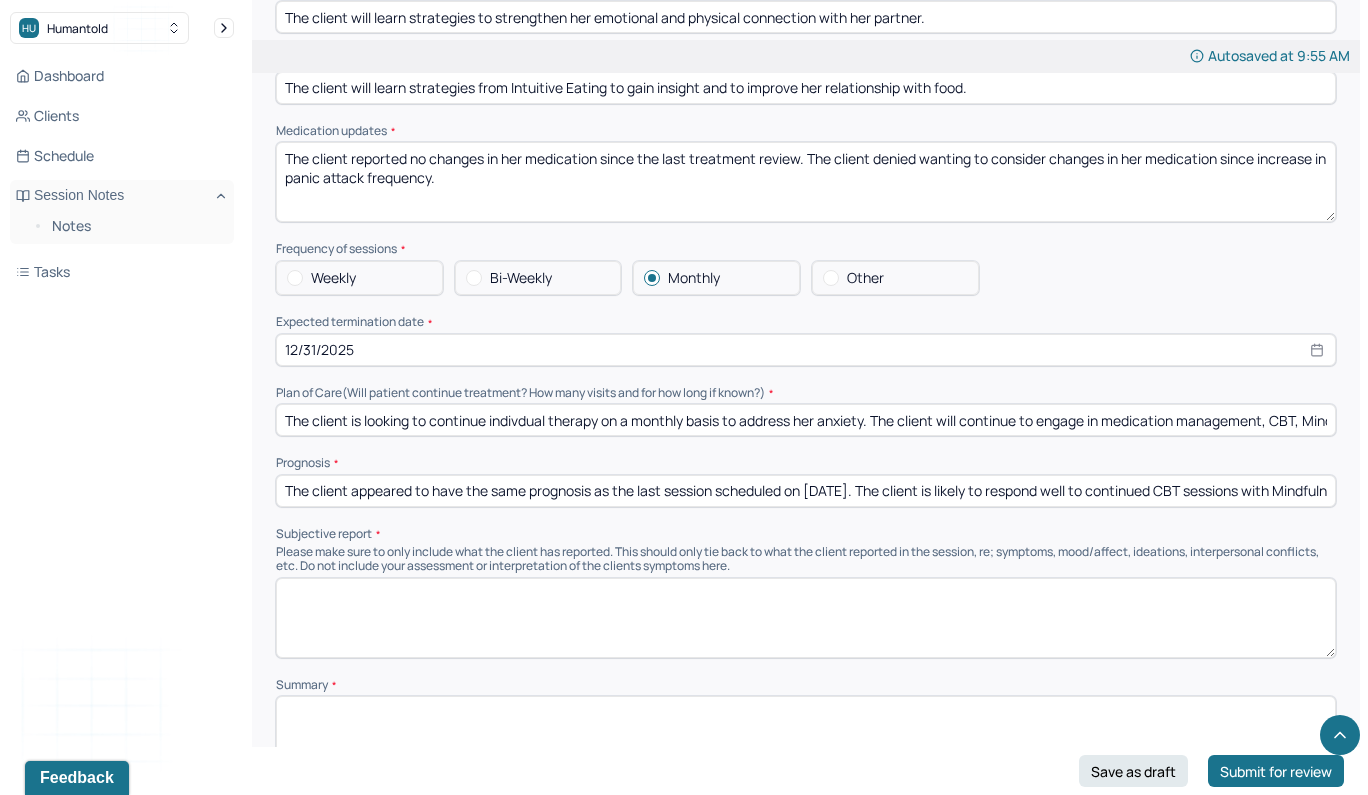 scroll, scrollTop: 4425, scrollLeft: 0, axis: vertical 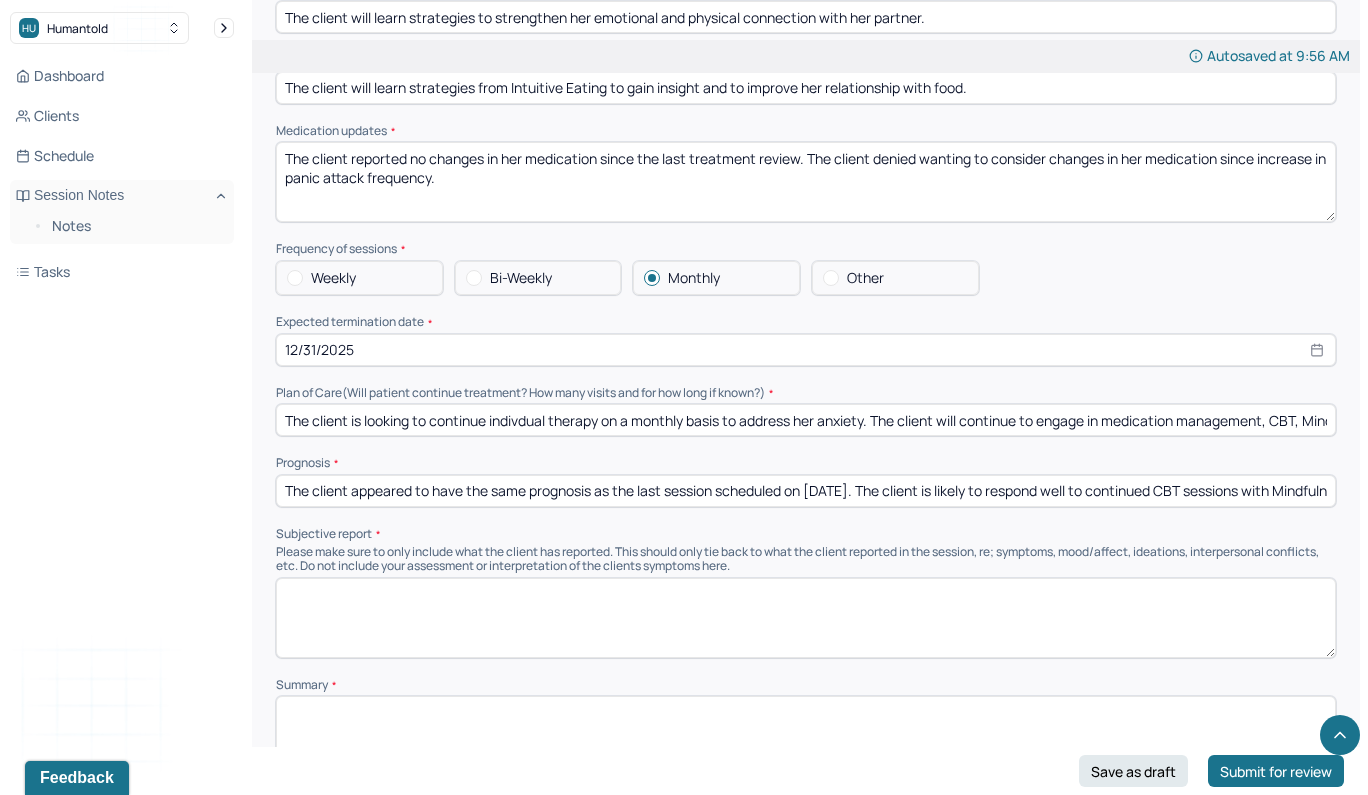 type on "The client appeared to have the same prognosis as the last session scheduled on [DATE]. The client is likely to respond well to continued CBT sessions with Mindfulness, Sex Therapy and Intuitive Eating to improve coping with anxious symptoms, improve her relationship with food, and her sexual connection with partner. Medication management will help the client in regulating mood." 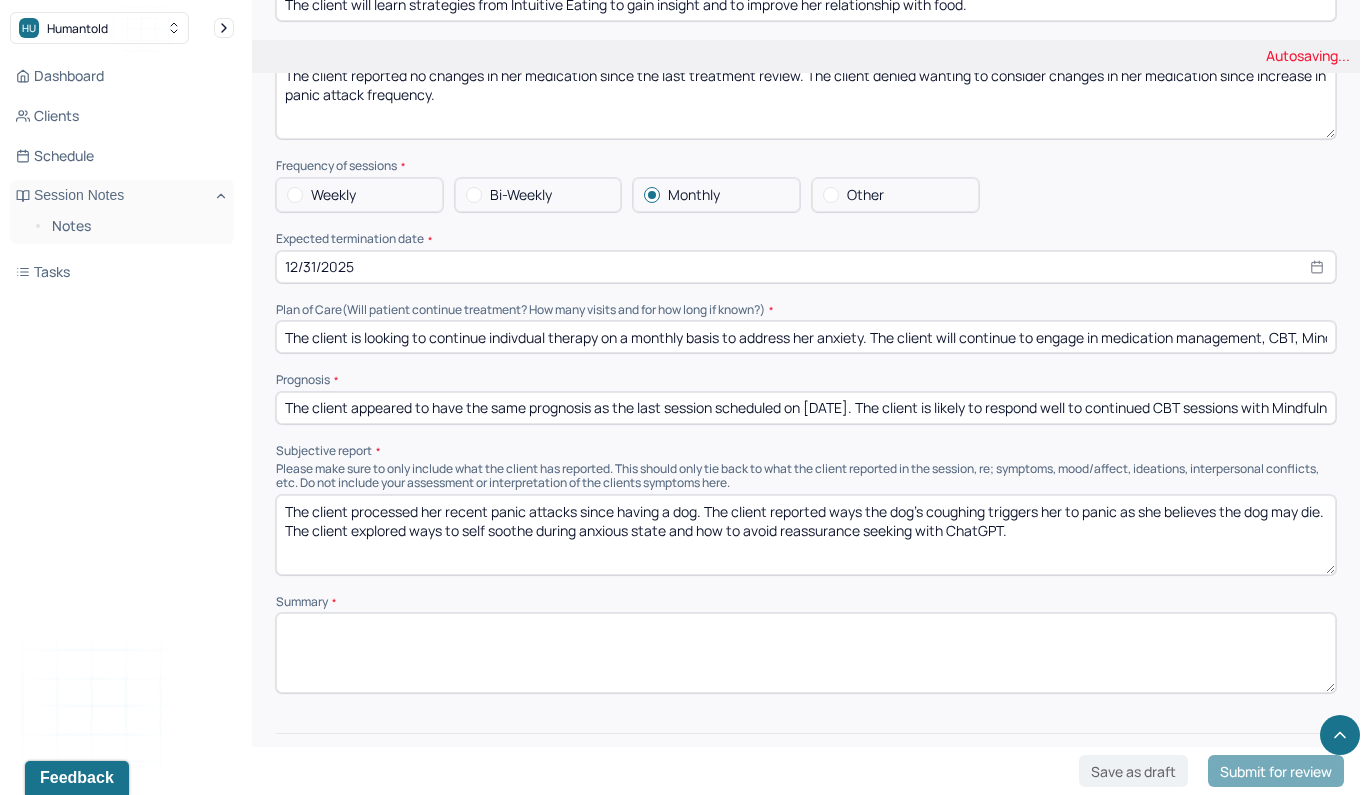 scroll, scrollTop: 4507, scrollLeft: 0, axis: vertical 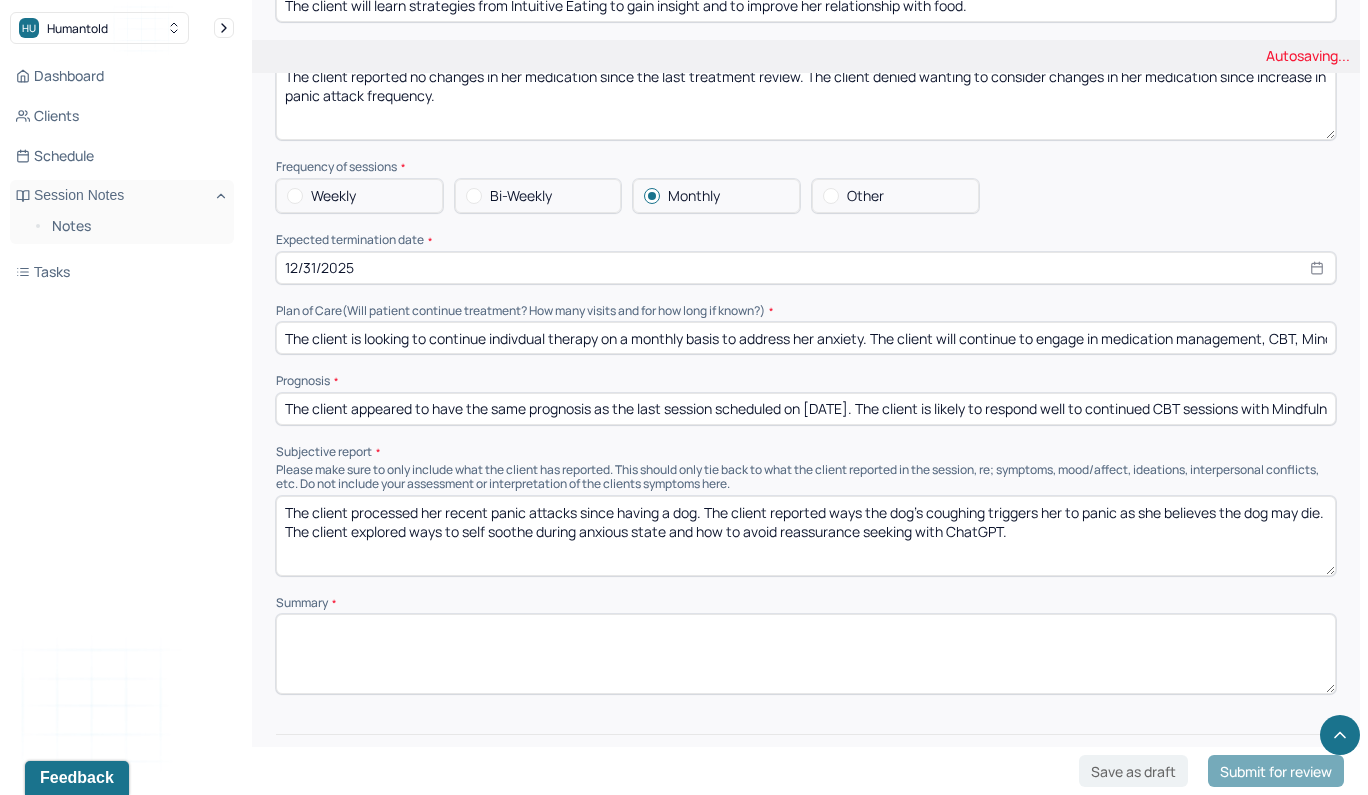 type on "The client processed her recent panic attacks since having a dog. The client reported ways the dog's coughing triggers her to panic as she believes the dog may die. The client explored ways to self soothe during anxious state and how to avoid reassurance seeking with ChatGPT." 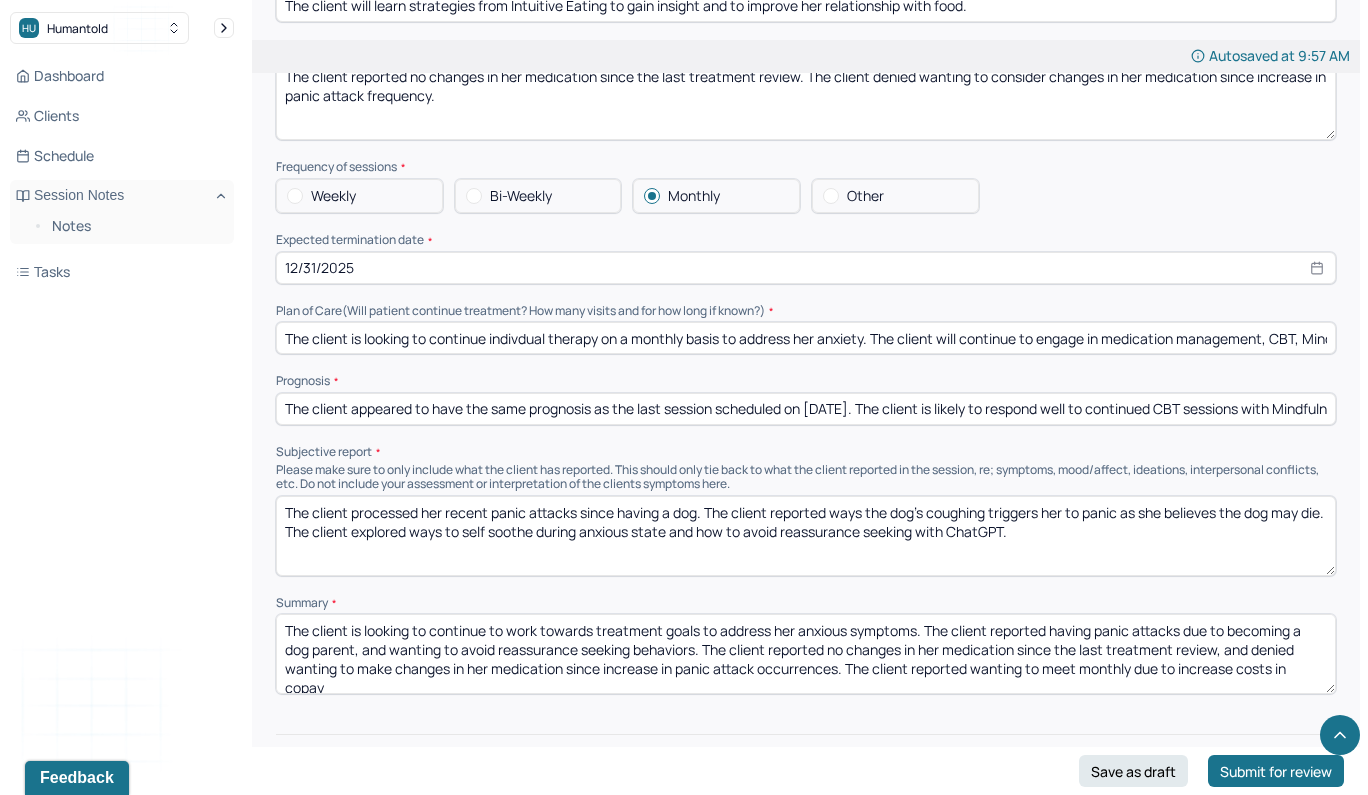 scroll, scrollTop: 4, scrollLeft: 0, axis: vertical 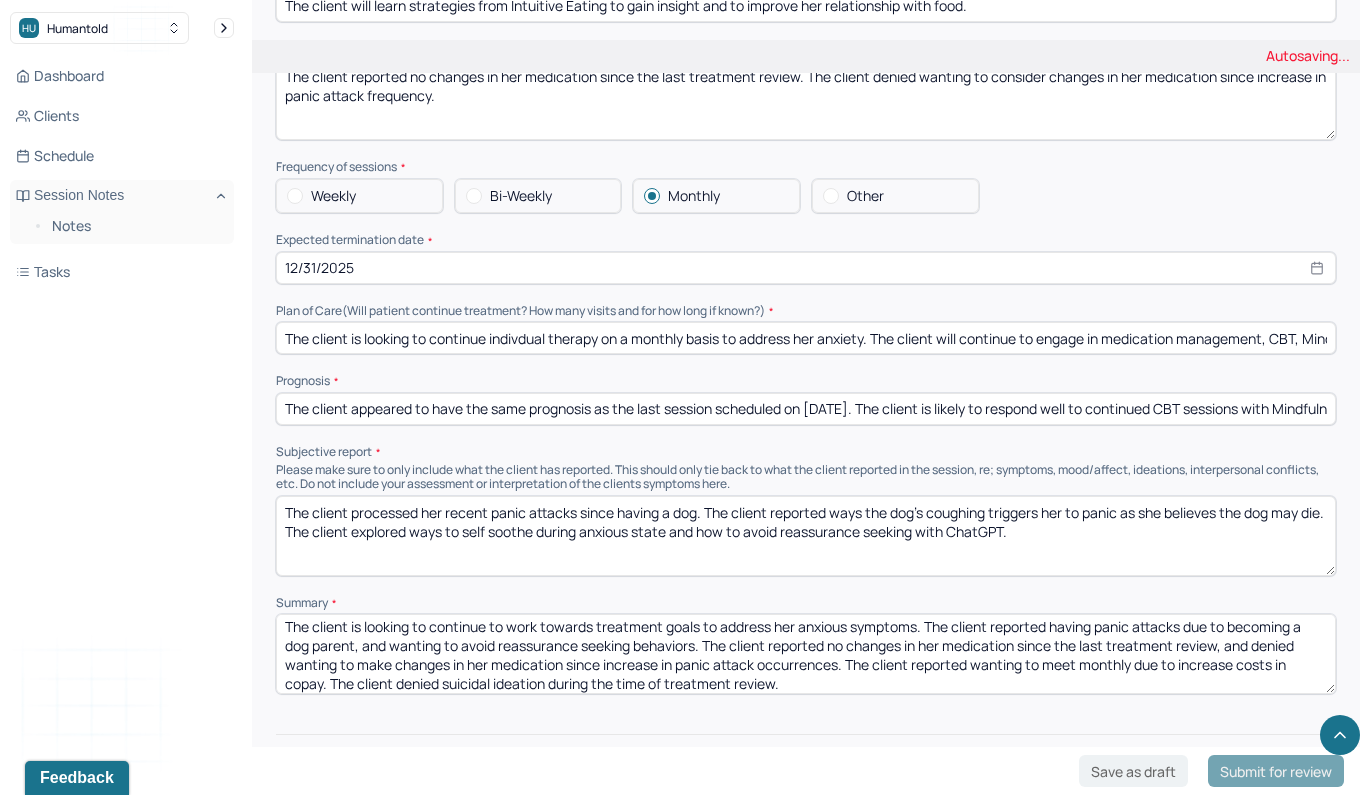 type on "The client is looking to continue to work towards treatment goals to address her anxious symptoms. The client reported having panic attacks due to becoming a dog parent, and wanting to avoid reassurance seeking behaviors. The client reported no changes in her medication since the last treatment review, and denied wanting to make changes in her medication since increase in panic attack occurrences. The client reported wanting to meet monthly due to increase costs in copay. The client denied suicidal ideation during the time of treatment review." 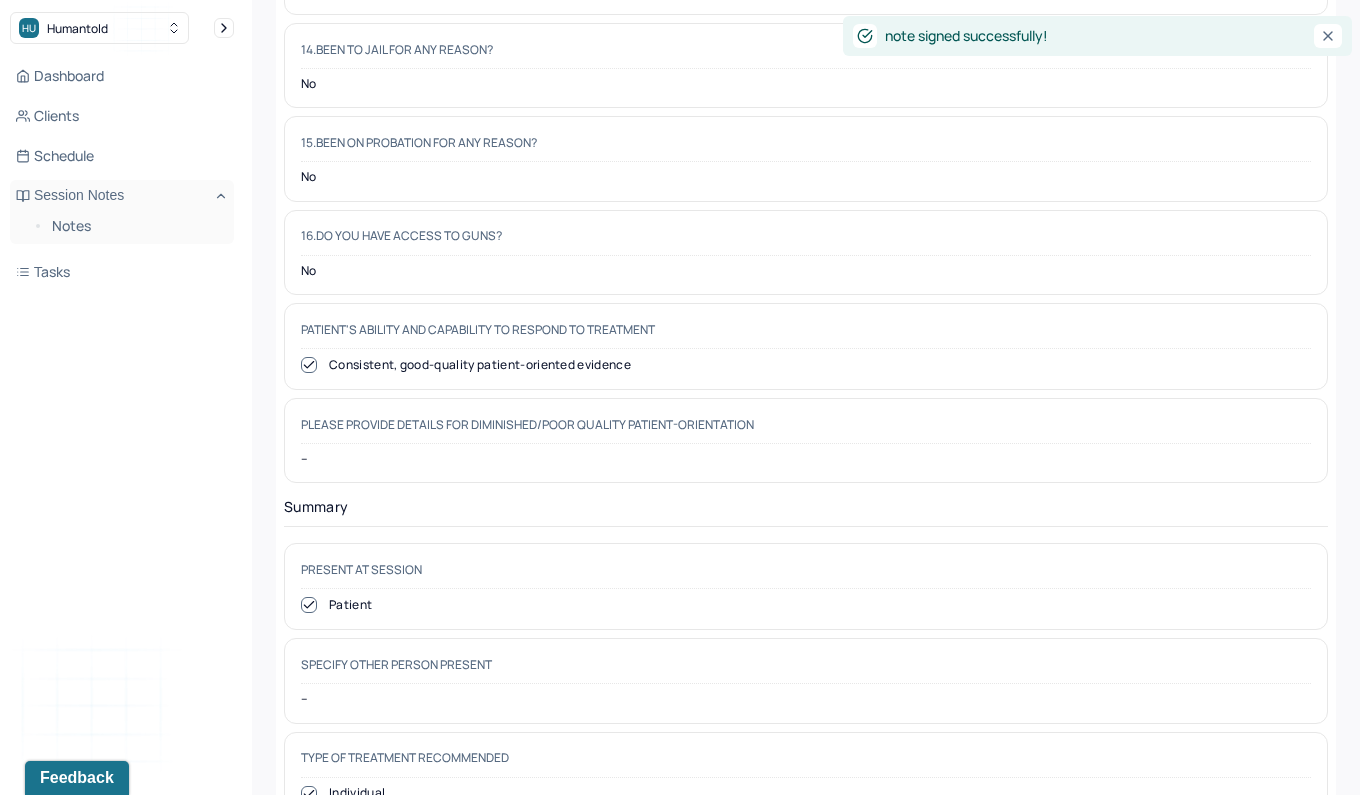 scroll, scrollTop: 0, scrollLeft: 0, axis: both 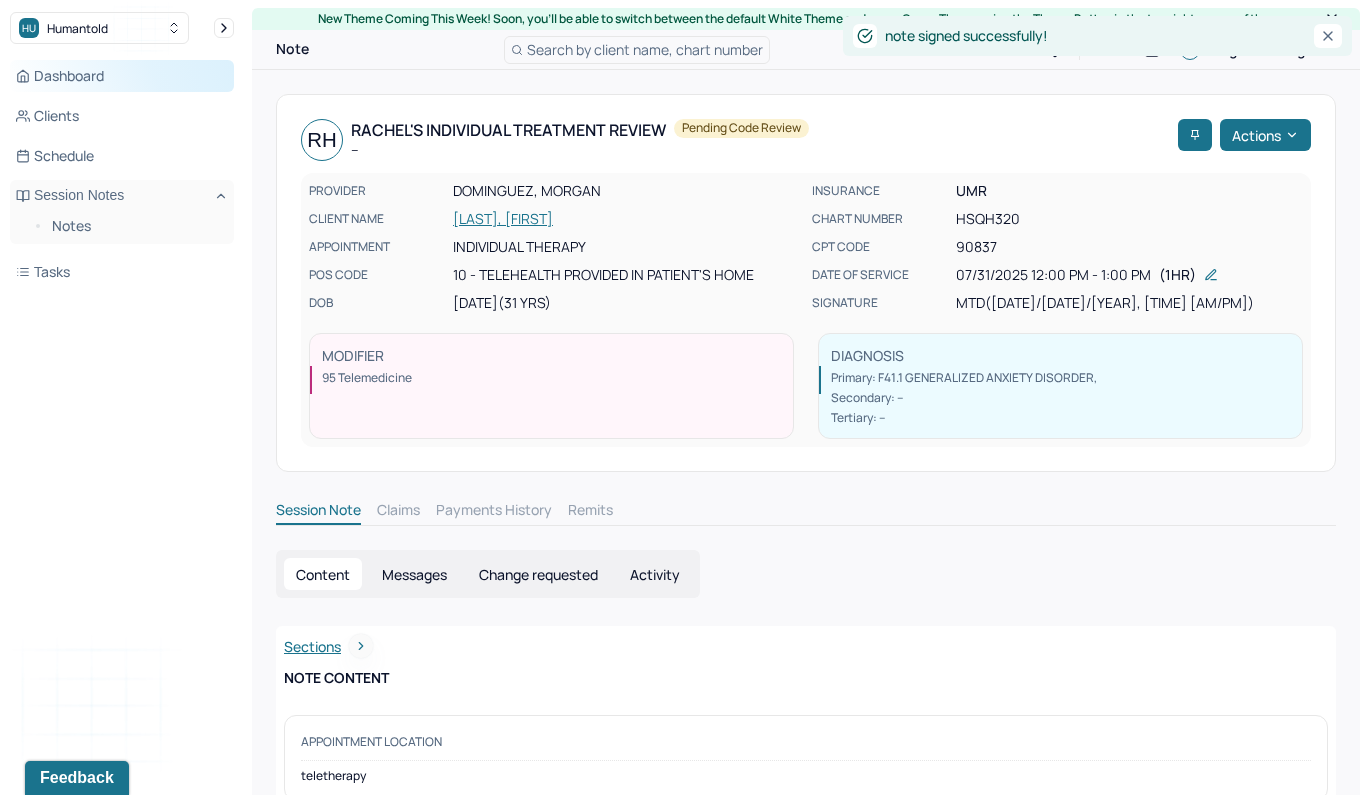 click on "Dashboard" at bounding box center [122, 76] 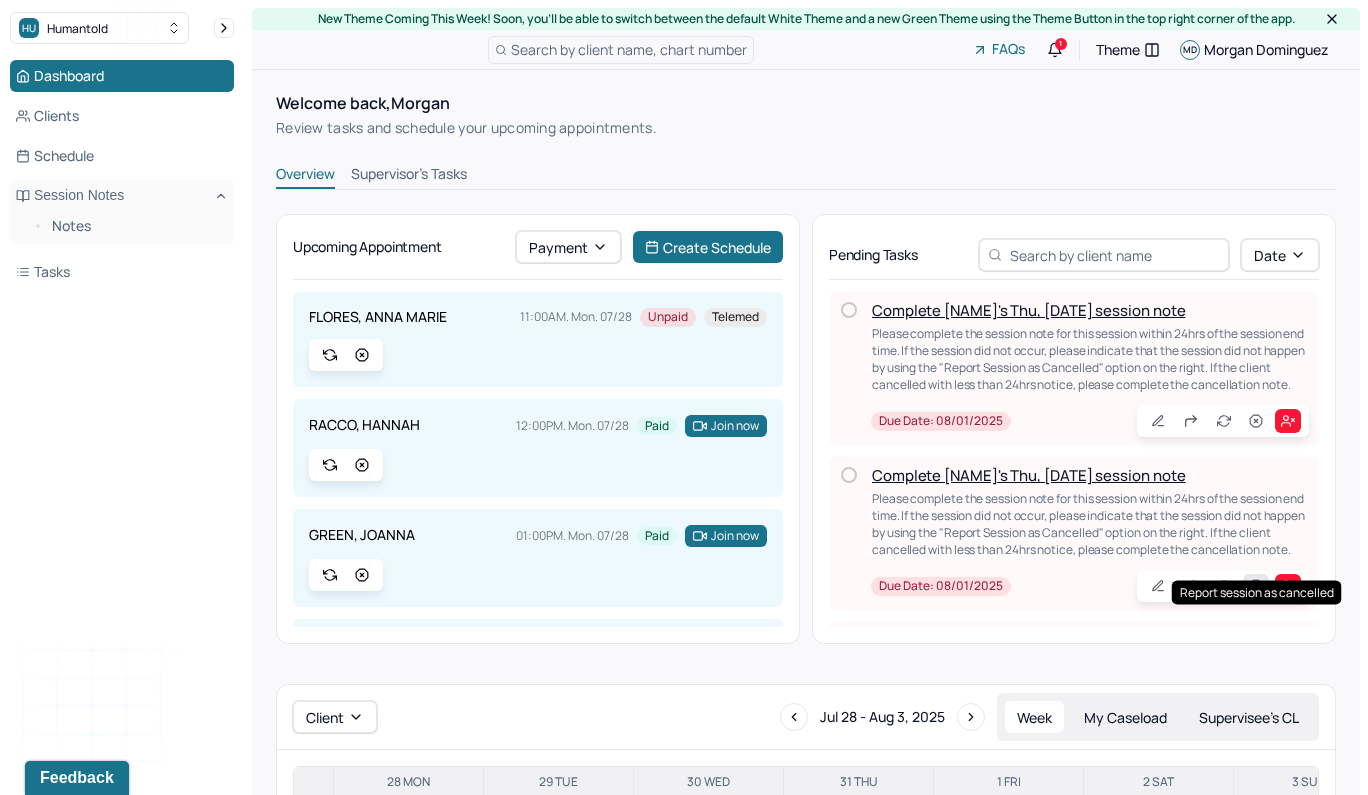 click 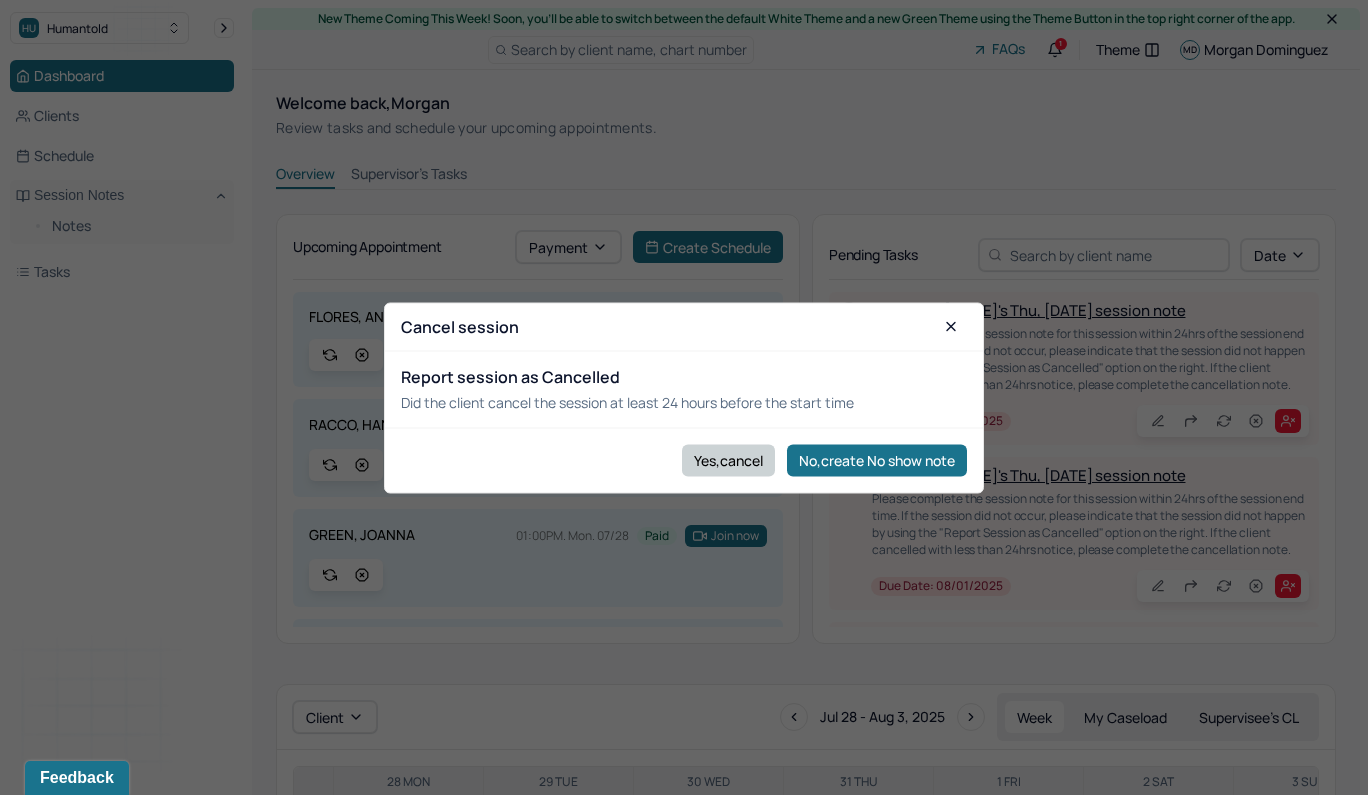 click on "Yes,cancel" at bounding box center (728, 460) 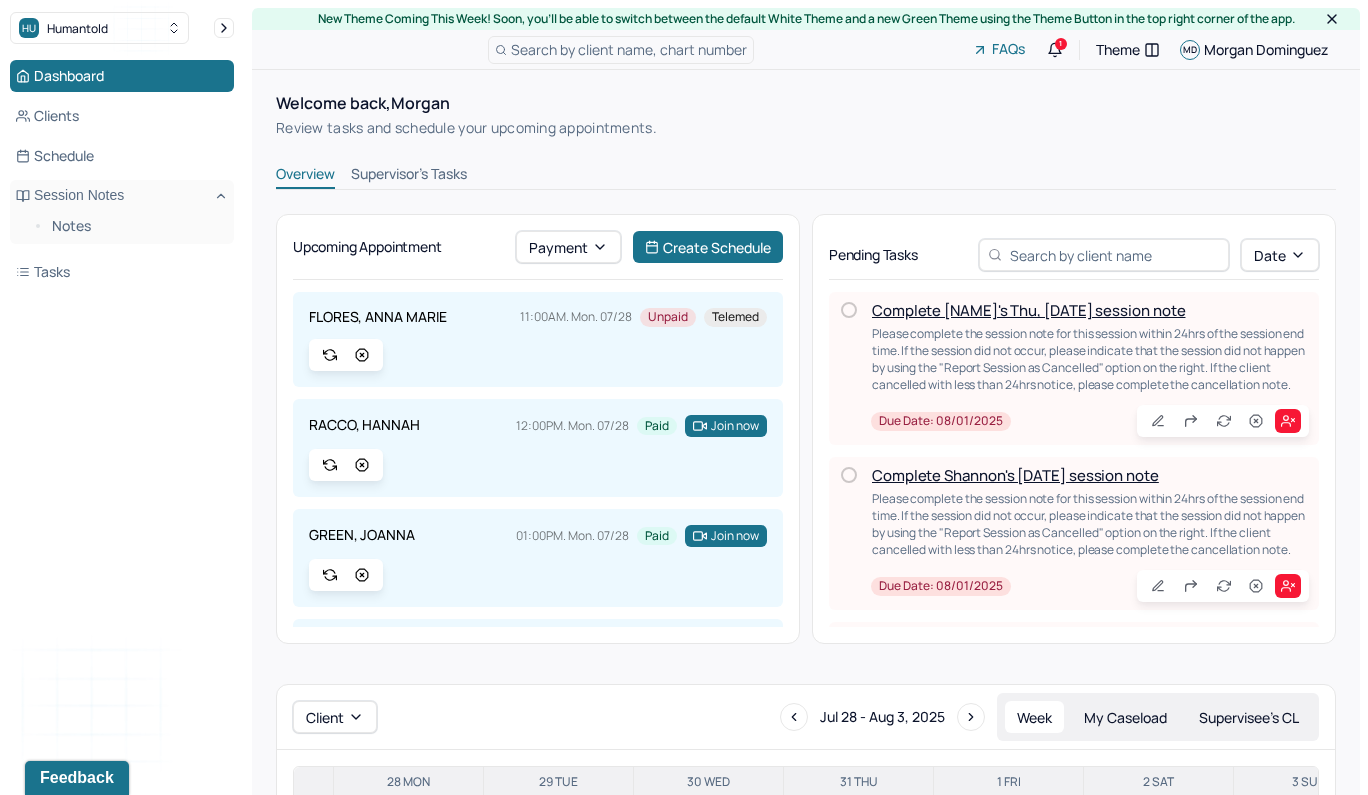 click on "Please complete the session note for this session within 24hrs of the session end time. If the session did not occur, please indicate that the session did not happen by using the "Report Session as Cancelled" option on the right. If the client cancelled with less than 24hrs notice, please complete the cancellation note." at bounding box center (1089, 359) 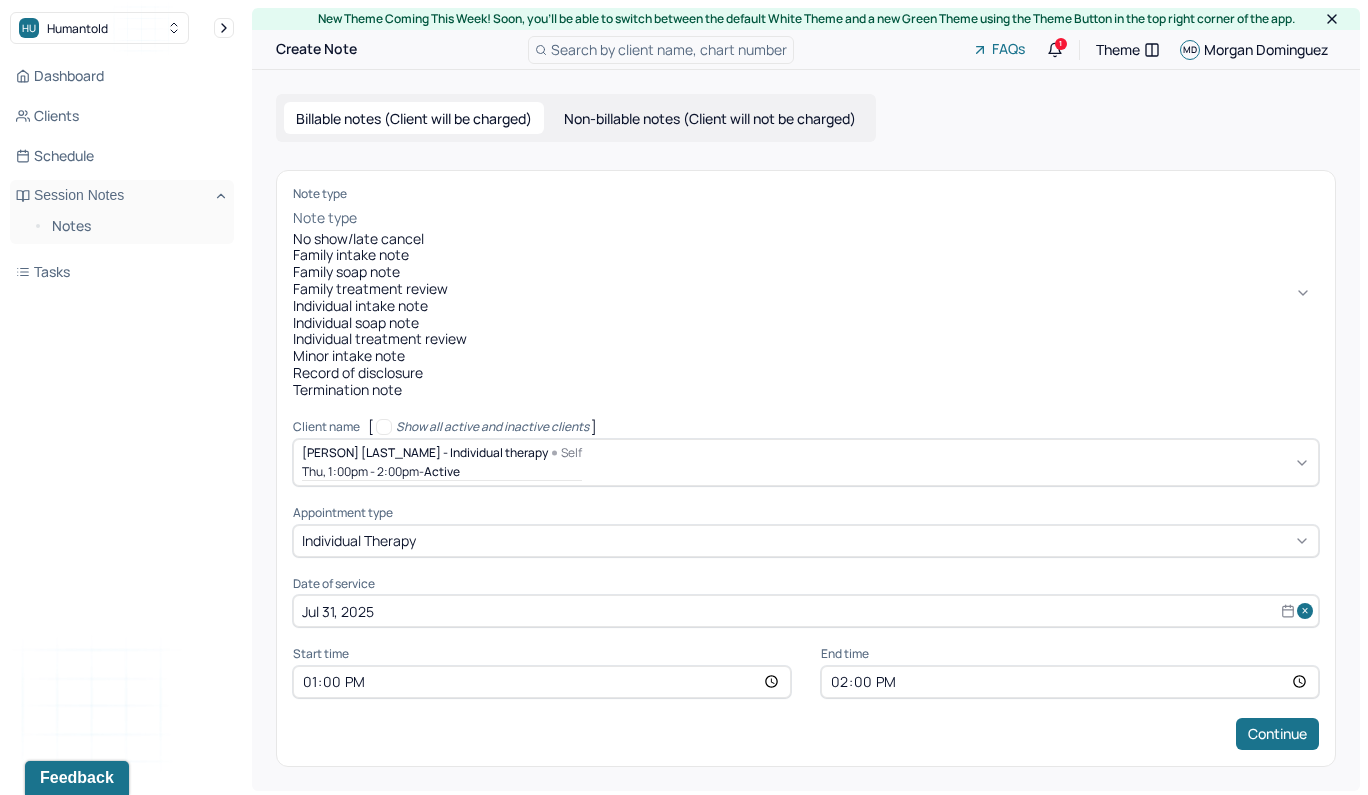 click at bounding box center (840, 218) 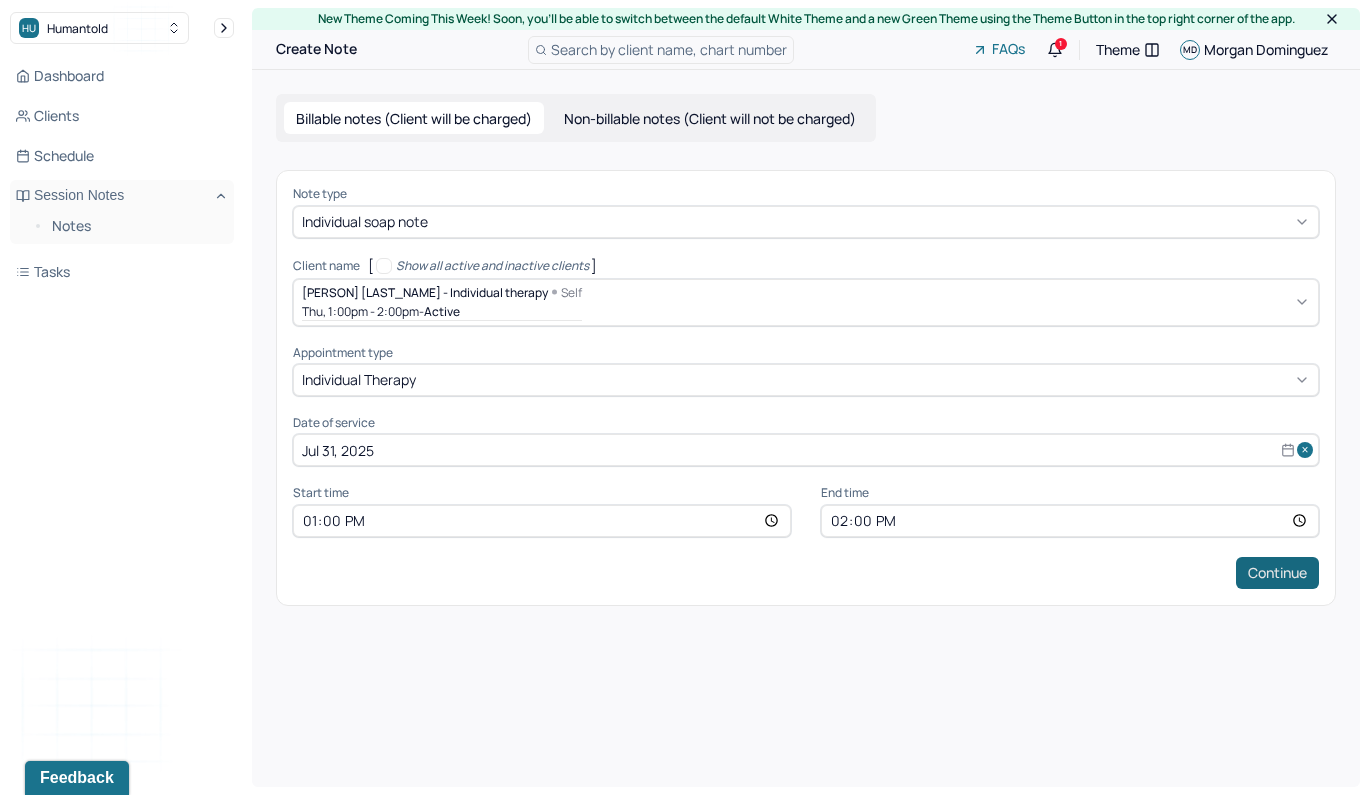 click on "Continue" at bounding box center (1277, 573) 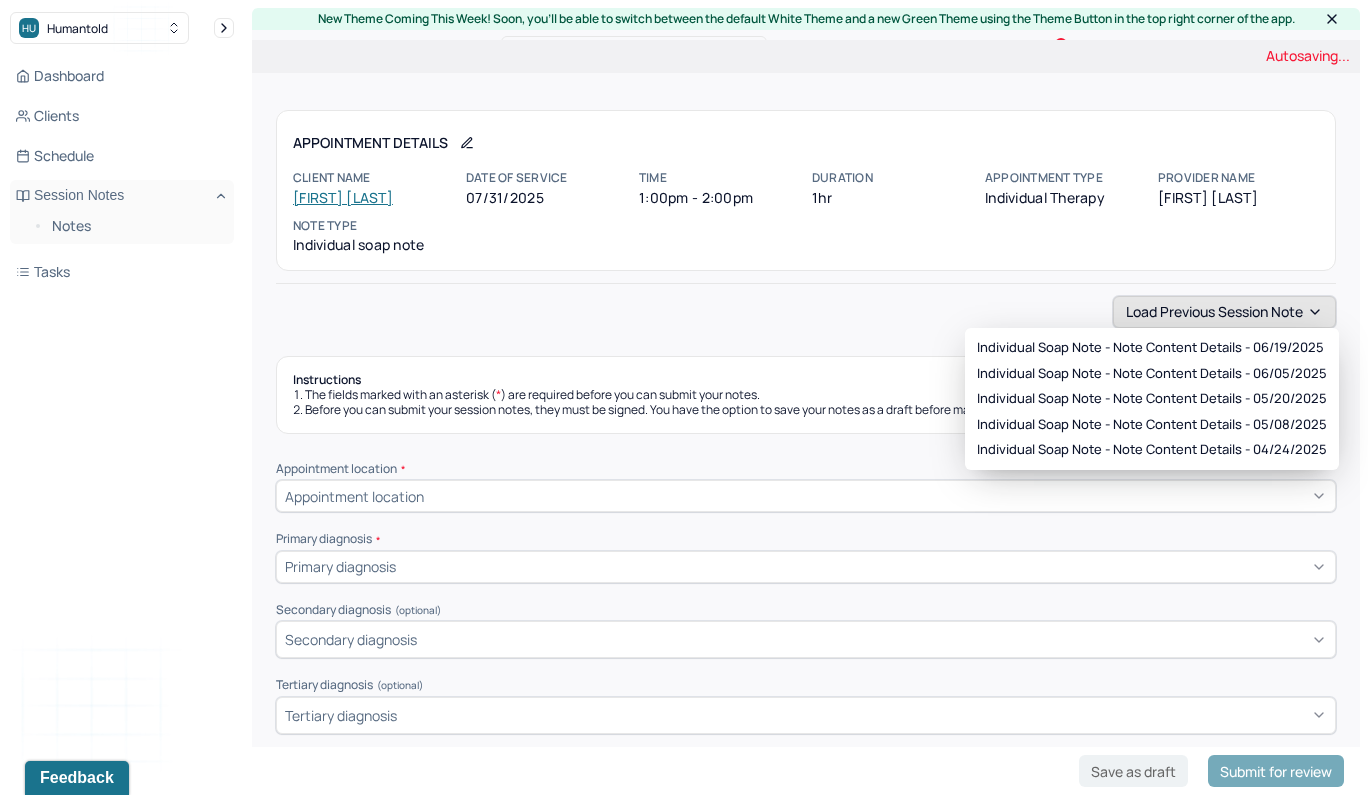 click on "Load previous session note" at bounding box center [1224, 312] 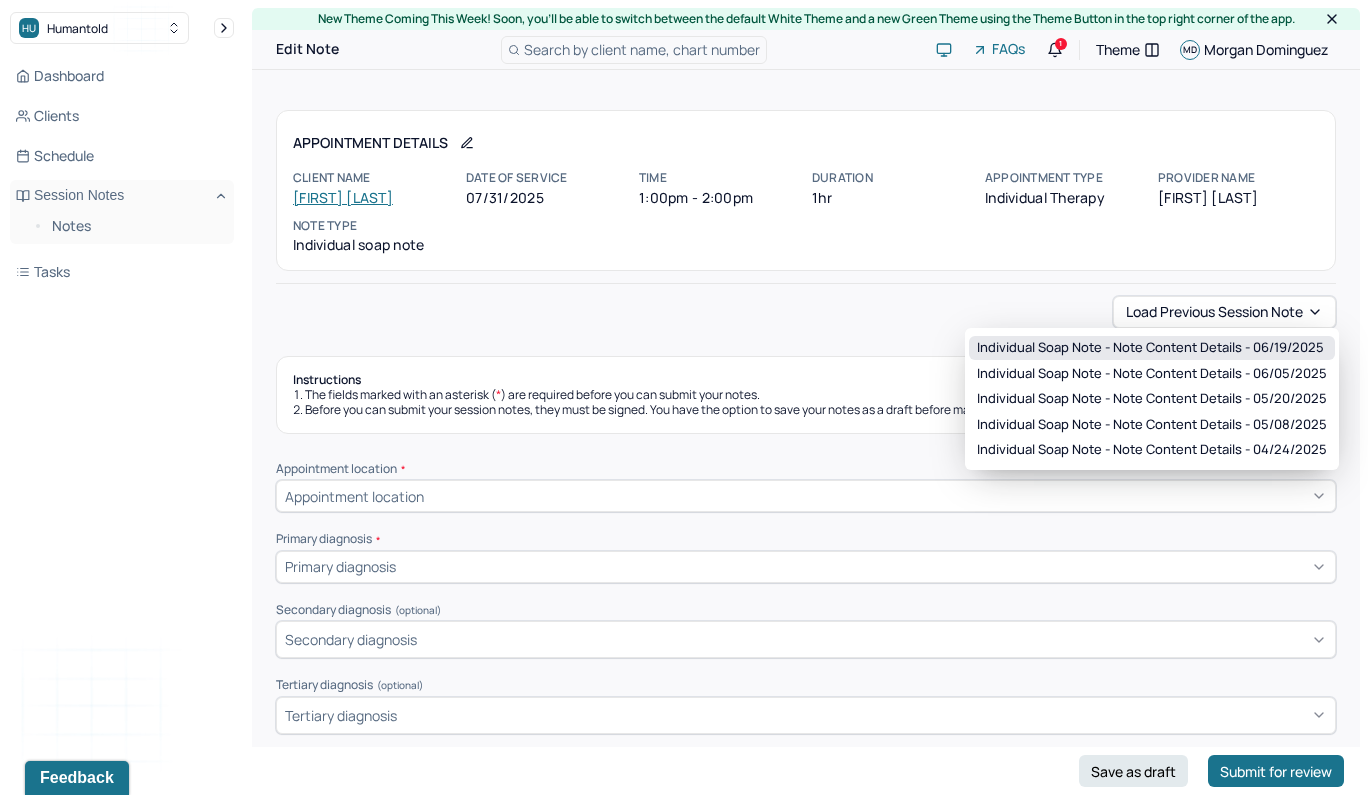 click on "Individual soap note   - Note content Details -   06/19/2025" at bounding box center [1150, 348] 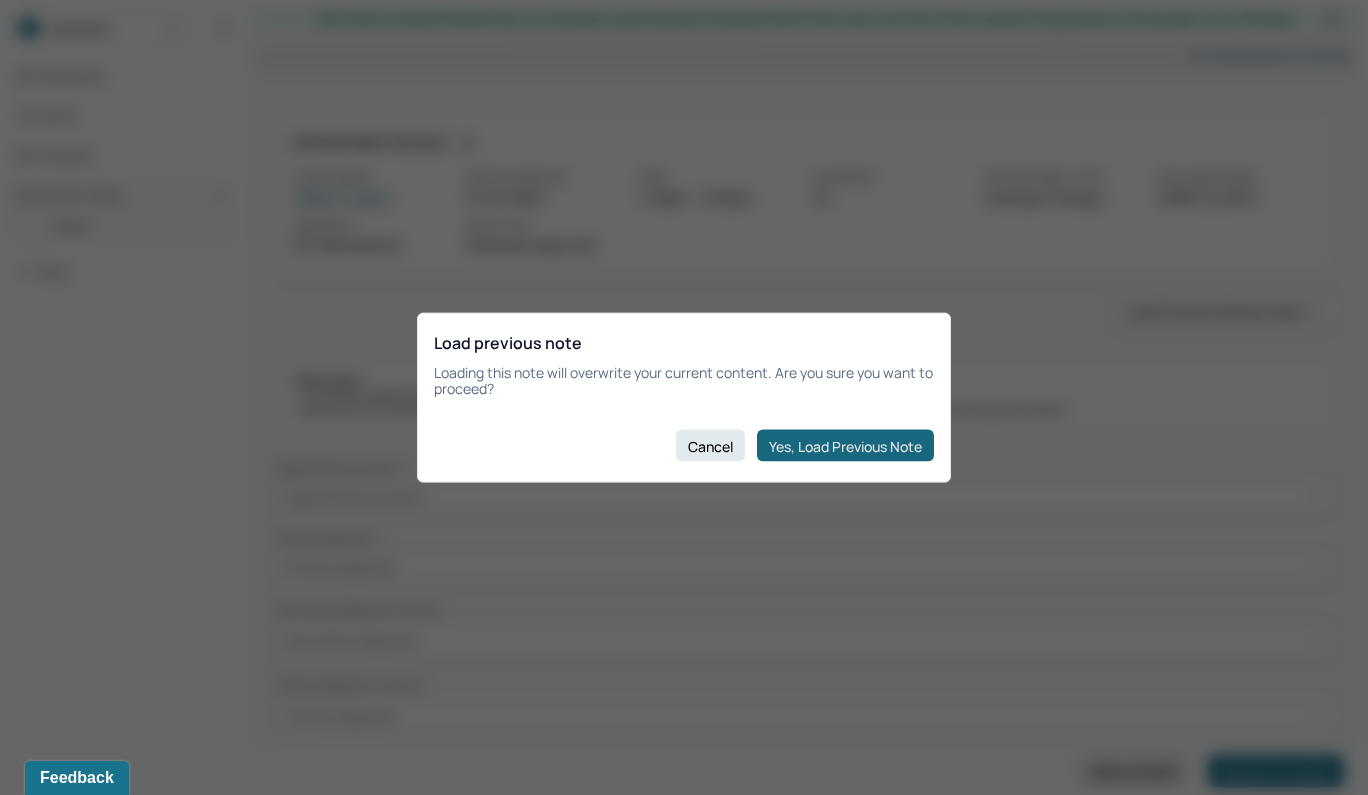 click on "Yes, Load Previous Note" at bounding box center [845, 446] 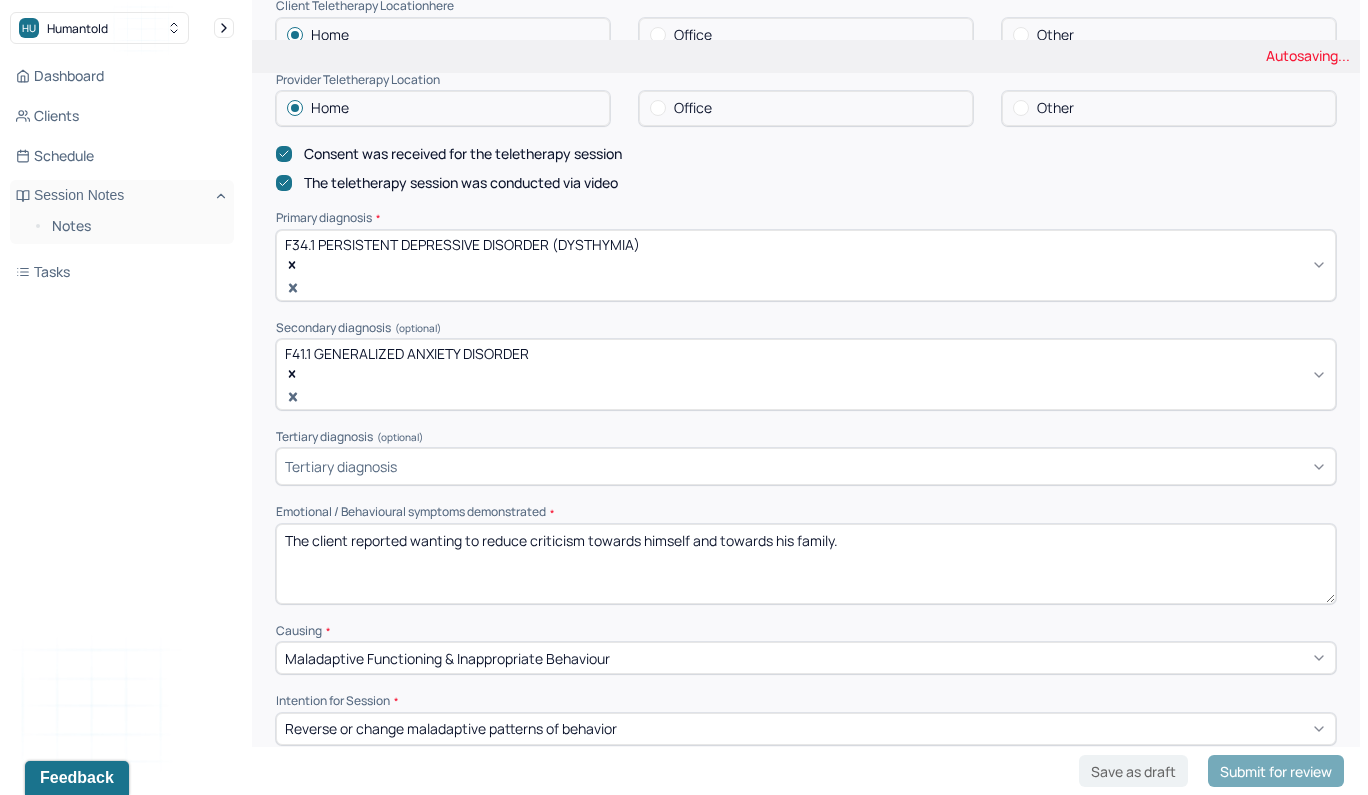 scroll, scrollTop: 536, scrollLeft: 0, axis: vertical 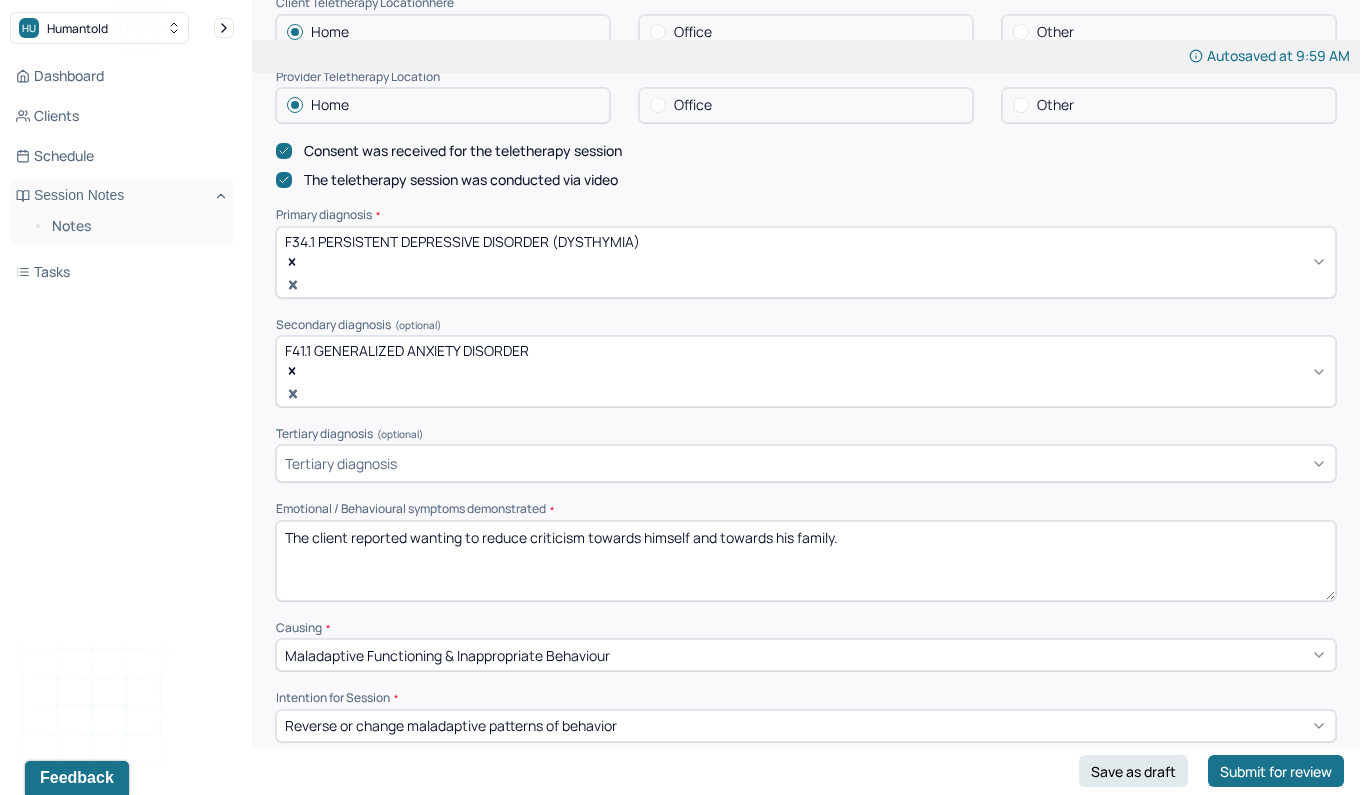 click on "The client reported wanting to reduce criticism towards himself and towards his family." at bounding box center [806, 561] 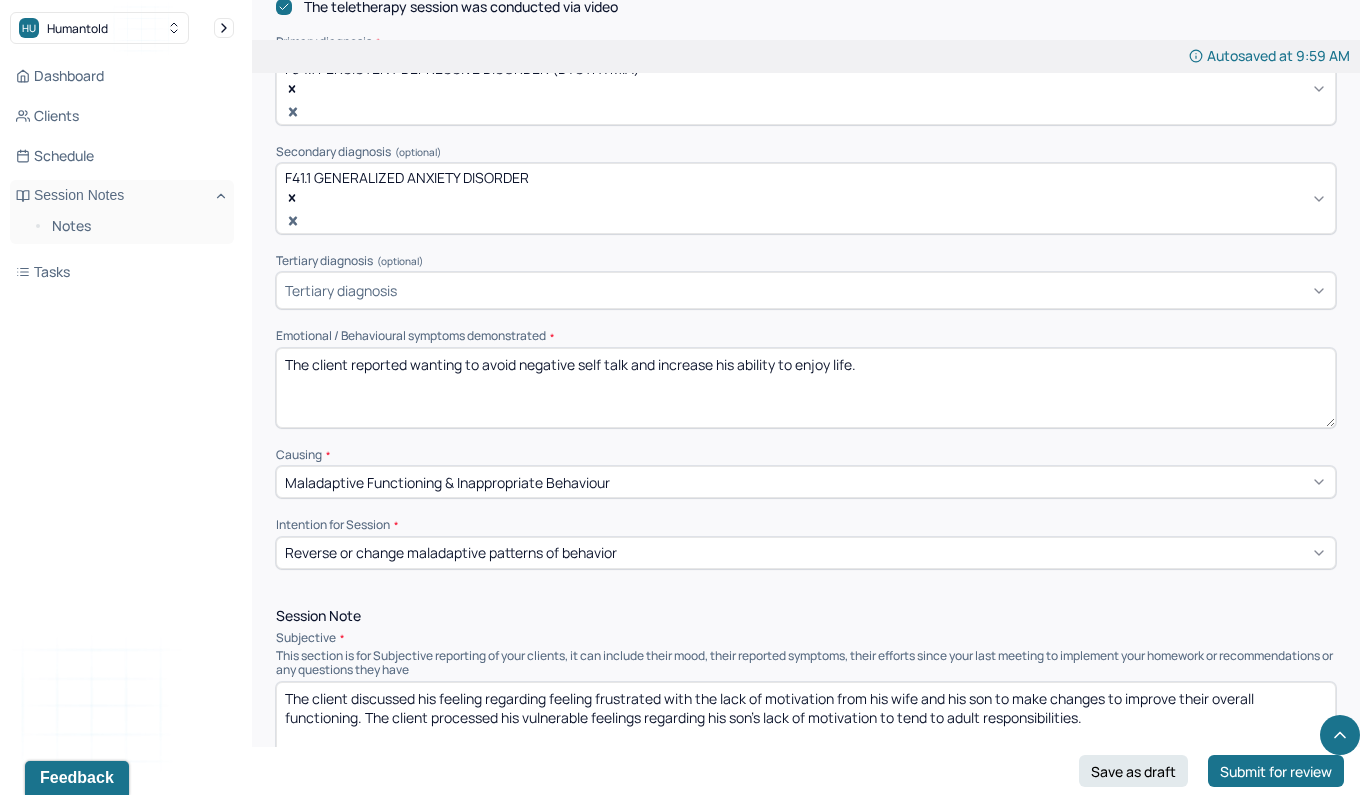 scroll, scrollTop: 727, scrollLeft: 0, axis: vertical 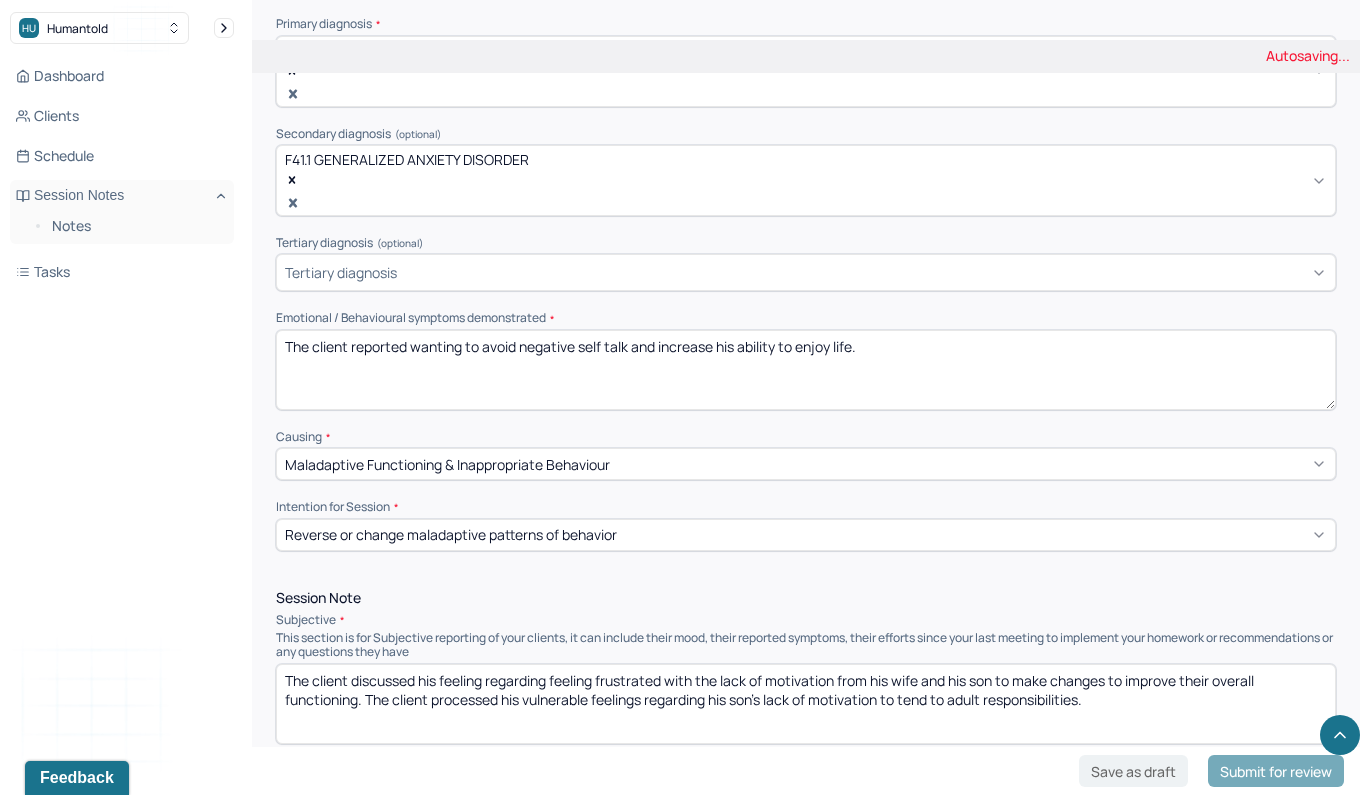type on "The client reported wanting to avoid negative self talk and increase his ability to enjoy life." 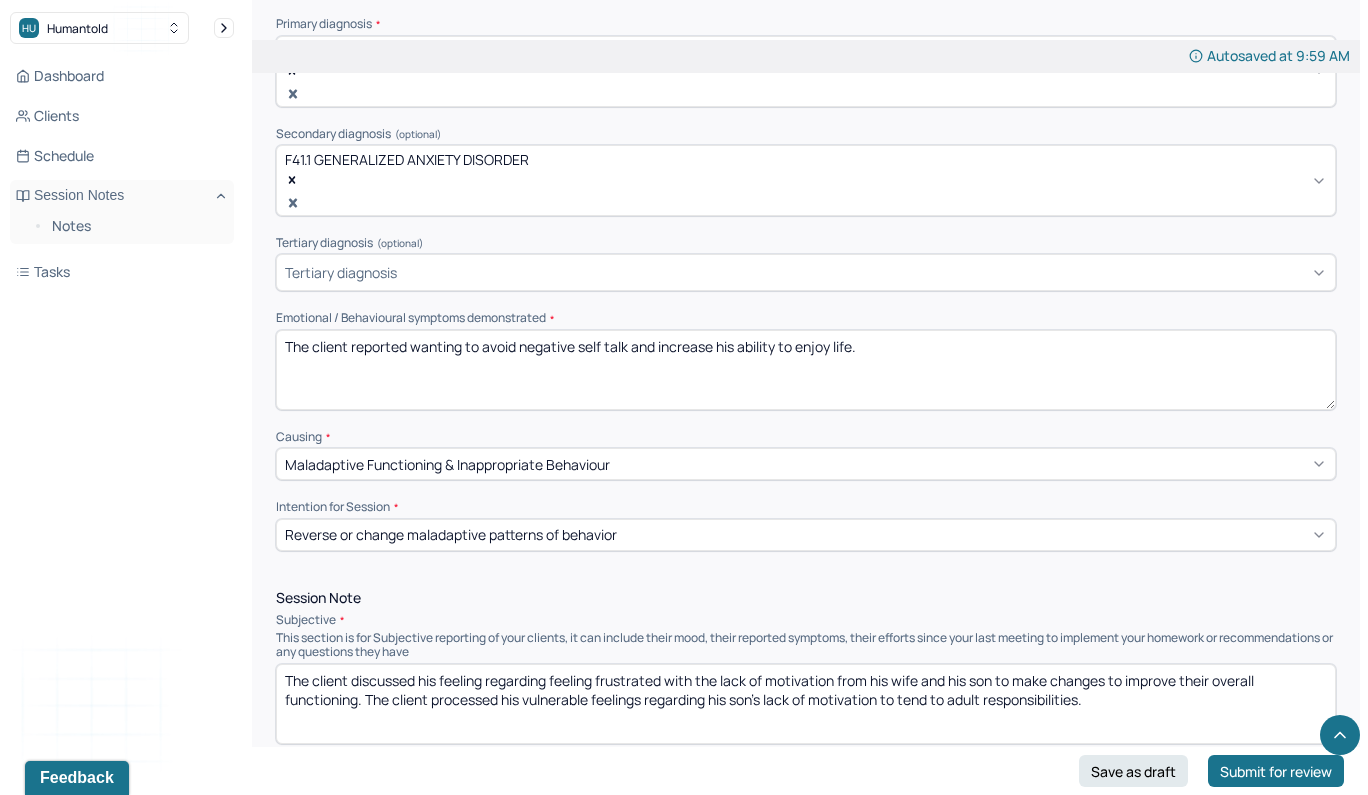 click on "The client discussed his feeling regarding feeling frustrated with the lack of motivation from his wife and his son to make changes to improve their overall functioning. The client processed his vulnerable feelings regarding his son's lack of motivation to tend to adult responsibilities." at bounding box center [806, 704] 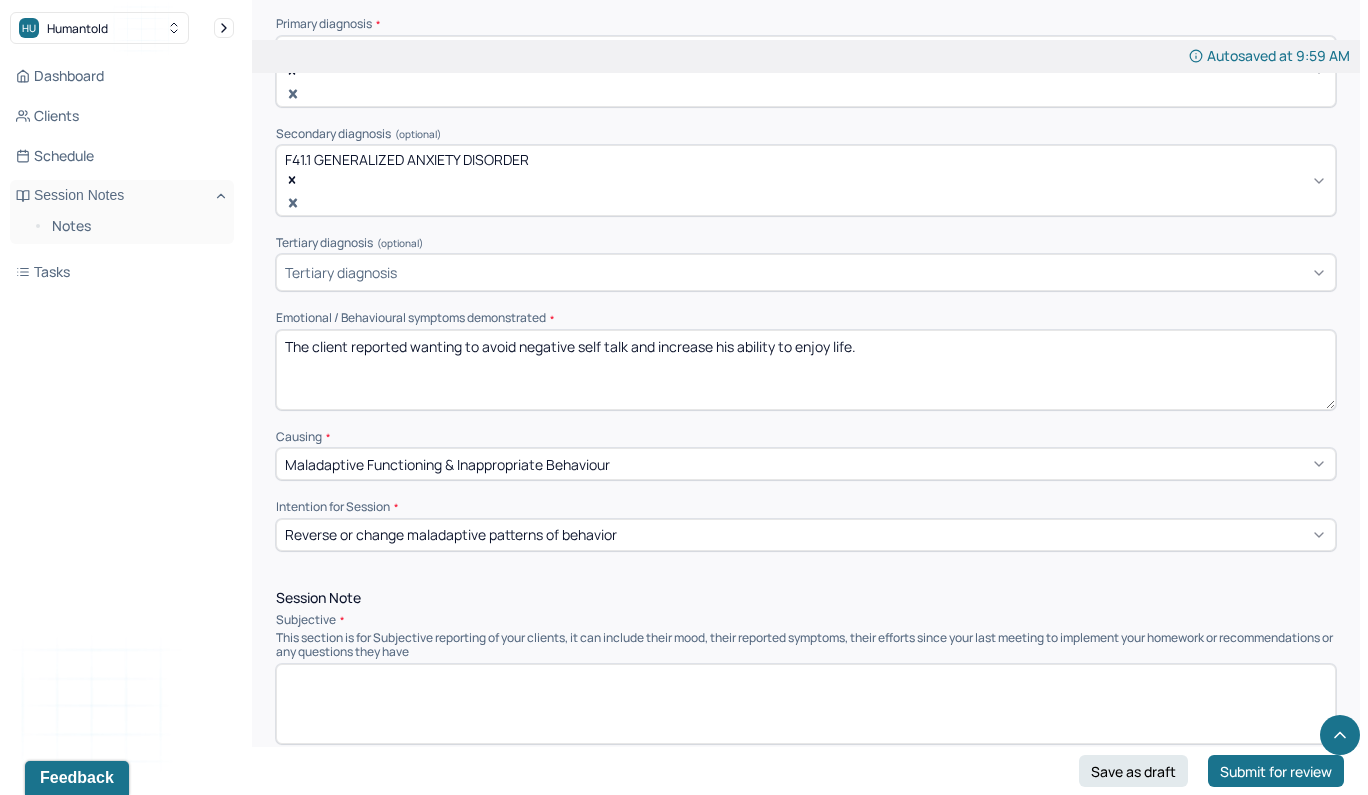 type on "t" 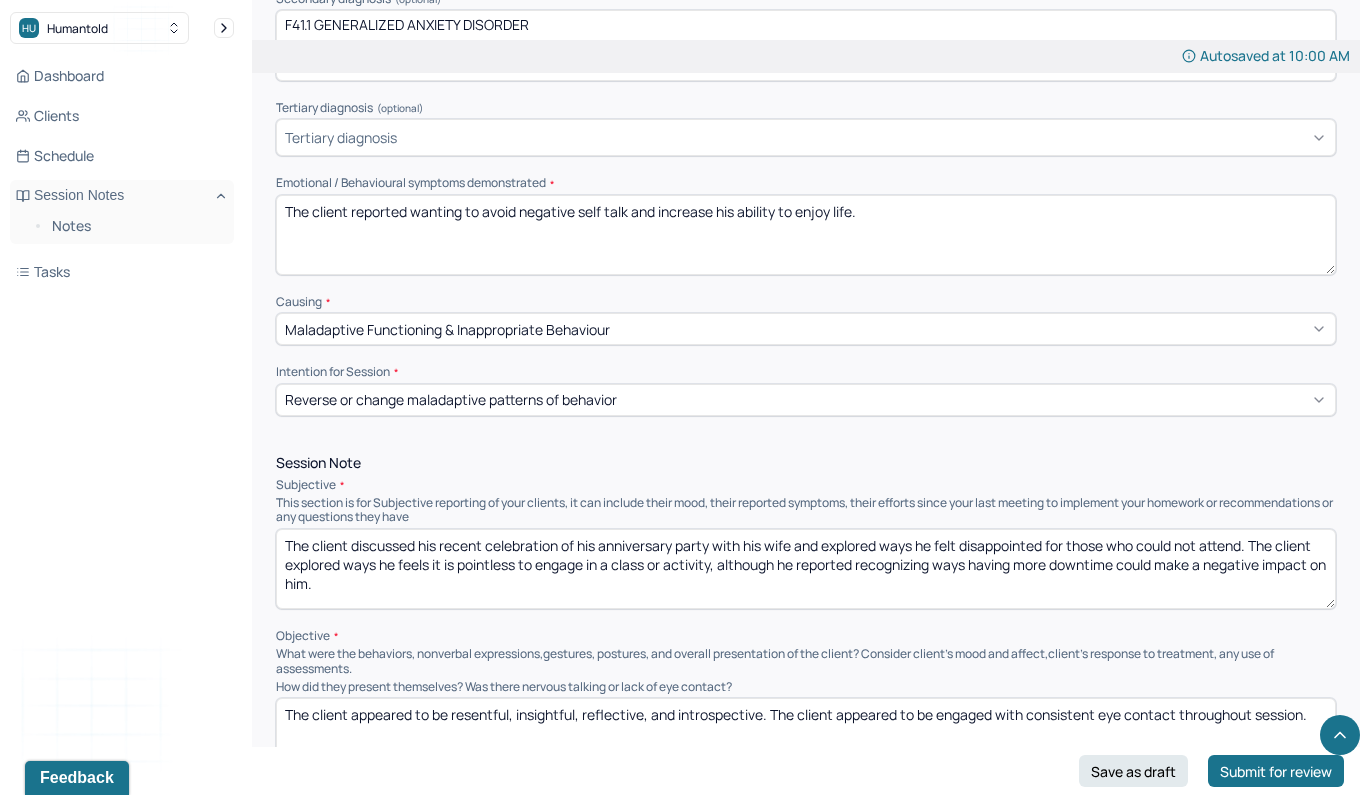 scroll, scrollTop: 931, scrollLeft: 0, axis: vertical 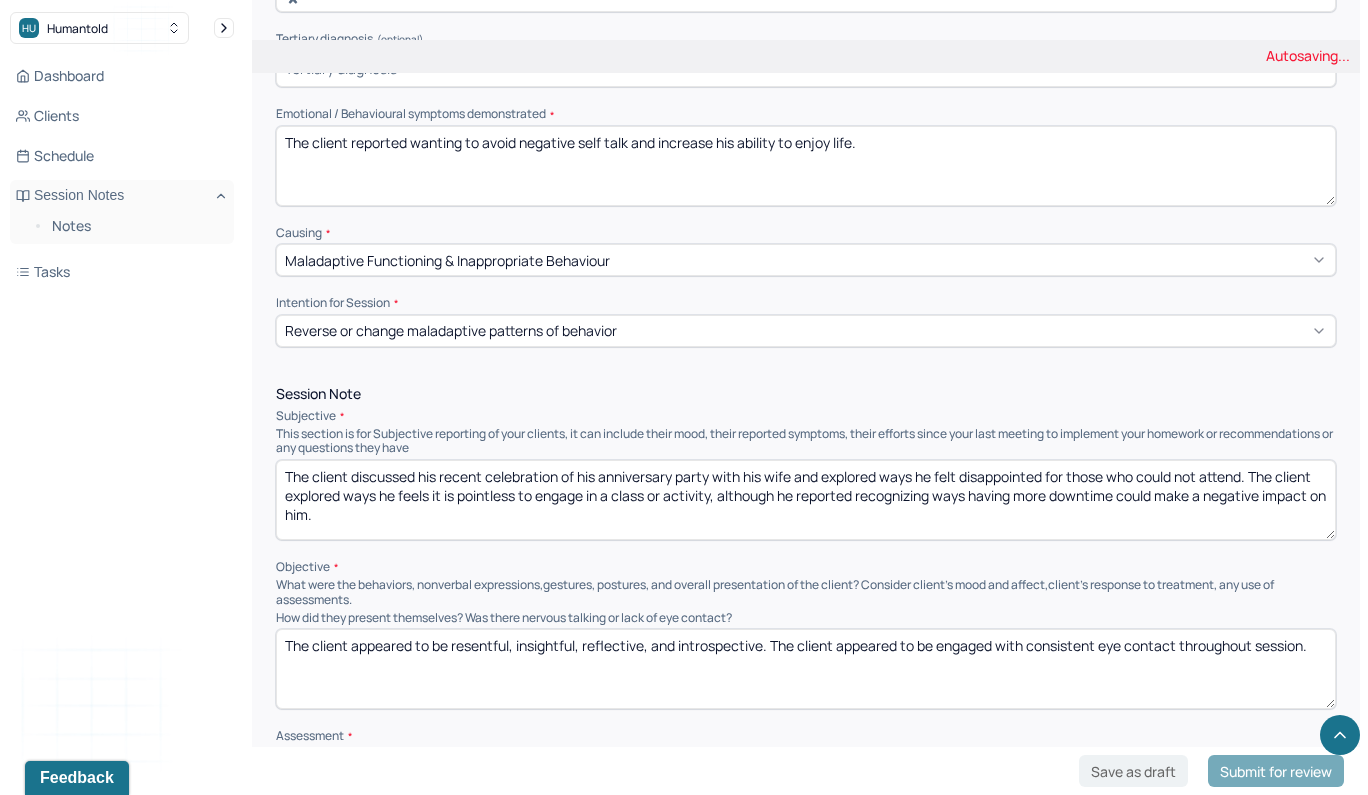 type on "The client discussed his recent celebration of his anniversary party with his wife and explored ways he felt disappointed for those who could not attend. The client explored ways he feels it is pointless to engage in a class or activity, although he reported recognizing ways having more downtime could make a negative impact on him." 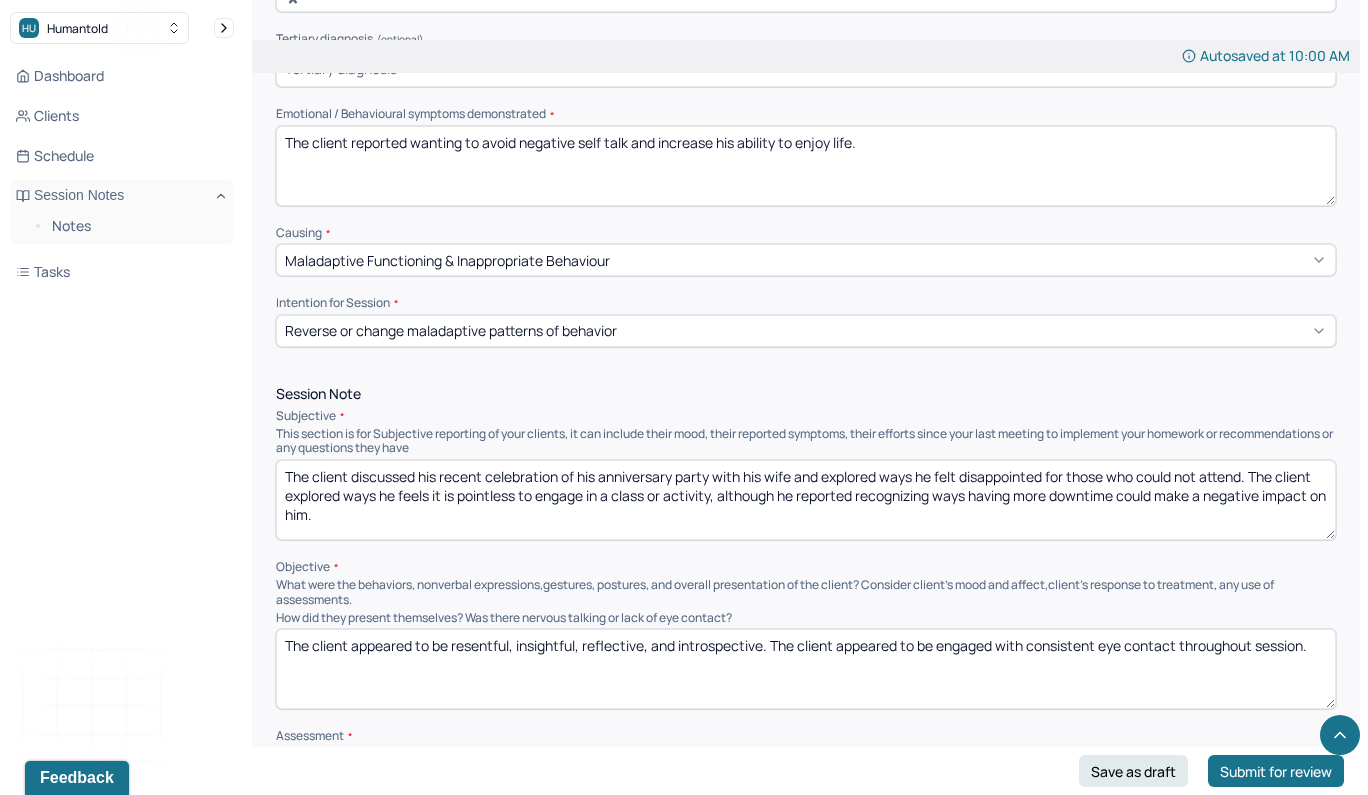 click on "The client appeared to be resentful, insightful, reflective, and introspective. The client appeared to be engaged with consistent eye contact throughout session." at bounding box center (806, 669) 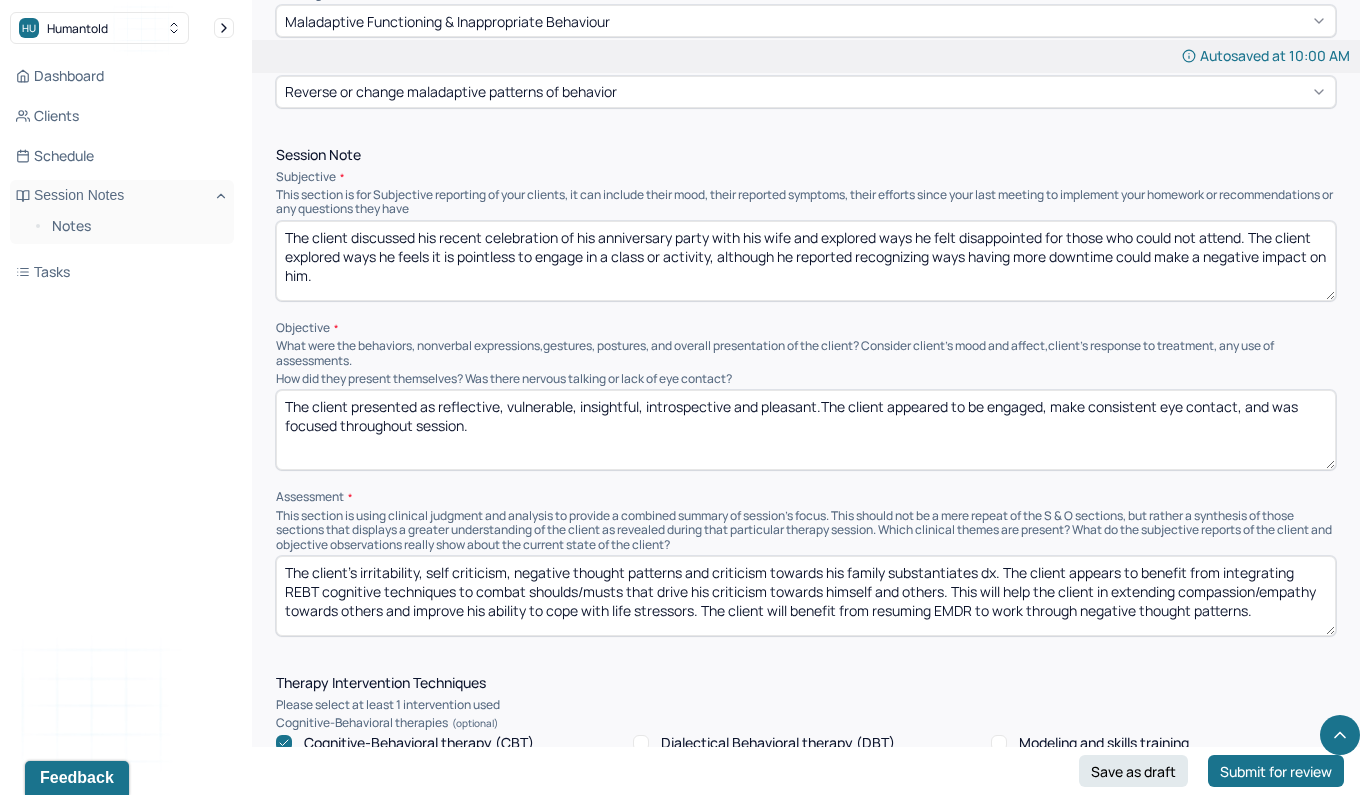 scroll, scrollTop: 1208, scrollLeft: 0, axis: vertical 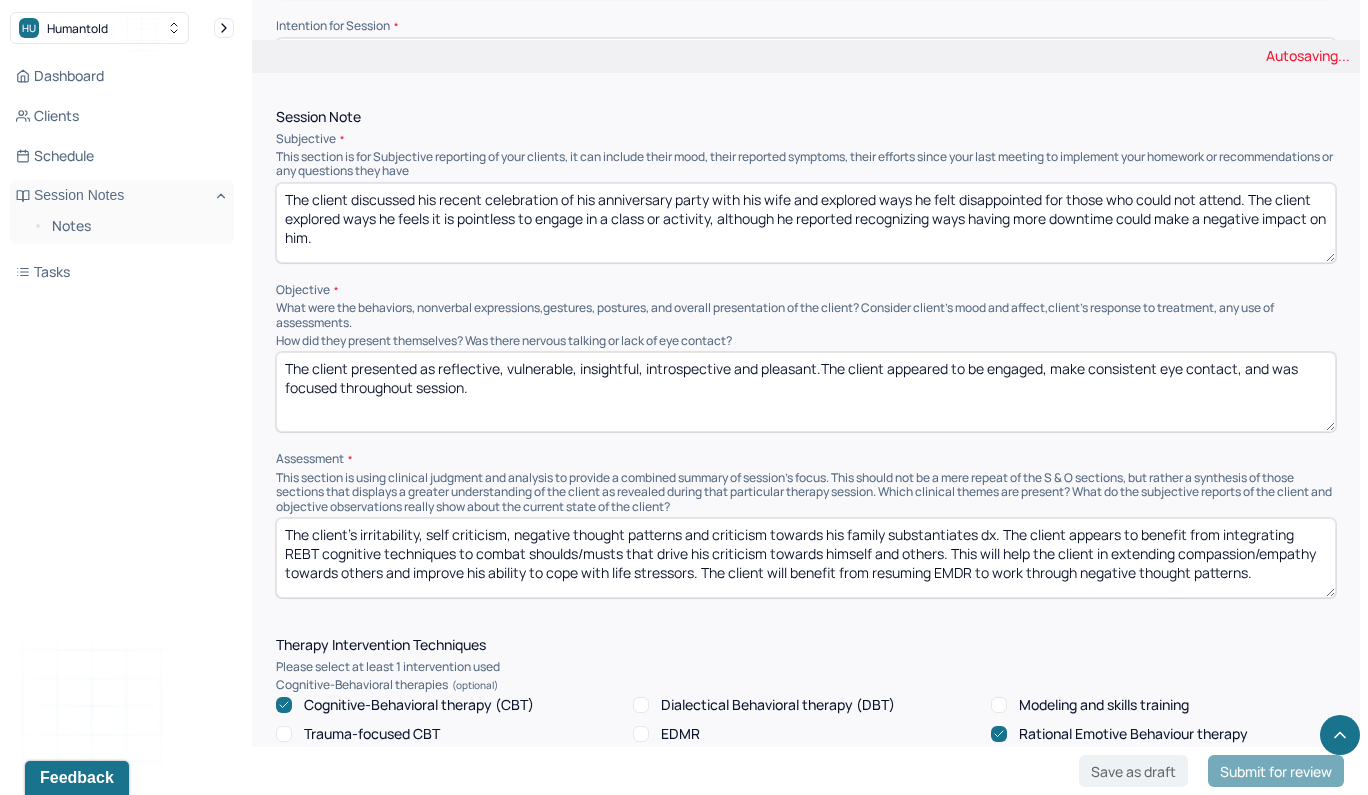 type on "The client presented as reflective, vulnerable, insightful, introspective and pleasant.The client appeared to be engaged, make consistent eye contact, and was focused throughout session." 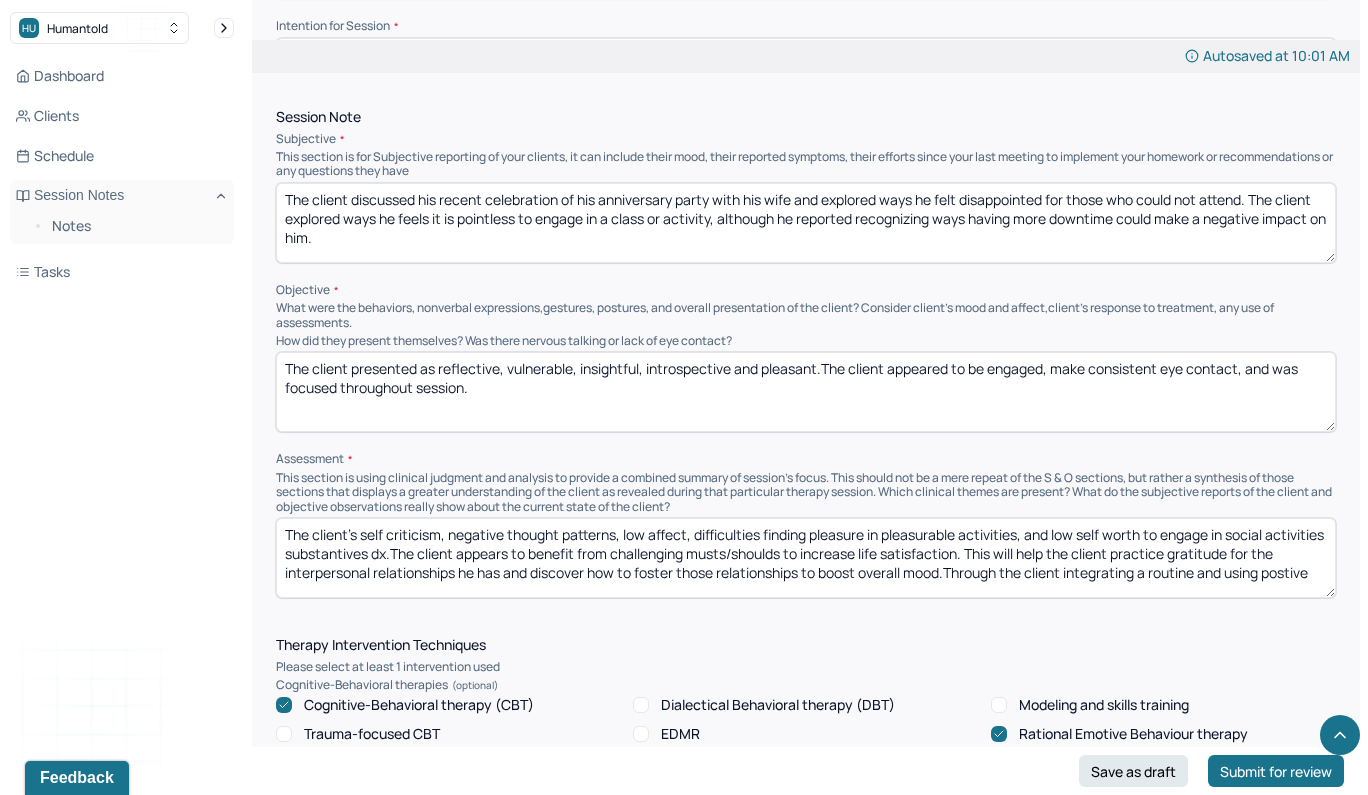 scroll, scrollTop: 4, scrollLeft: 0, axis: vertical 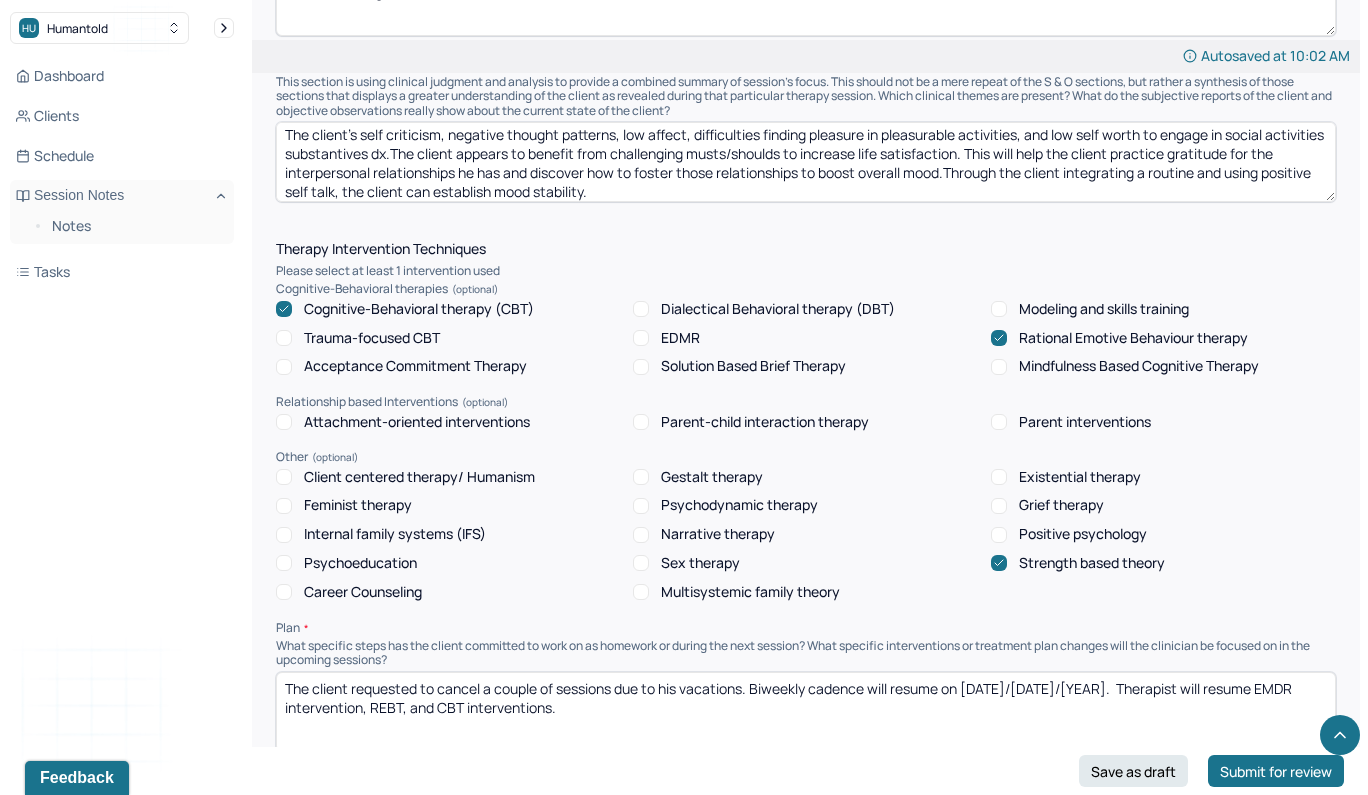 type on "The client's self criticism, negative thought patterns, low affect, difficulties finding pleasure in pleasurable activities, and low self worth to engage in social activities substantives dx.The client appears to benefit from challenging musts/shoulds to increase life satisfaction. This will help the client practice gratitude for the interpersonal relationships he has and discover how to foster those relationships to boost overall mood.Through the client integrating a routine and using positive self talk, the client can establish mood stability." 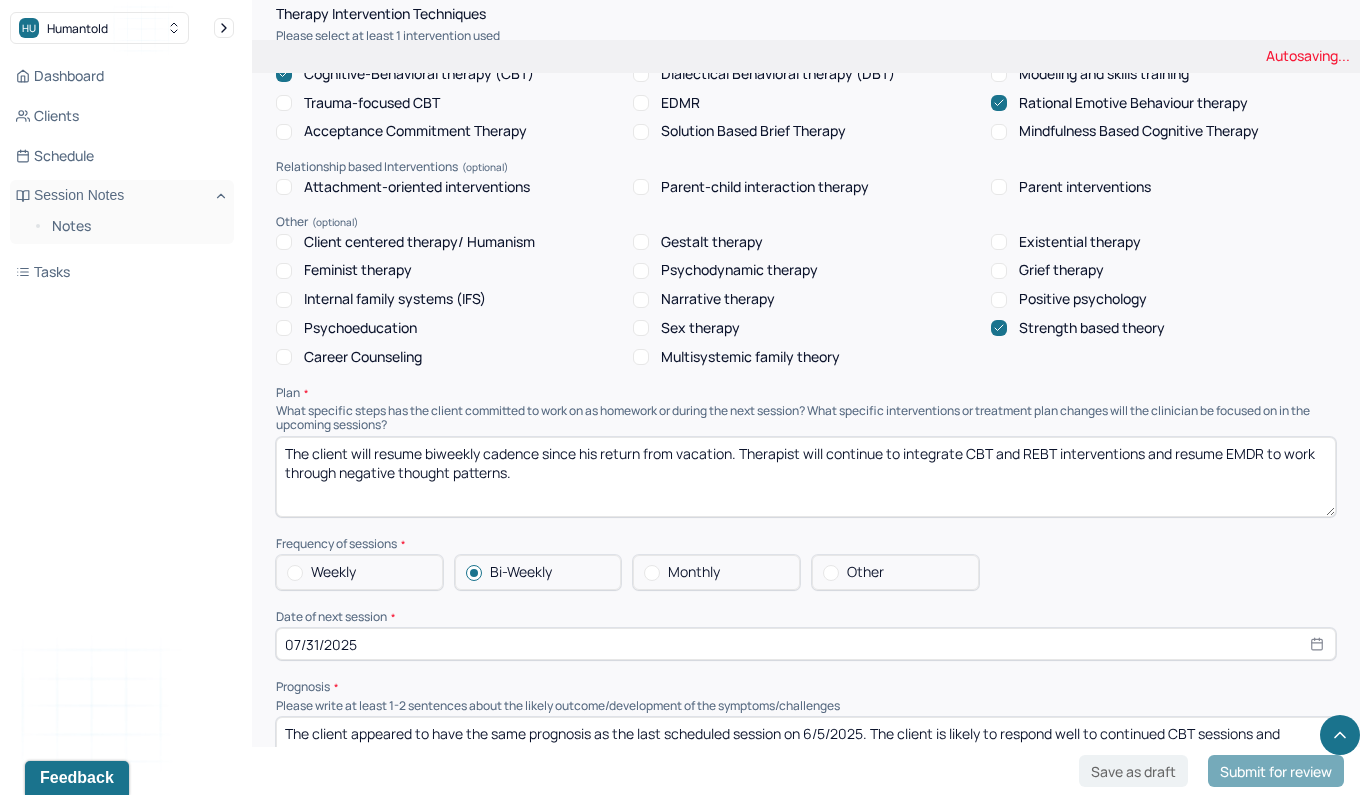 scroll, scrollTop: 2127, scrollLeft: 0, axis: vertical 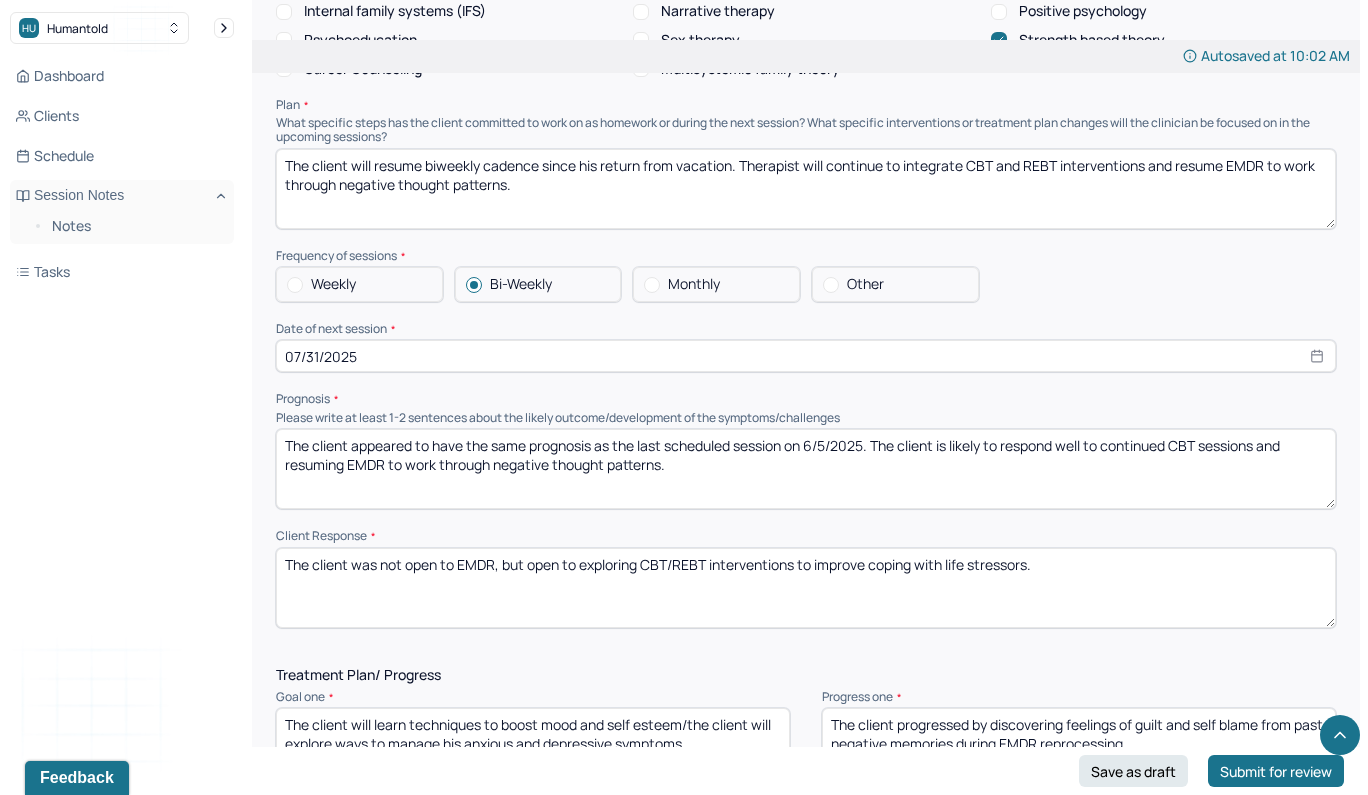 type on "The client will resume biweekly cadence since his return from vacation. Therapist will continue to integrate CBT and REBT interventions and resume EMDR to work through negative thought patterns." 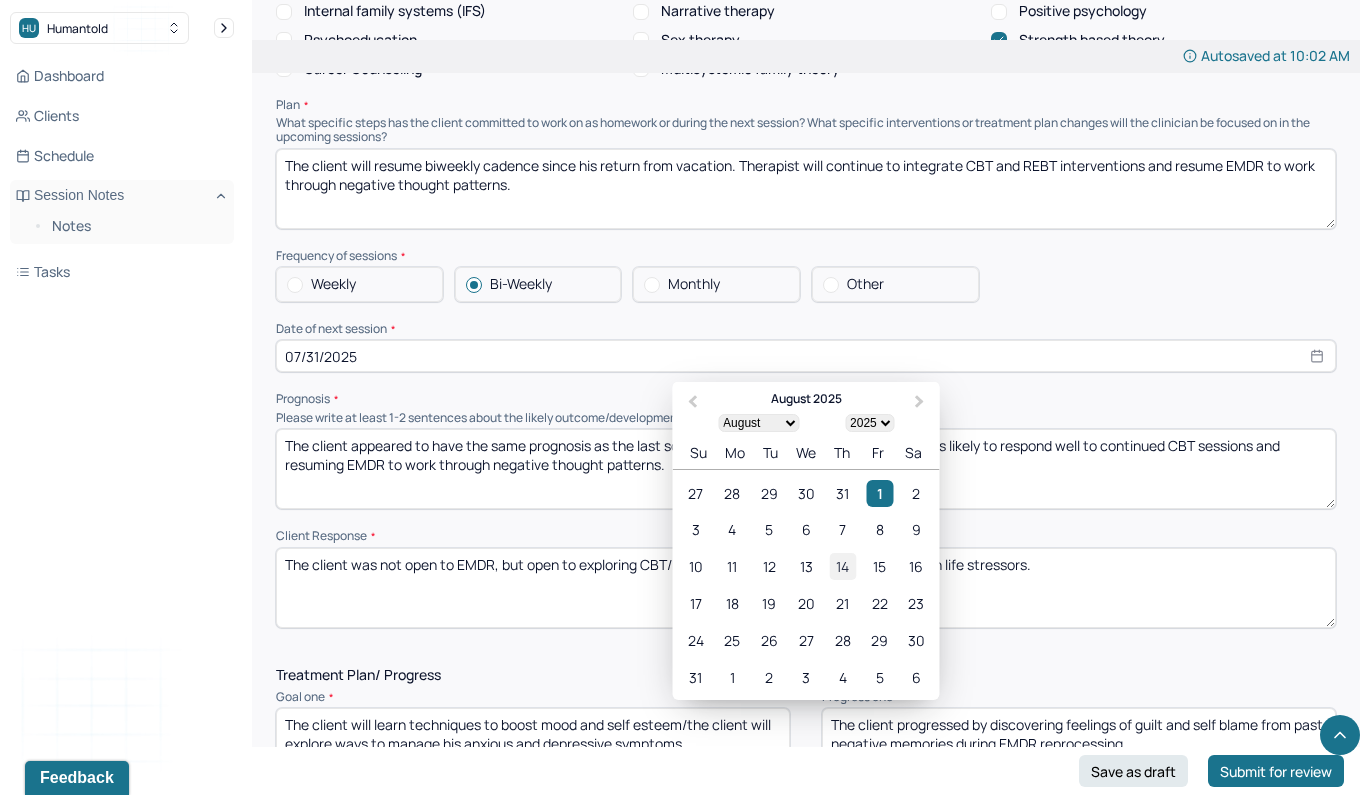 click on "14" at bounding box center (842, 567) 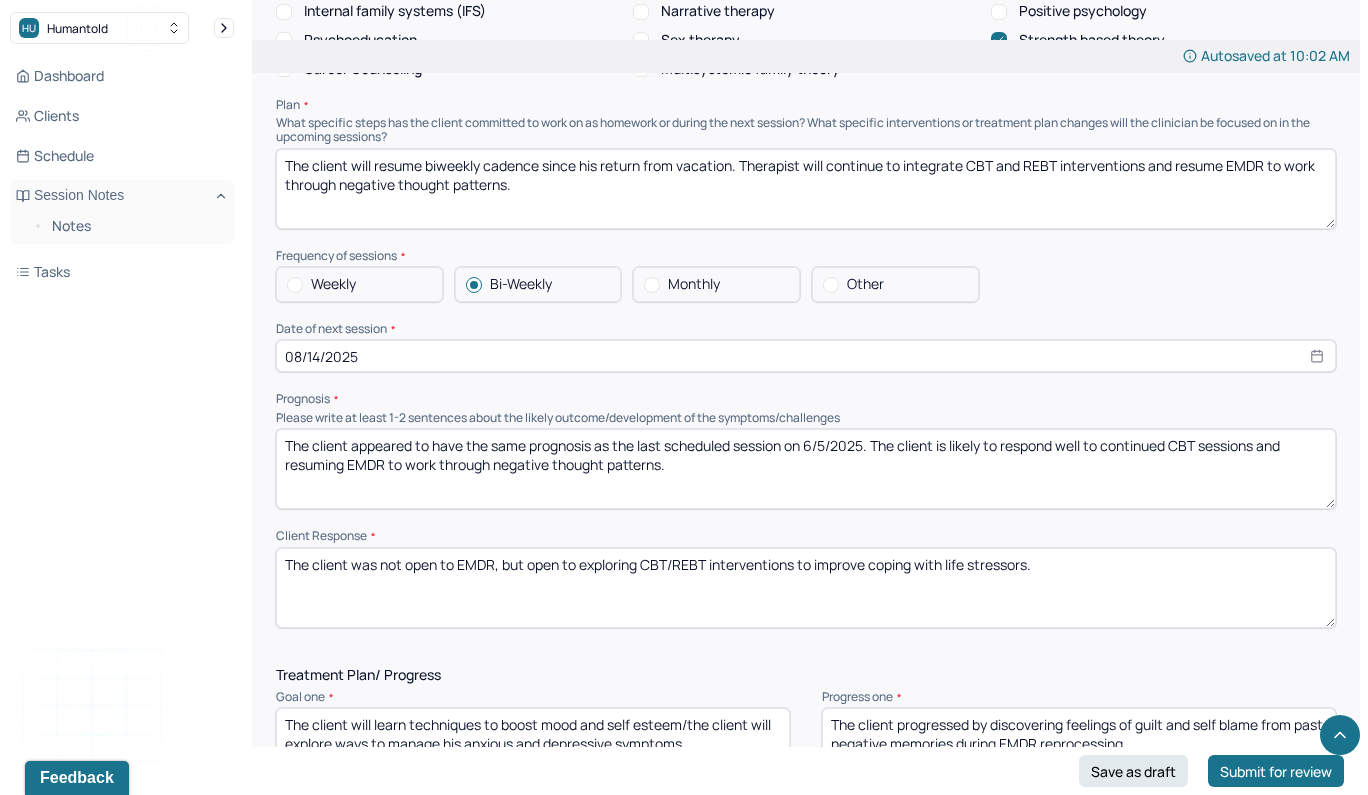 click on "The client appeared to have the same prognosis as the last scheduled session on 6/5/2025. The client is likely to respond well to continued CBT sessions and resuming EMDR to work through negative thought patterns." at bounding box center [806, 469] 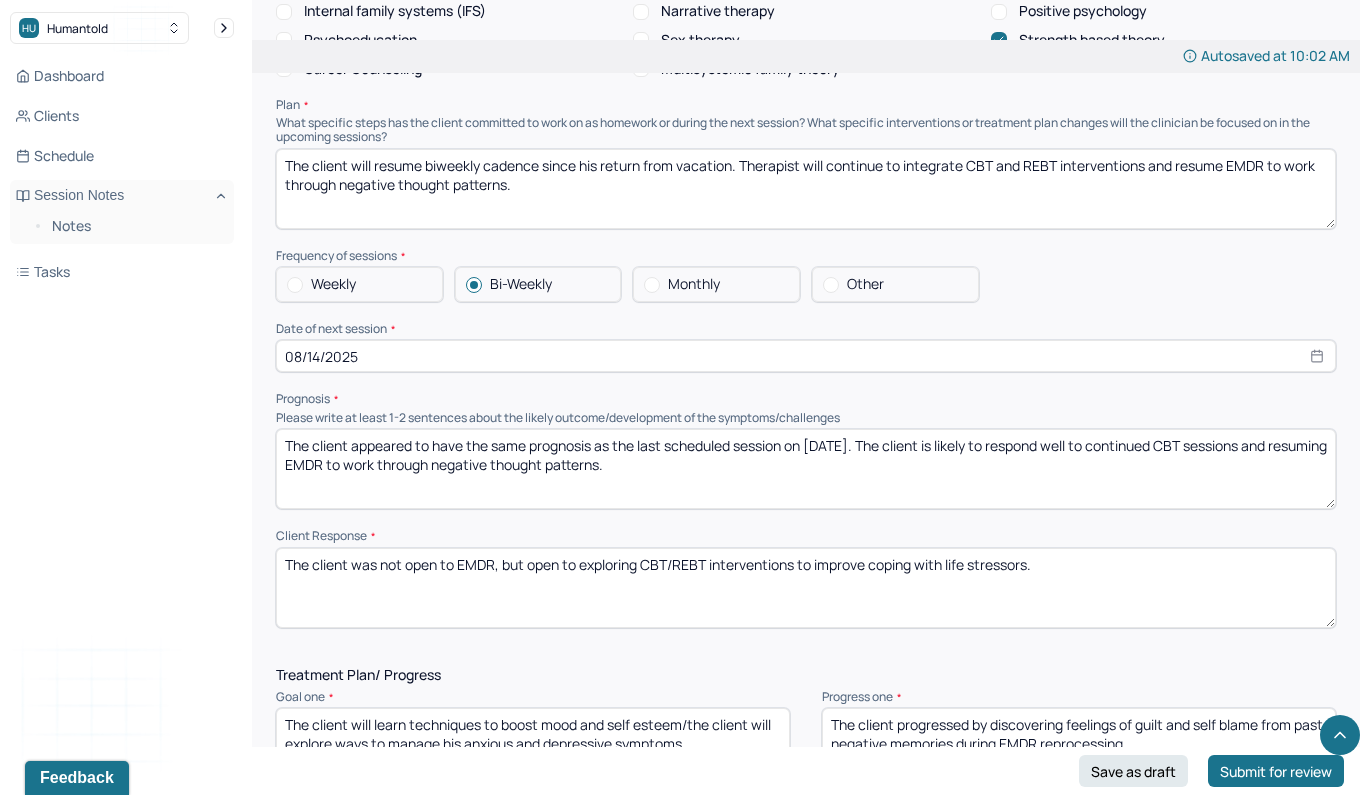drag, startPoint x: 1176, startPoint y: 340, endPoint x: 1266, endPoint y: 409, distance: 113.40635 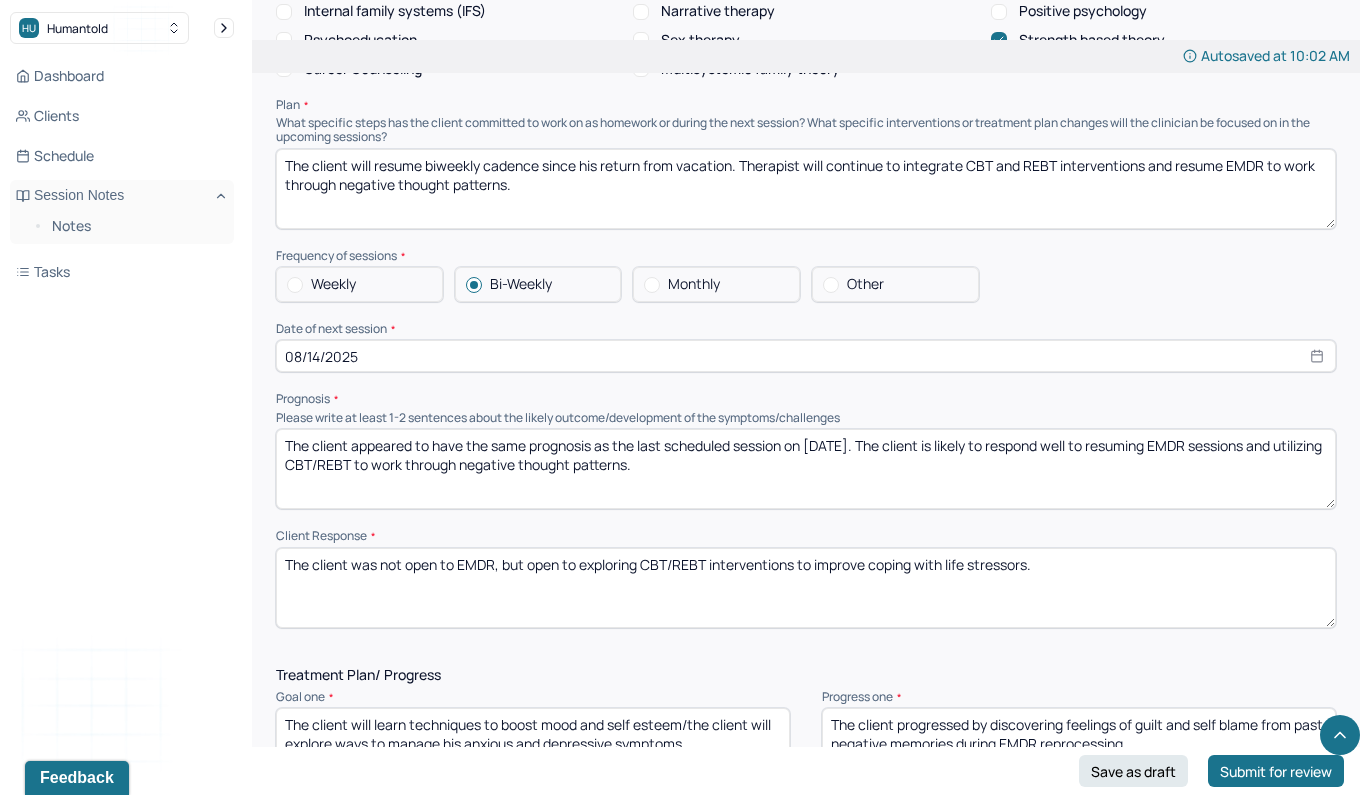 type on "The client appeared to have the same prognosis as the last scheduled session on [DATE]. The client is likely to respond well to resuming EMDR sessions and utilizing CBT/REBT to work through negative thought patterns." 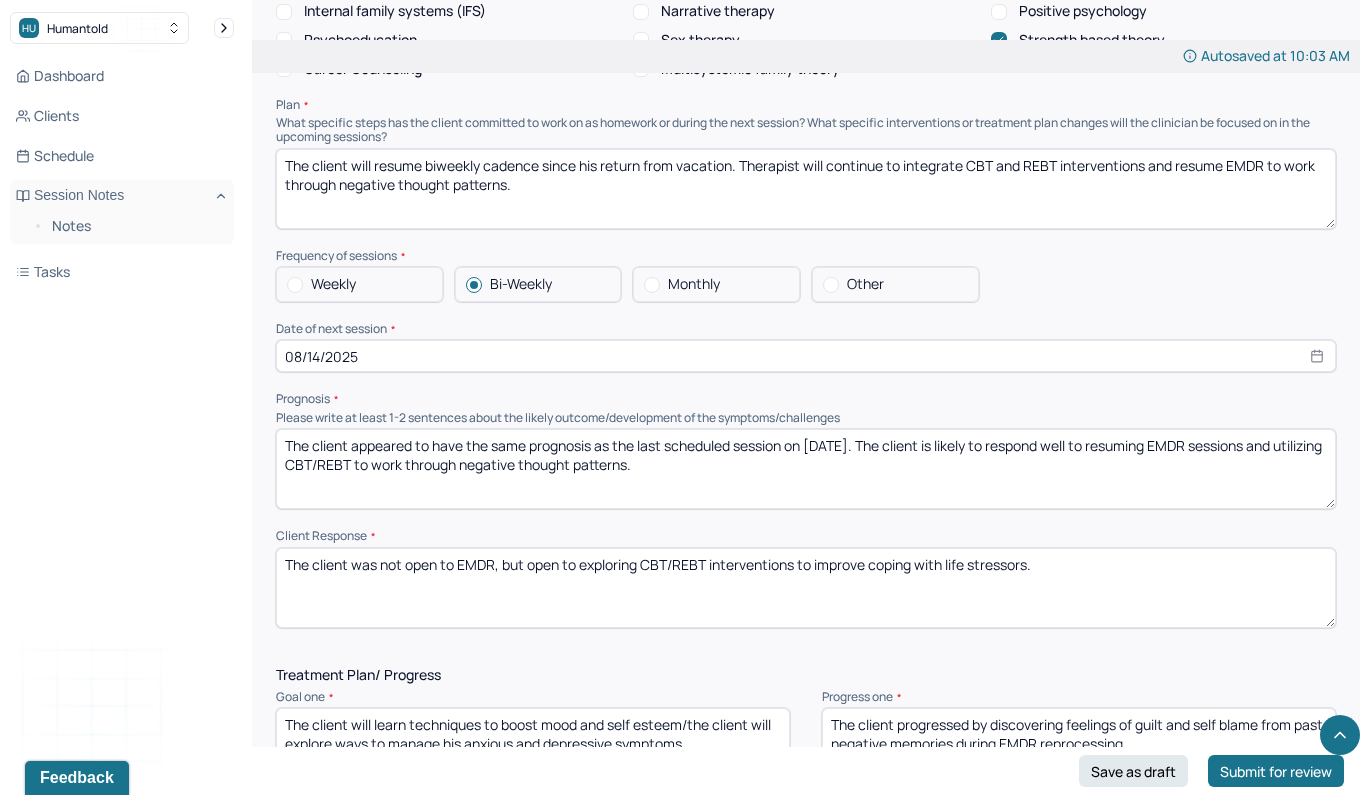 drag, startPoint x: 1063, startPoint y: 466, endPoint x: 211, endPoint y: 412, distance: 853.70953 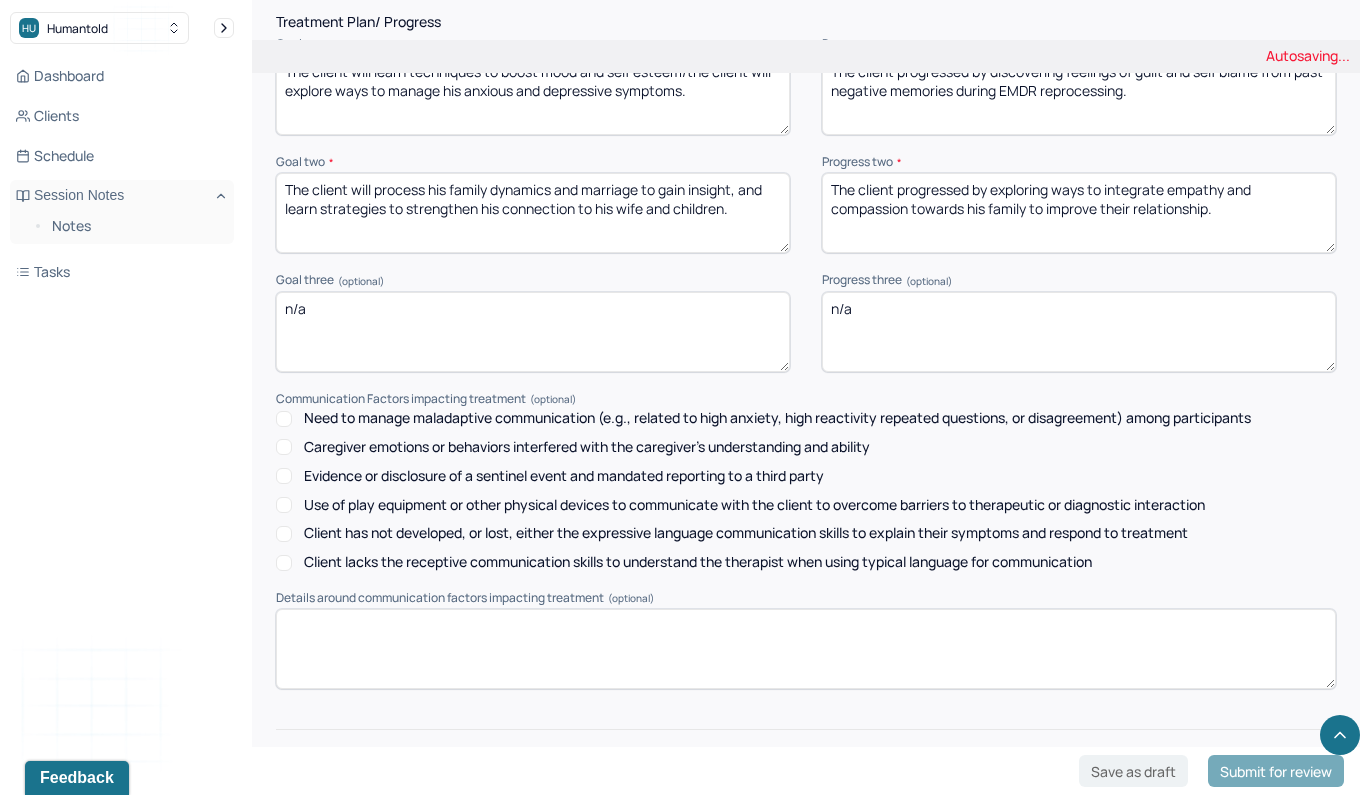 scroll, scrollTop: 2779, scrollLeft: 0, axis: vertical 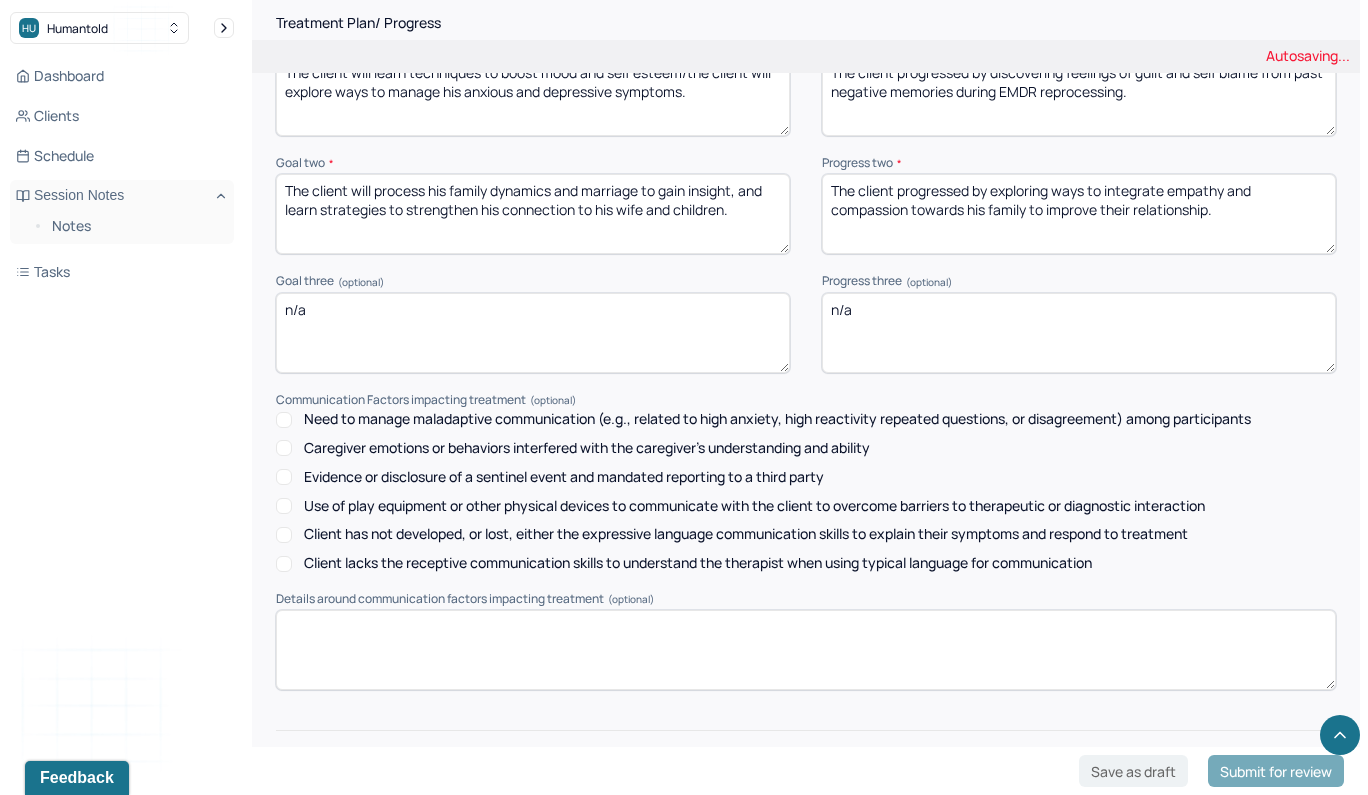 type on "The client appeared to be receptive to CBT and REBT interventions." 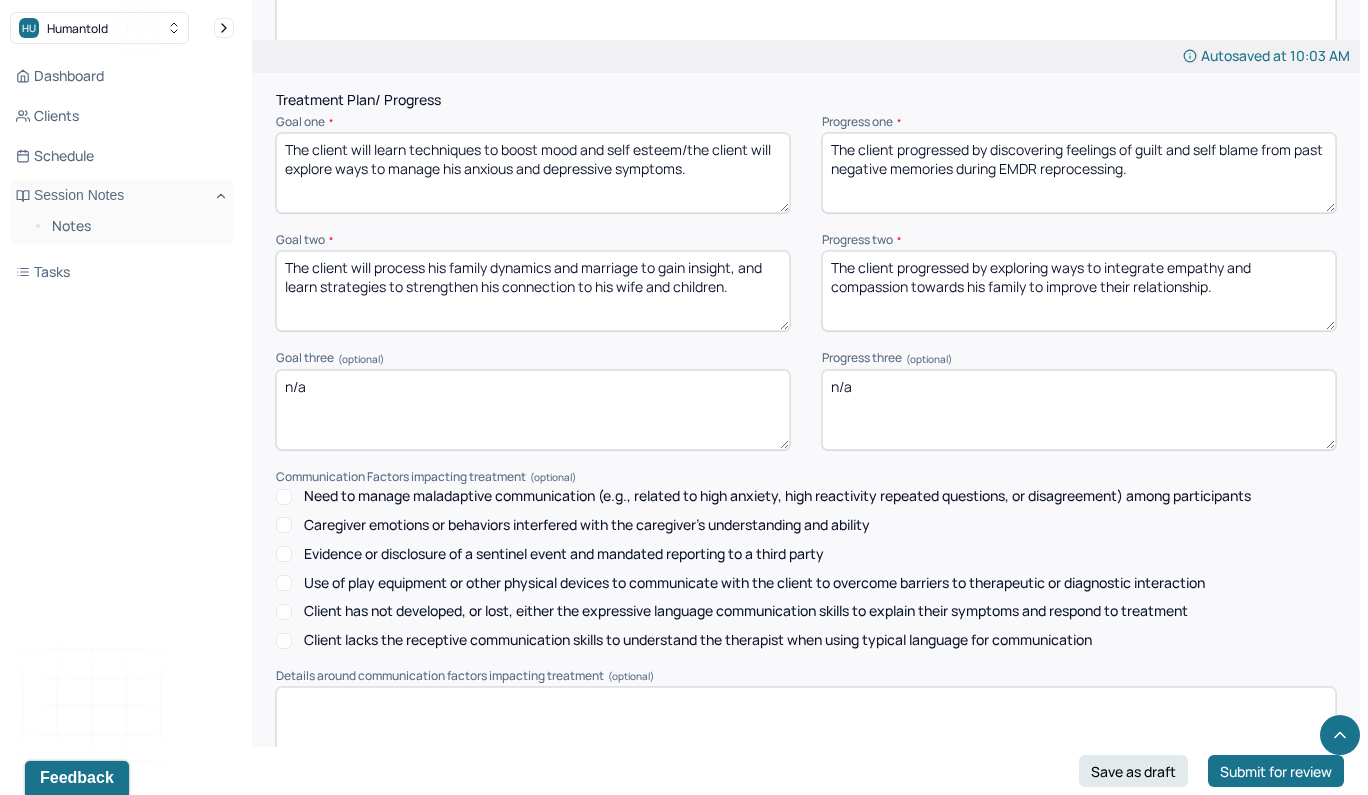 scroll, scrollTop: 2532, scrollLeft: 0, axis: vertical 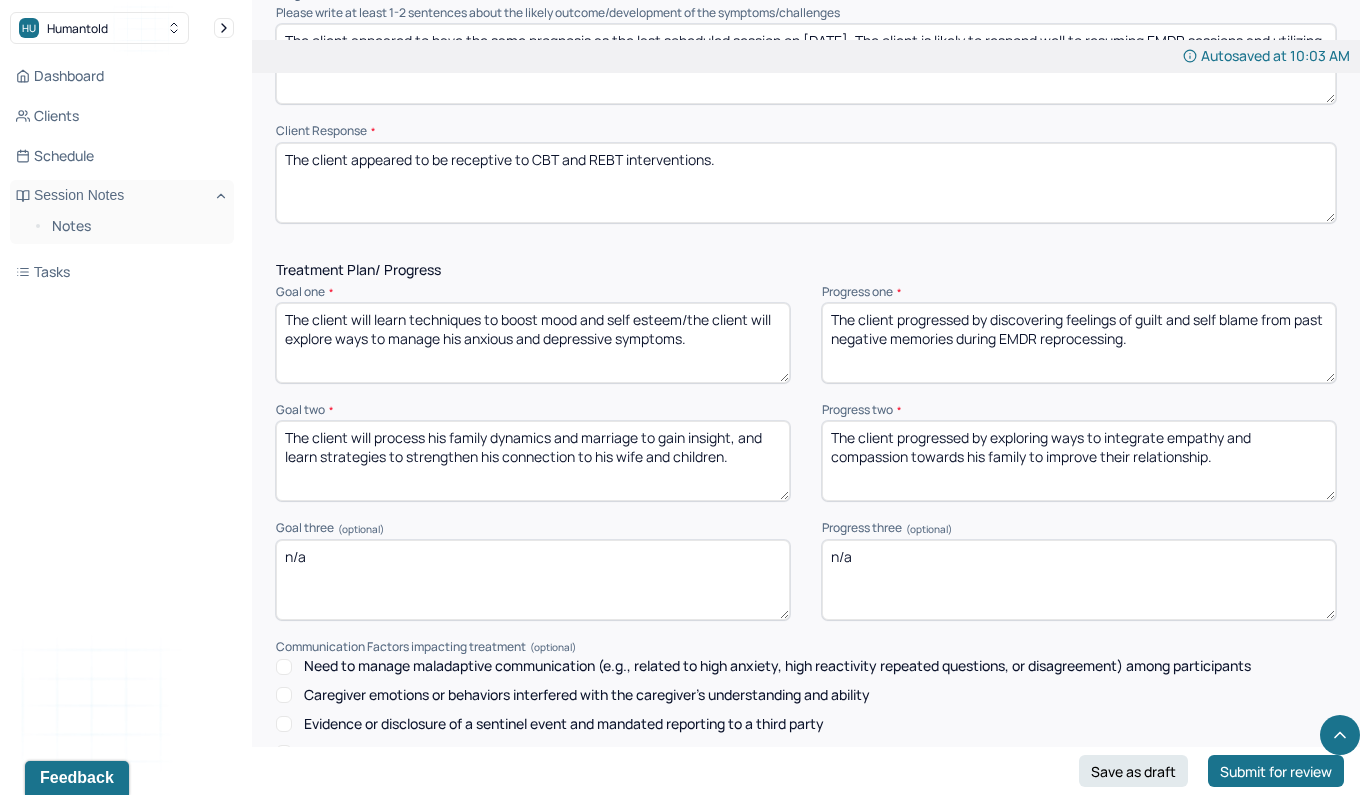 type on "MTD" 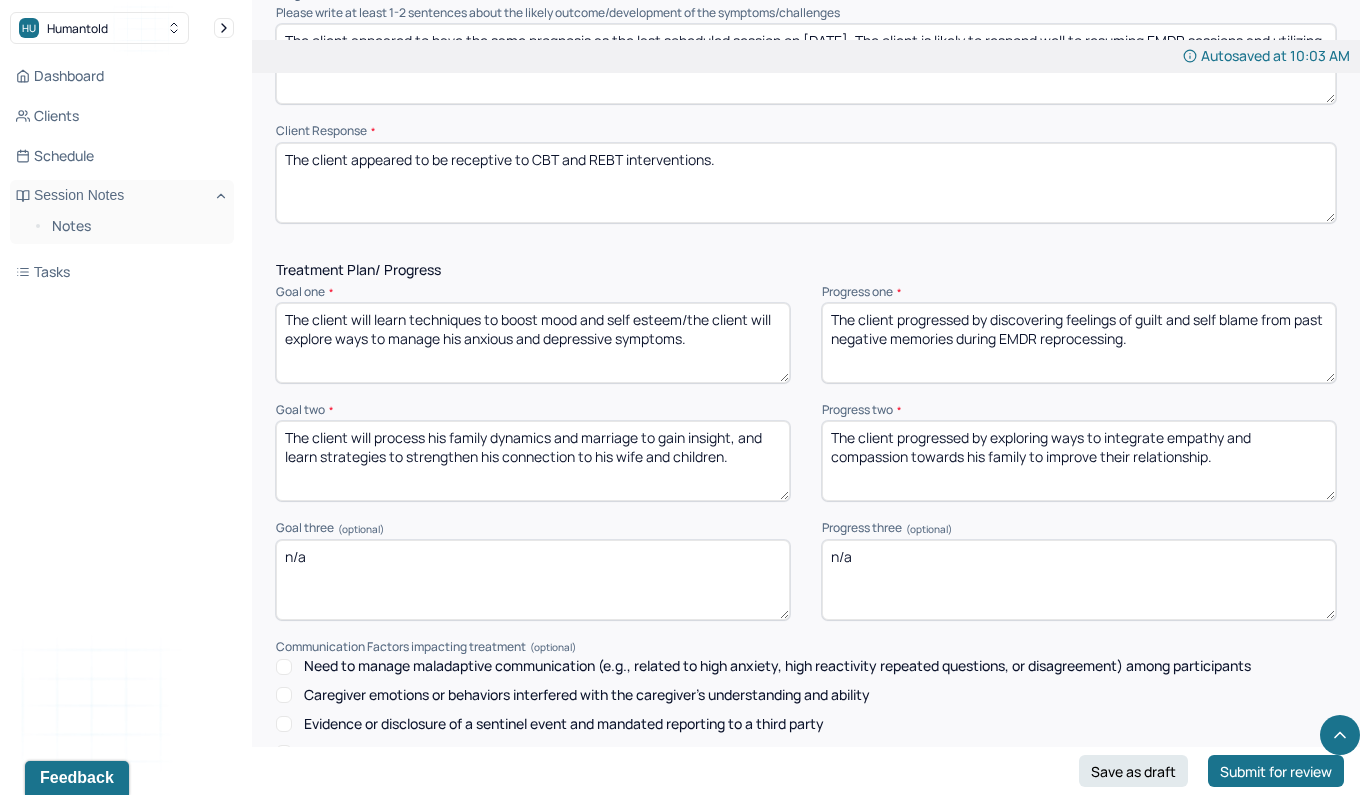 drag, startPoint x: 1197, startPoint y: 246, endPoint x: 991, endPoint y: 212, distance: 208.78697 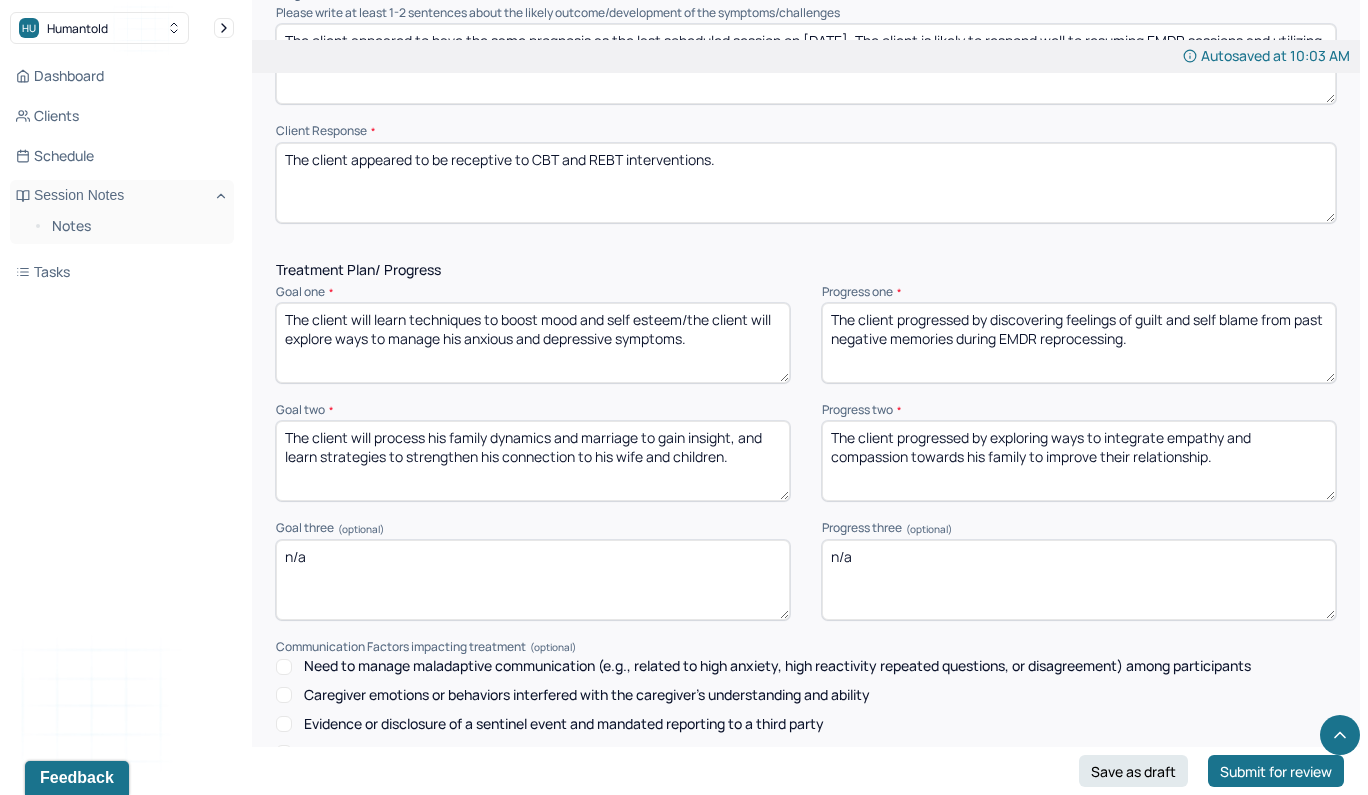 click on "The client progressed by discovering feelings of guilt and self blame from past negative memories during EMDR reprocessing." at bounding box center (1079, 343) 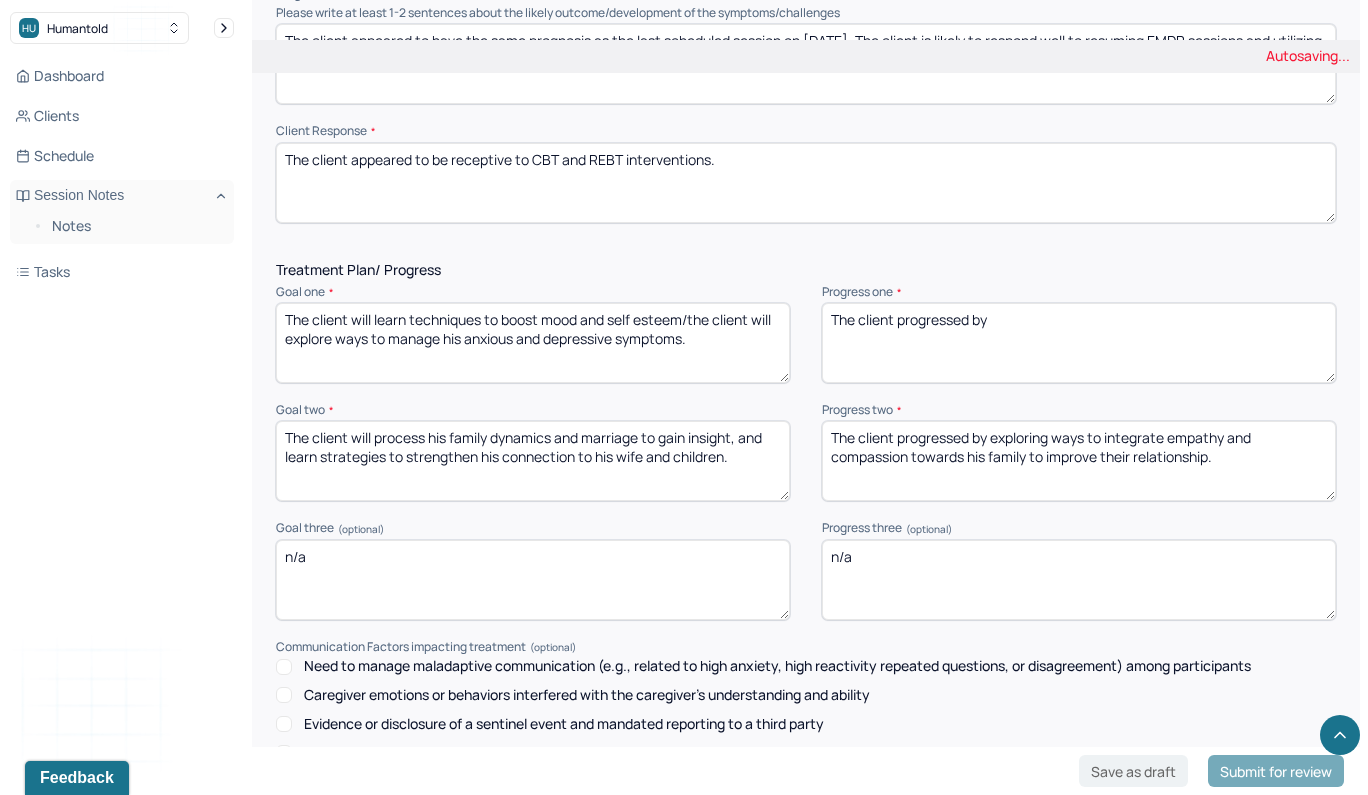 type on "The client progressed by" 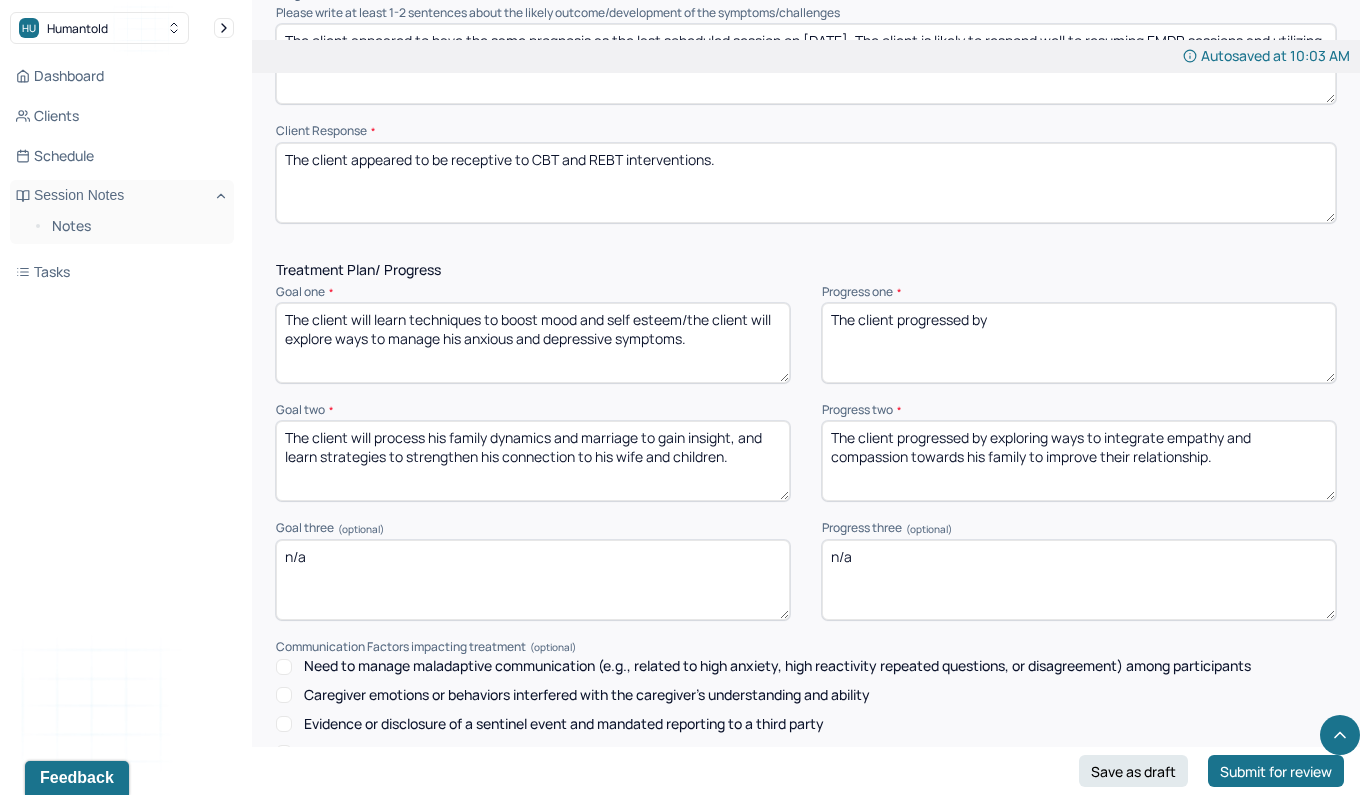 drag, startPoint x: 1250, startPoint y: 368, endPoint x: 993, endPoint y: 325, distance: 260.57245 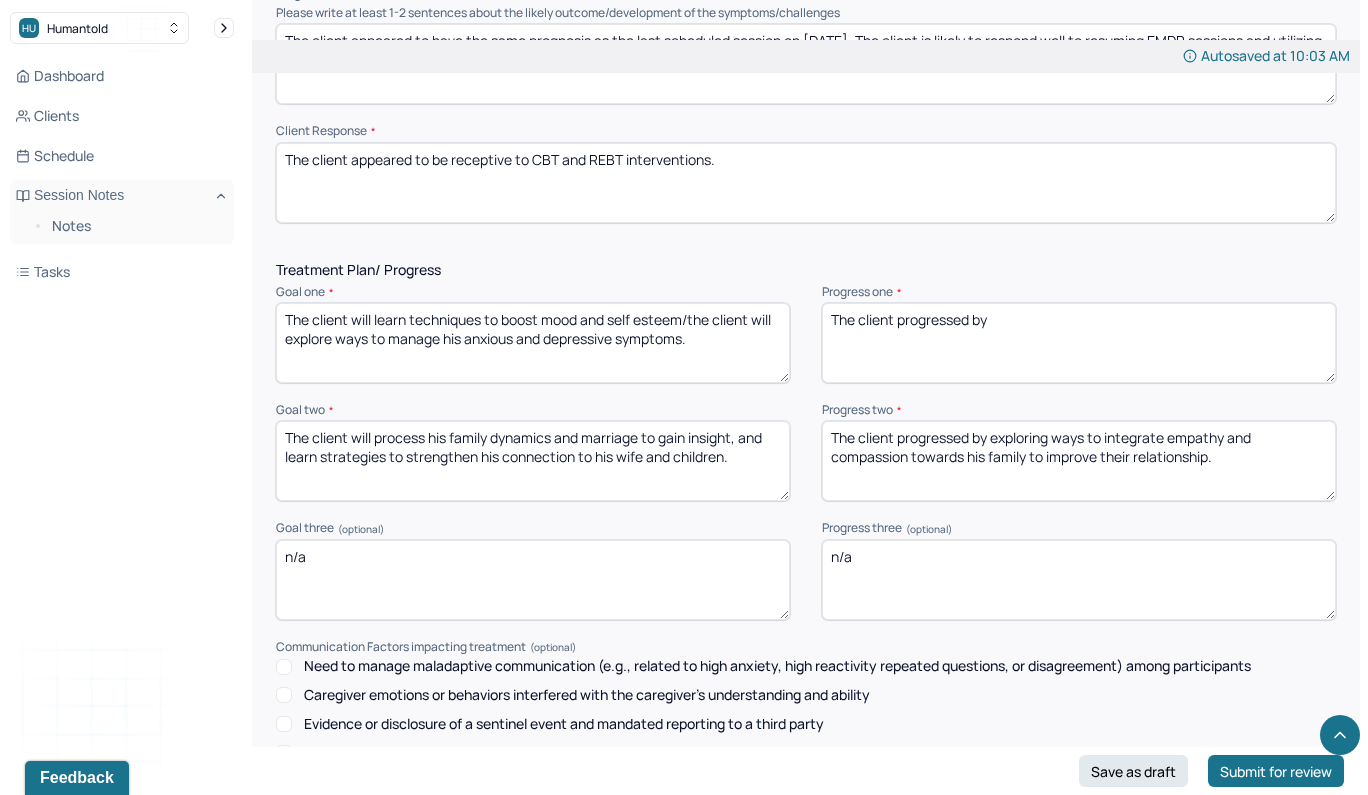 click on "The client progressed by exploring ways to integrate empathy and compassion towards his family to improve their relationship." at bounding box center (1079, 461) 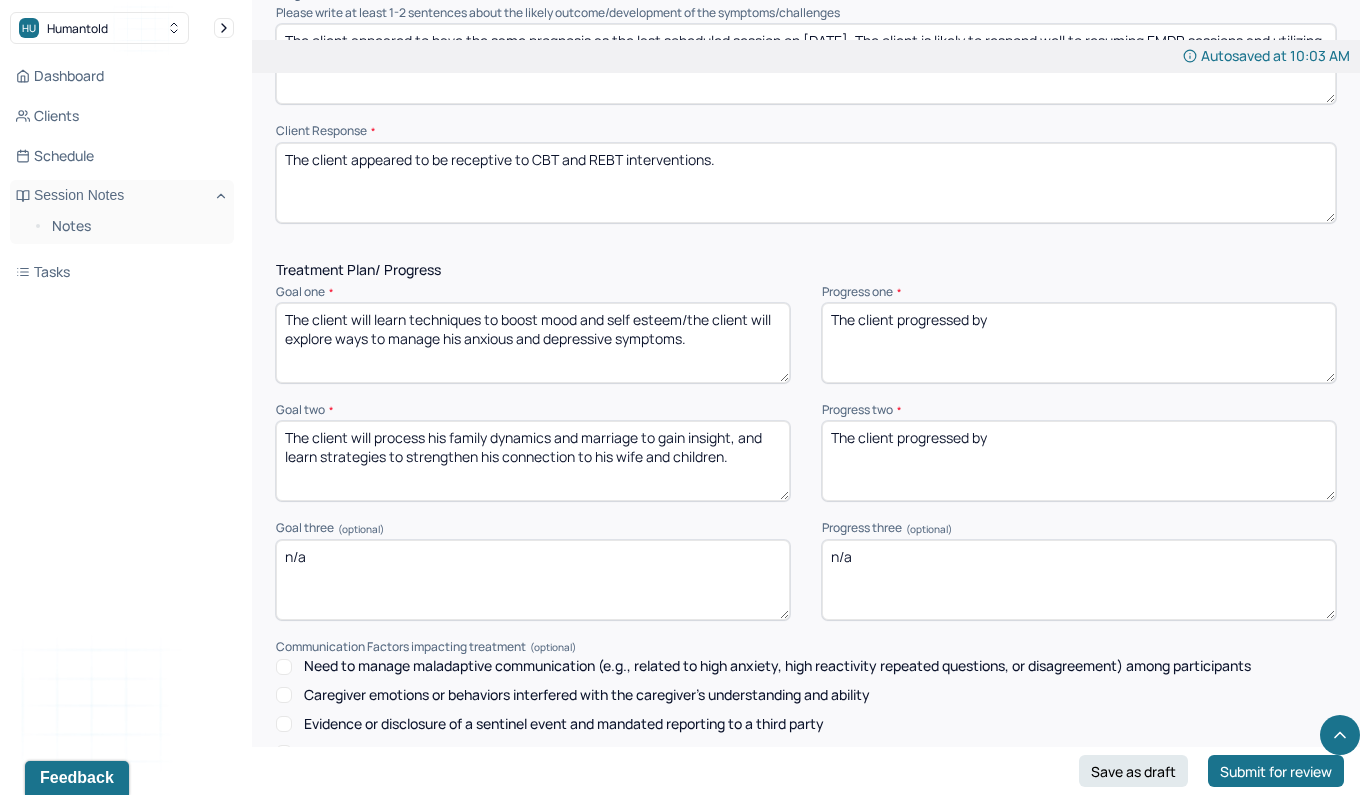 type on "The client progressed by" 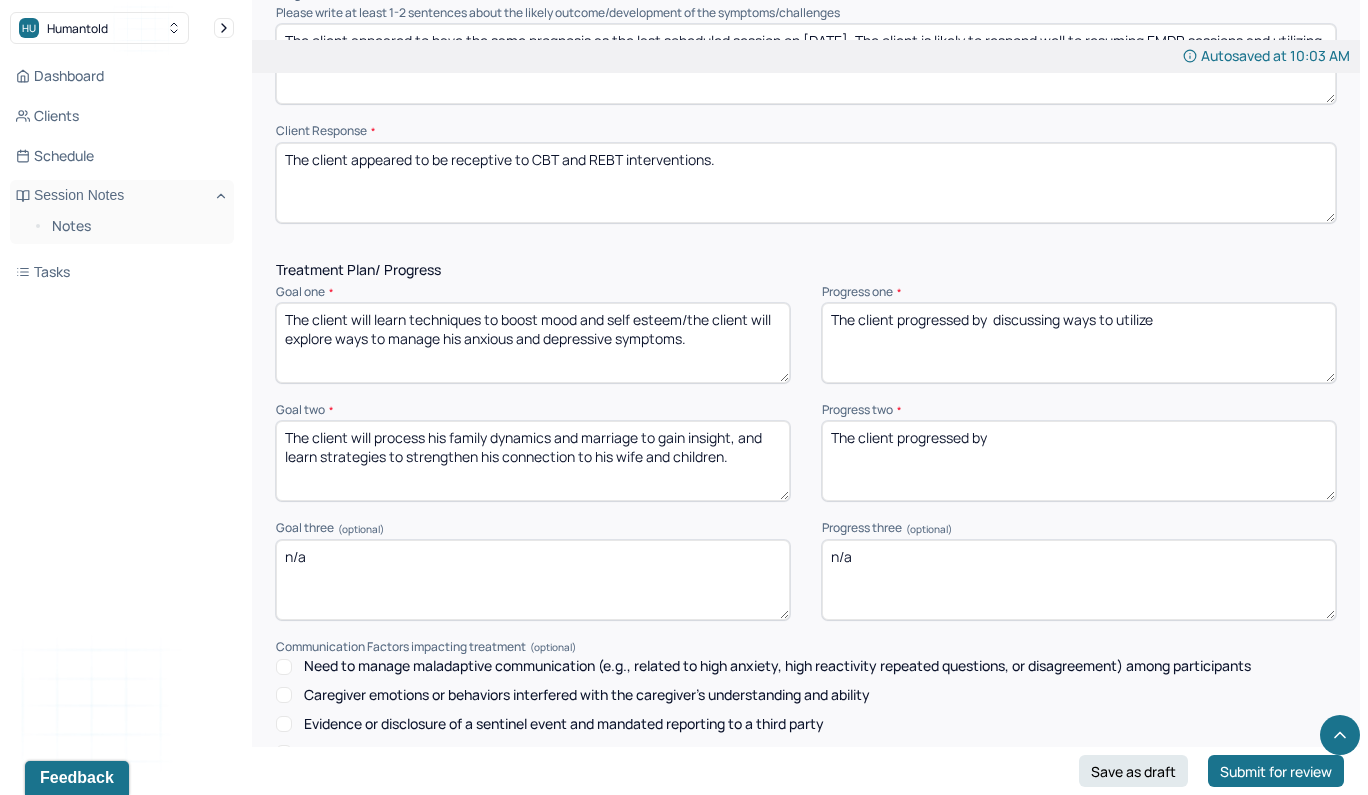 type on "The client progressed by  discussing ways to utilize" 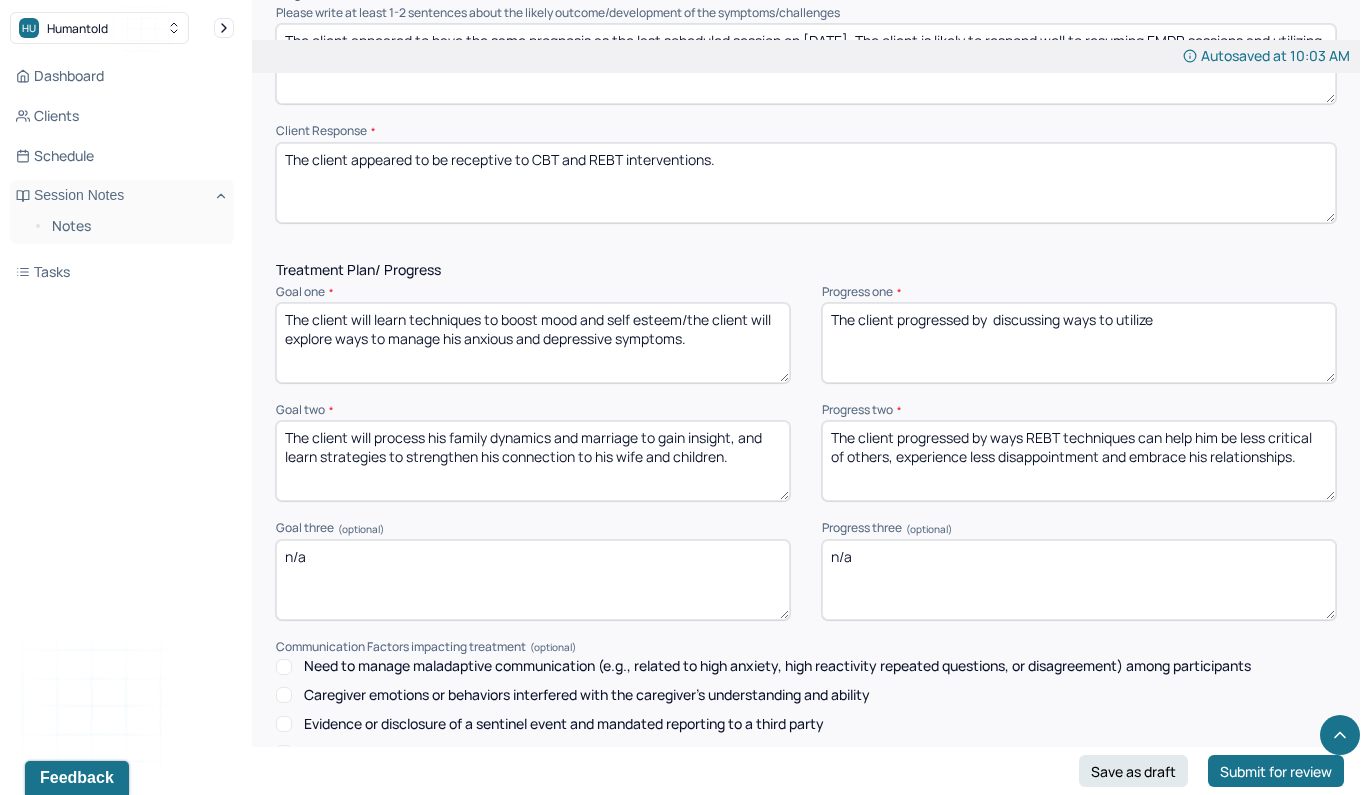 type on "The client progressed by ways REBT techniques can help him be less critical of others, experience less disappointment and embrace his relationships." 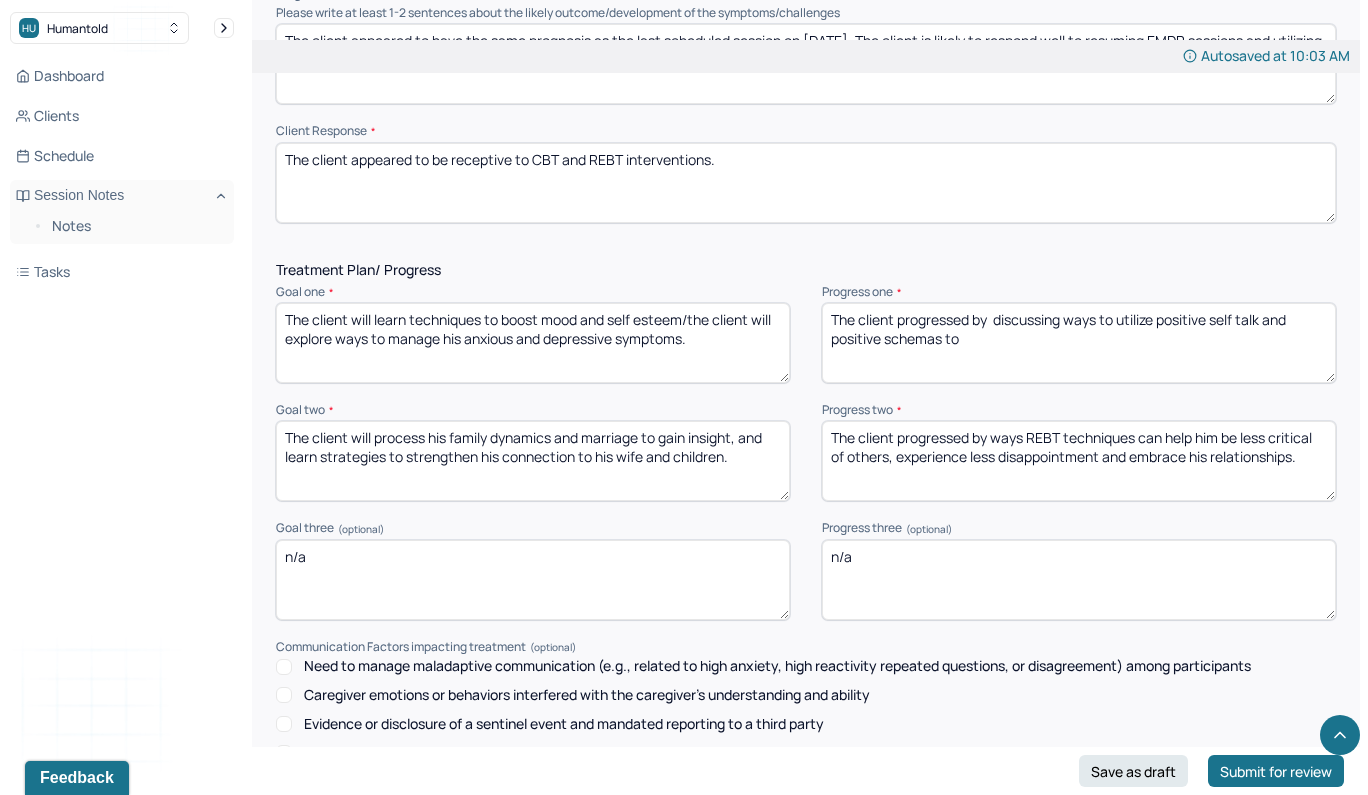 type on "The client progressed by  discussing ways to utilize positive self talk and positive schemas to" 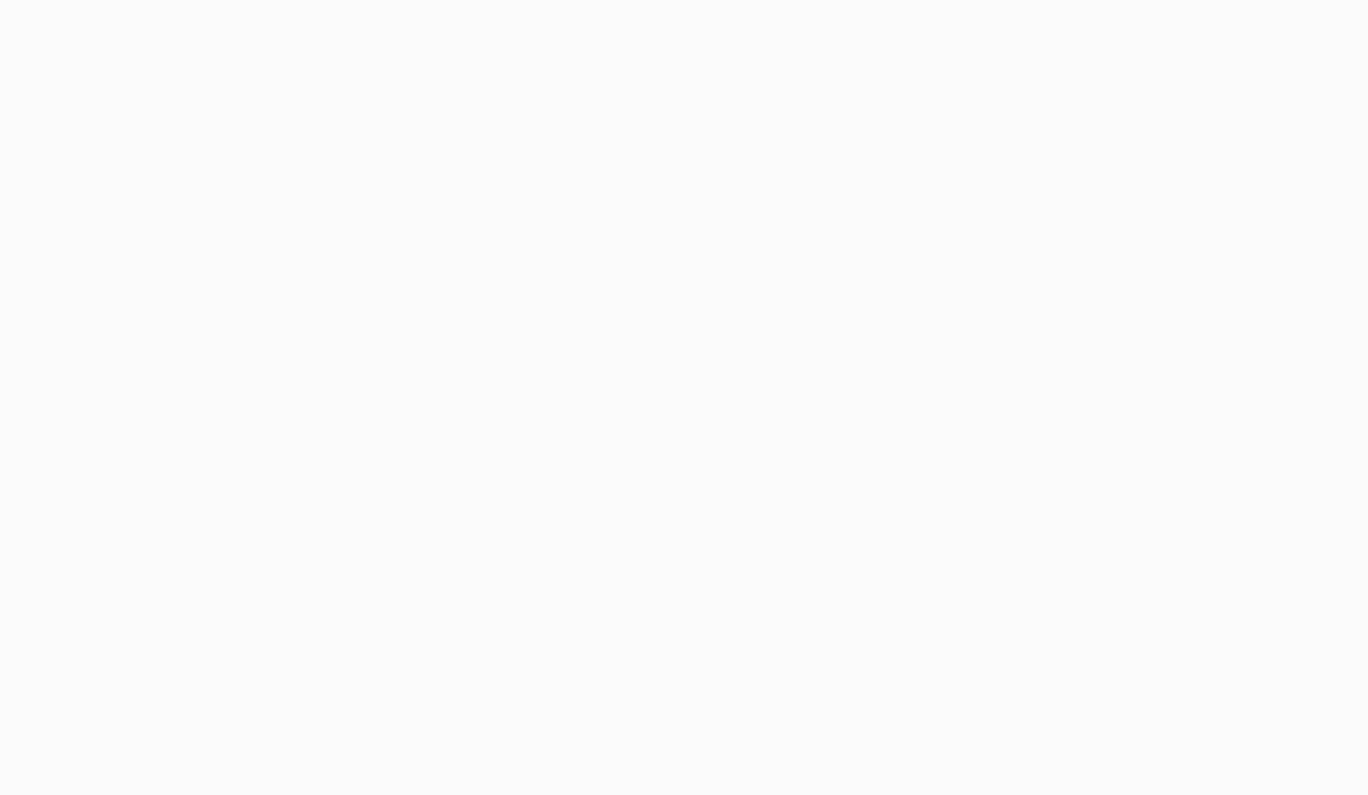 scroll, scrollTop: 0, scrollLeft: 0, axis: both 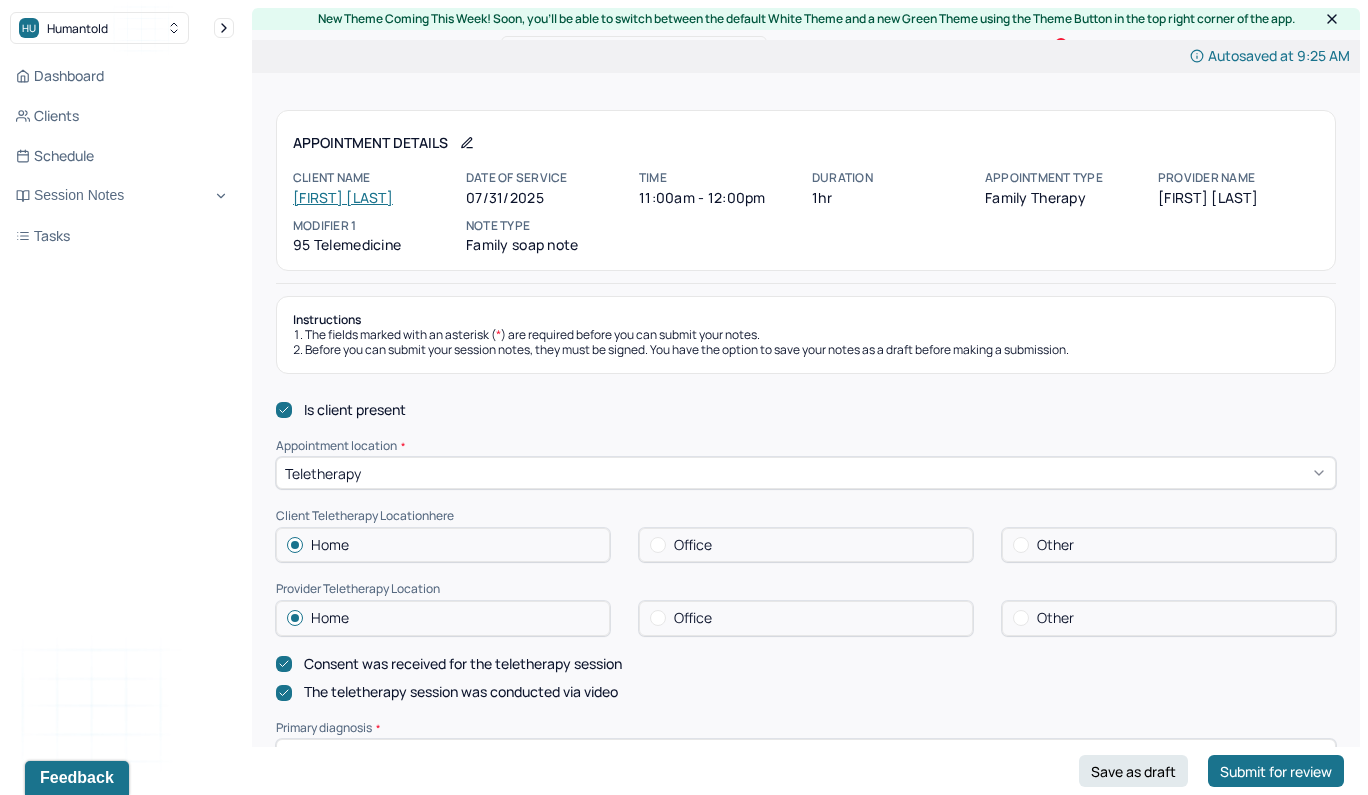 click on "[FIRST] [LAST]" at bounding box center (343, 197) 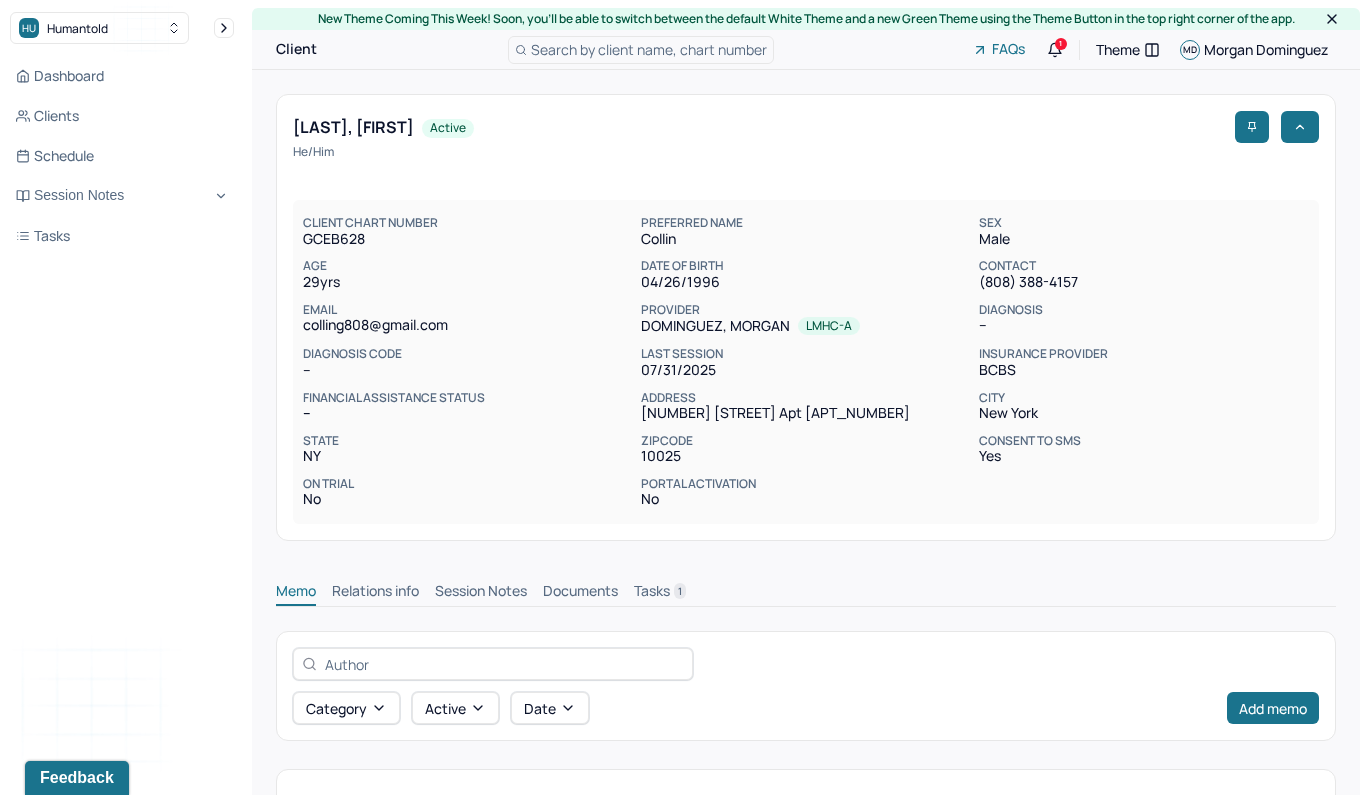 click on "Session Notes" at bounding box center [481, 593] 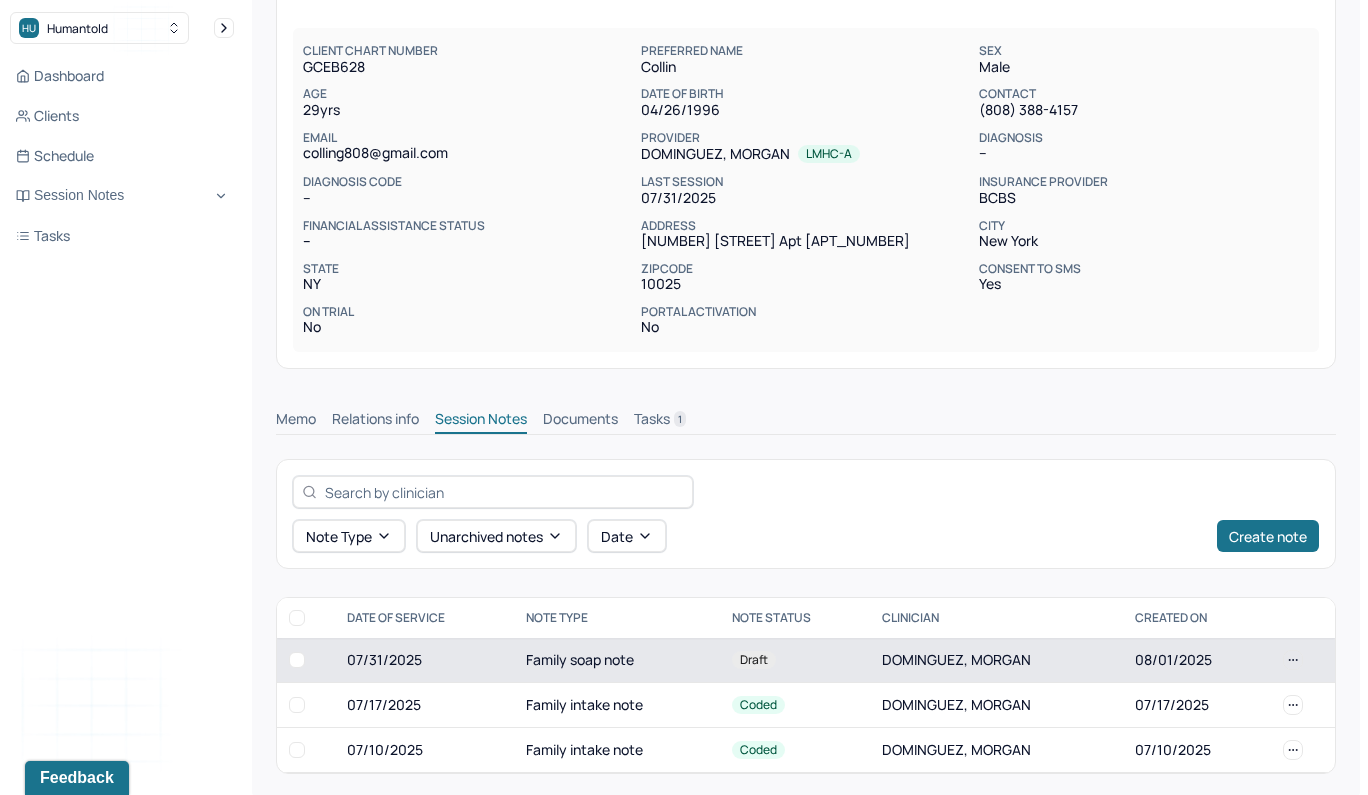 scroll, scrollTop: 171, scrollLeft: 0, axis: vertical 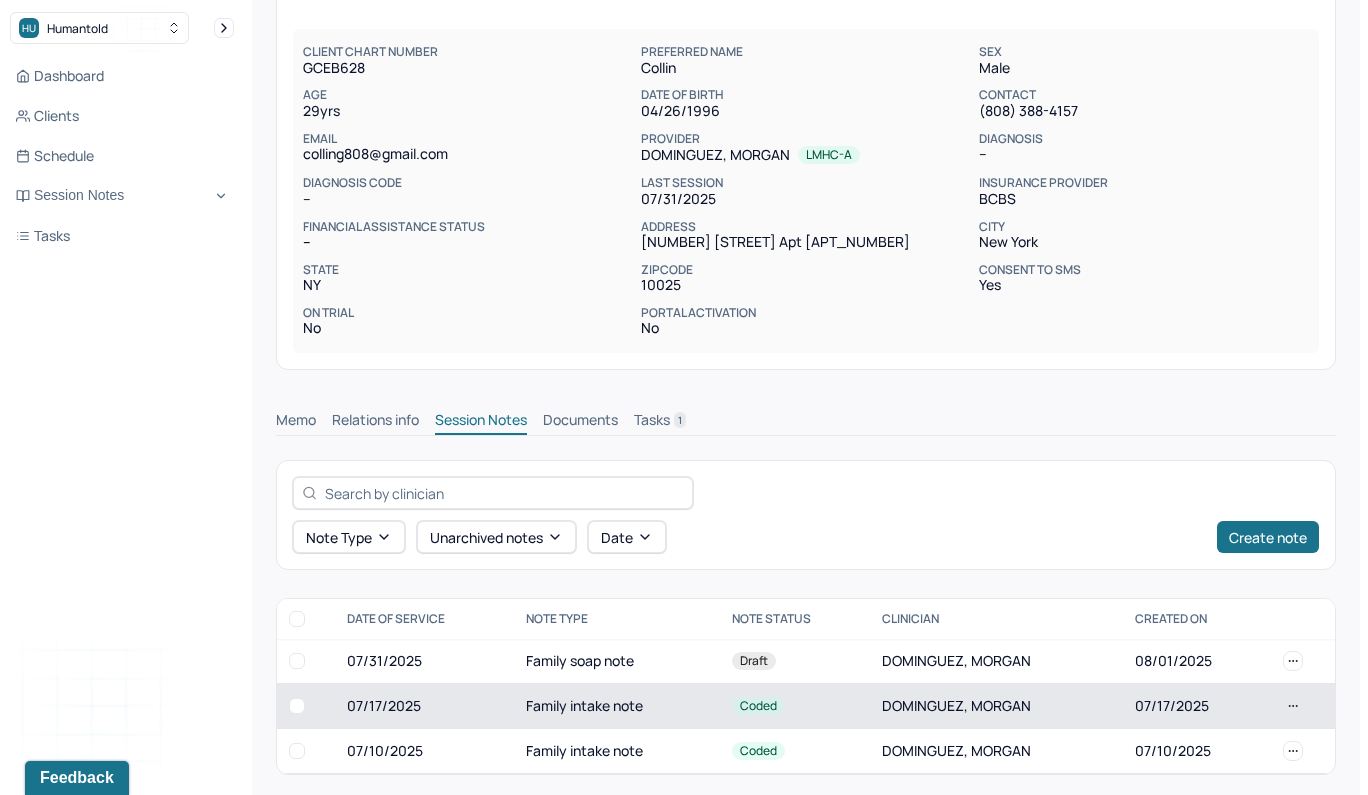 click on "Family intake note" at bounding box center [617, 706] 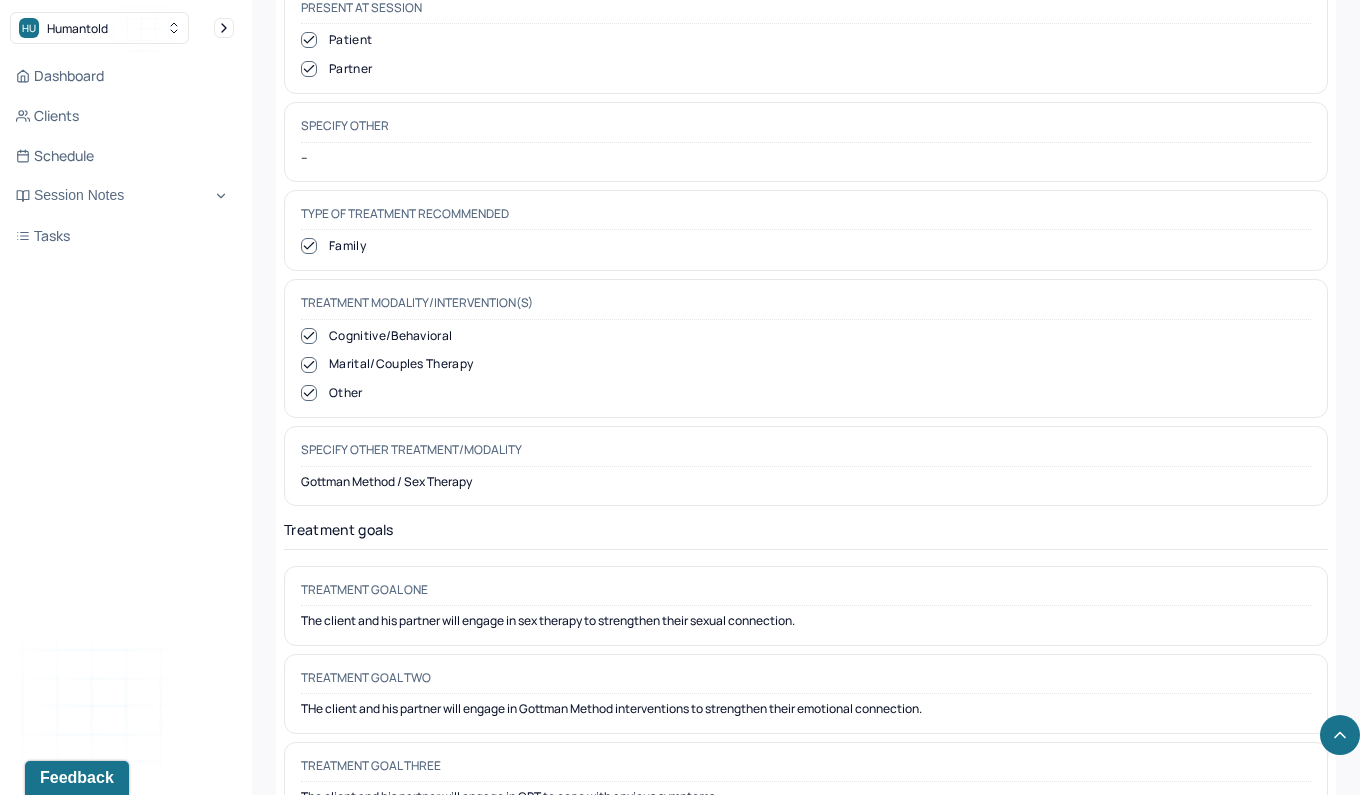 scroll, scrollTop: 16990, scrollLeft: 0, axis: vertical 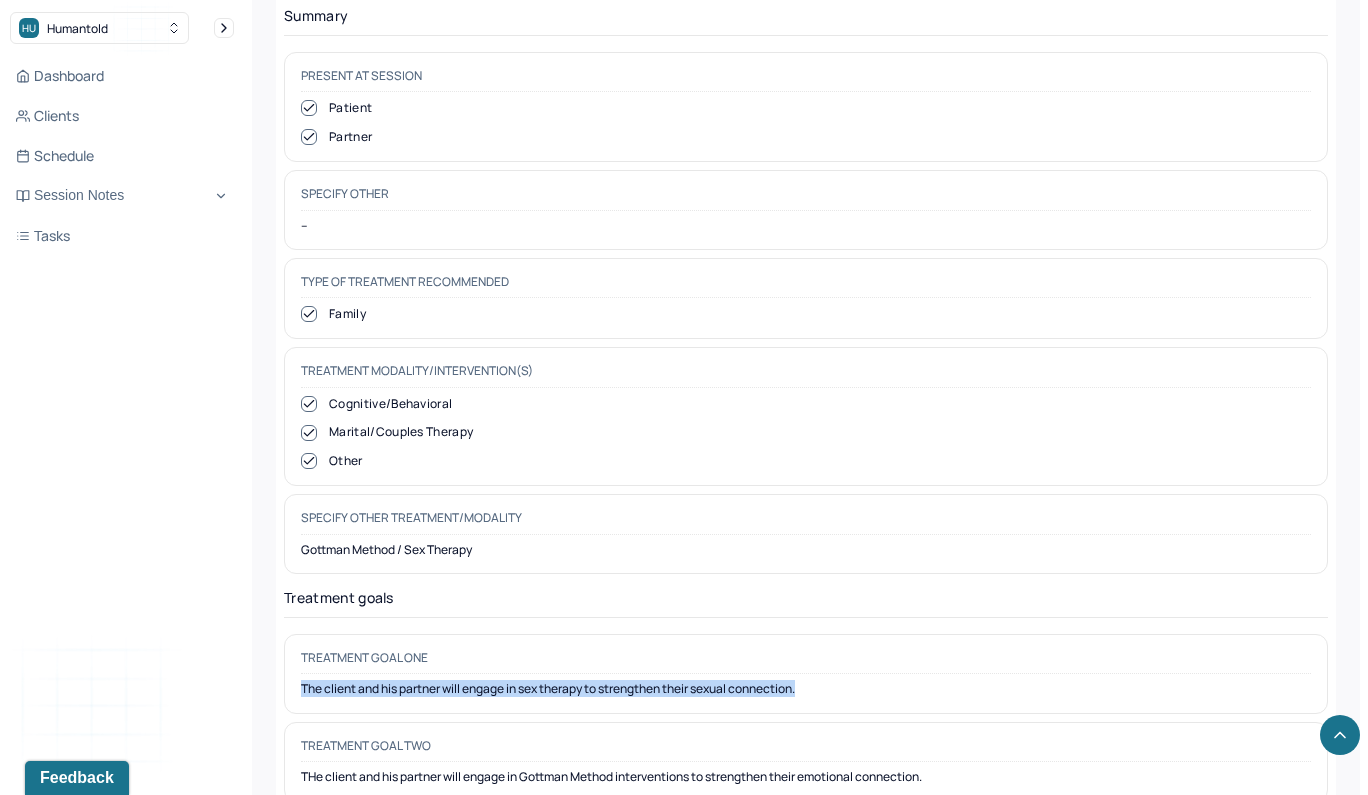 drag, startPoint x: 836, startPoint y: 376, endPoint x: 299, endPoint y: 377, distance: 537.0009 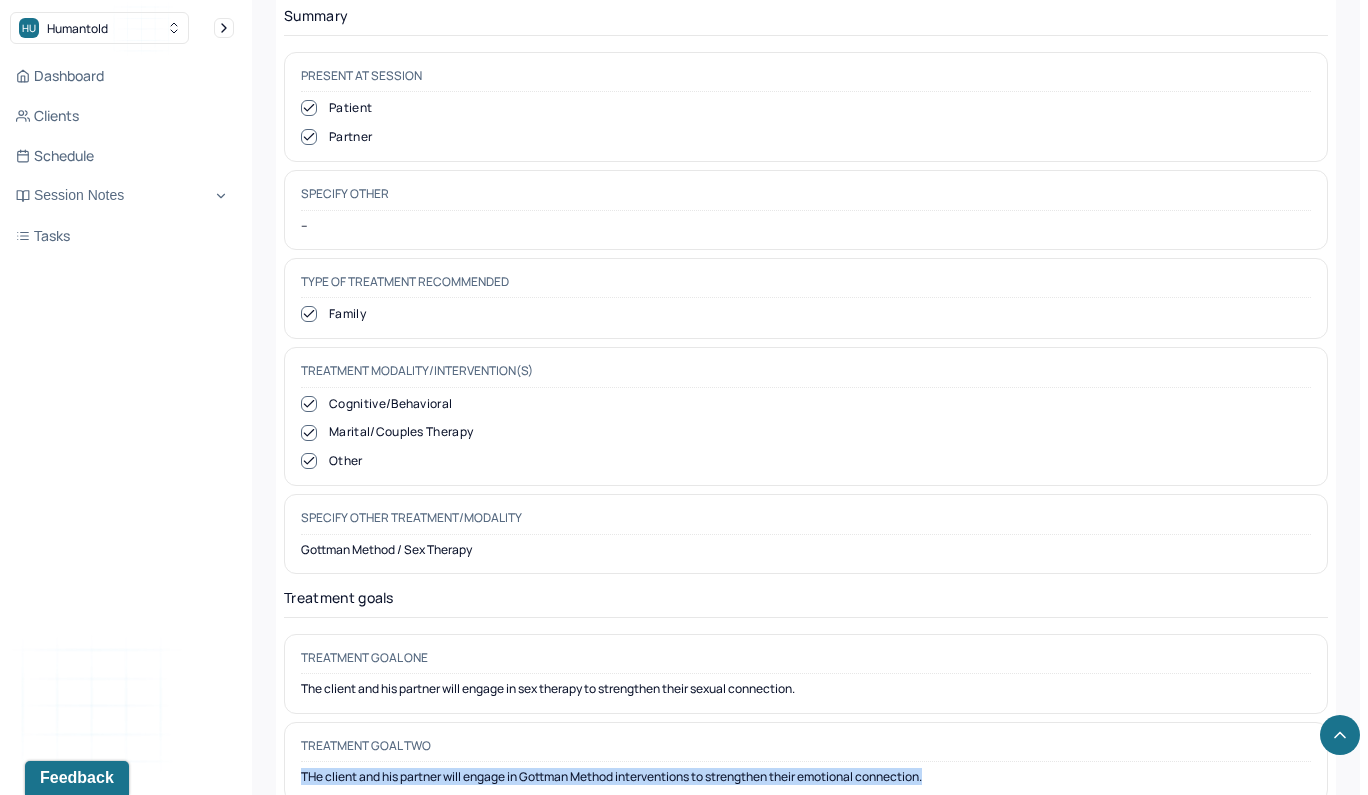 drag, startPoint x: 939, startPoint y: 466, endPoint x: 293, endPoint y: 469, distance: 646.00696 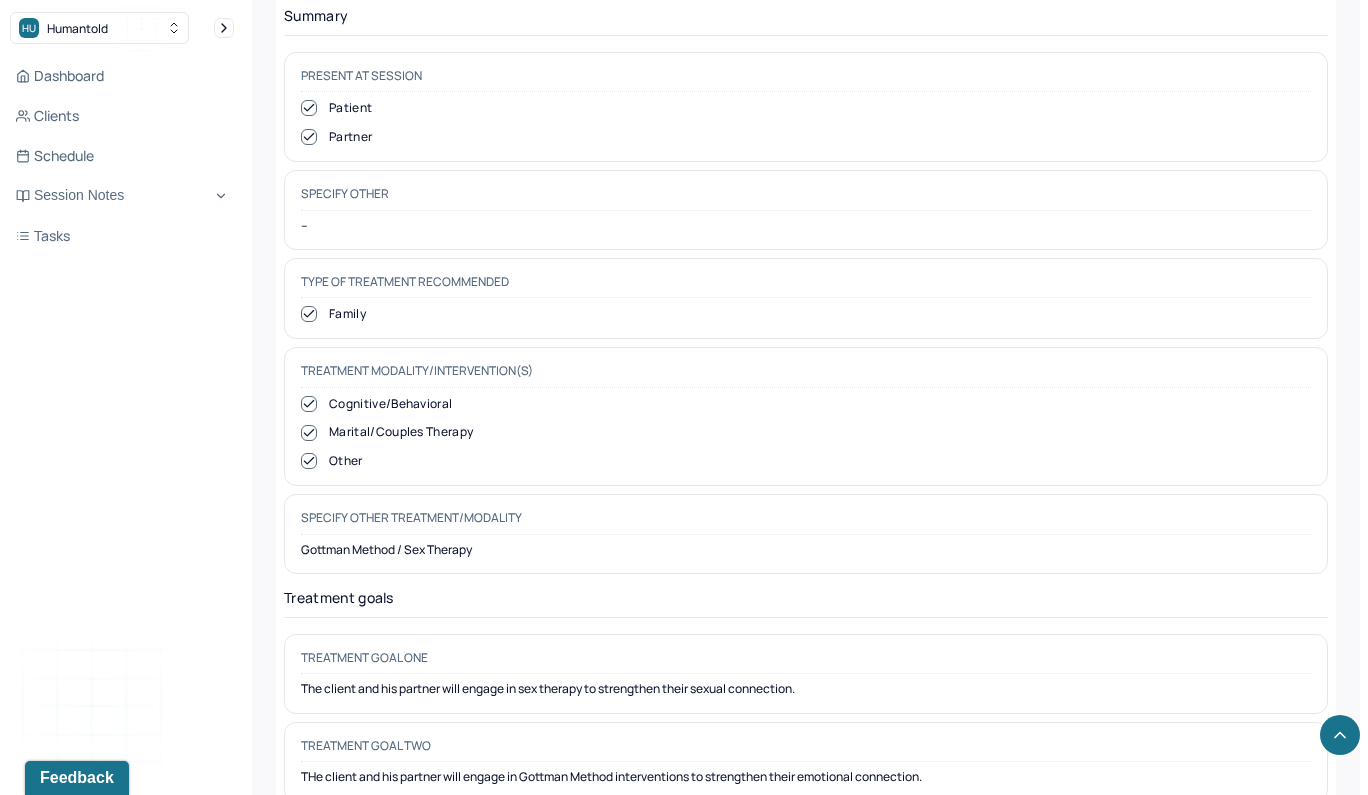 drag, startPoint x: 739, startPoint y: 545, endPoint x: 303, endPoint y: 548, distance: 436.0103 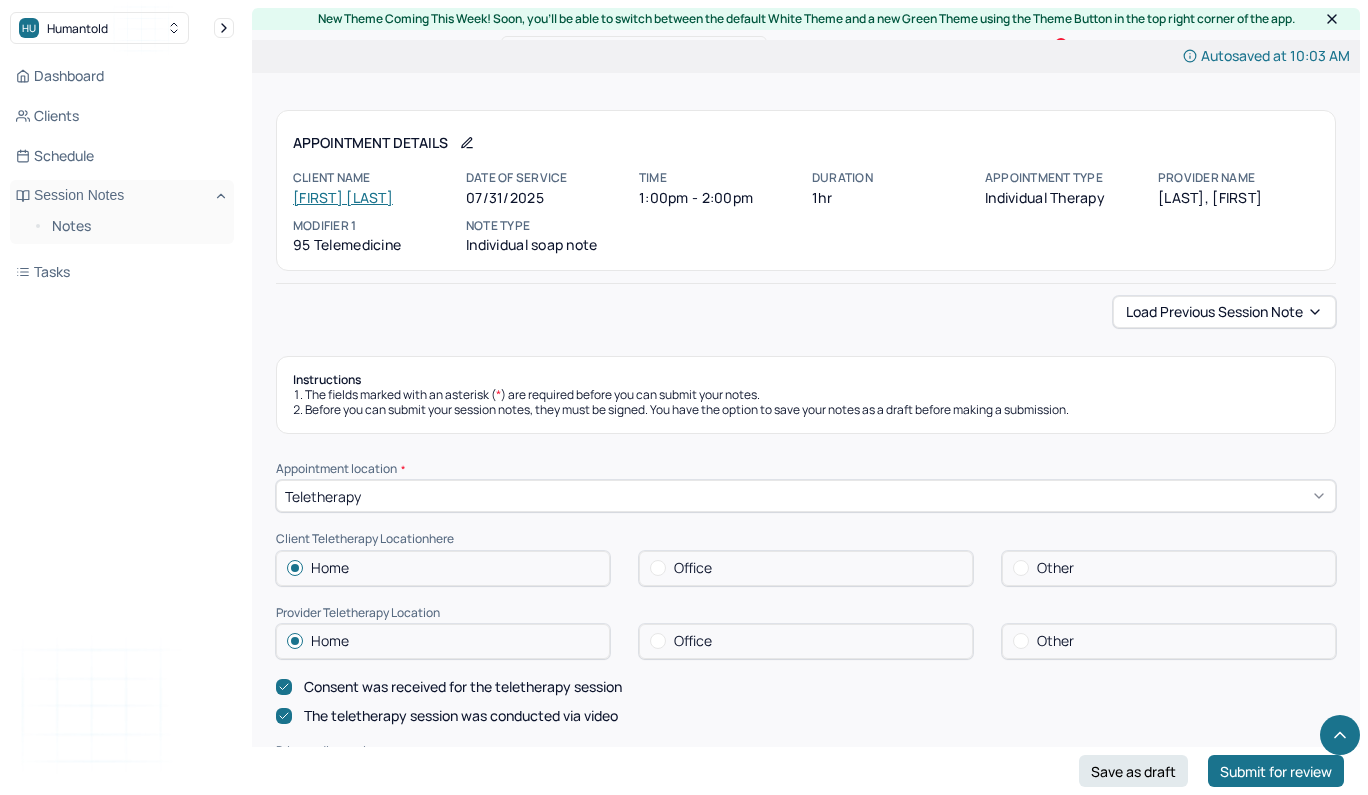 scroll, scrollTop: 2532, scrollLeft: 0, axis: vertical 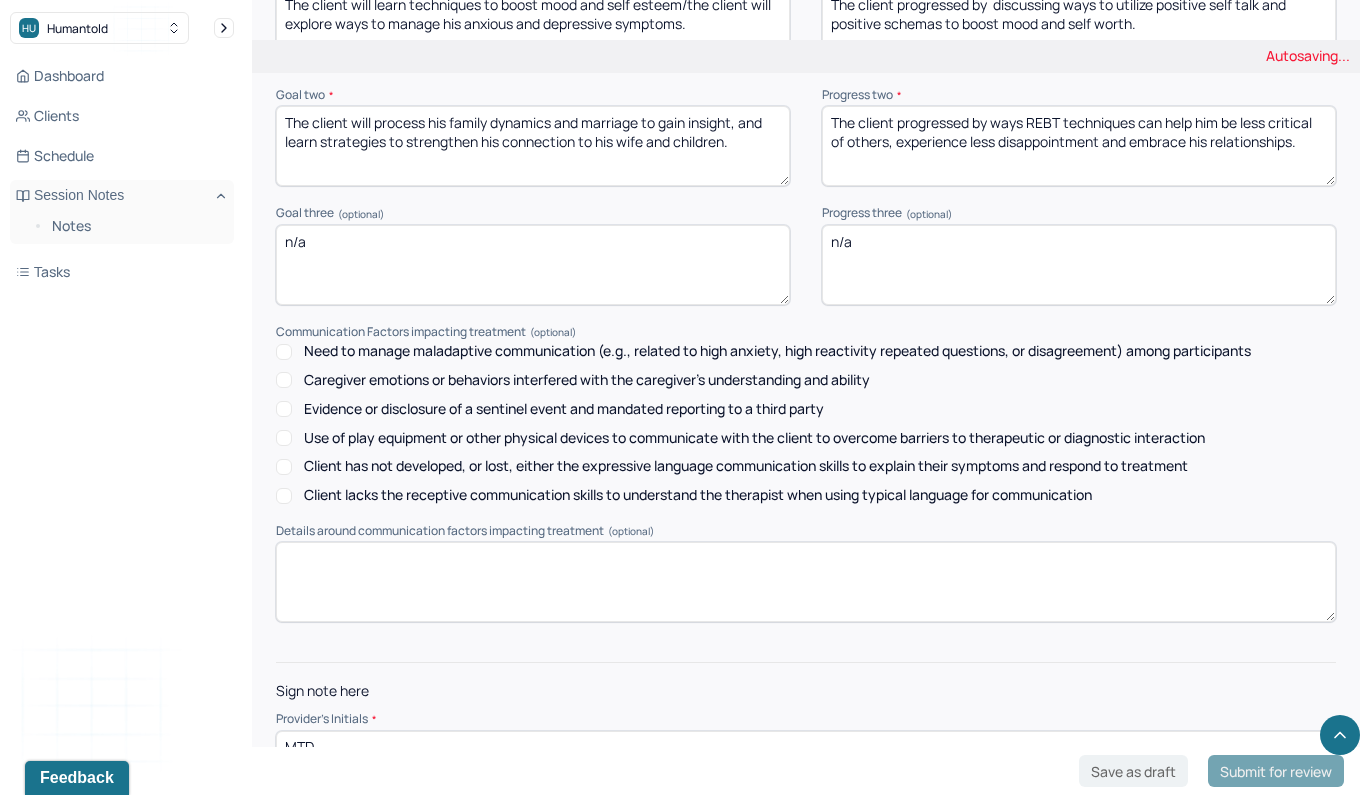type on "The client progressed by  discussing ways to utilize positive self talk and positive schemas to boost mood and self worth." 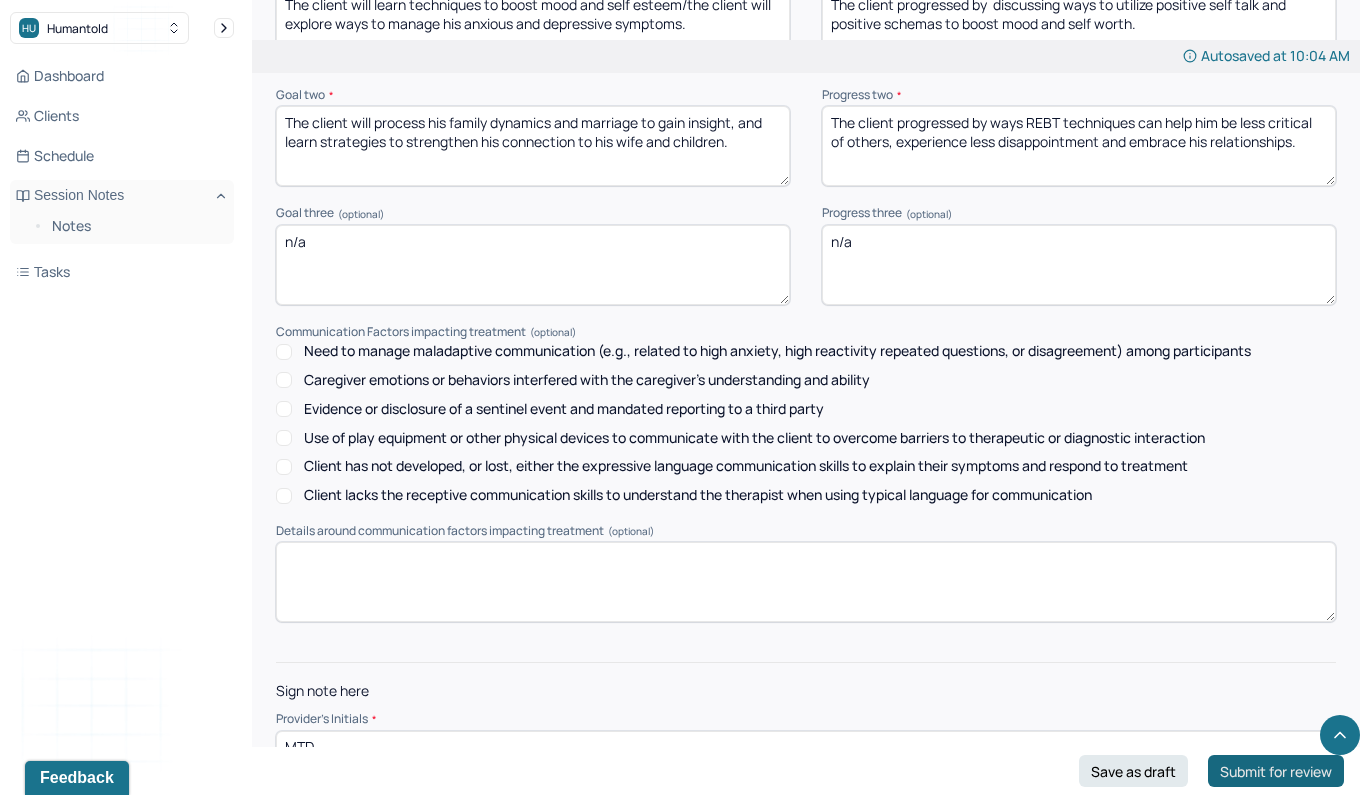 click on "Submit for review" at bounding box center (1276, 771) 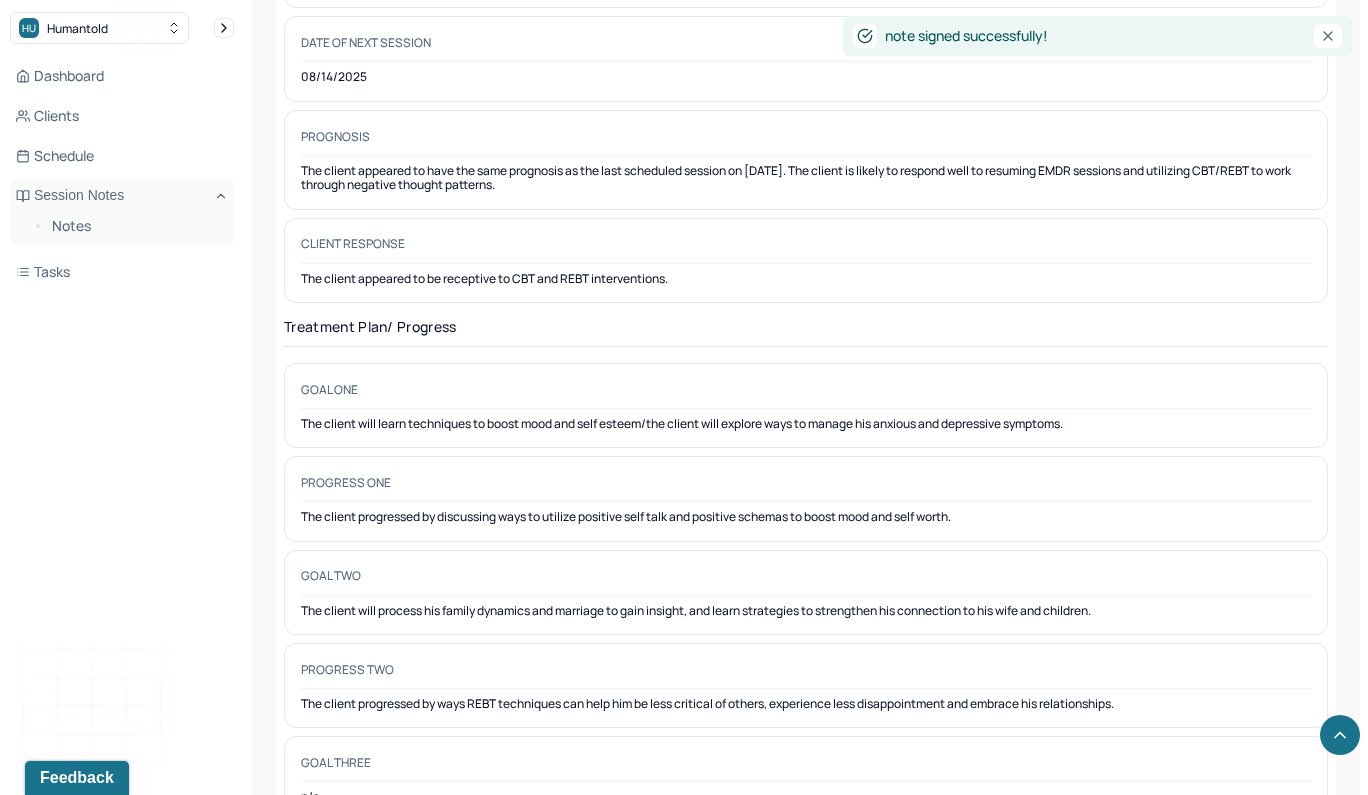 scroll, scrollTop: 0, scrollLeft: 0, axis: both 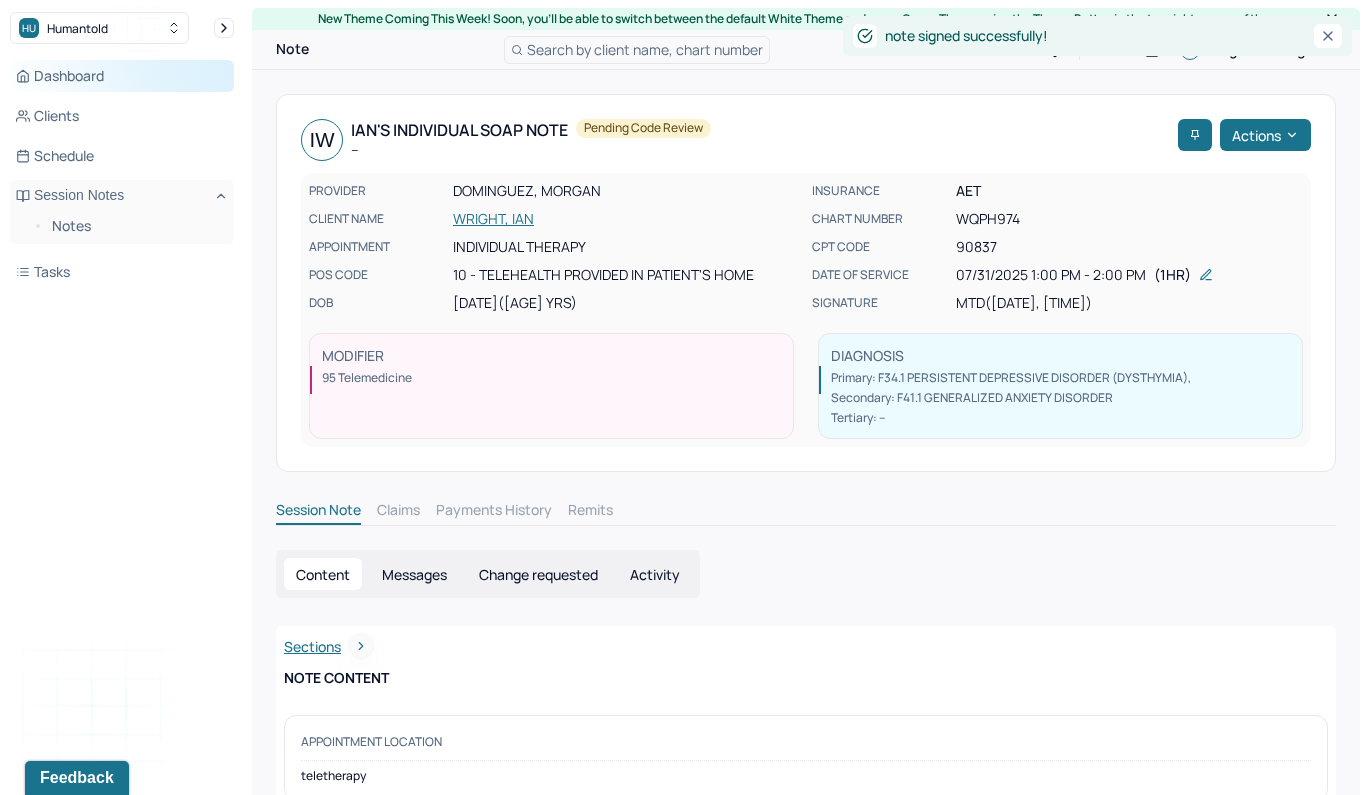 click on "Dashboard" at bounding box center (122, 76) 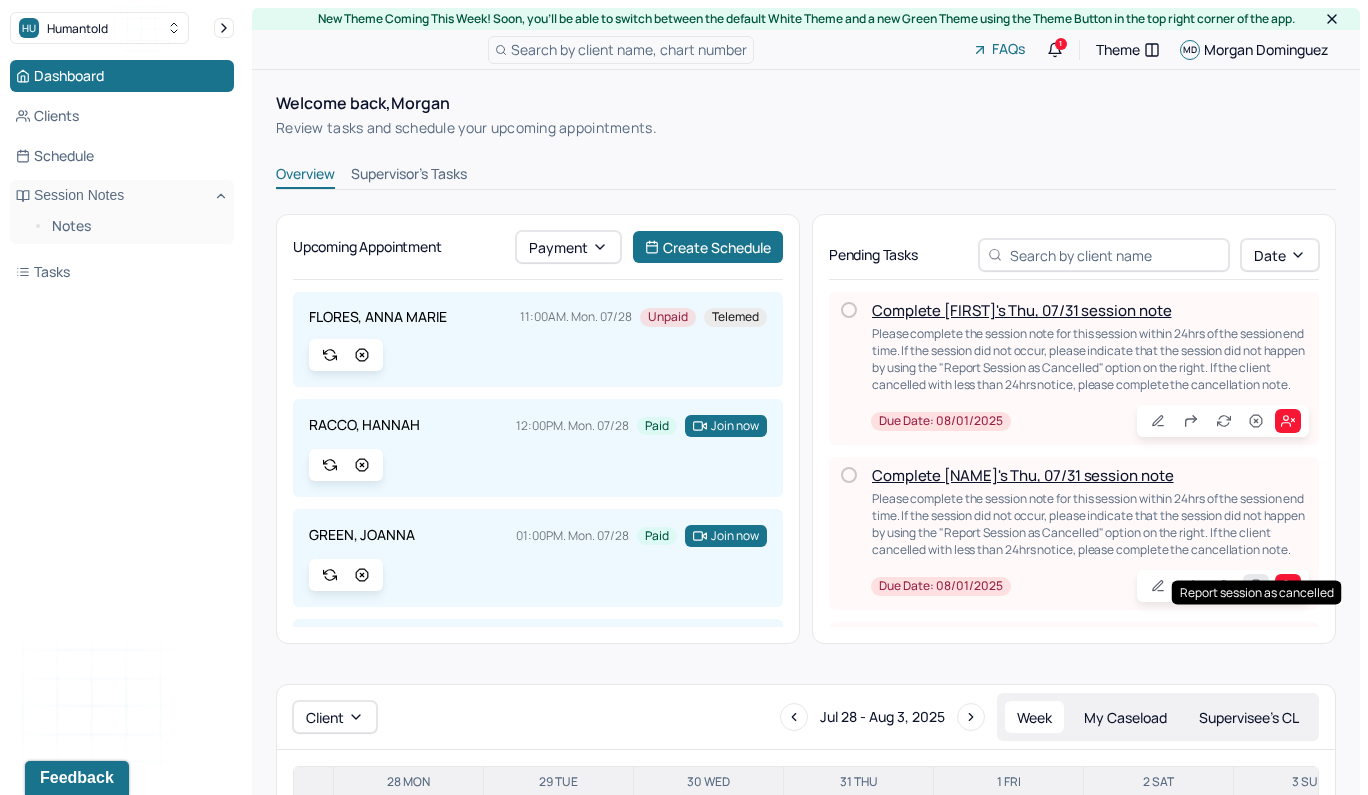 click 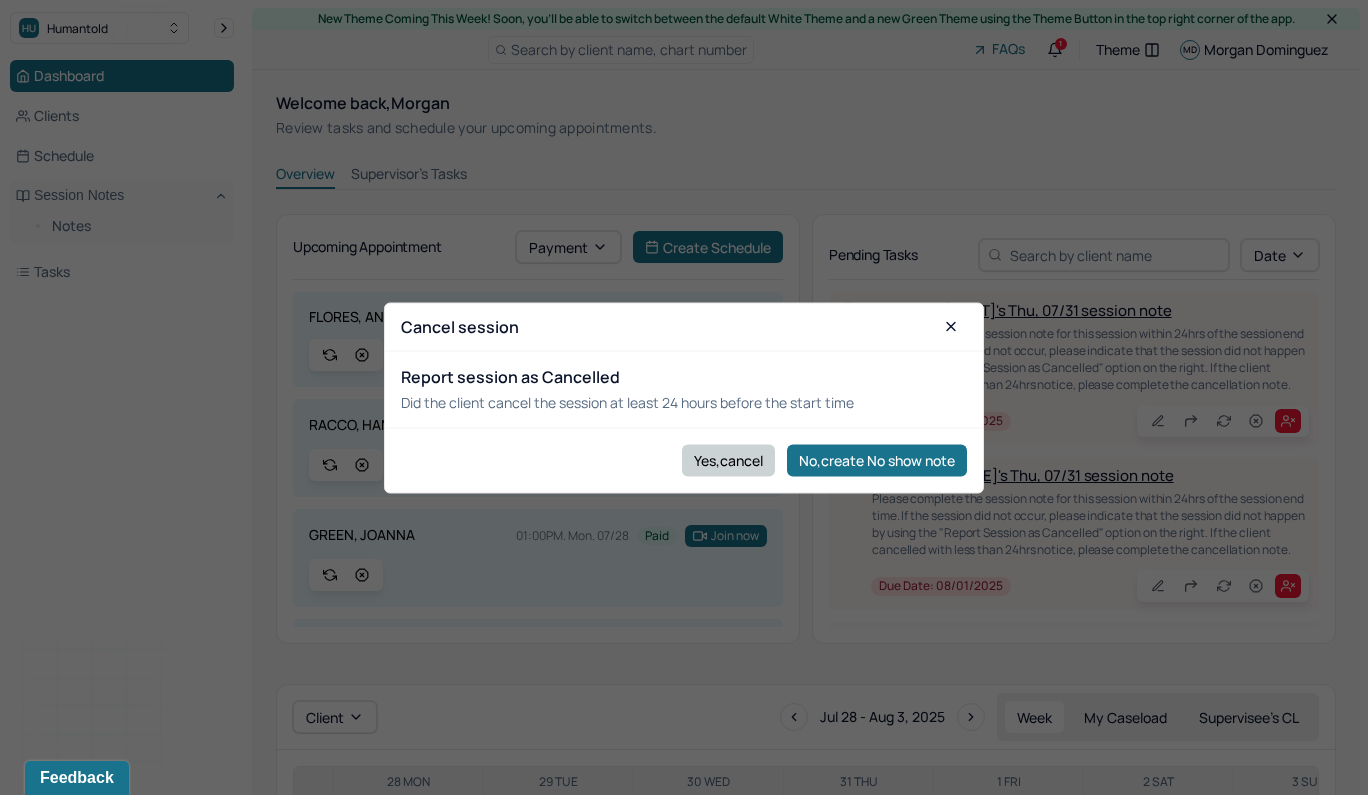 click on "Yes,cancel" at bounding box center [728, 460] 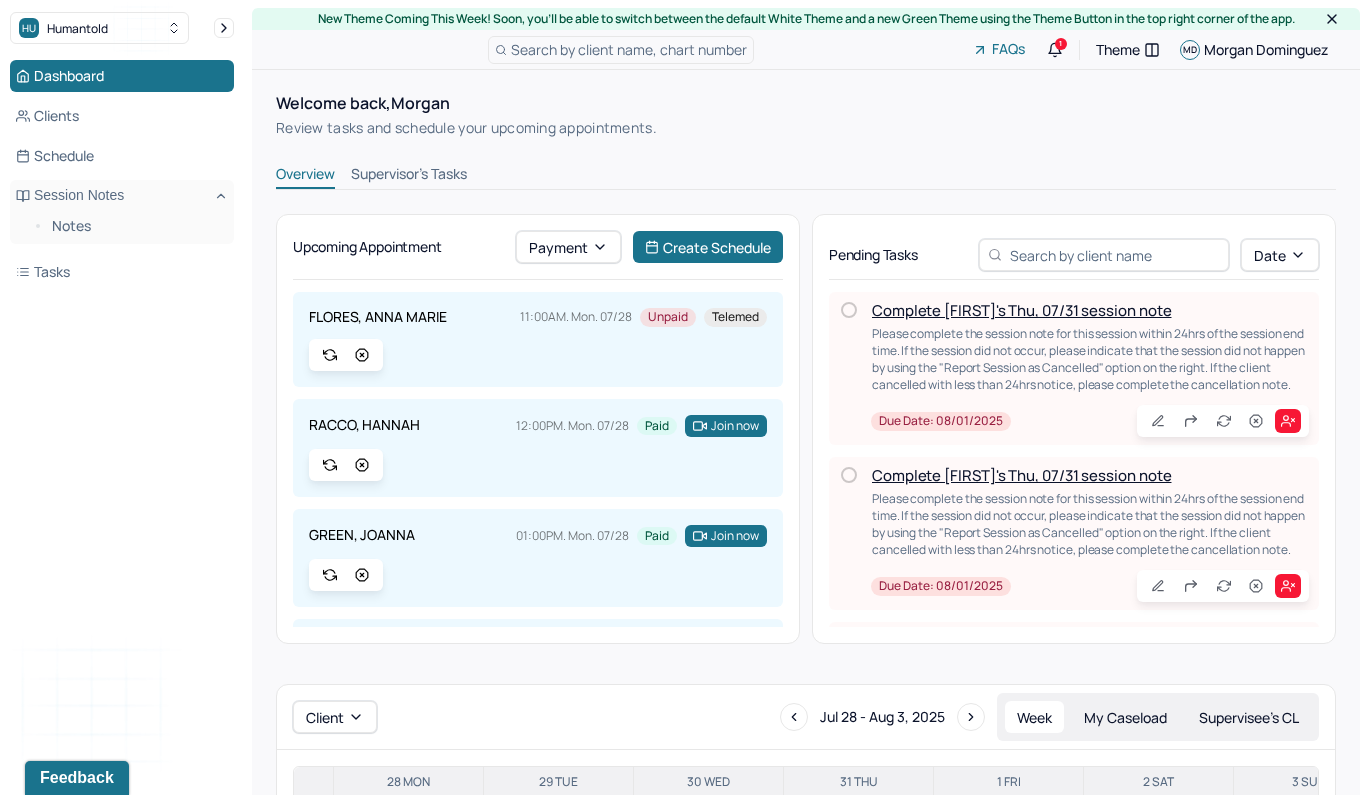 click on "Complete [FIRST]'s Thu, 07/31 session note" at bounding box center [1021, 310] 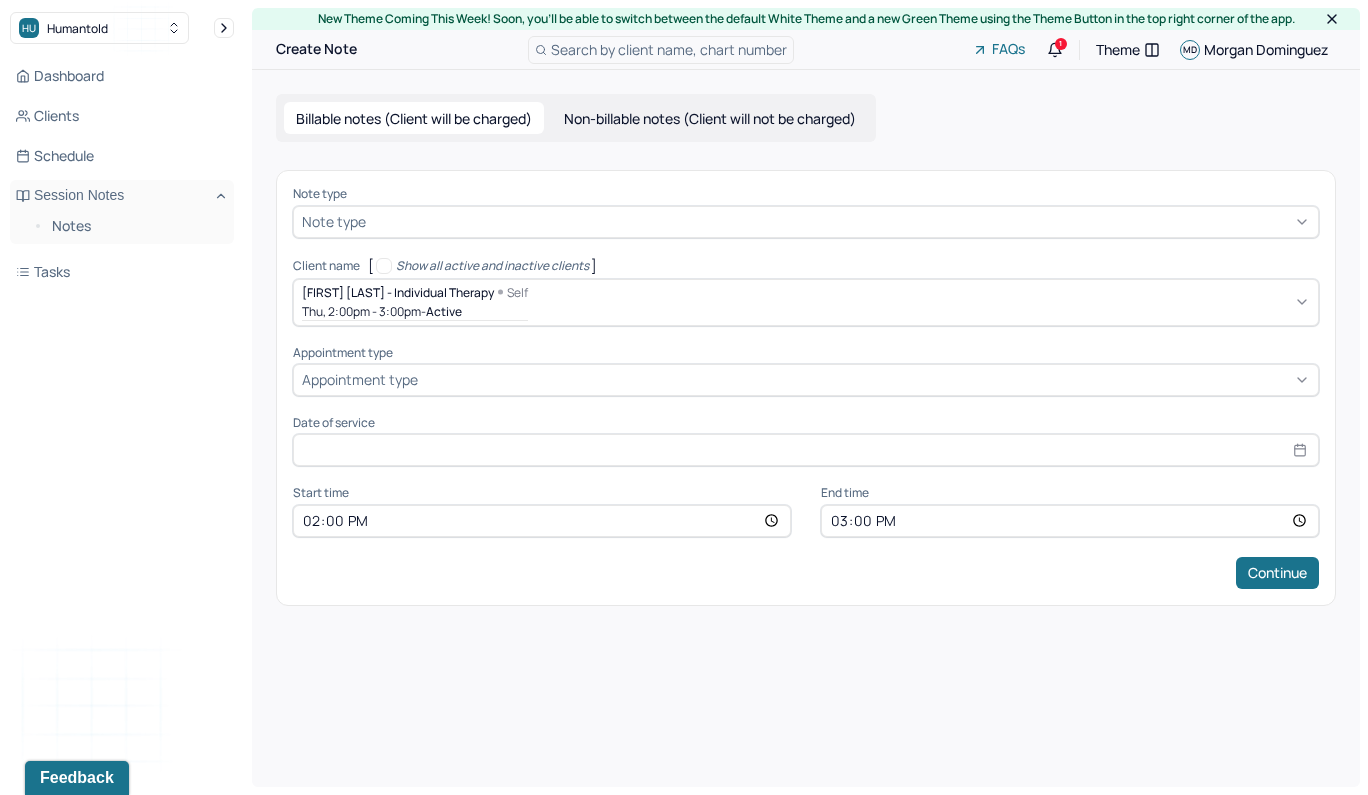 type on "Jul 31, 2025" 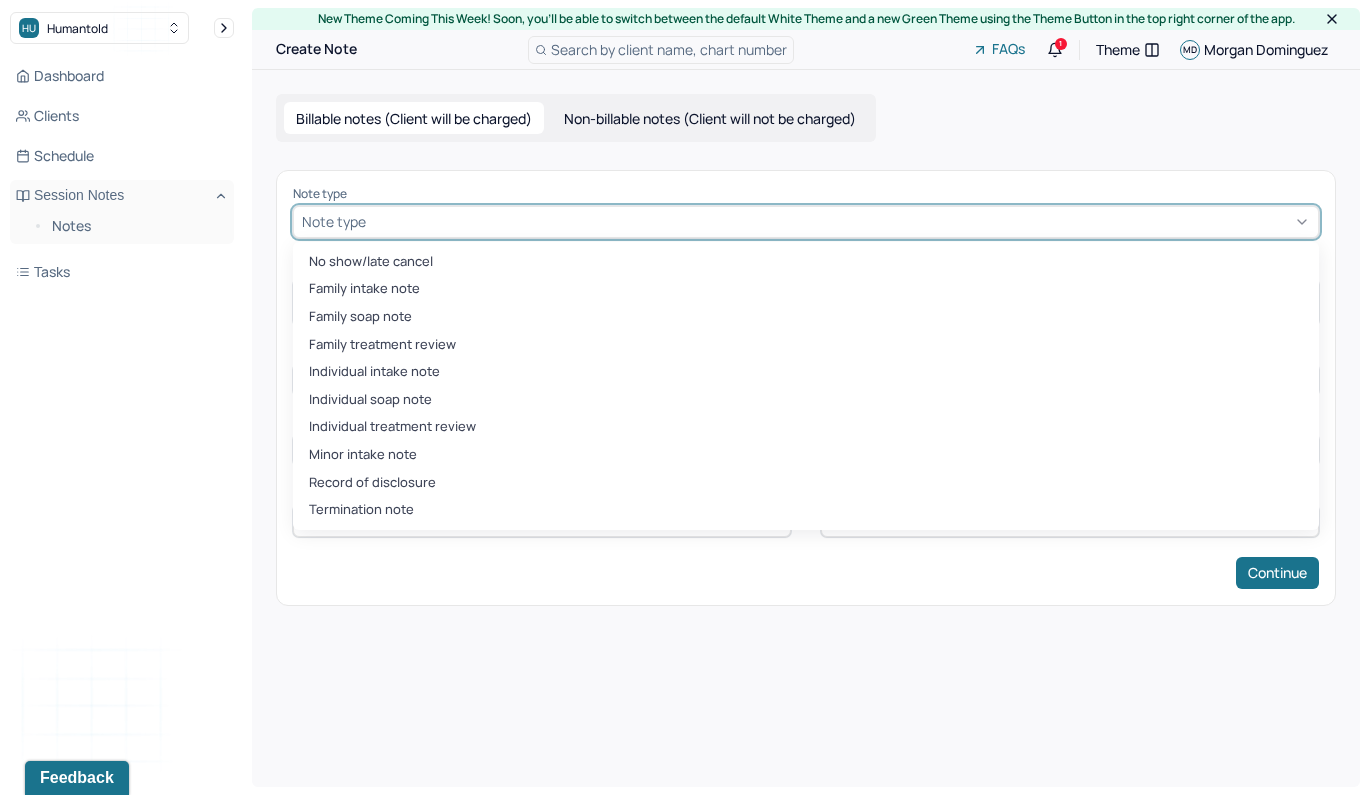 click at bounding box center (373, 221) 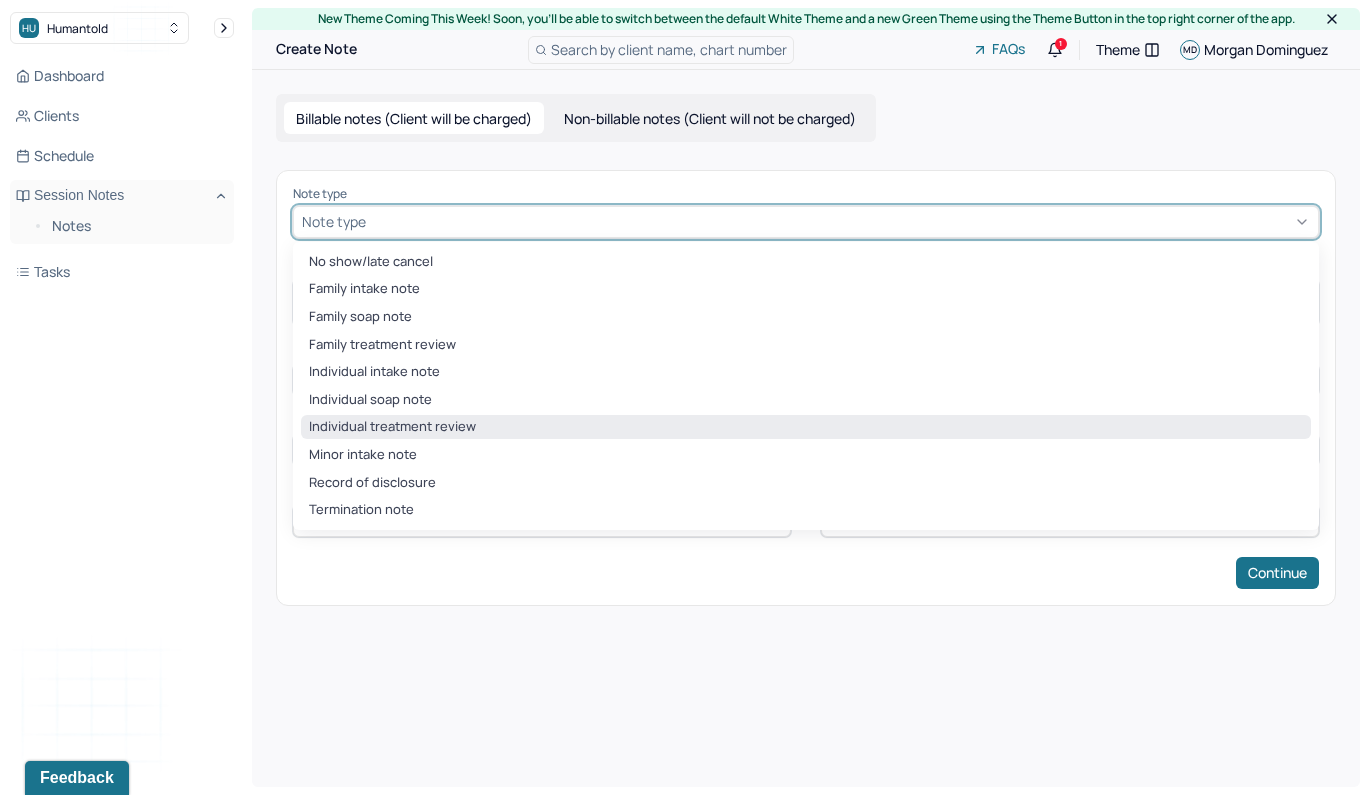 click on "Individual treatment review" at bounding box center [806, 427] 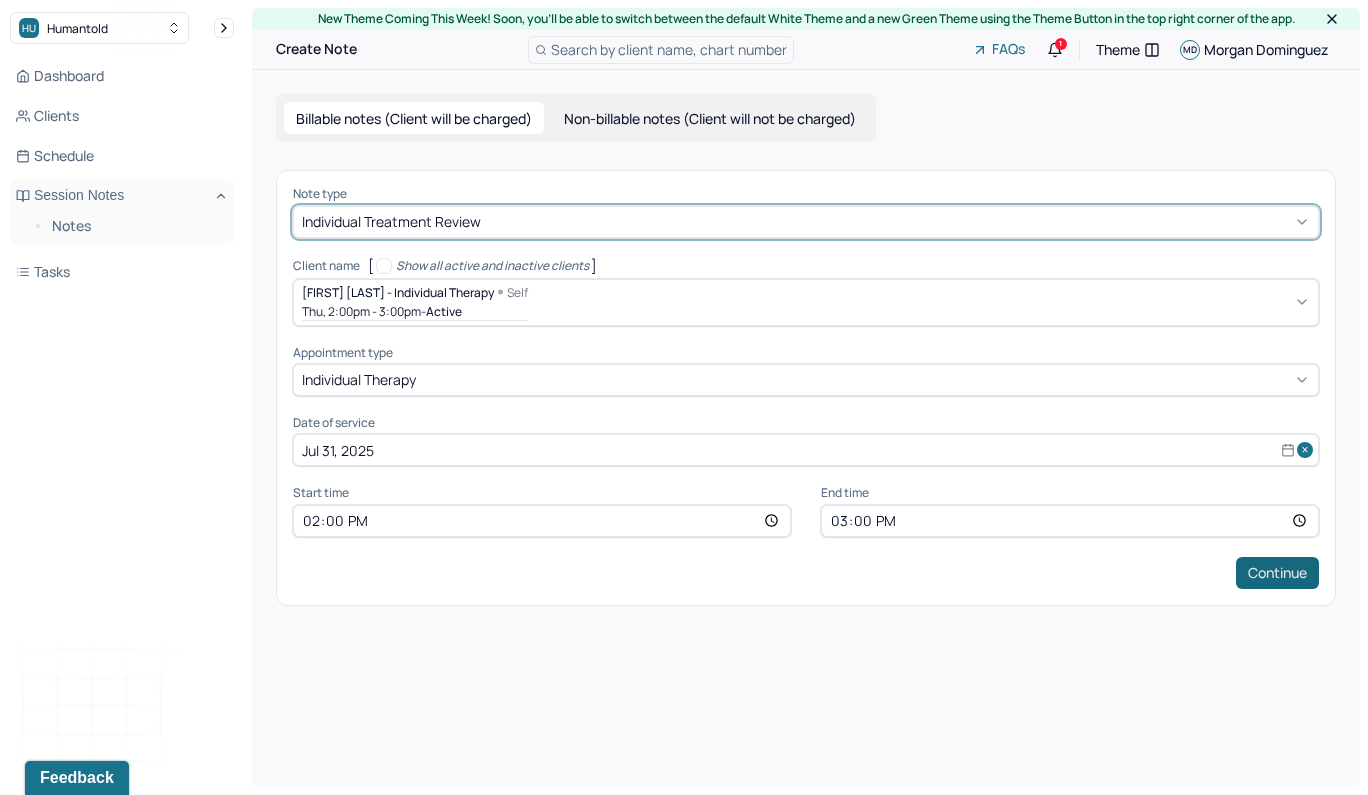 click on "Continue" at bounding box center [1277, 573] 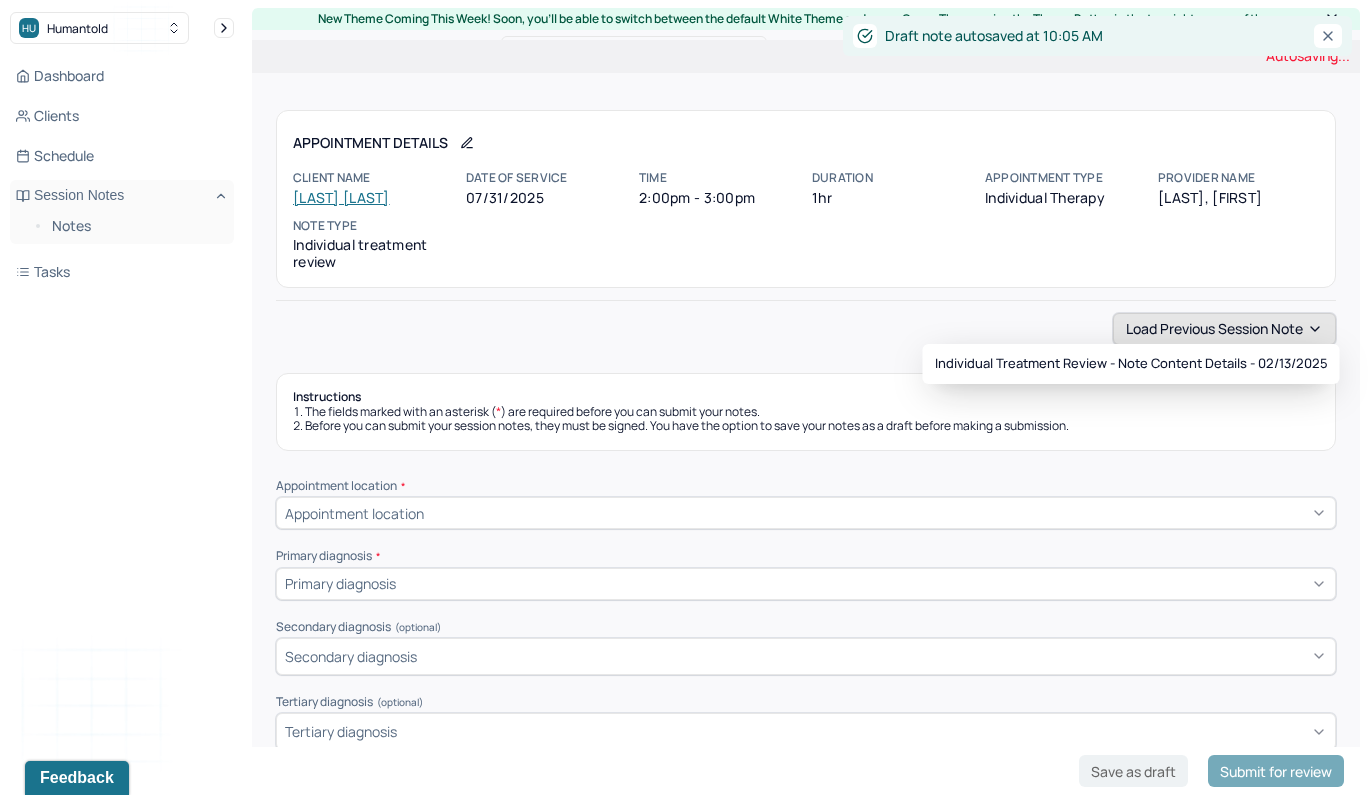 click on "Load previous session note" at bounding box center (1224, 329) 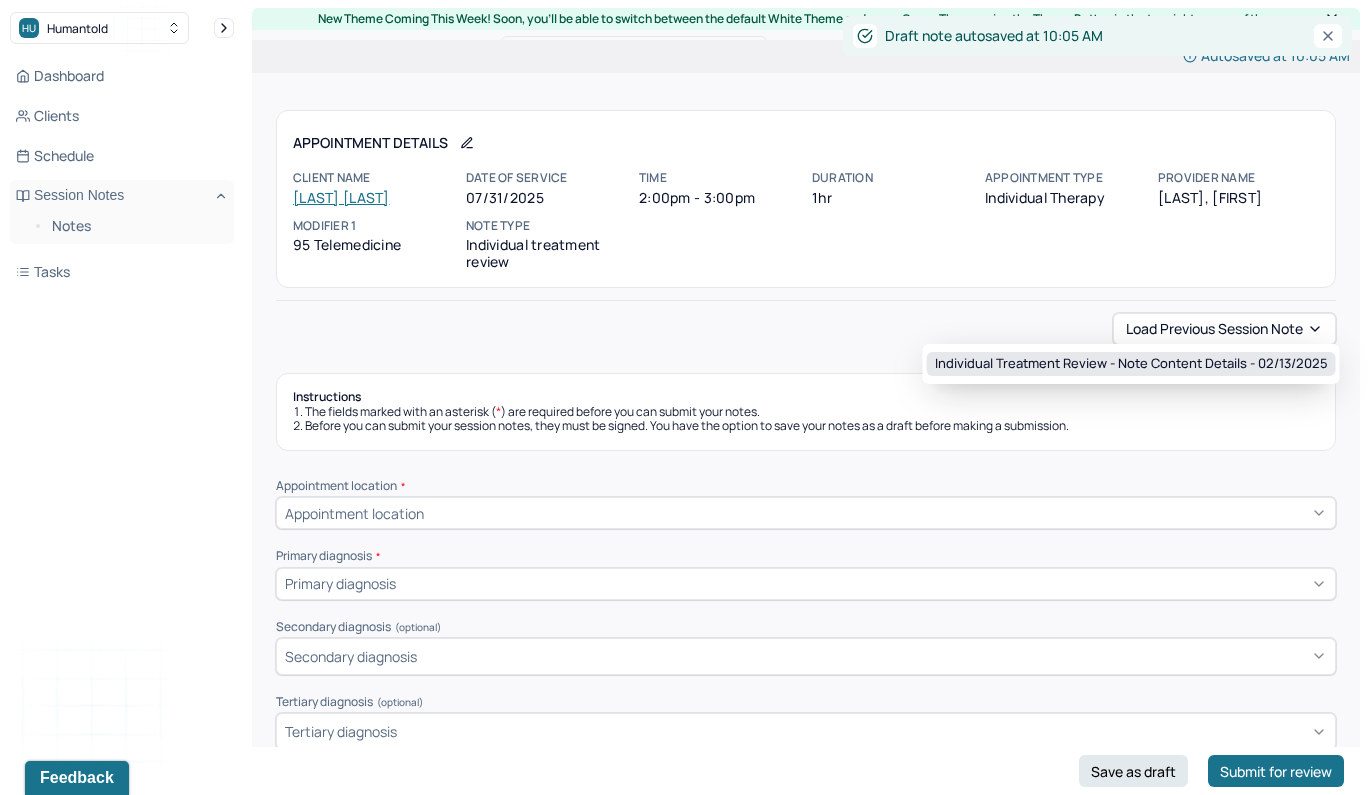 click on "Individual treatment review   - Note content Details -   [DATE]" at bounding box center (1131, 364) 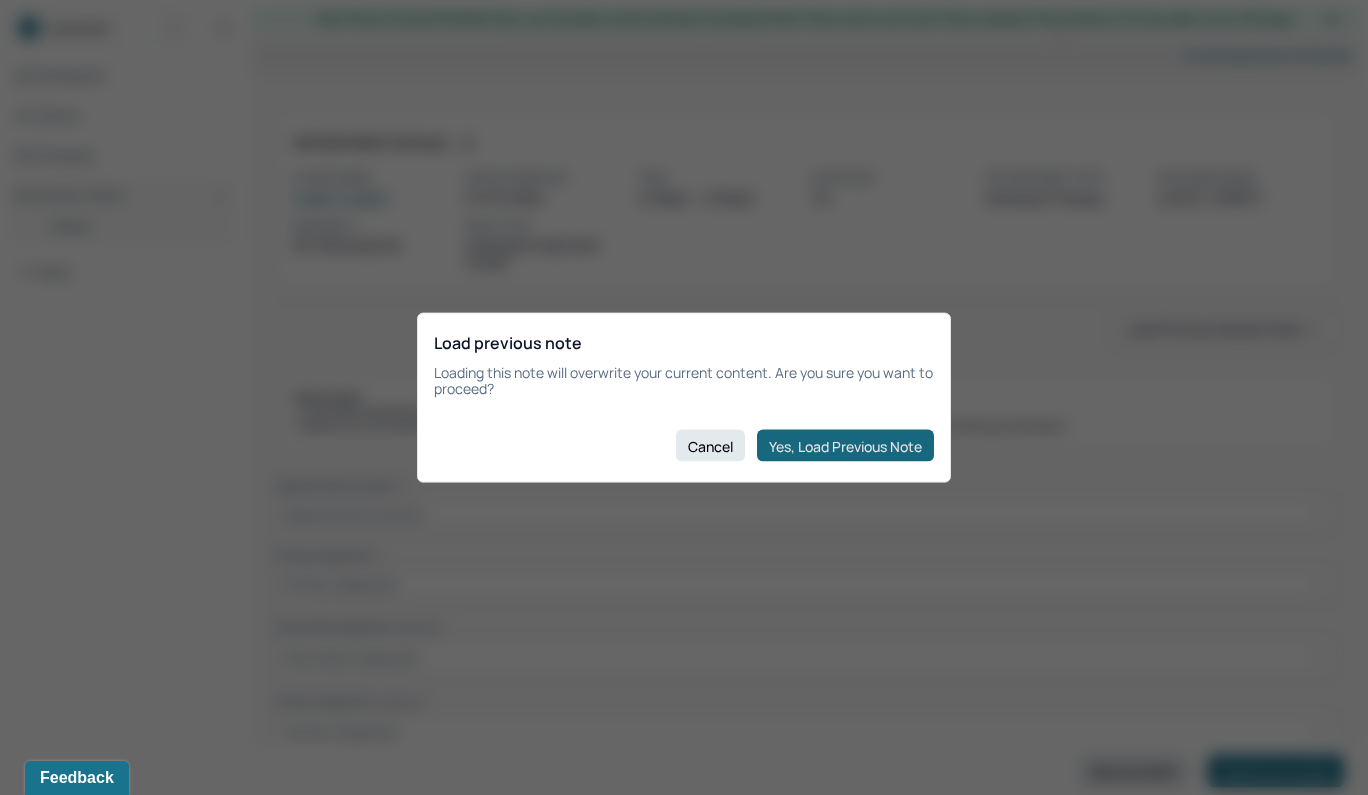 click on "Yes, Load Previous Note" at bounding box center (845, 446) 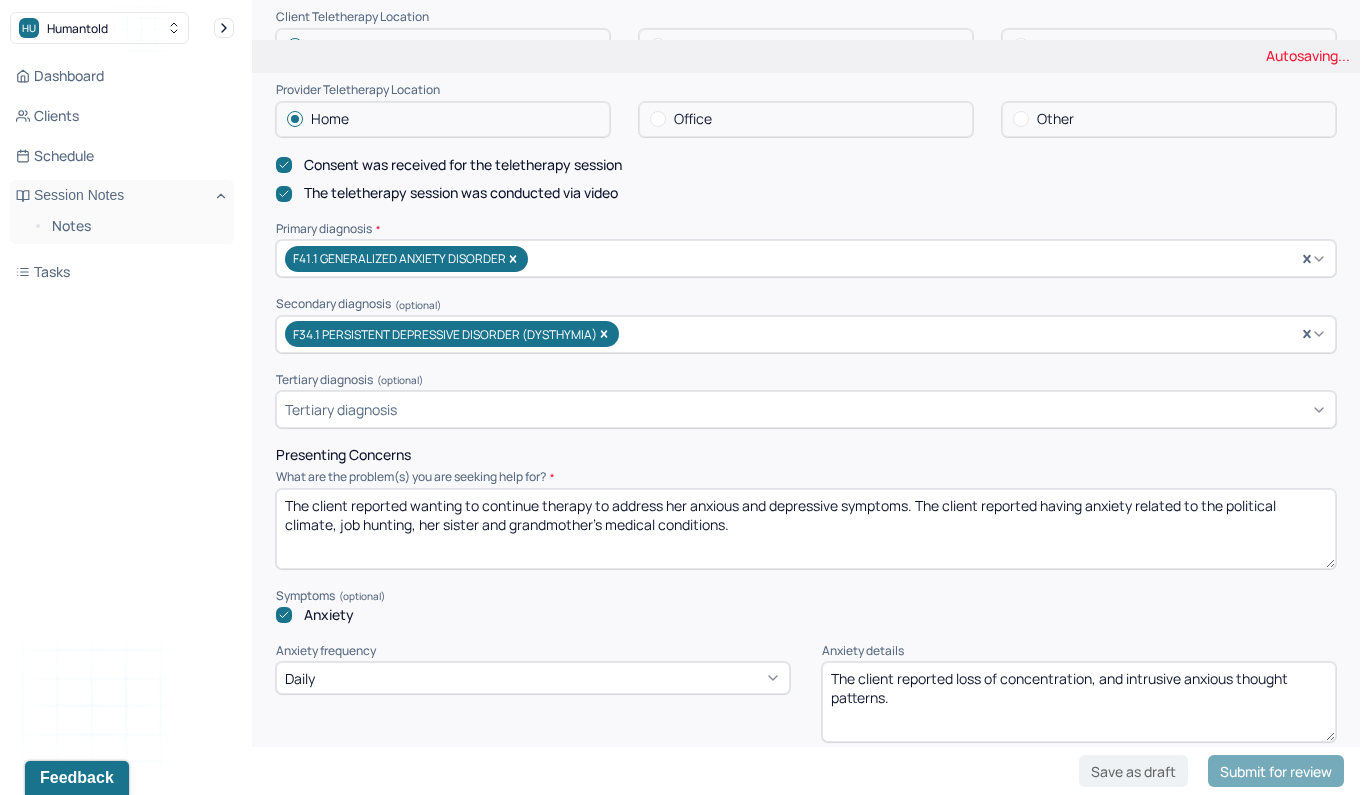 scroll, scrollTop: 558, scrollLeft: 0, axis: vertical 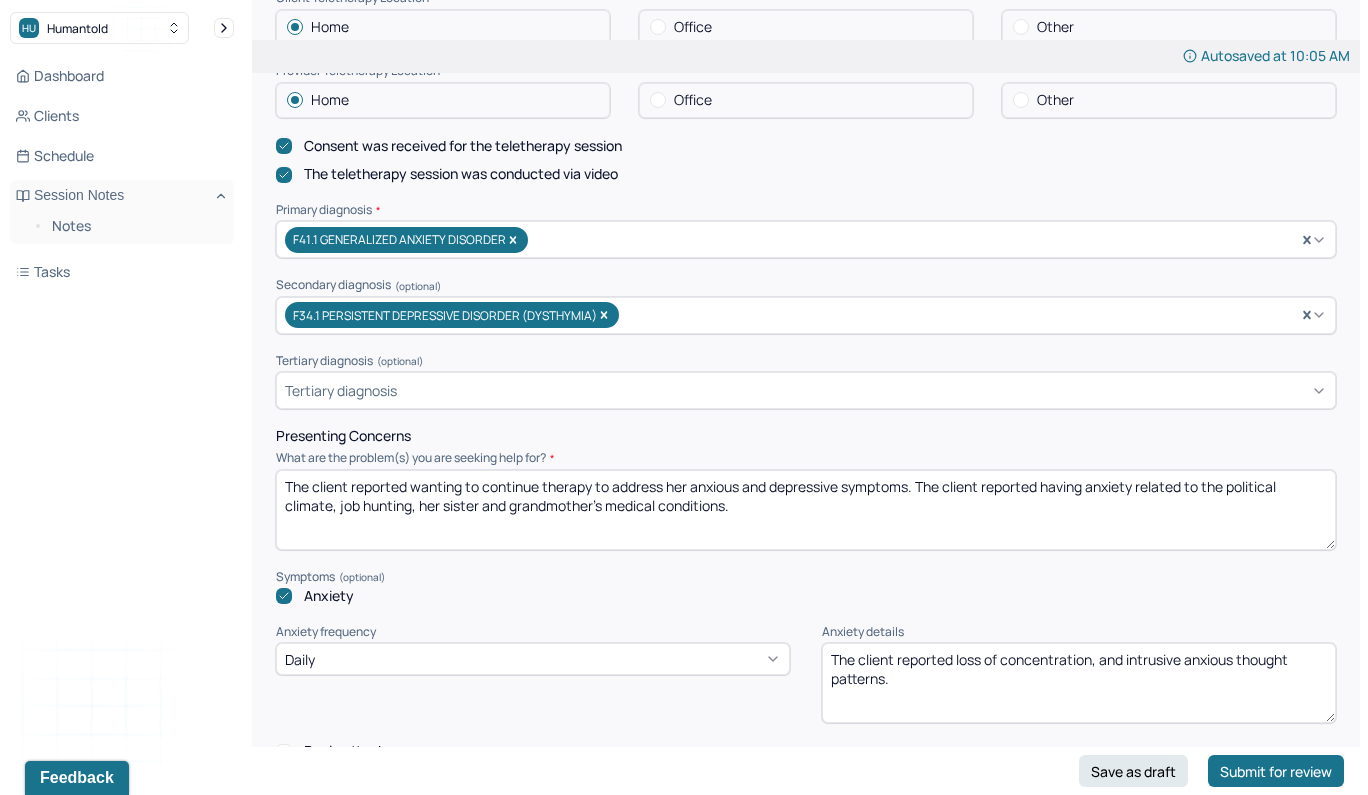 drag, startPoint x: 742, startPoint y: 491, endPoint x: 231, endPoint y: 464, distance: 511.7128 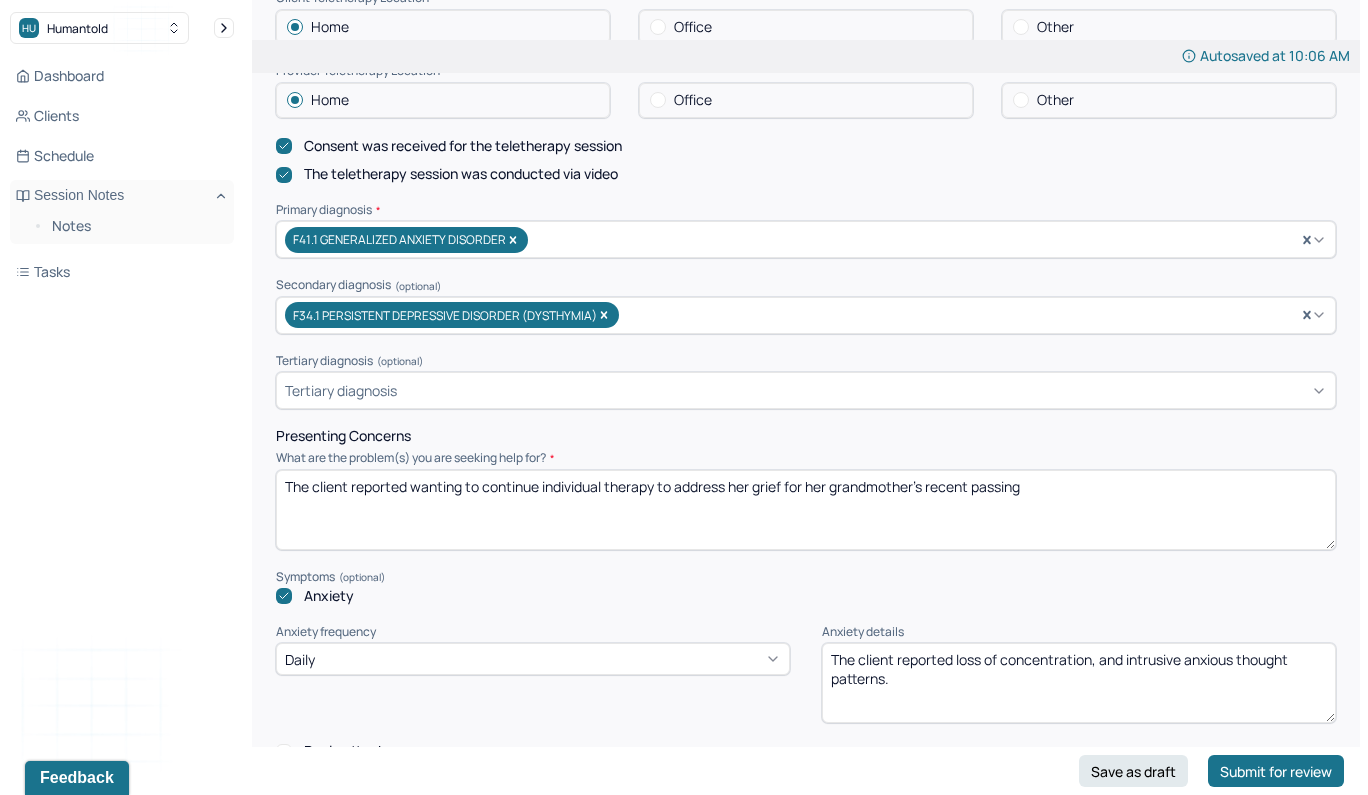click on "The client reported wanting to continue individual therapy to address her grief for her grandmother's recent passing" at bounding box center [806, 510] 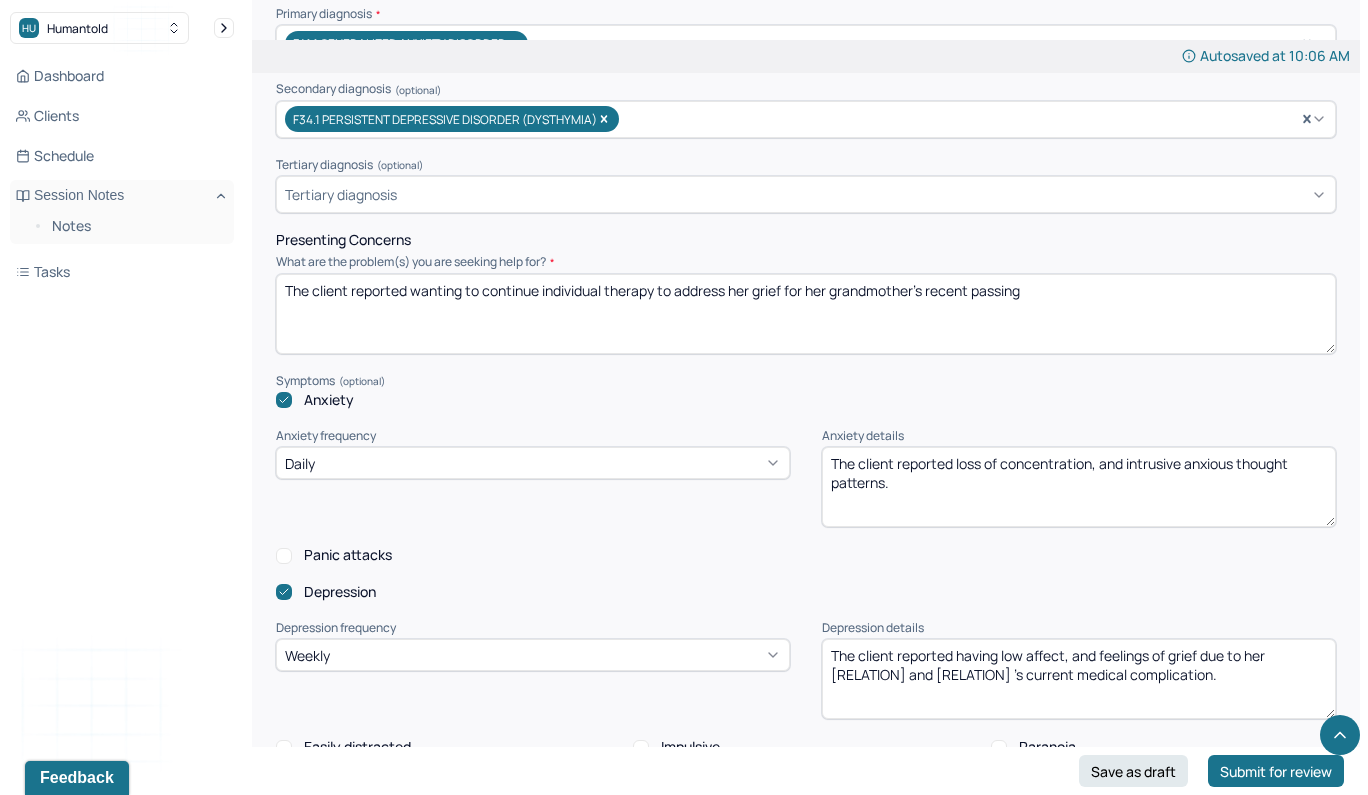 scroll, scrollTop: 760, scrollLeft: 0, axis: vertical 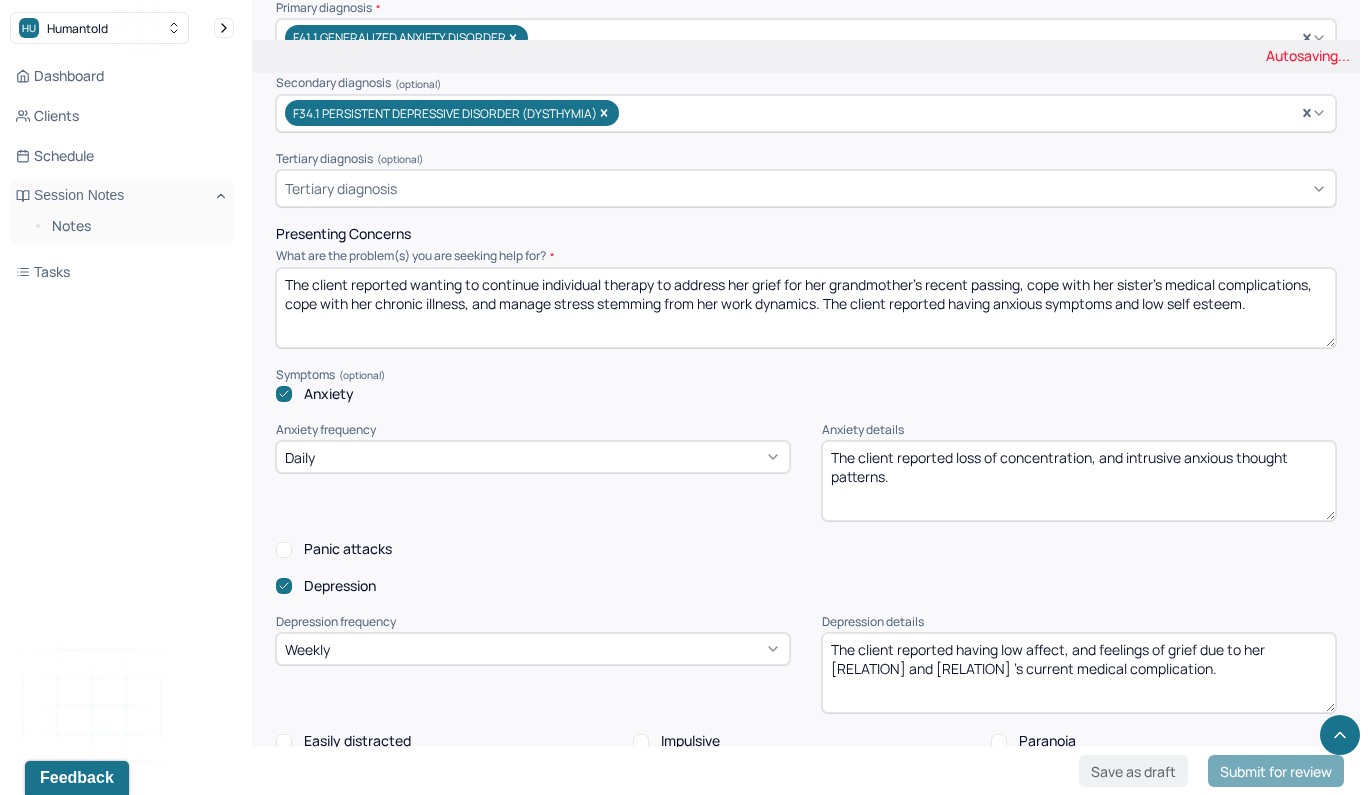 type on "The client reported wanting to continue individual therapy to address her grief for her grandmother's recent passing, cope with her sister's medical complications, cope with her chronic illness, and manage stress stemming from her work dynamics. The client reported having anxious symptoms and low self esteem." 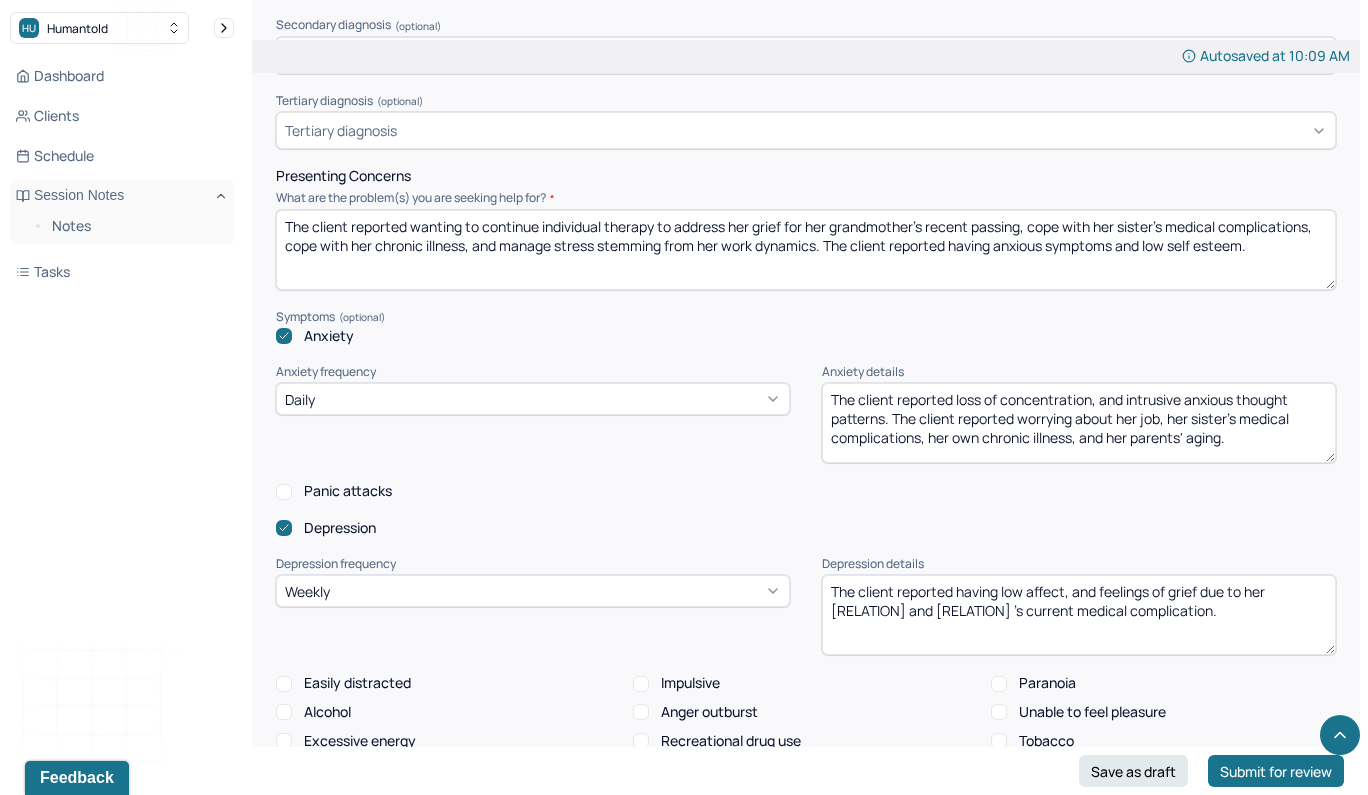 scroll, scrollTop: 912, scrollLeft: 0, axis: vertical 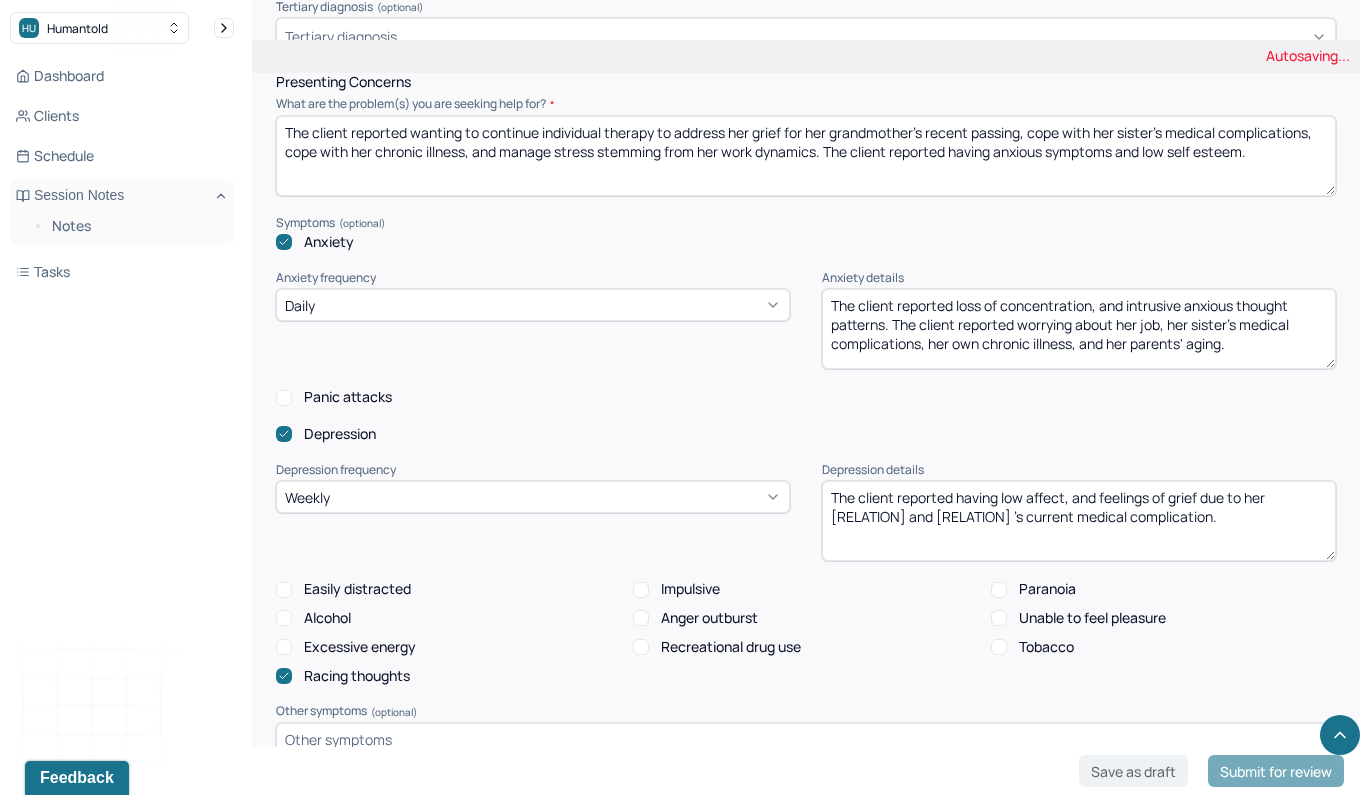 type on "The client reported loss of concentration, and intrusive anxious thought patterns. The client reported worrying about her job, her sister's medical complications, her own chronic illness, and her parents' aging." 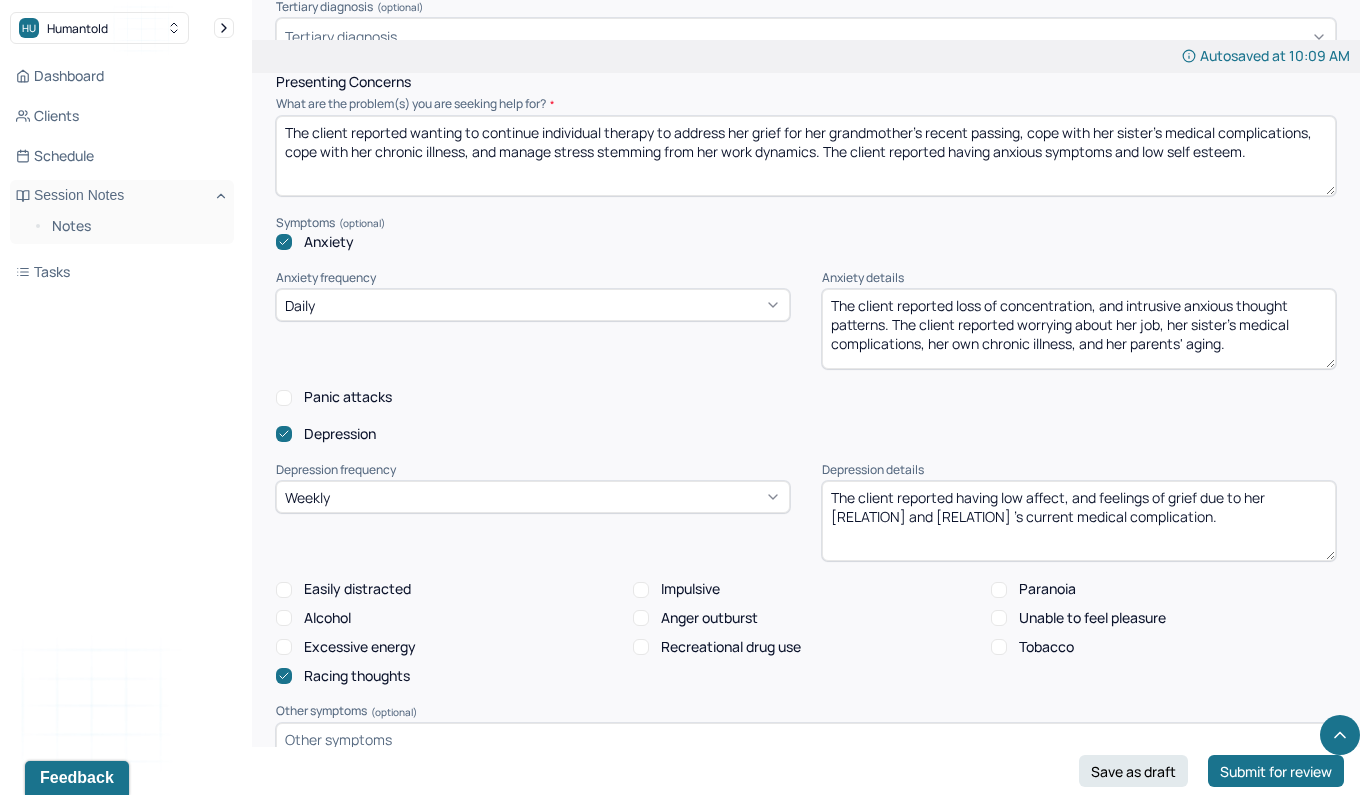drag, startPoint x: 1167, startPoint y: 492, endPoint x: 1245, endPoint y: 474, distance: 80.04999 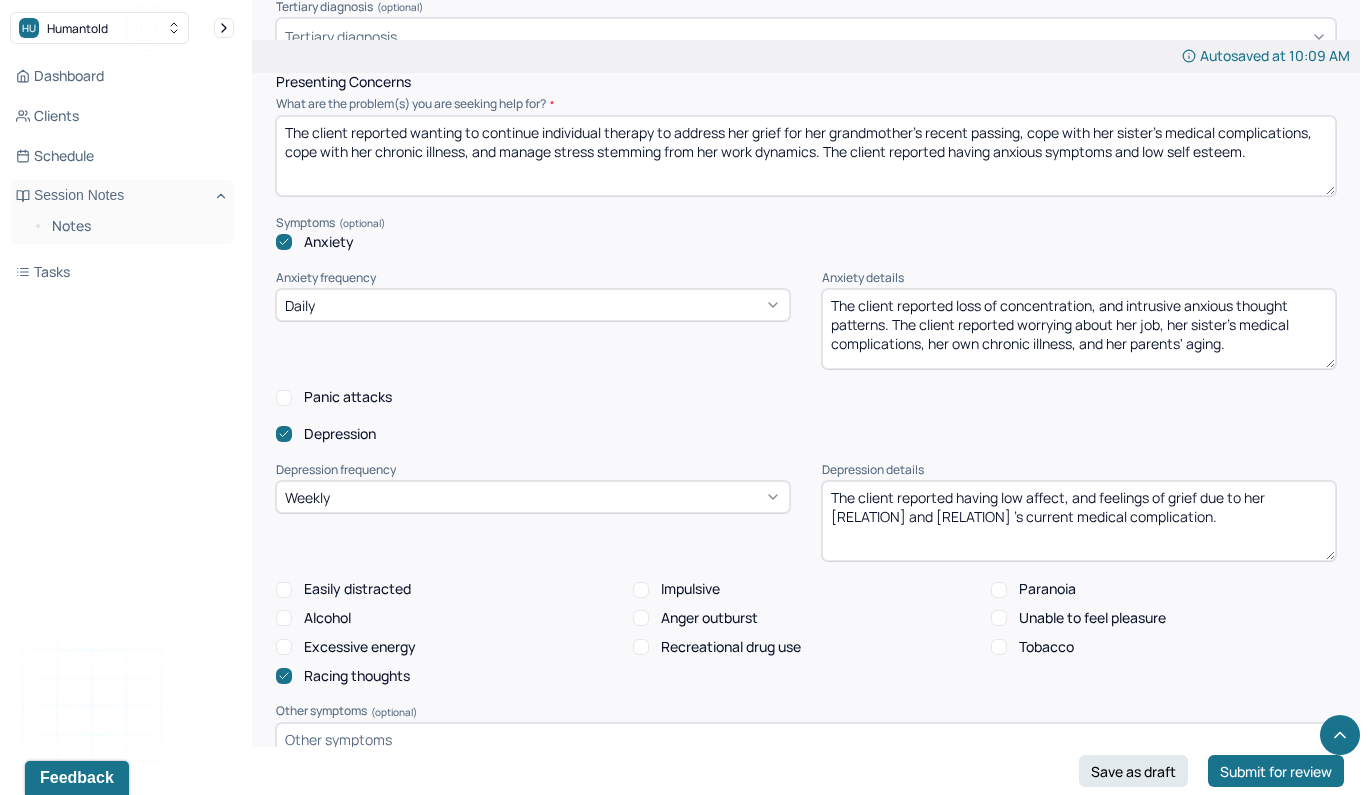 click on "The client reported having low affect, and feelings of grief due to her sister and grandmother's current medical complication." at bounding box center (1079, 521) 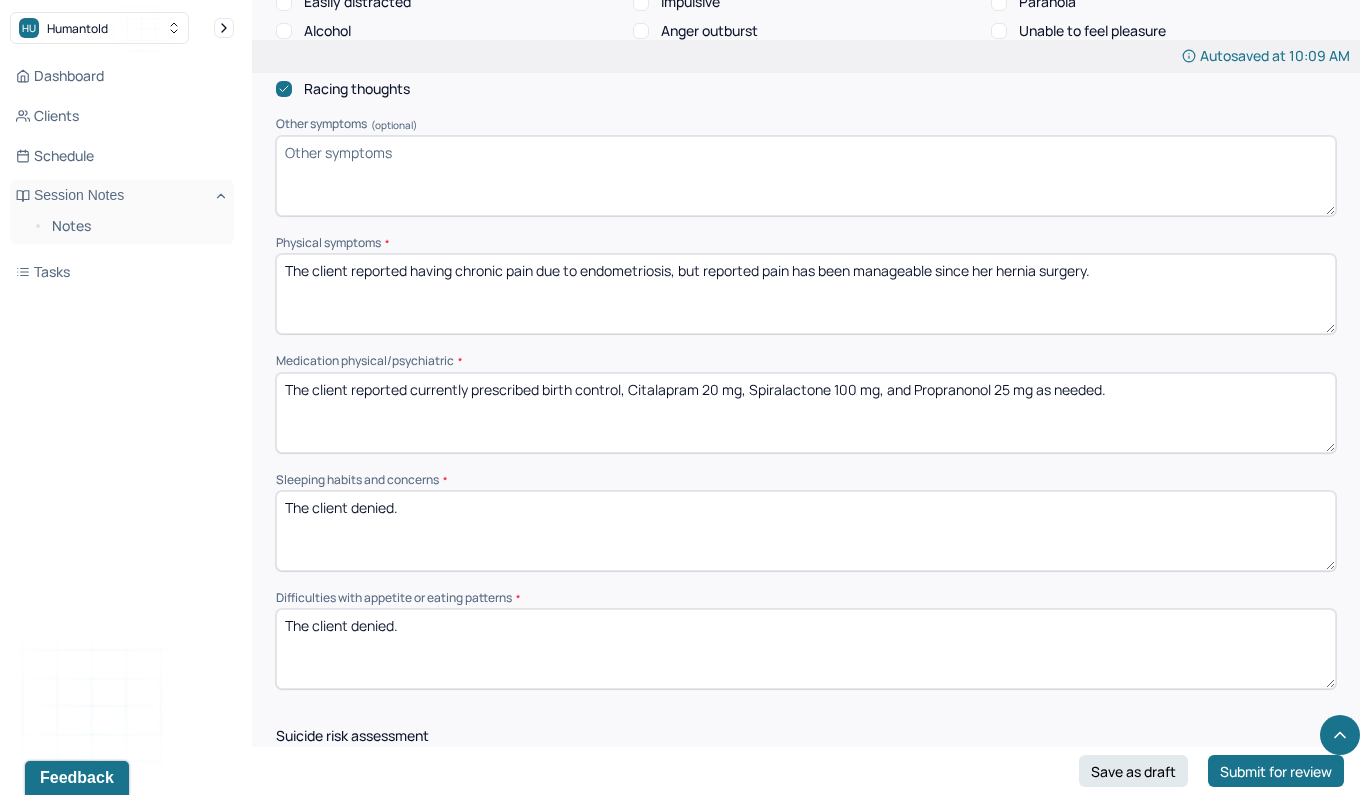 scroll, scrollTop: 1506, scrollLeft: 0, axis: vertical 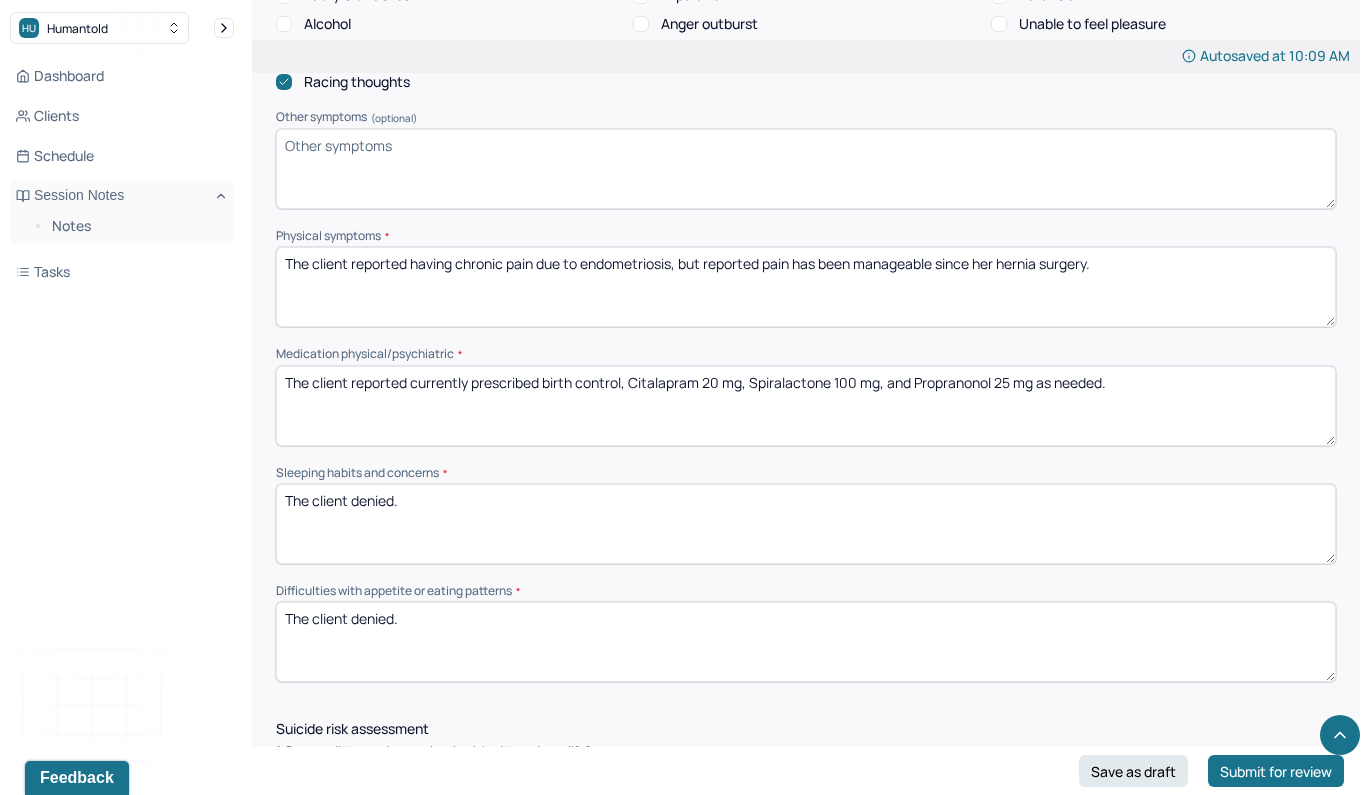 type on "The client reported having low affect, and feelings of grief due to her sister's medical complications, and the recent passing of her grandmother. The client reported having low self esteem and low affect." 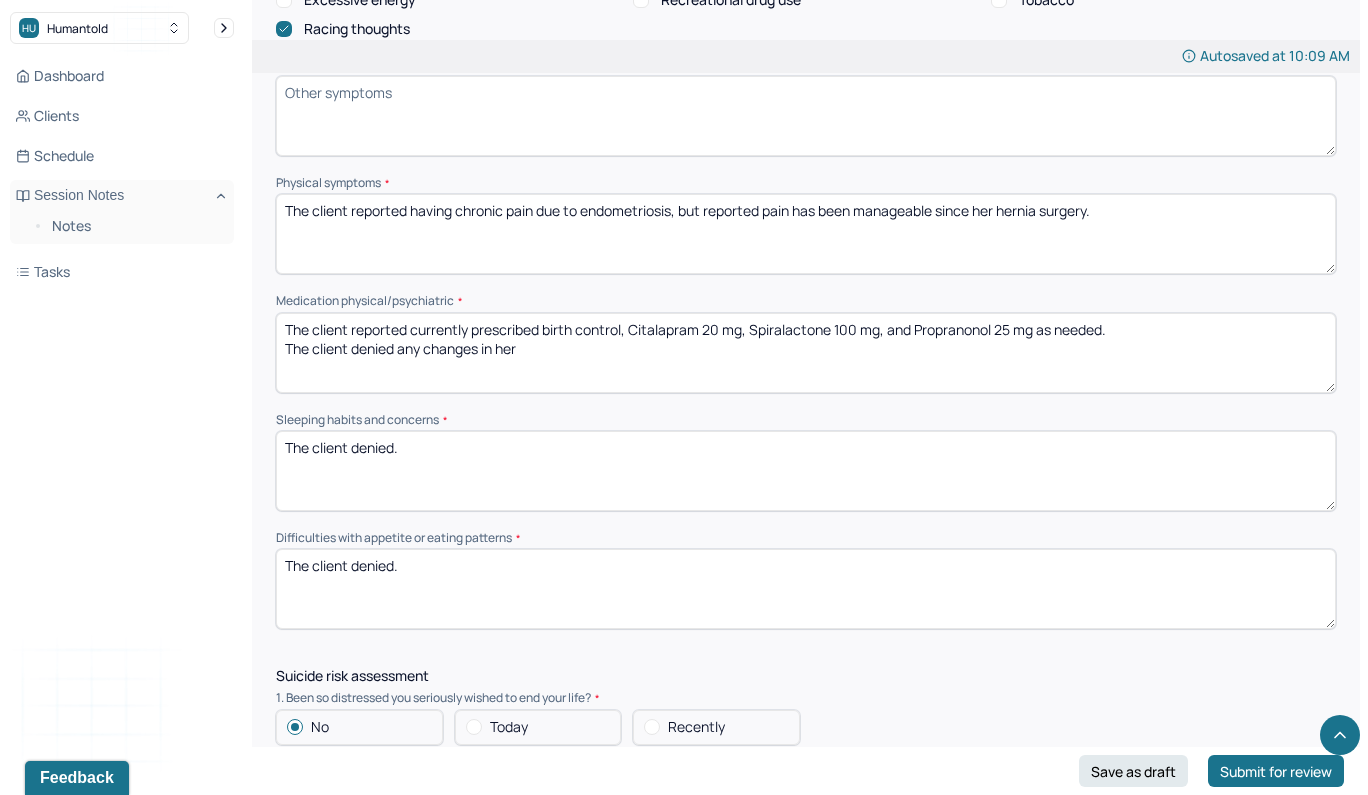 scroll, scrollTop: 1572, scrollLeft: 0, axis: vertical 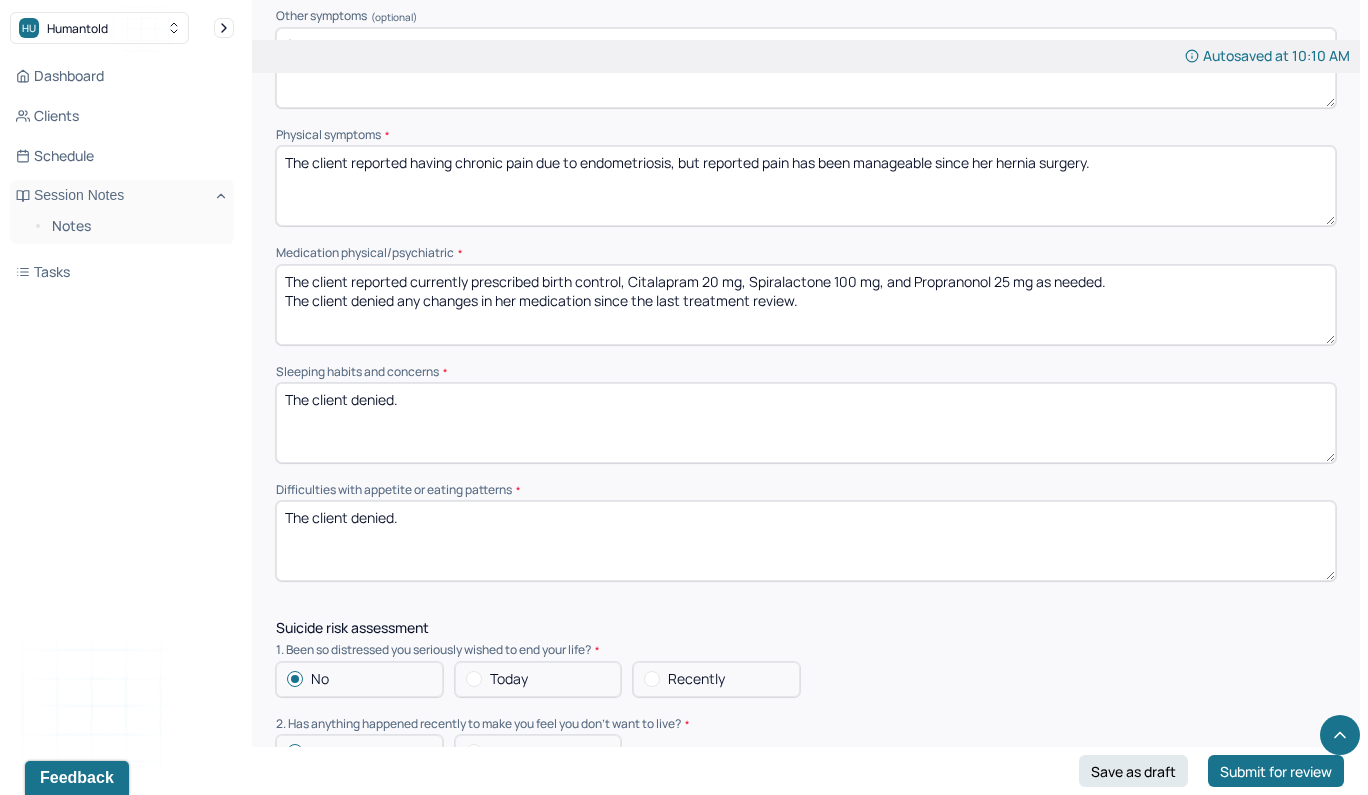 drag, startPoint x: 816, startPoint y: 278, endPoint x: 263, endPoint y: 279, distance: 553.0009 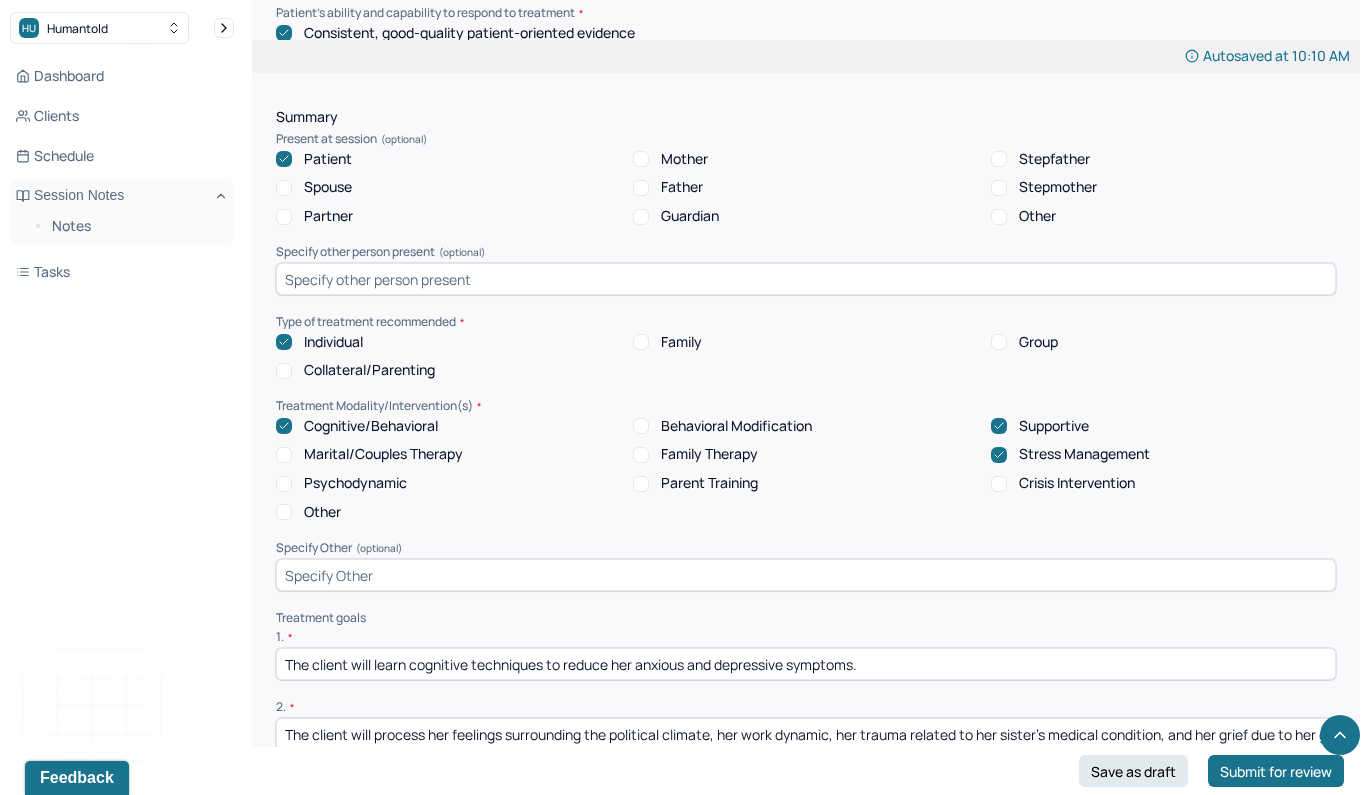 scroll, scrollTop: 3687, scrollLeft: 0, axis: vertical 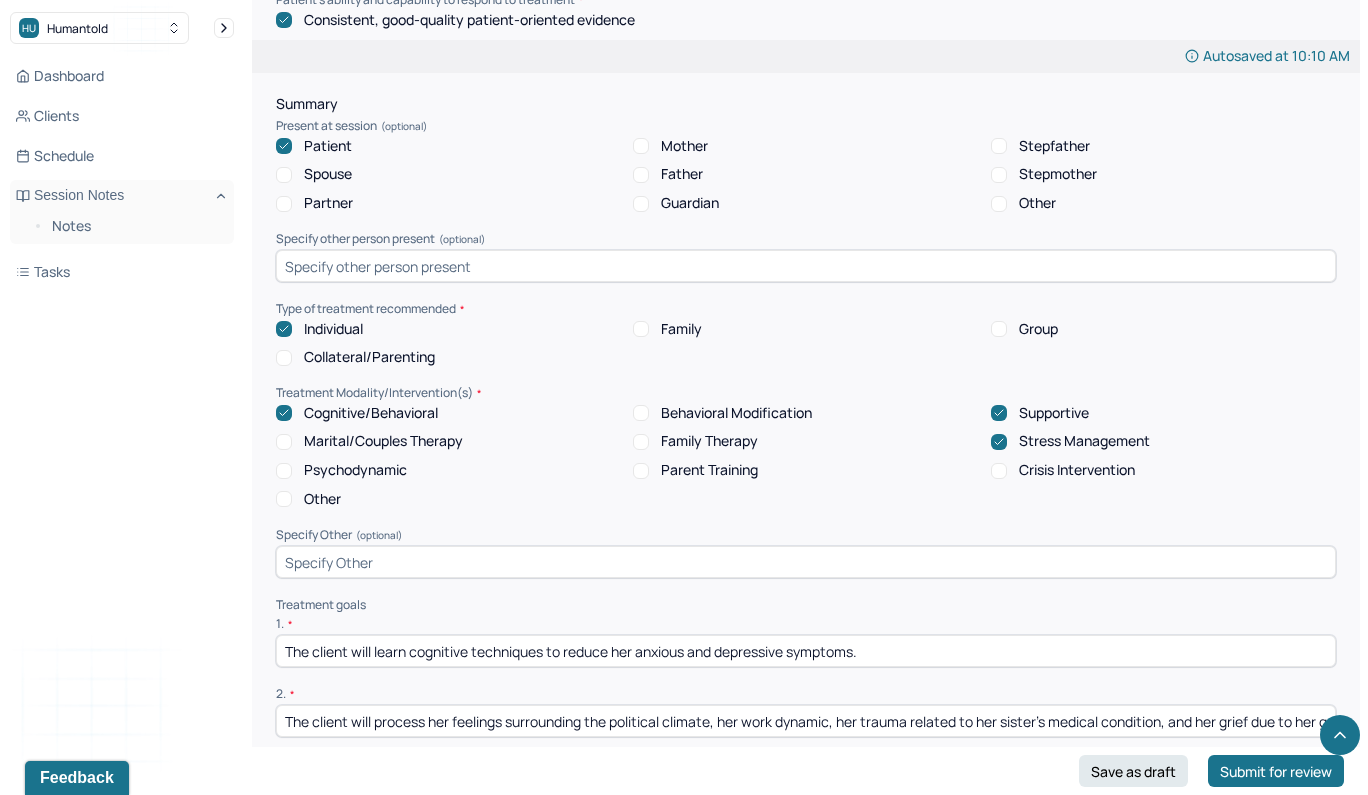 type on "The client reported currently prescribed birth control, Citalapram 20 mg, Spiralactone 100 mg, and Propranonol 25 mg as needed.
The client denied any changes in her medication since the last treatment review." 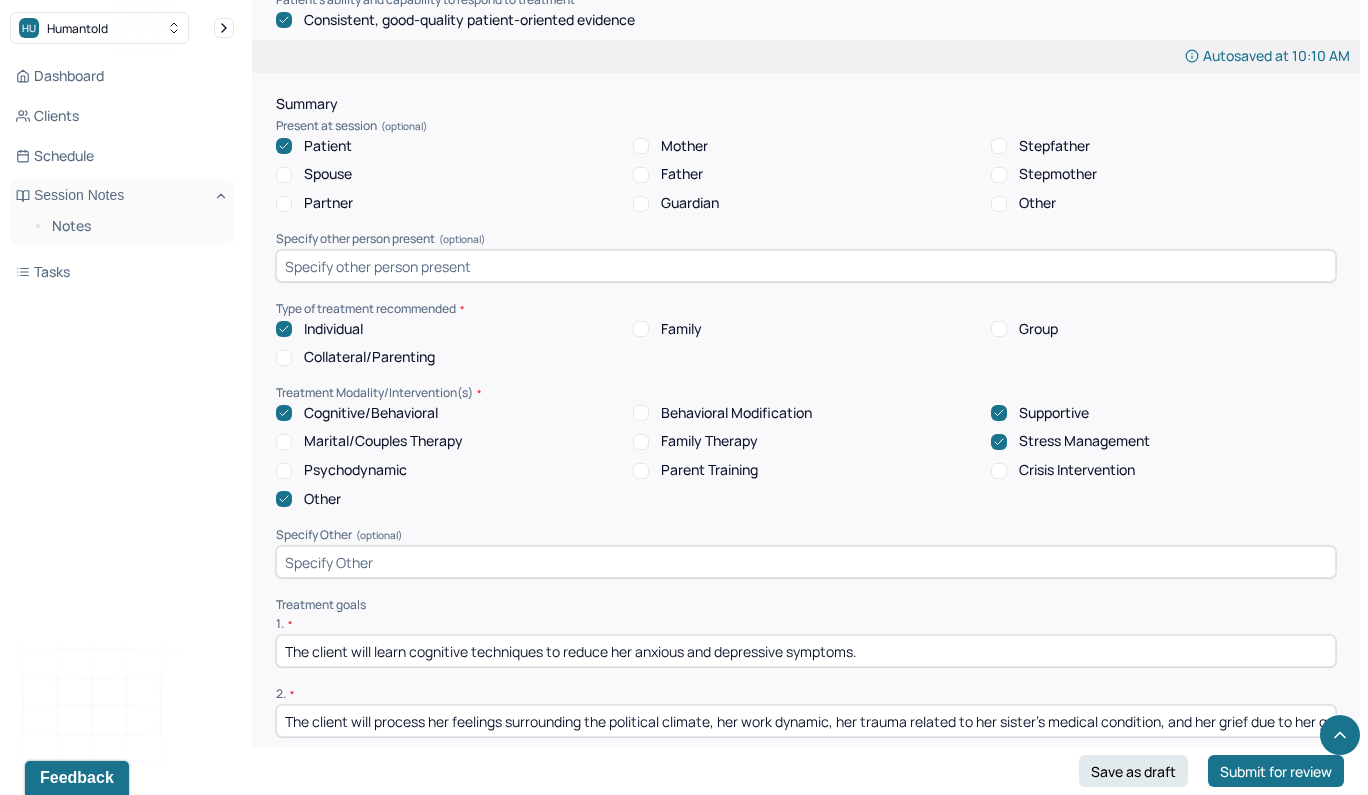 click at bounding box center (806, 562) 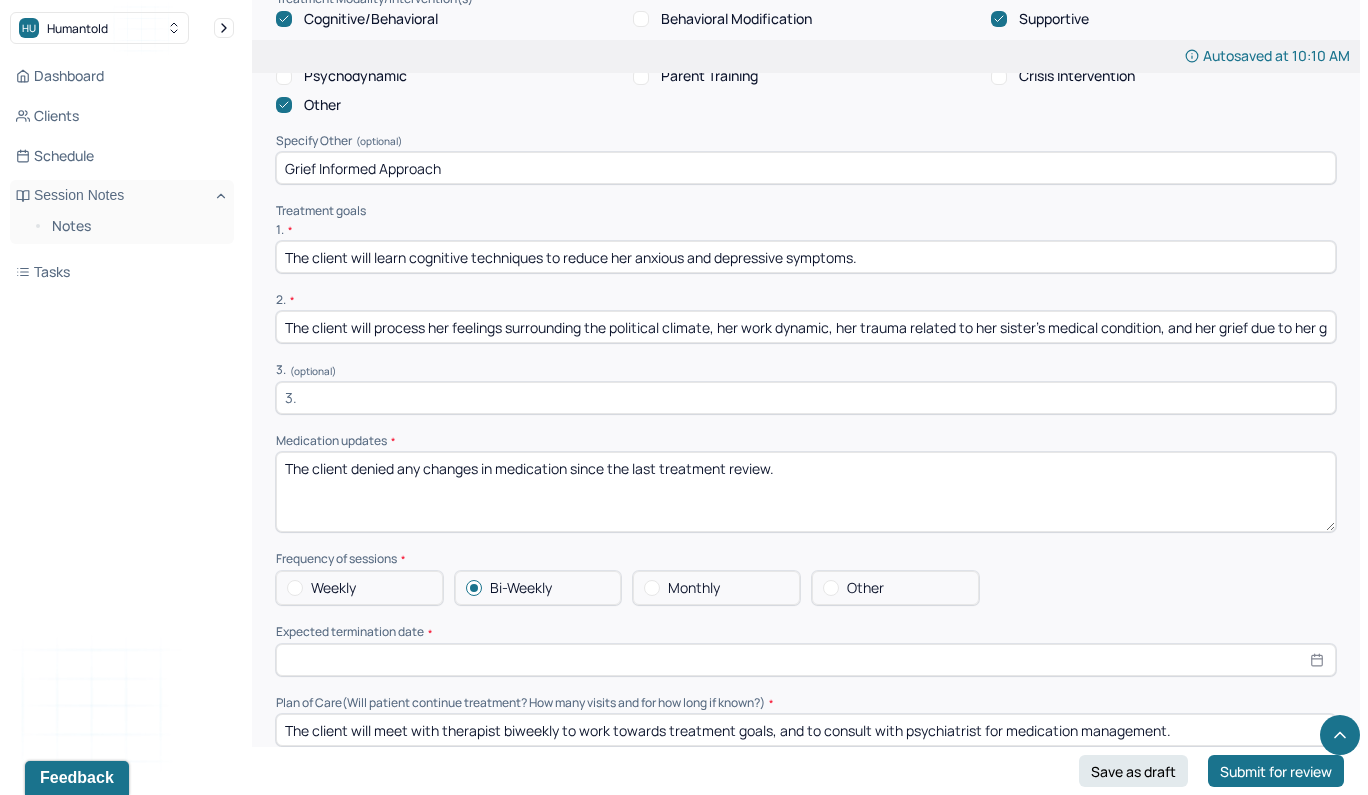scroll, scrollTop: 4081, scrollLeft: 0, axis: vertical 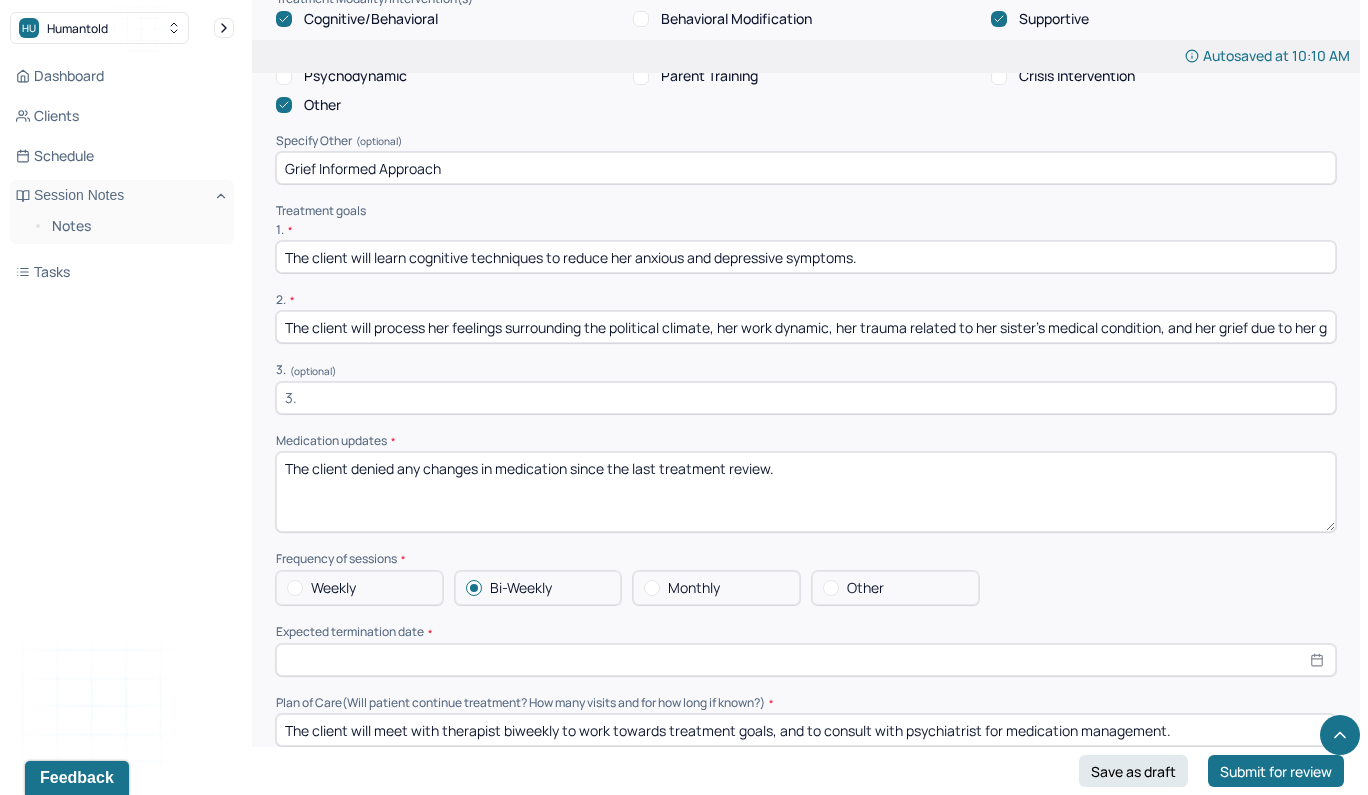type on "Grief Informed Approach" 